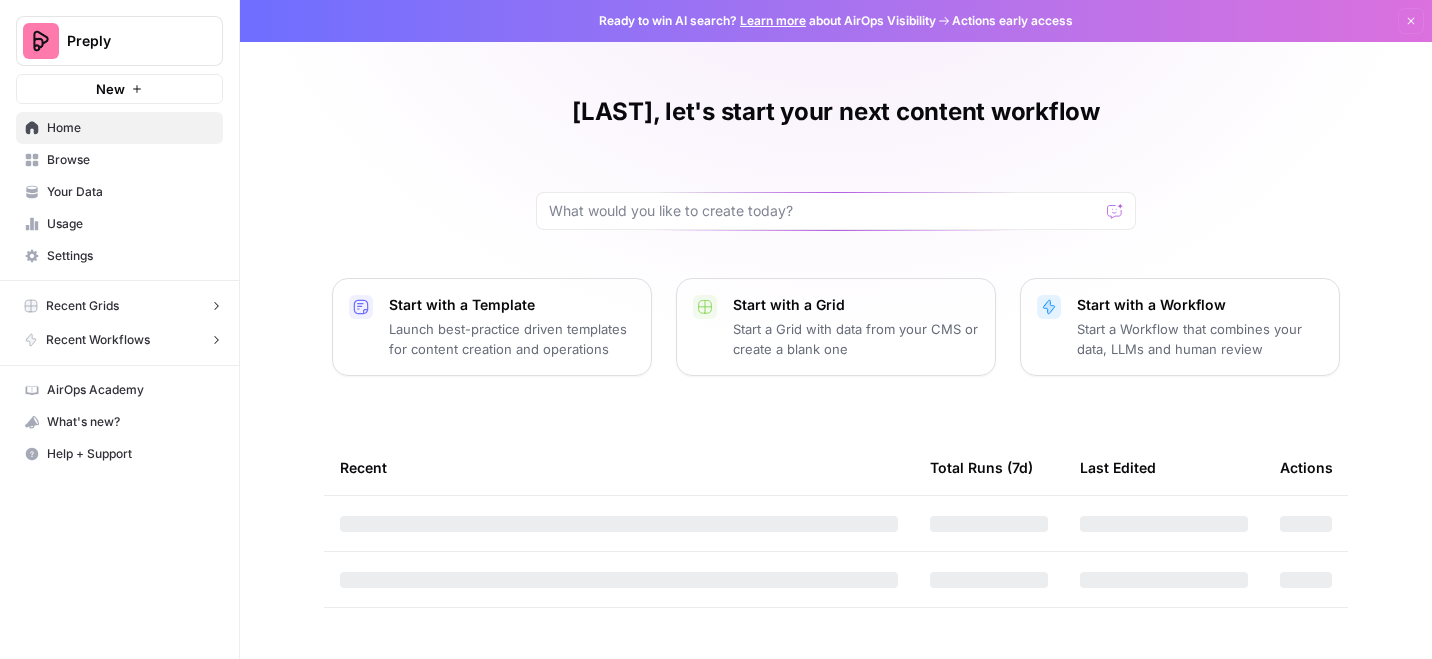 scroll, scrollTop: 0, scrollLeft: 0, axis: both 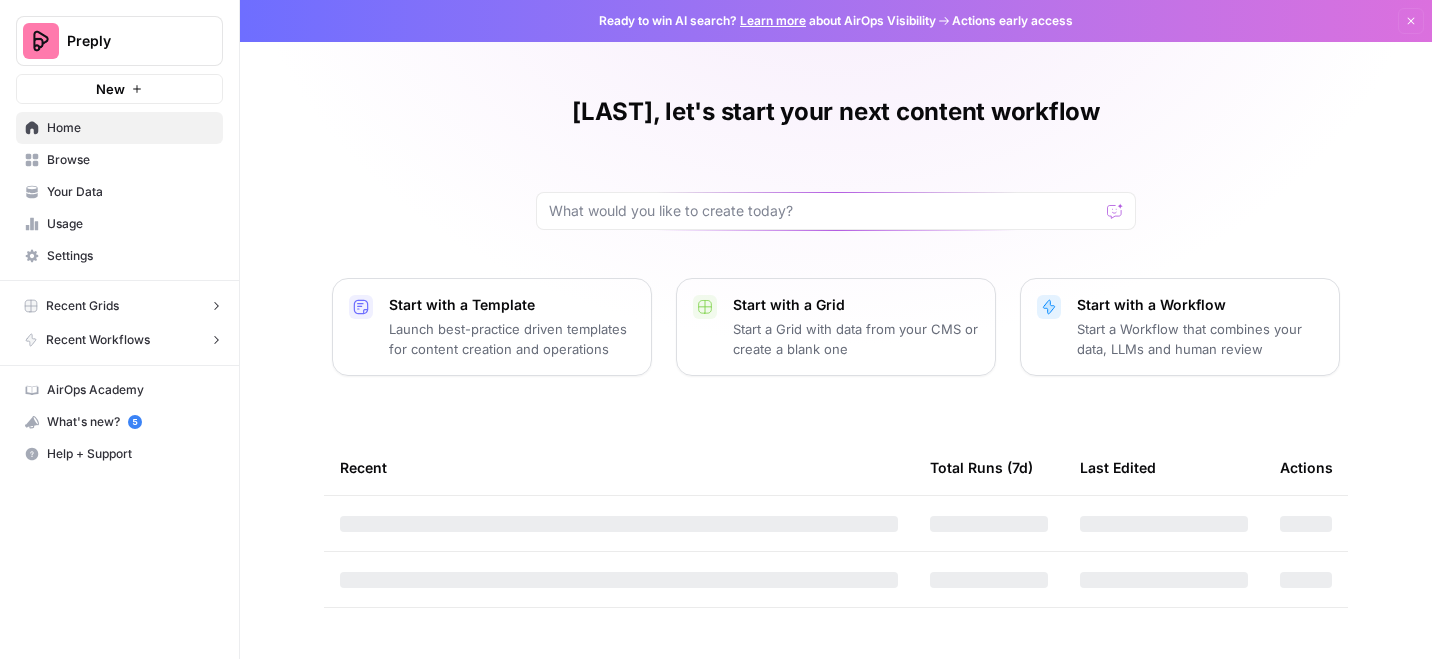 click on "Recent Grids" at bounding box center [82, 306] 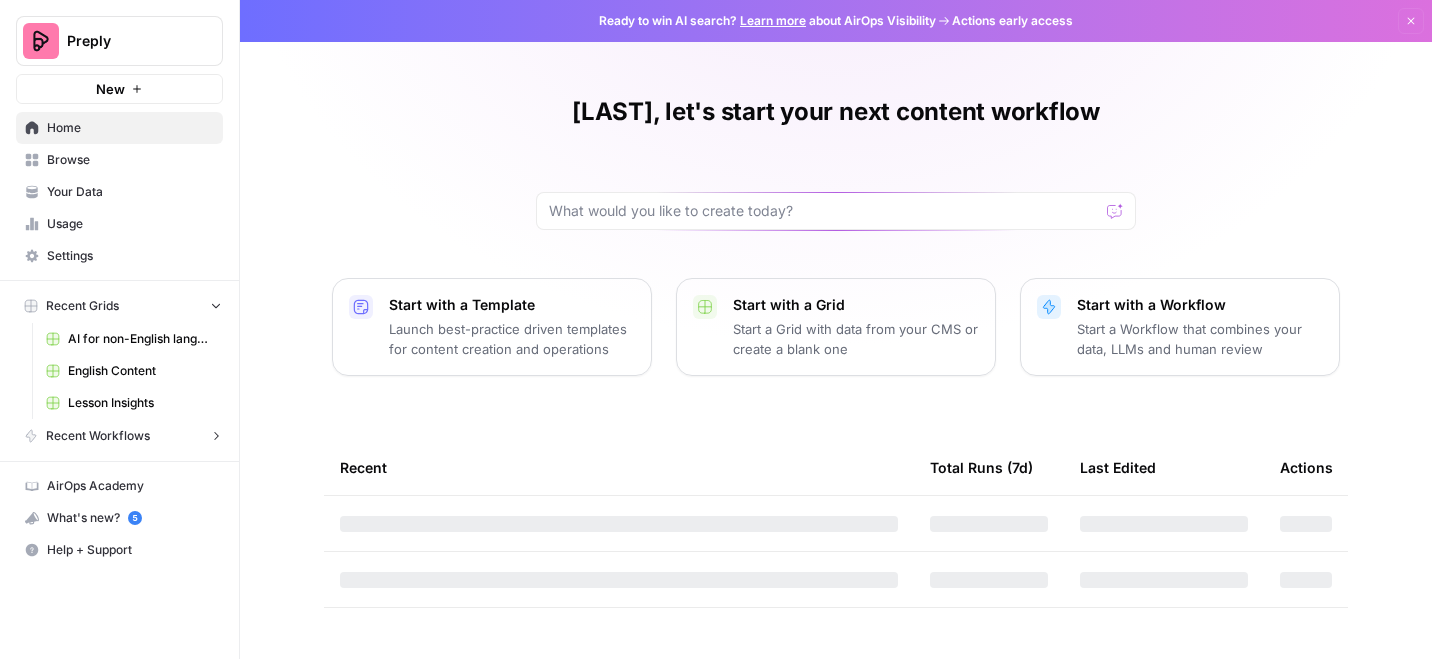 click on "Lesson Insights" at bounding box center (141, 403) 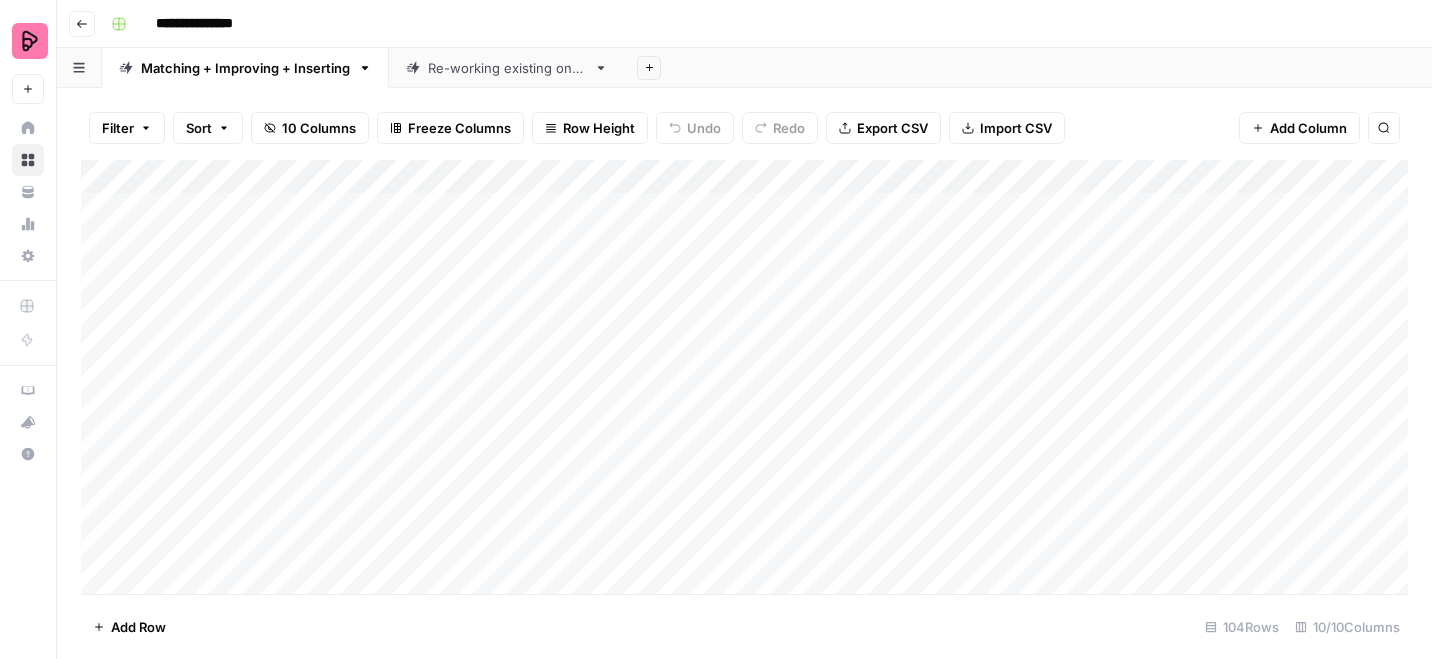 click on "Re-working existing ones" at bounding box center [507, 68] 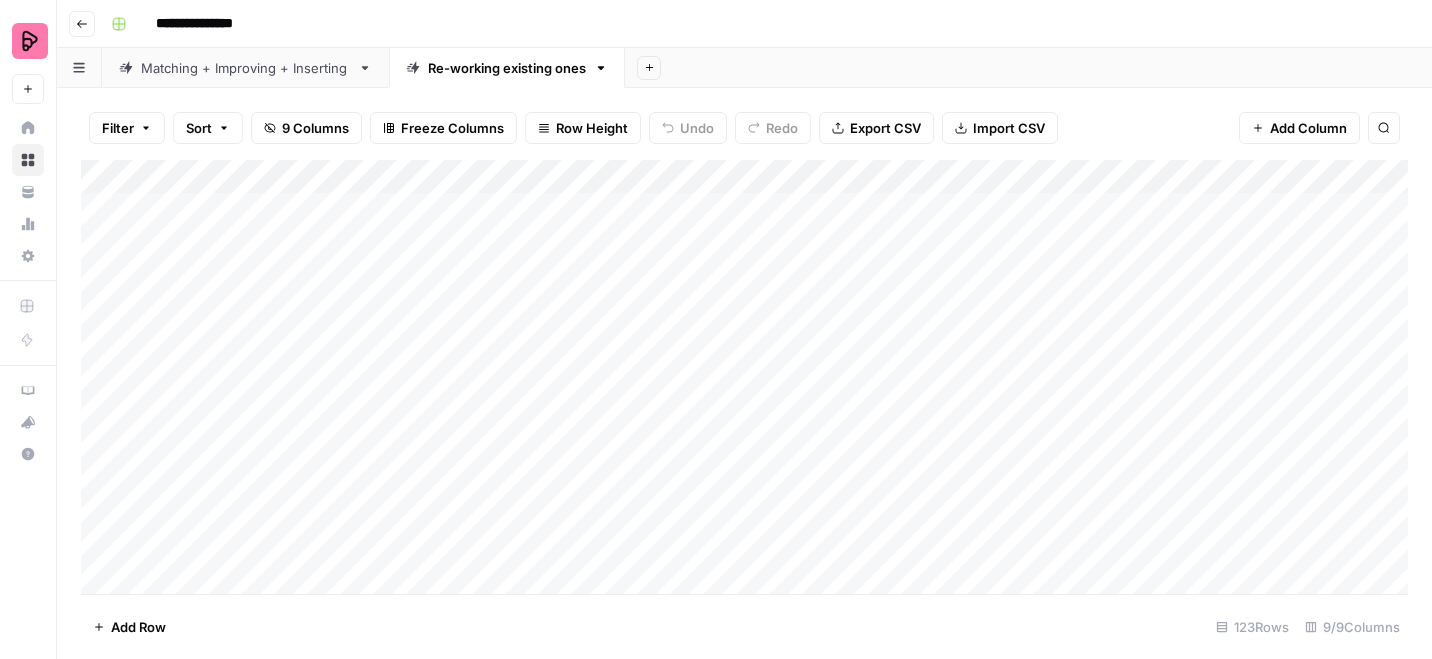 click on "Add Column" at bounding box center (744, 377) 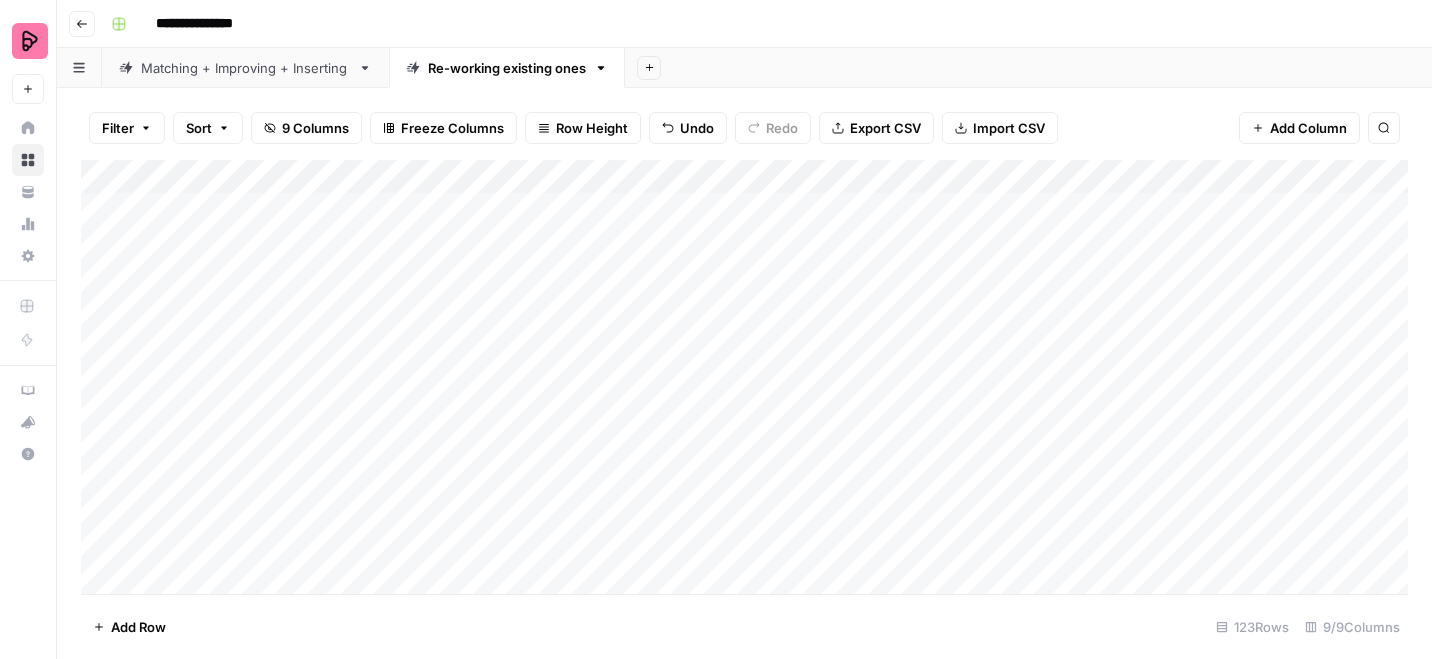 scroll, scrollTop: 0, scrollLeft: 0, axis: both 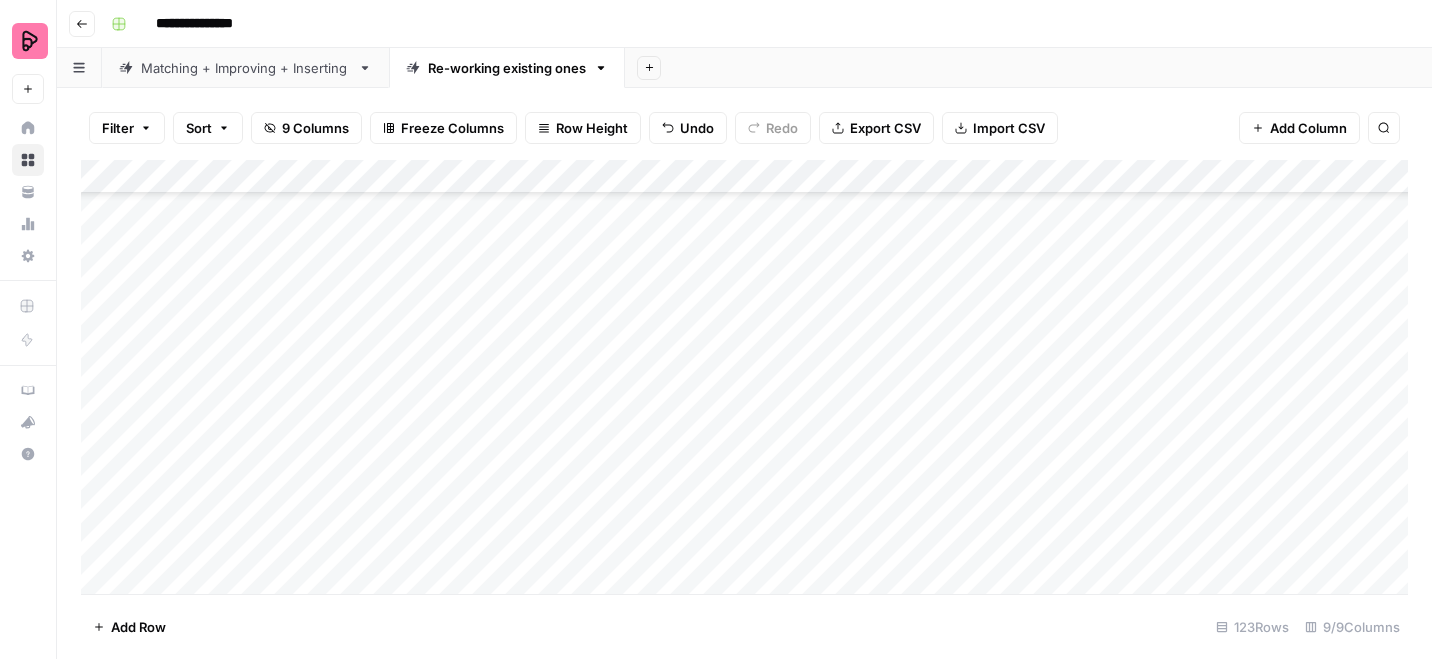 click on "Add Column" at bounding box center (744, 377) 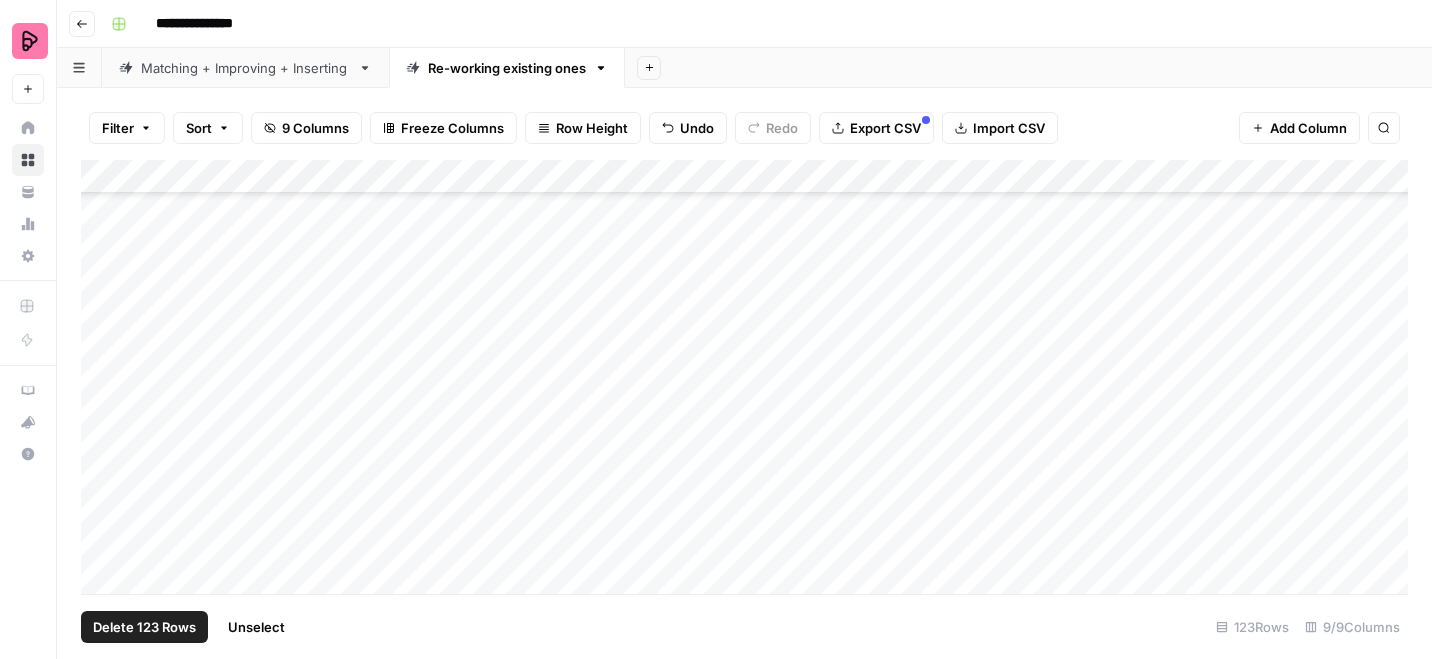 click on "Delete 123 Rows" at bounding box center [144, 627] 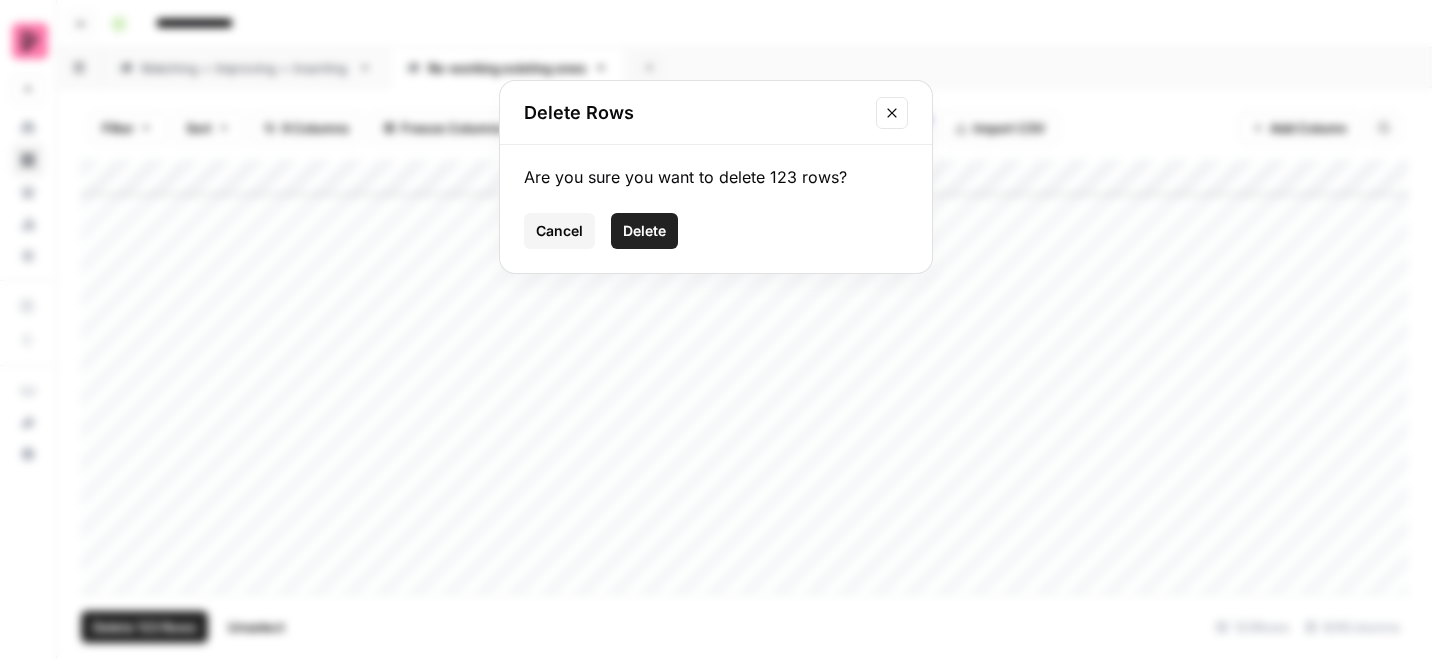 click on "Delete" at bounding box center (644, 231) 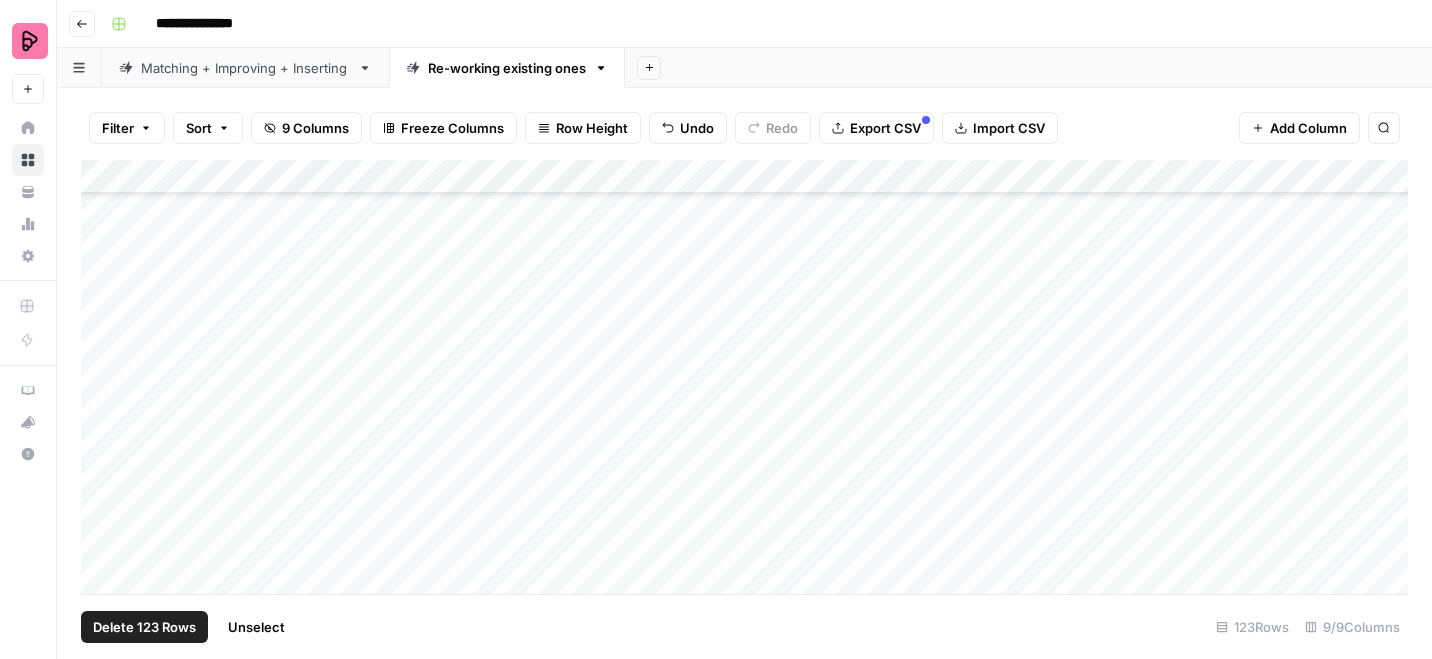scroll, scrollTop: 0, scrollLeft: 0, axis: both 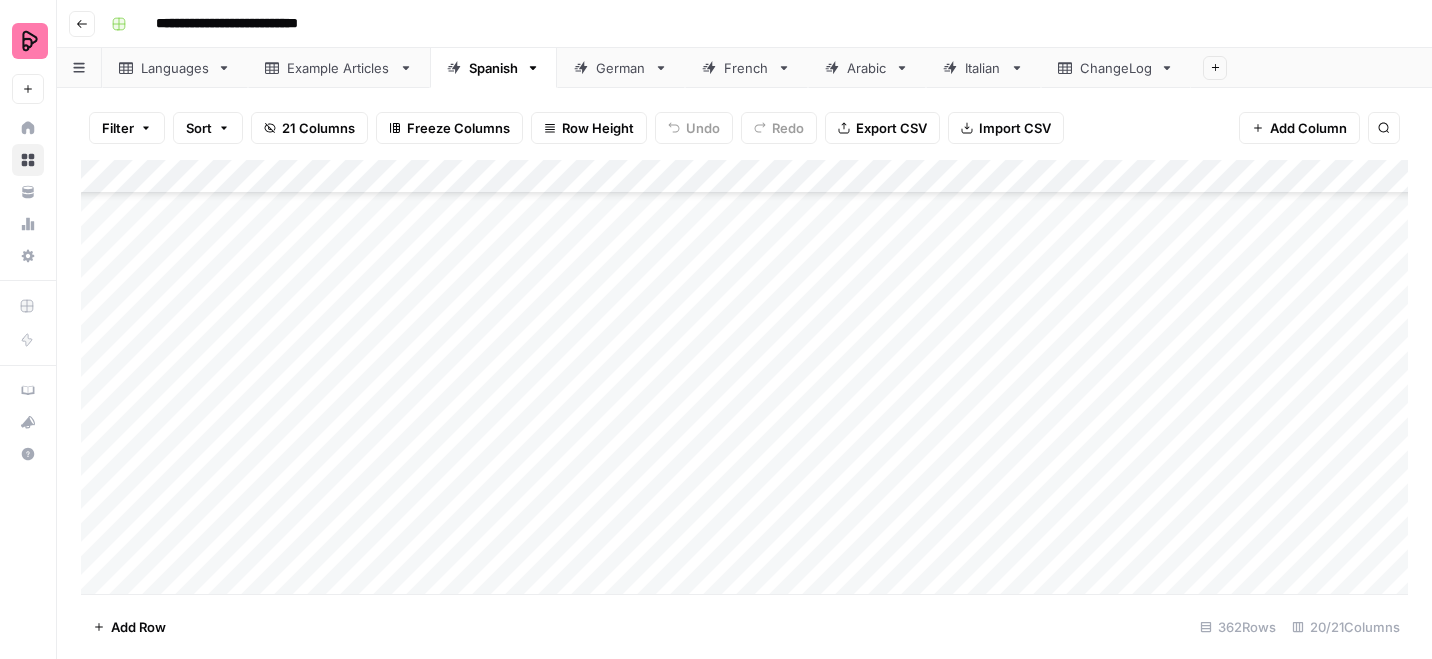 click on "German" at bounding box center (621, 68) 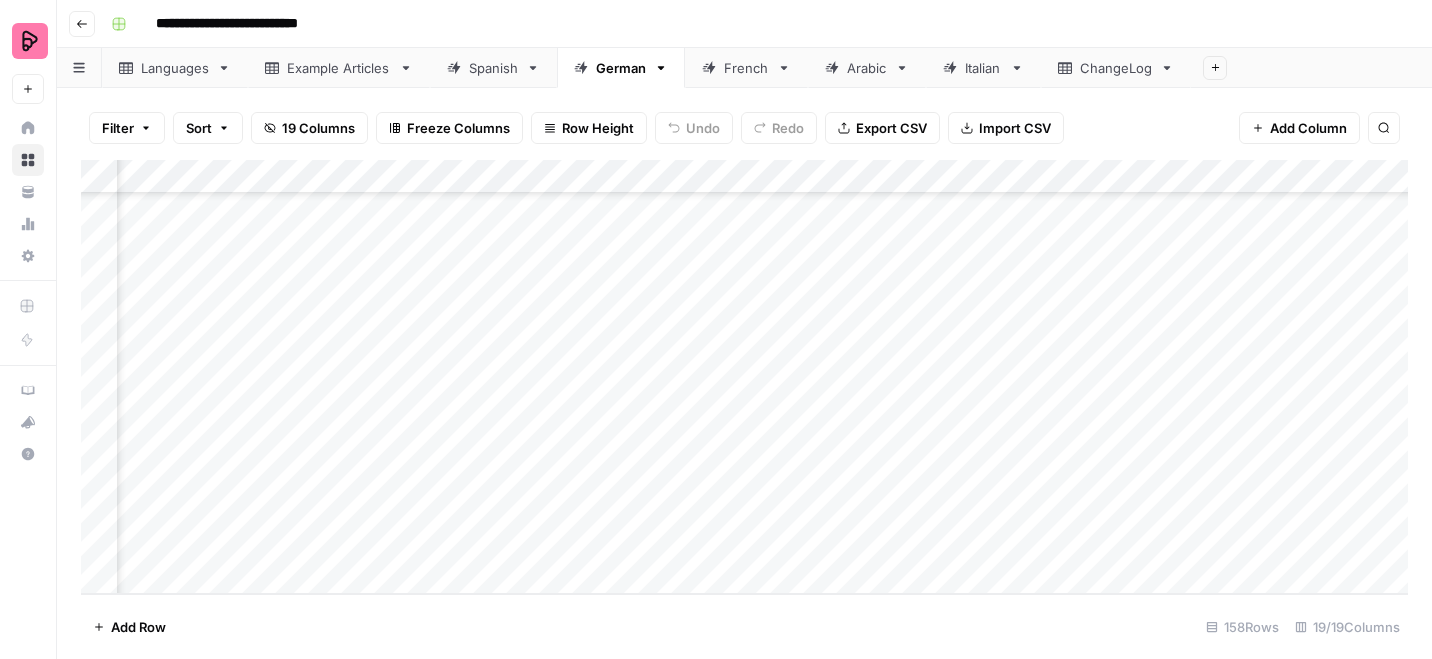 scroll, scrollTop: 5004, scrollLeft: 544, axis: both 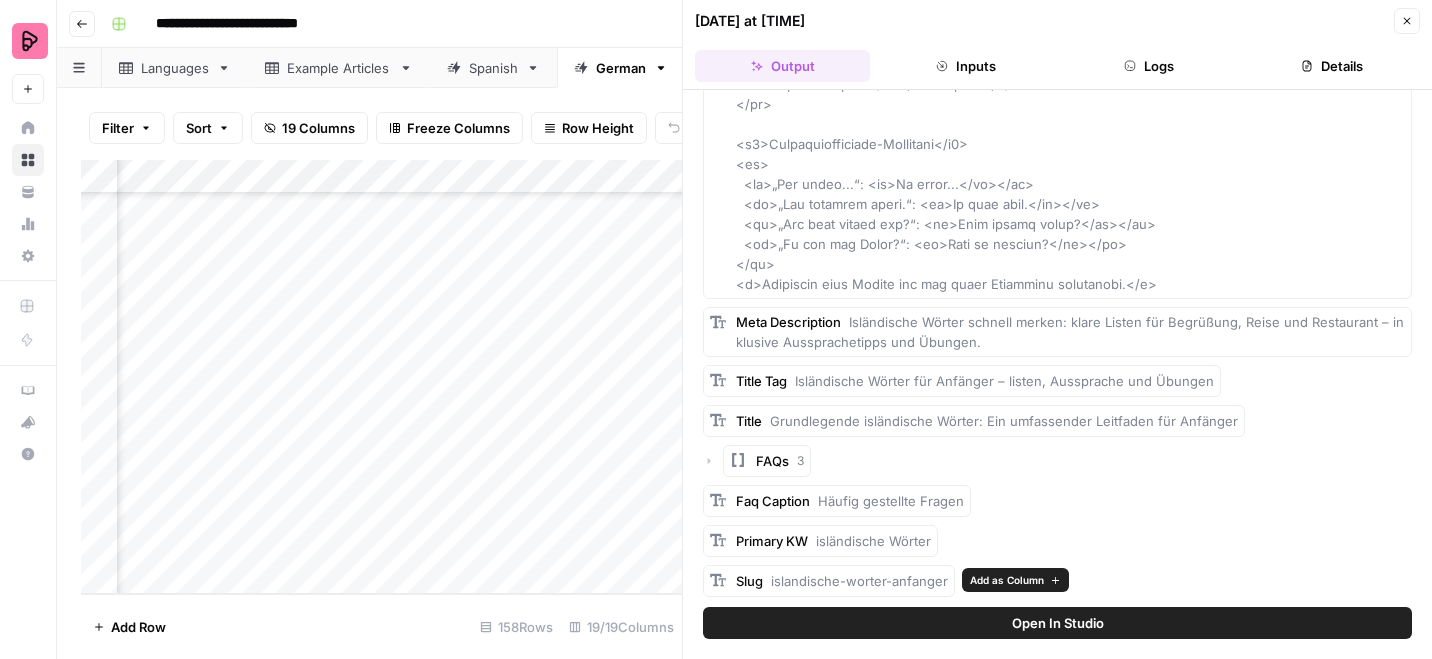 click on "Add as Column" at bounding box center (1007, 580) 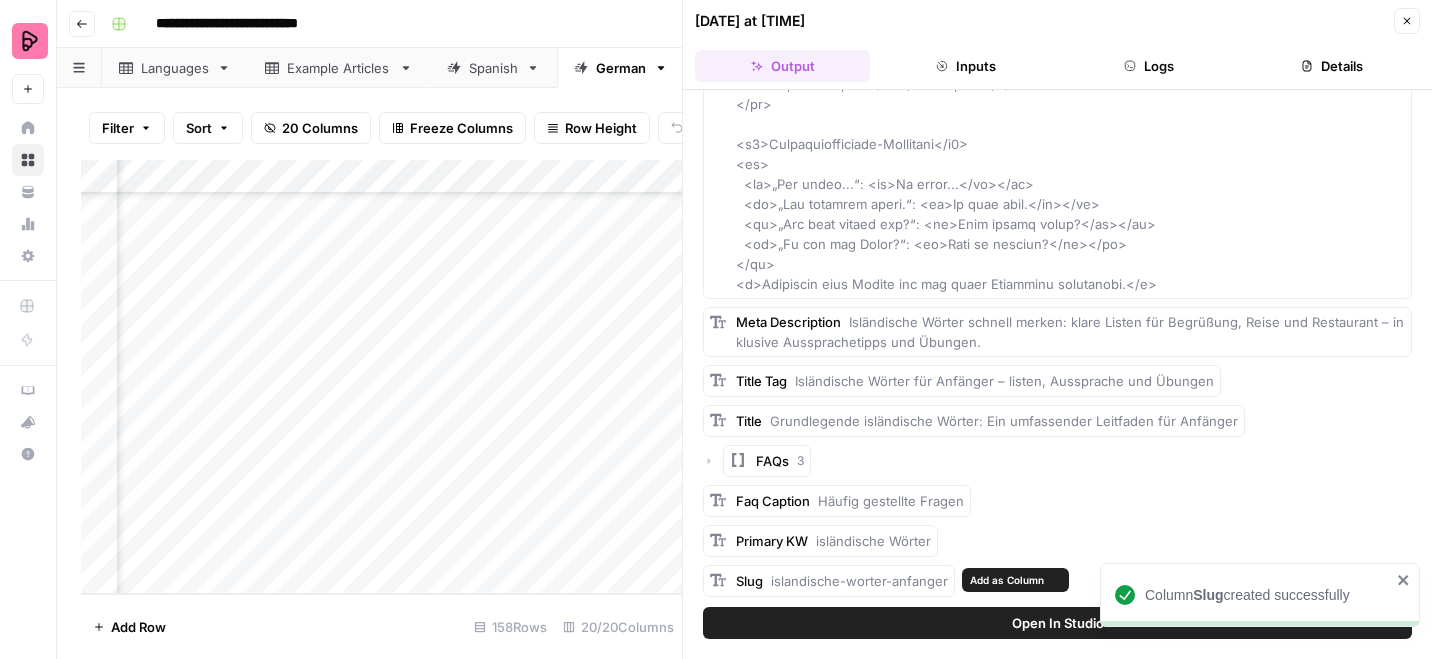 scroll, scrollTop: 5004, scrollLeft: 815, axis: both 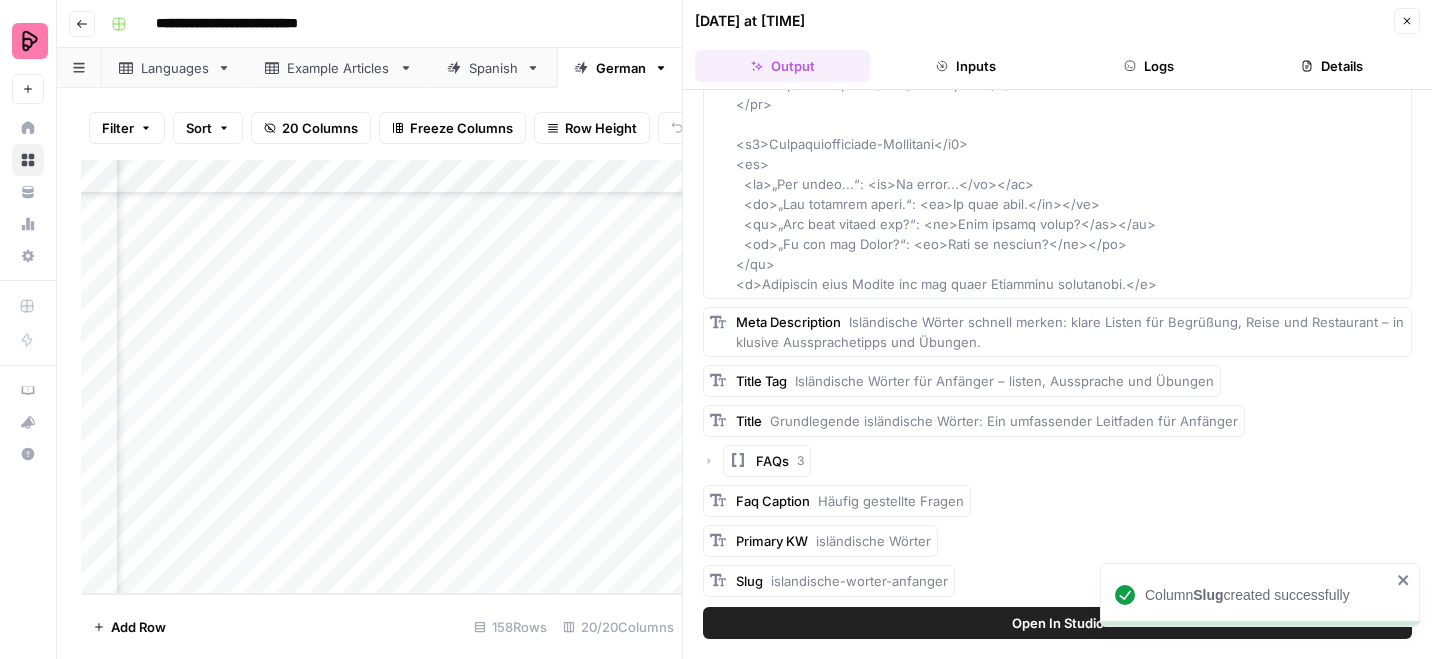 click 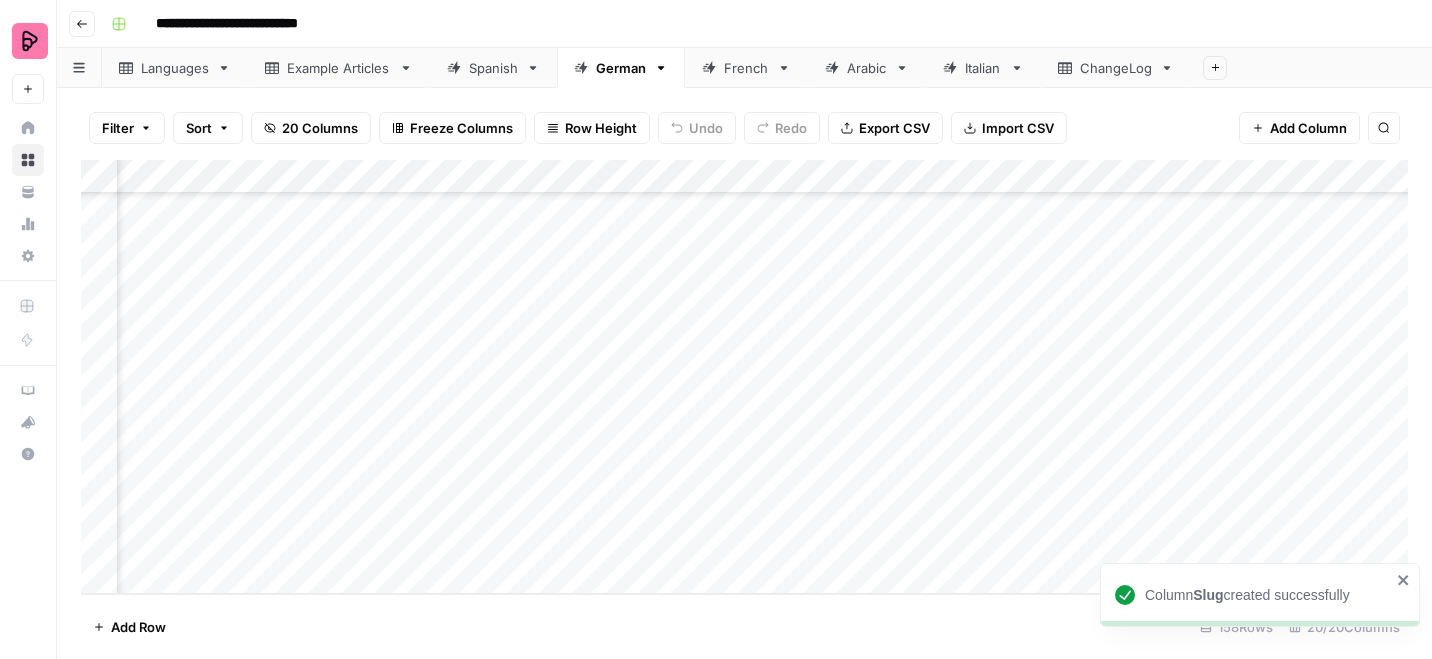 click 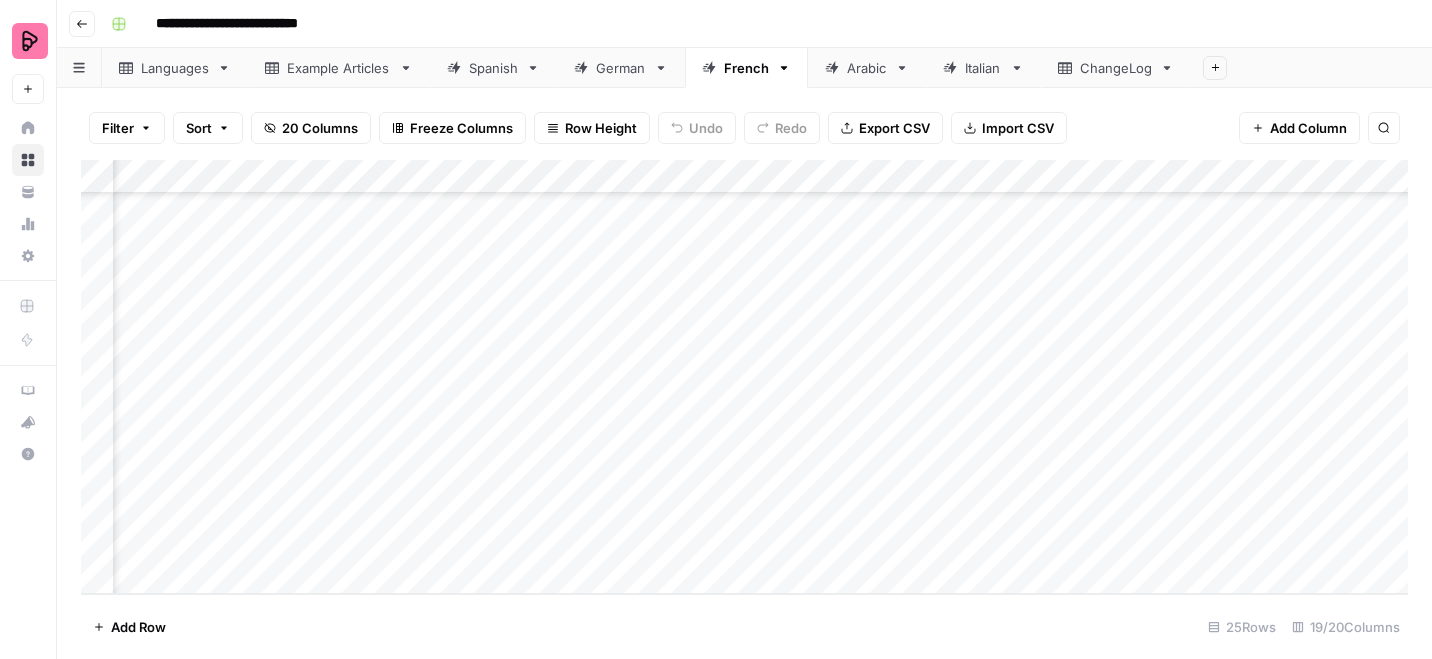 scroll, scrollTop: 482, scrollLeft: 431, axis: both 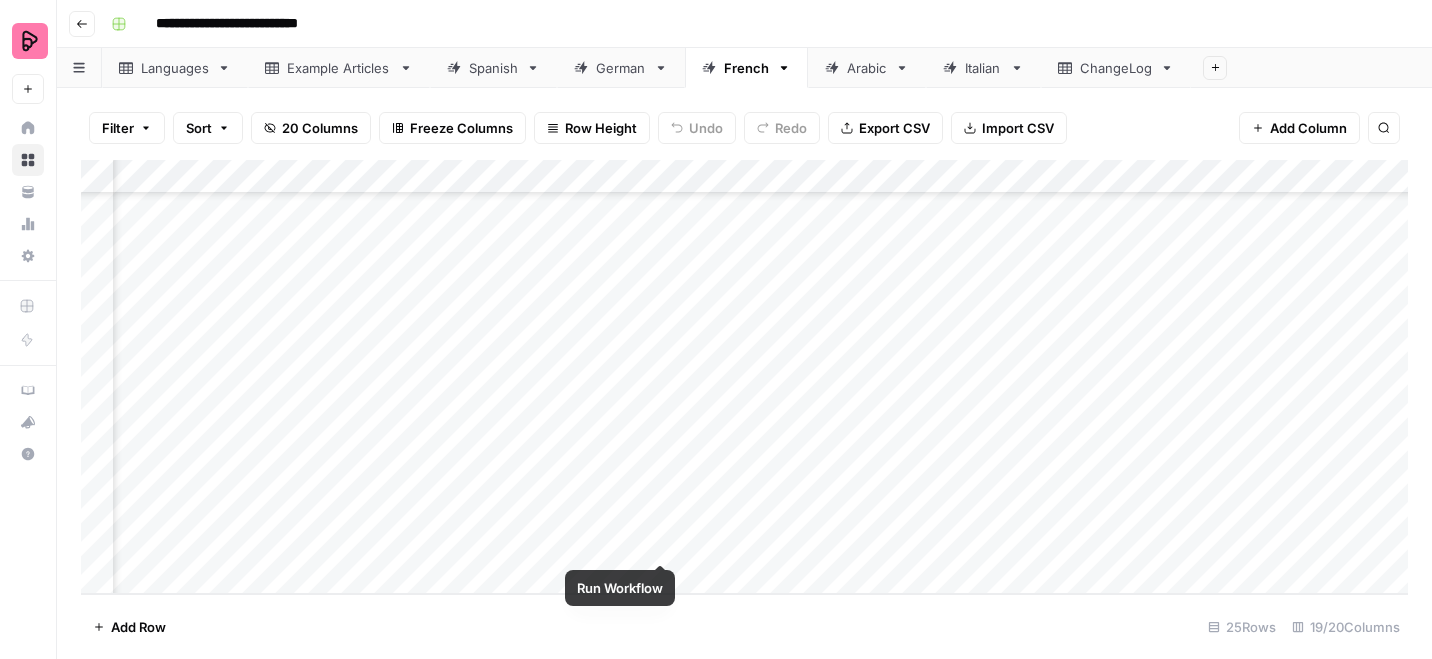 click on "Add Column" at bounding box center (744, 377) 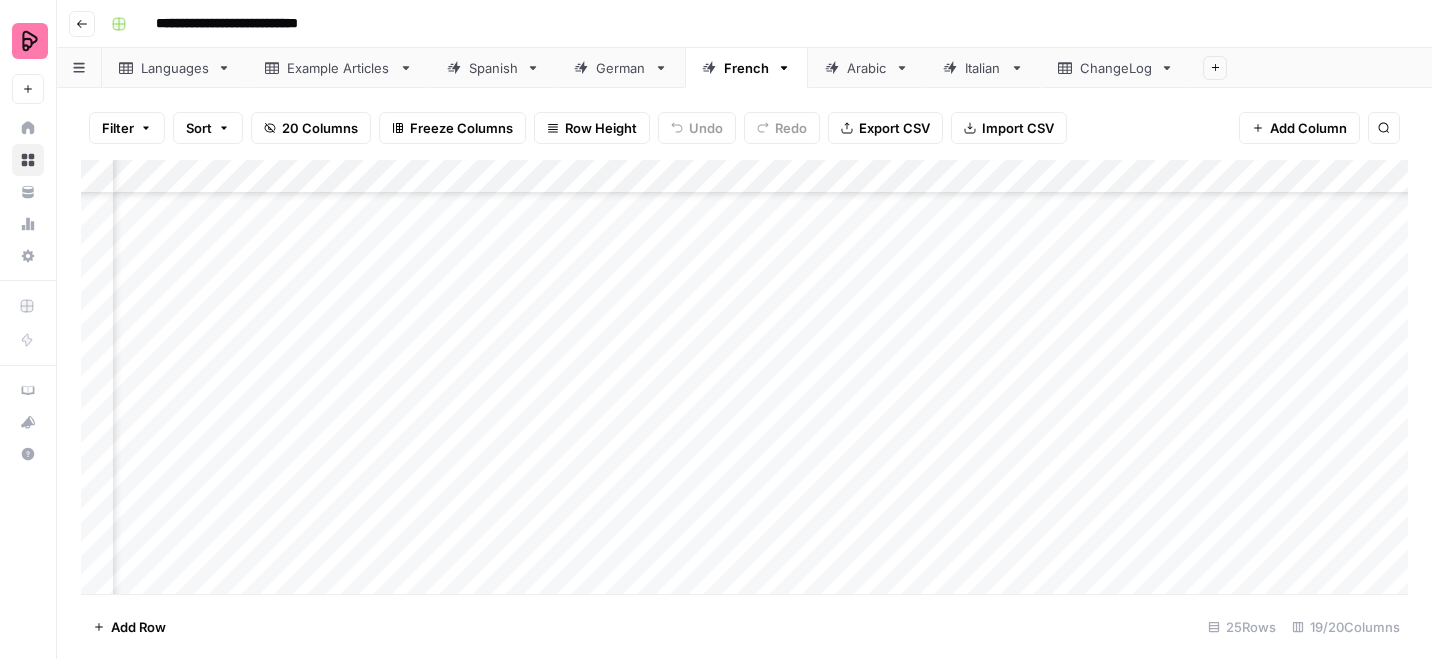 scroll, scrollTop: 482, scrollLeft: 431, axis: both 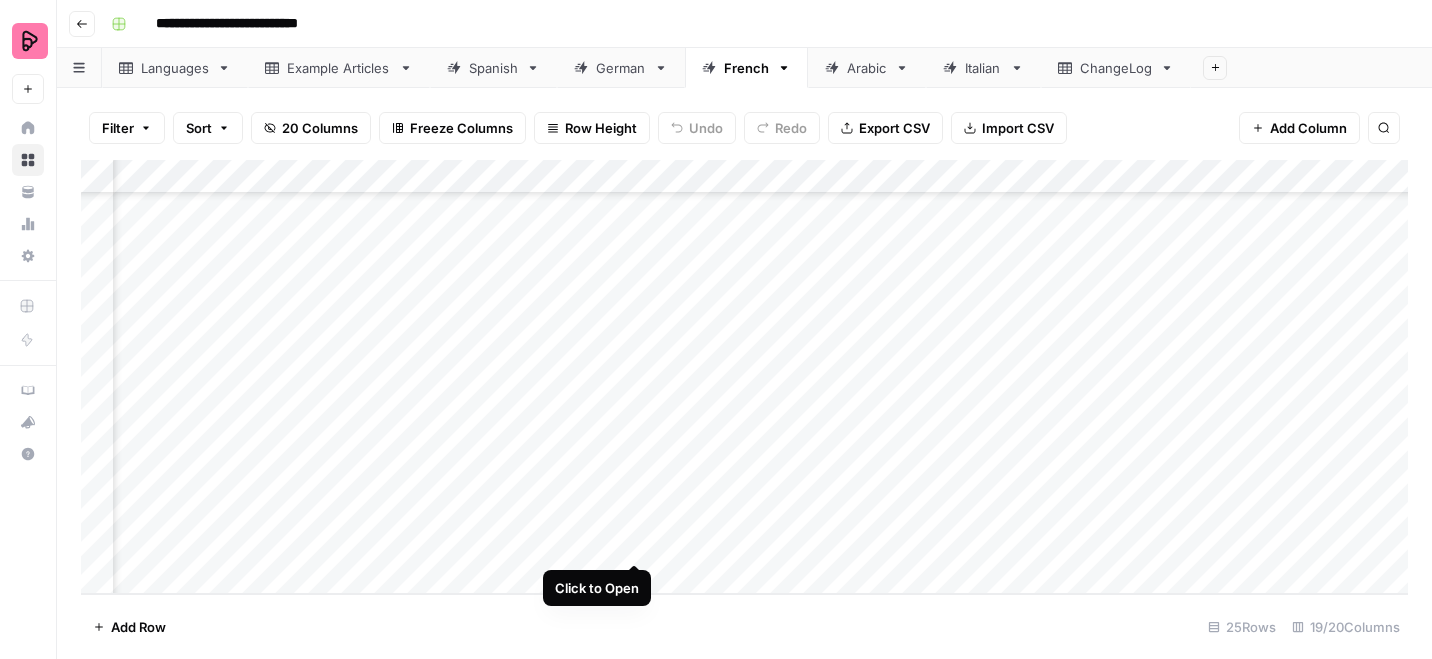 click on "Add Column" at bounding box center [744, 377] 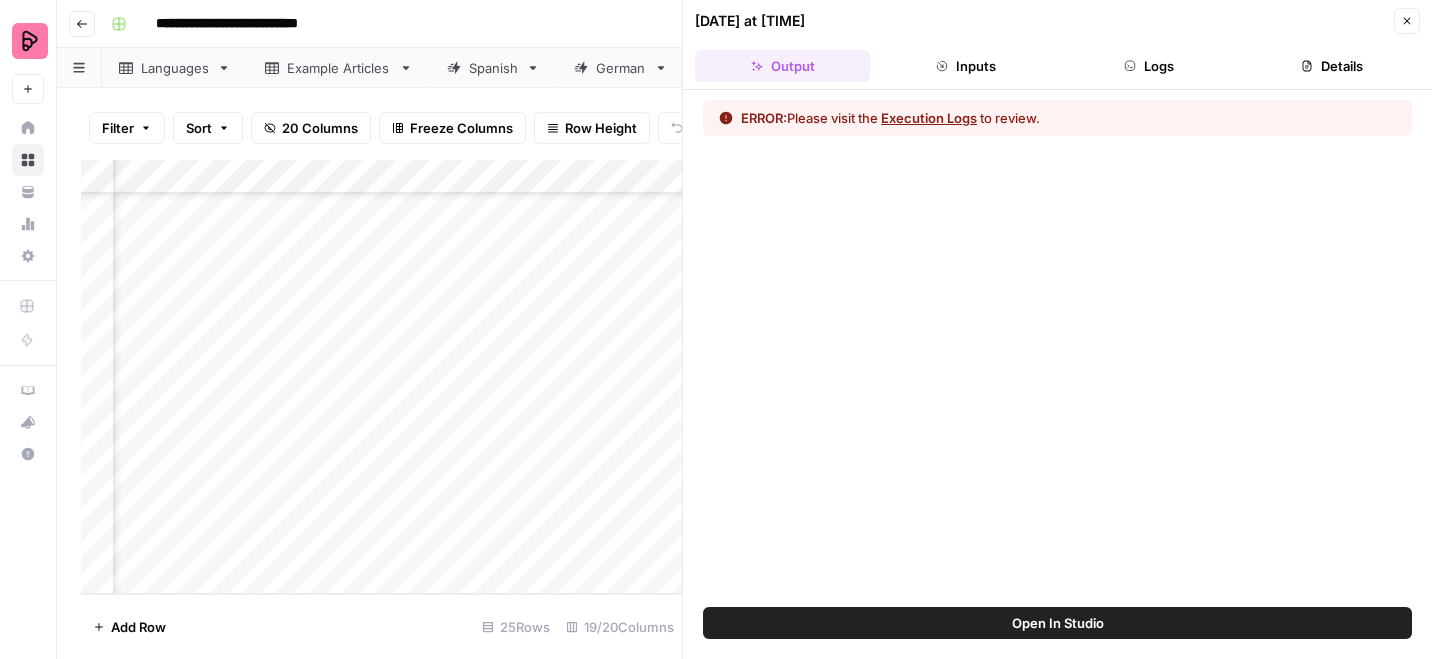 click on "Execution Logs" at bounding box center [929, 118] 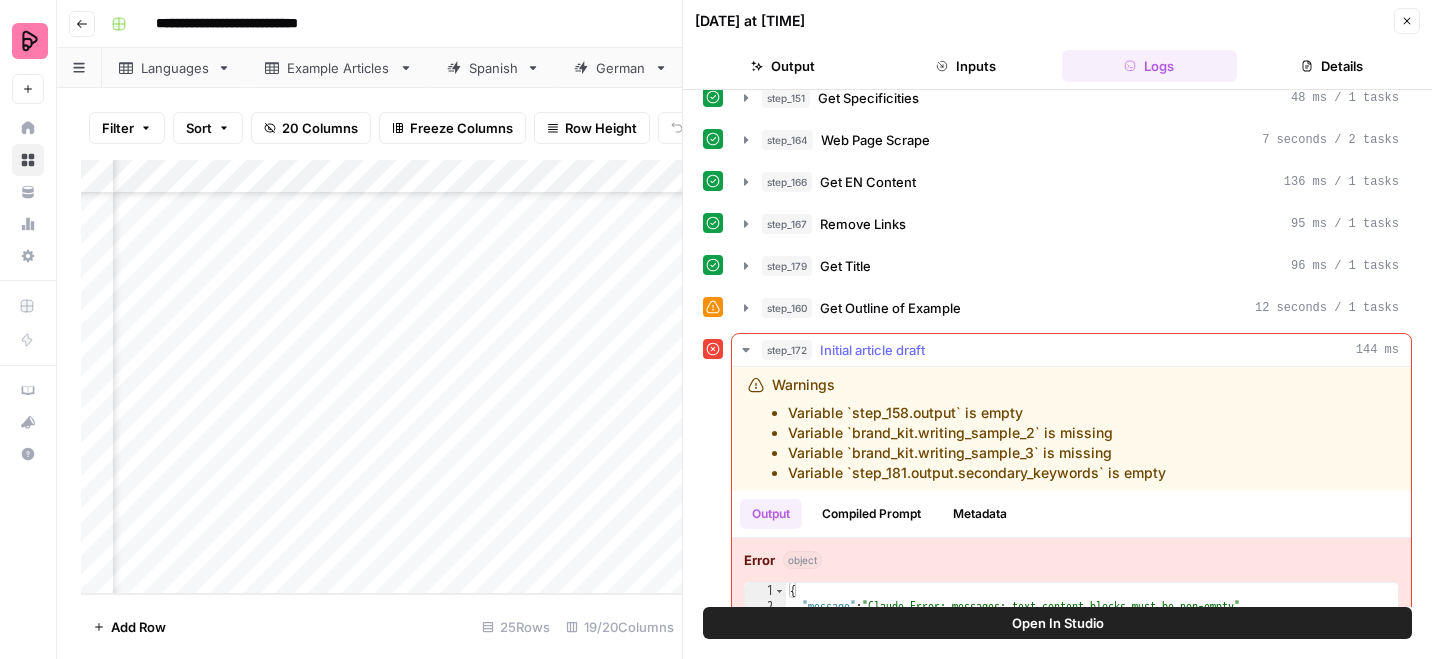scroll, scrollTop: 249, scrollLeft: 0, axis: vertical 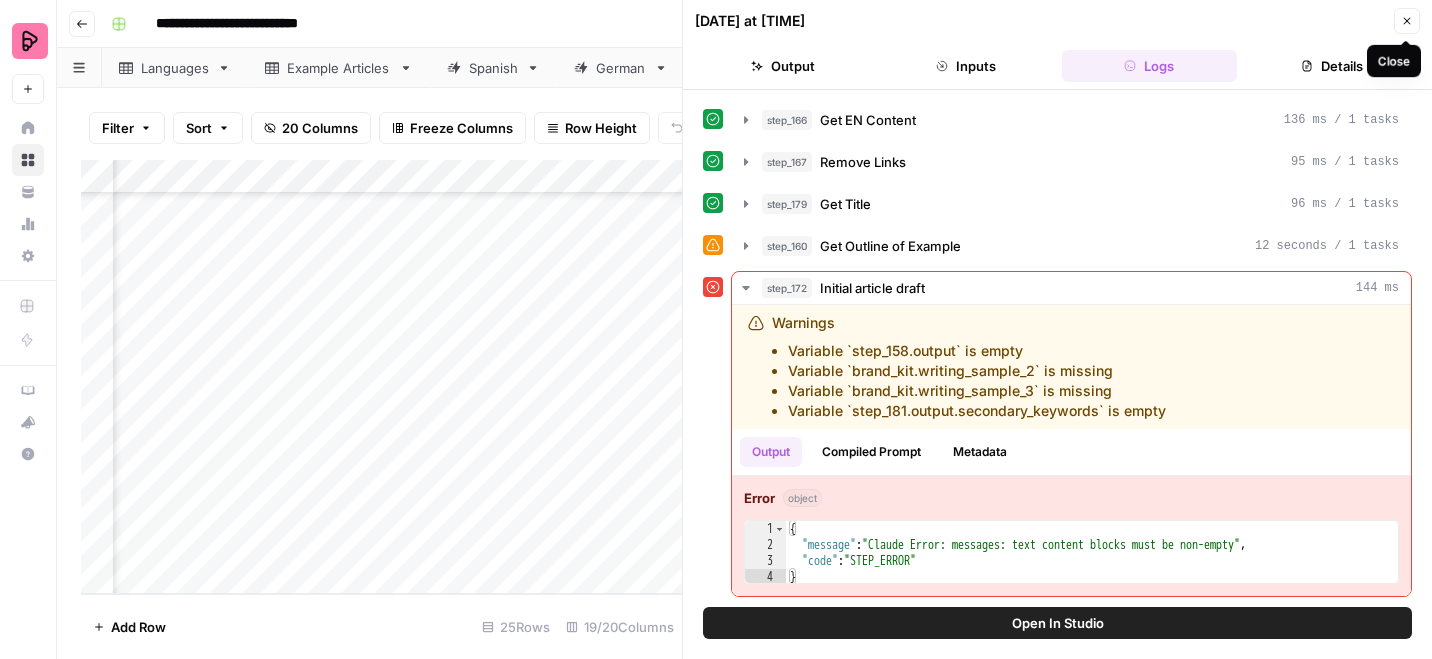 click 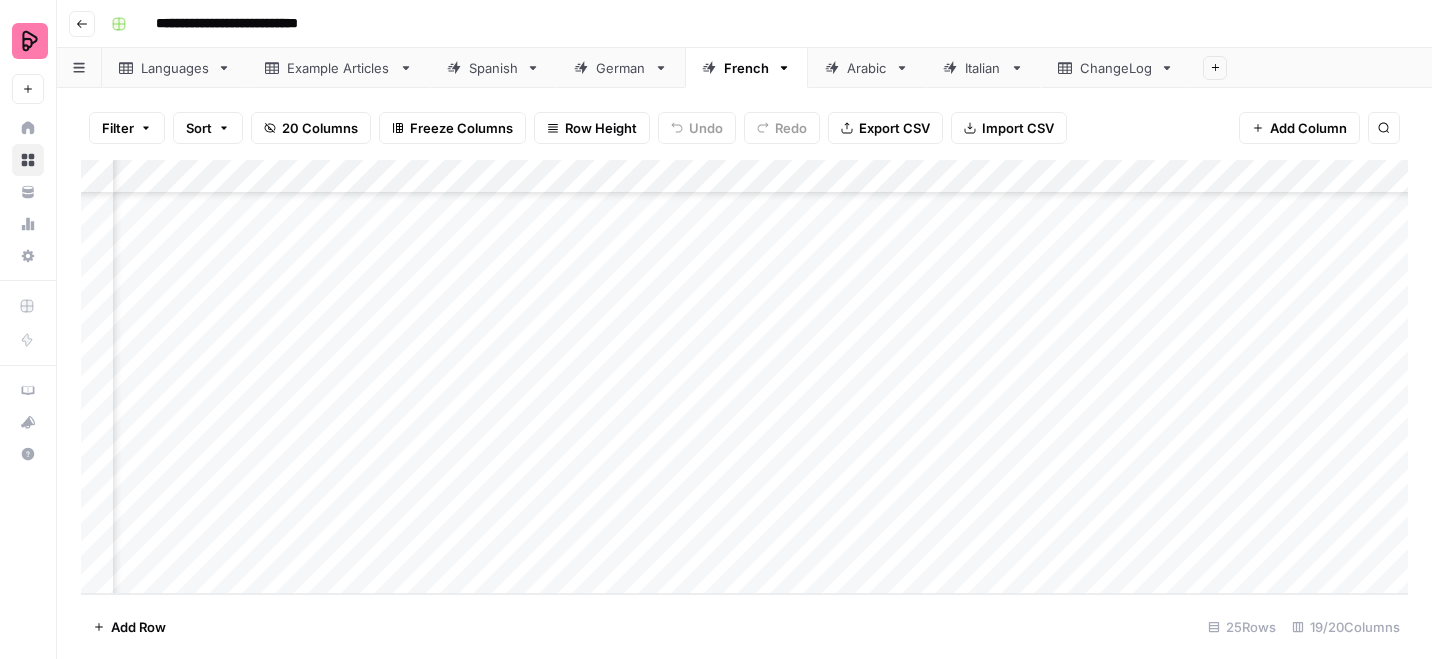 scroll, scrollTop: 482, scrollLeft: 399, axis: both 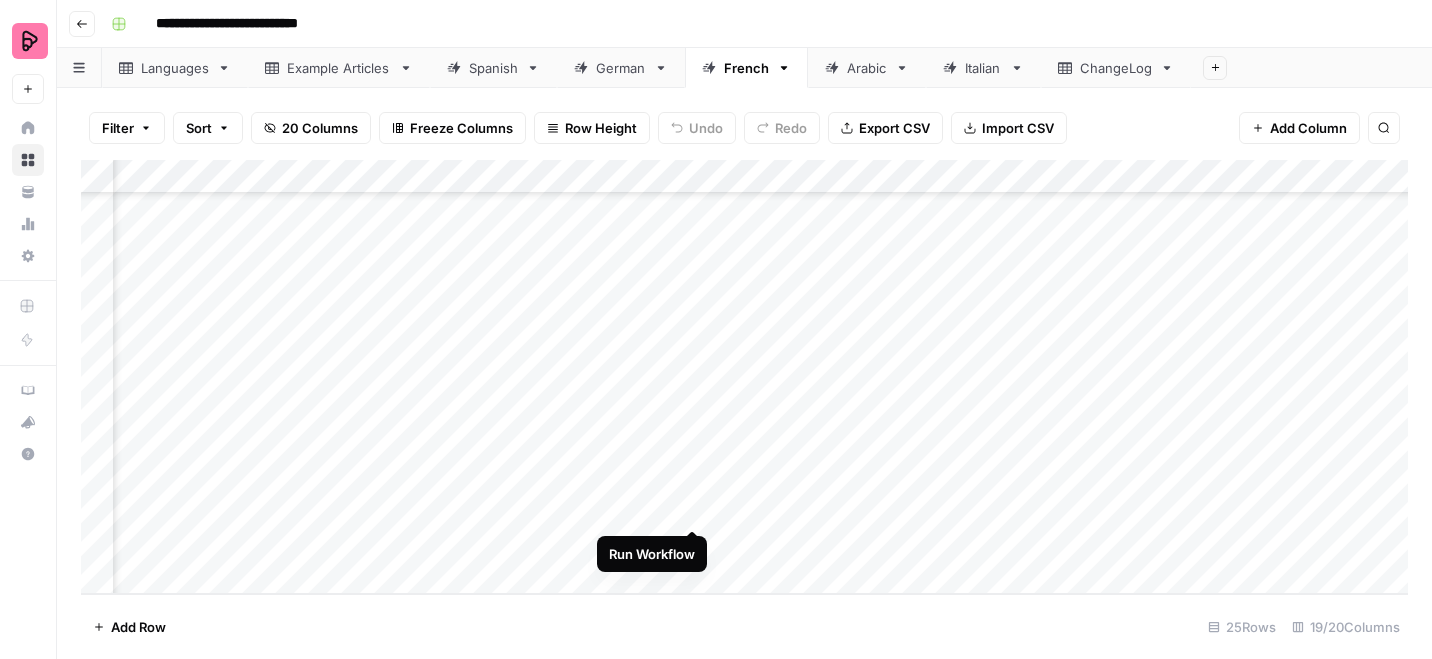 click on "Add Column" at bounding box center (744, 377) 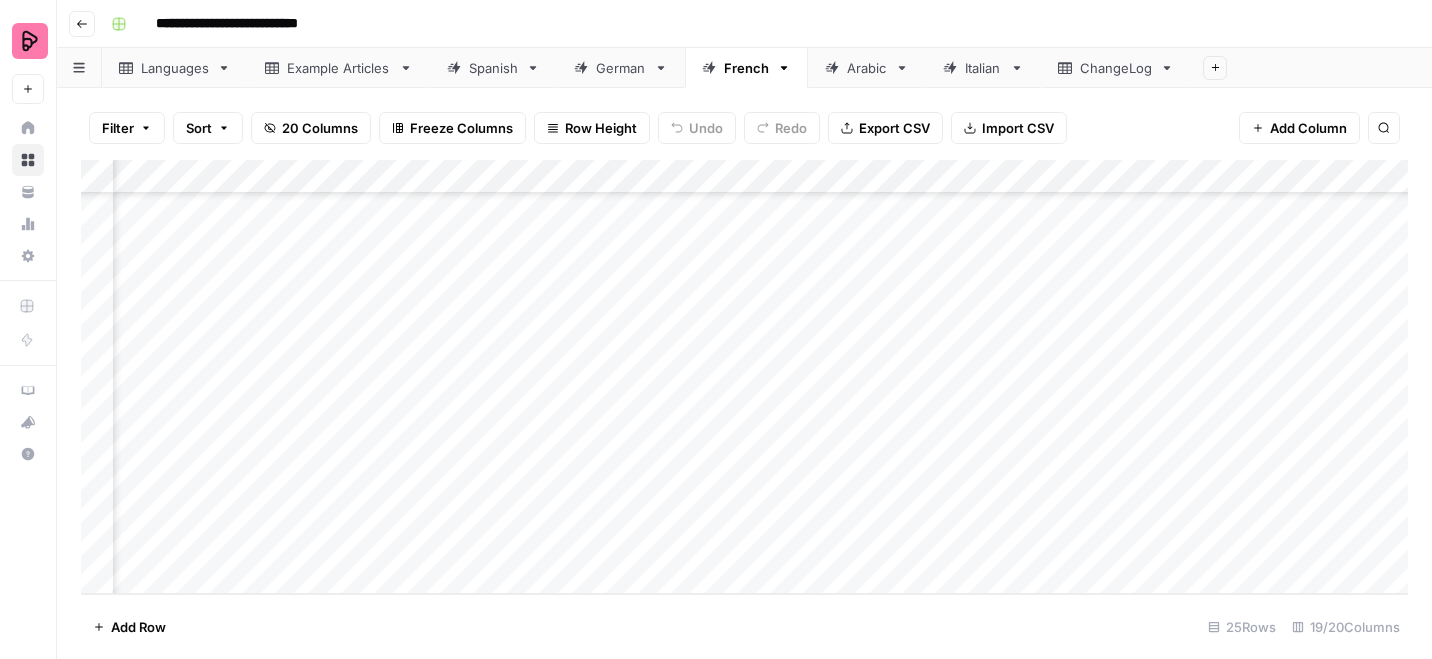 click on "Spanish" at bounding box center (493, 68) 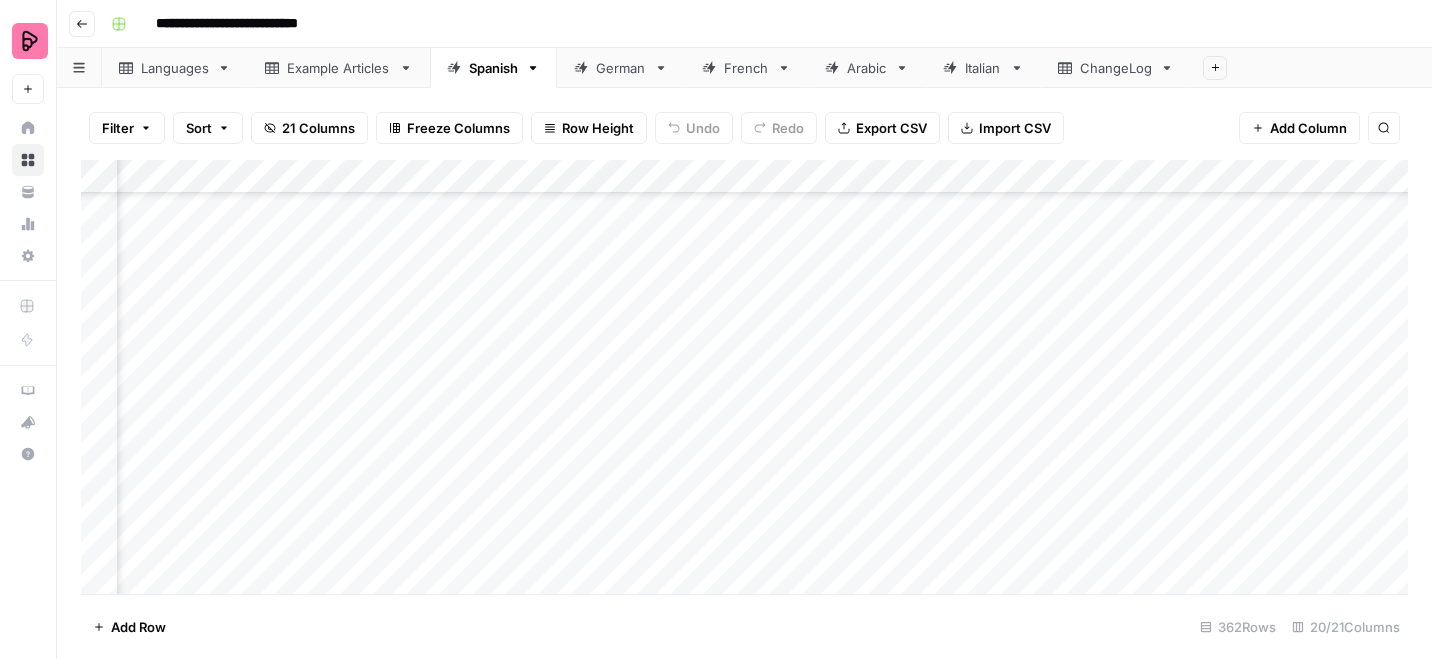 scroll, scrollTop: 0, scrollLeft: 246, axis: horizontal 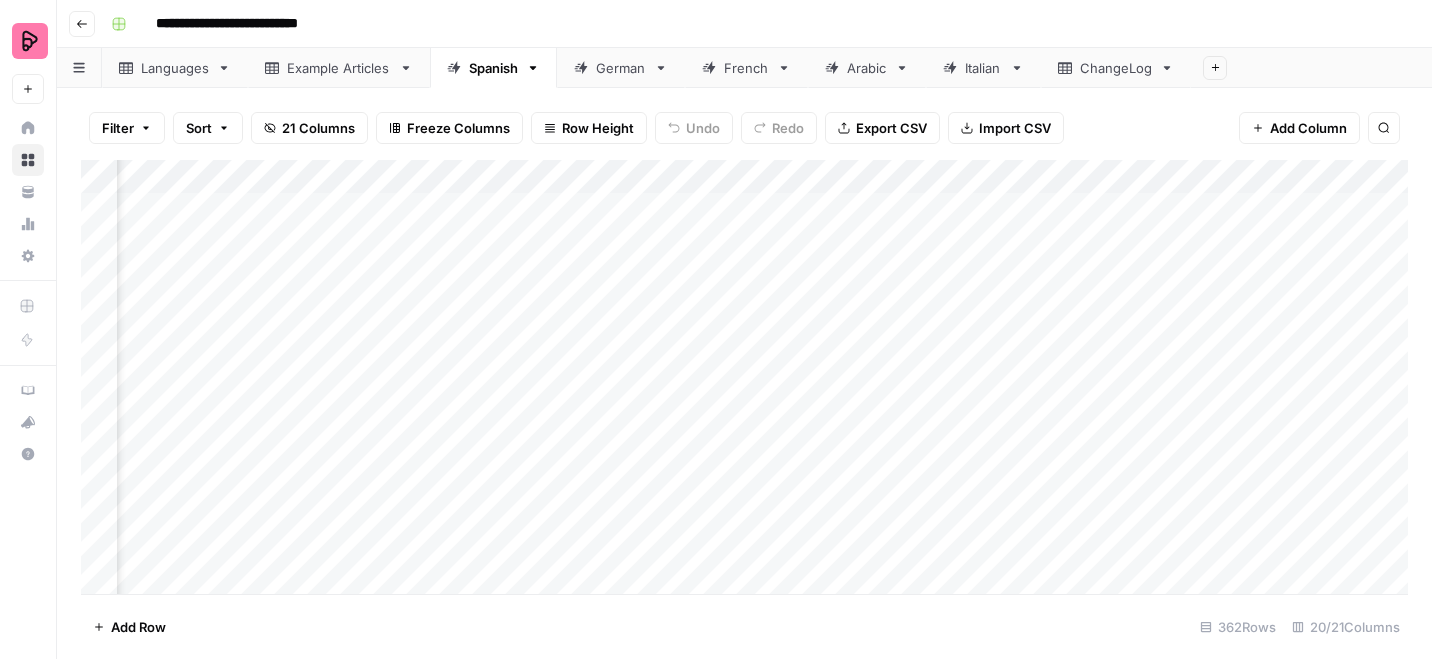 click on "Add Column" at bounding box center (744, 377) 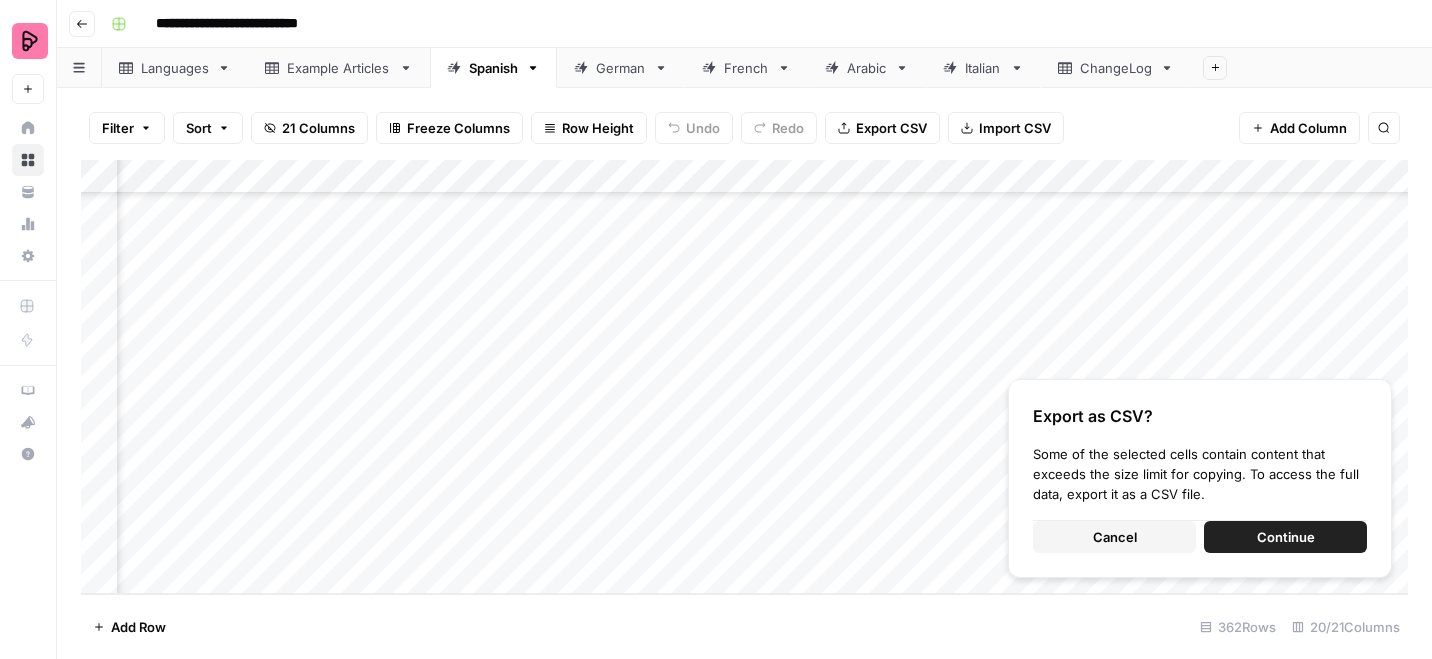 click on "Continue" at bounding box center (1285, 537) 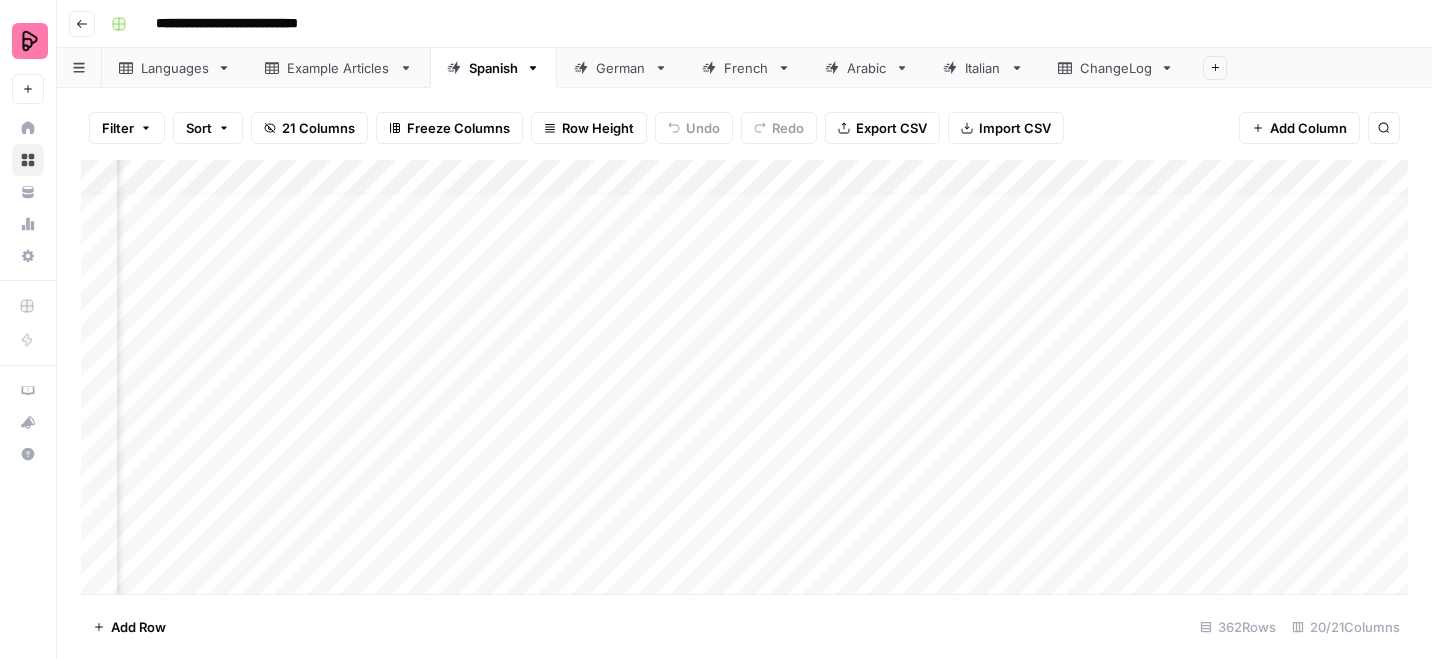 scroll, scrollTop: 0, scrollLeft: 333, axis: horizontal 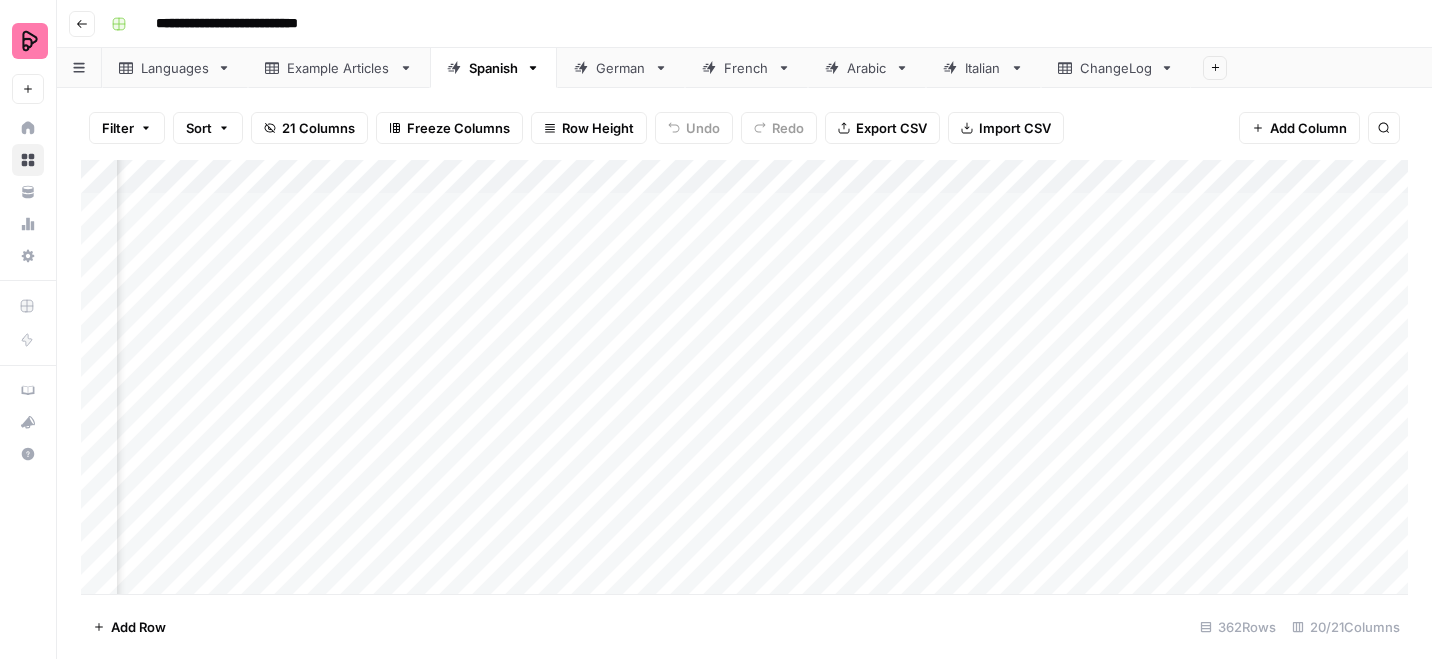 click 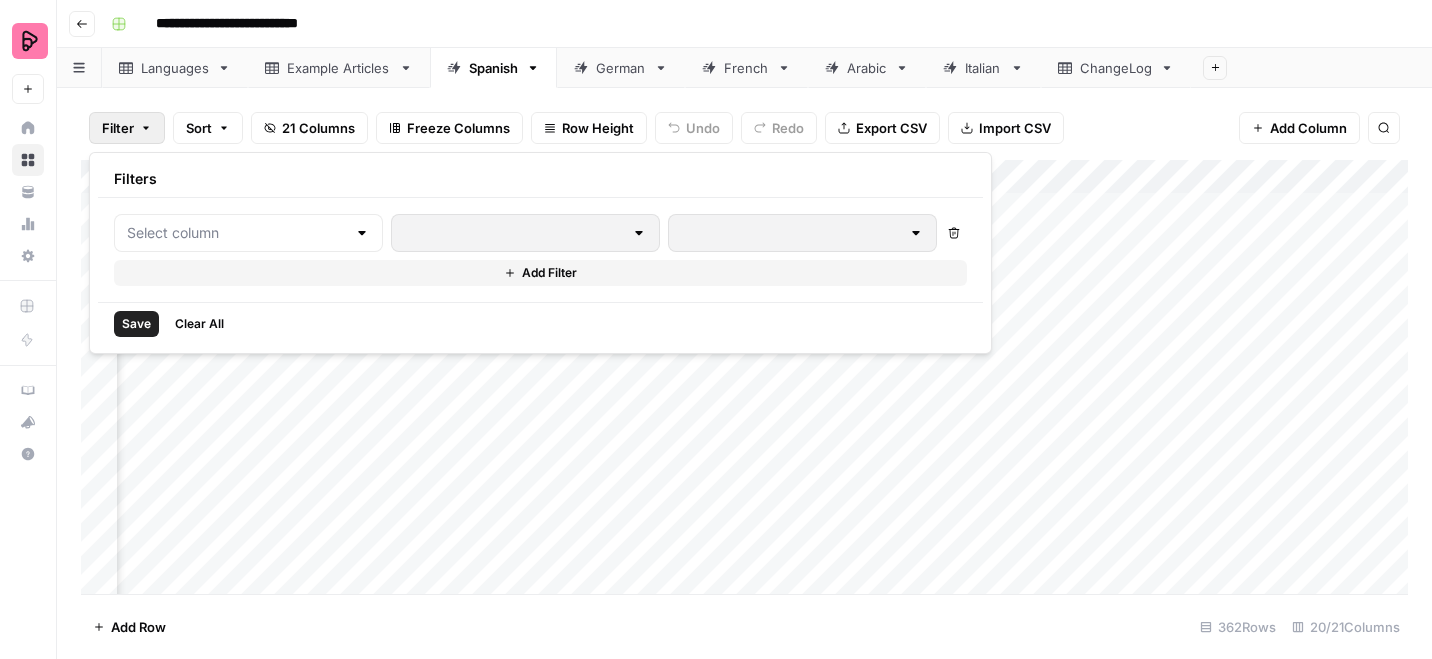 click at bounding box center (248, 233) 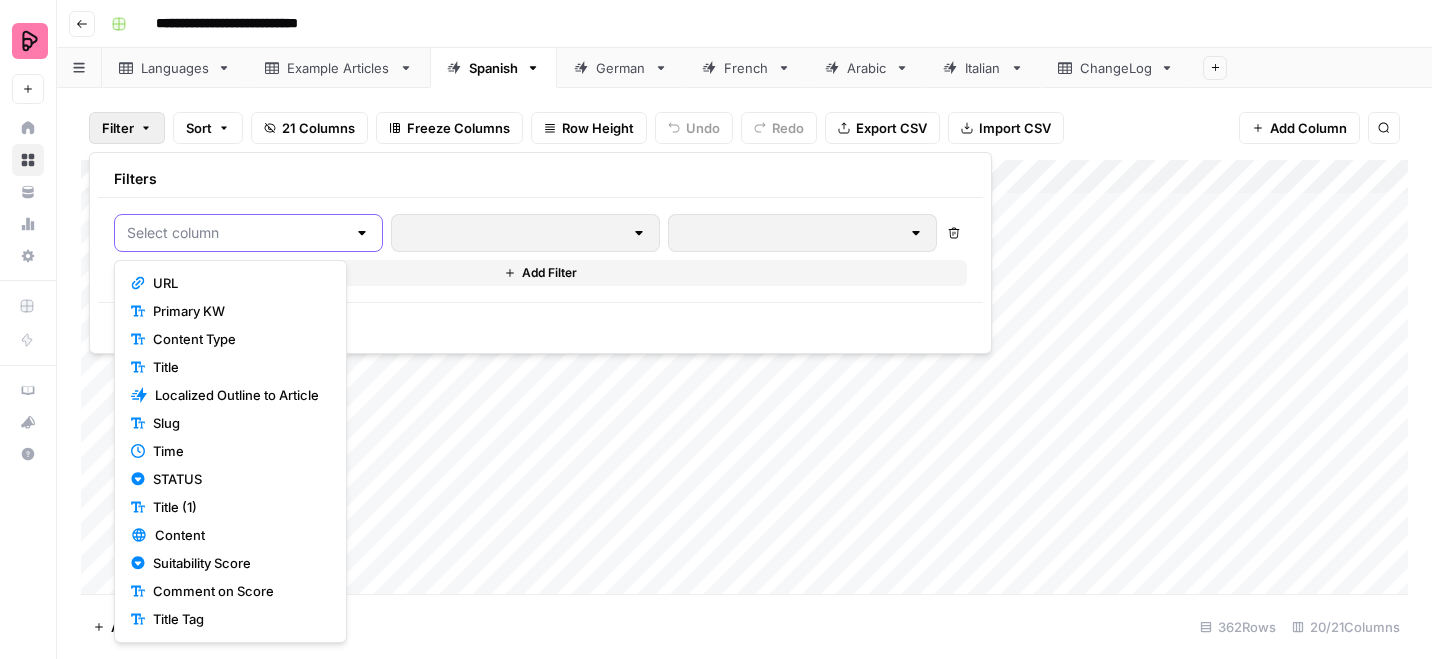 click at bounding box center [236, 233] 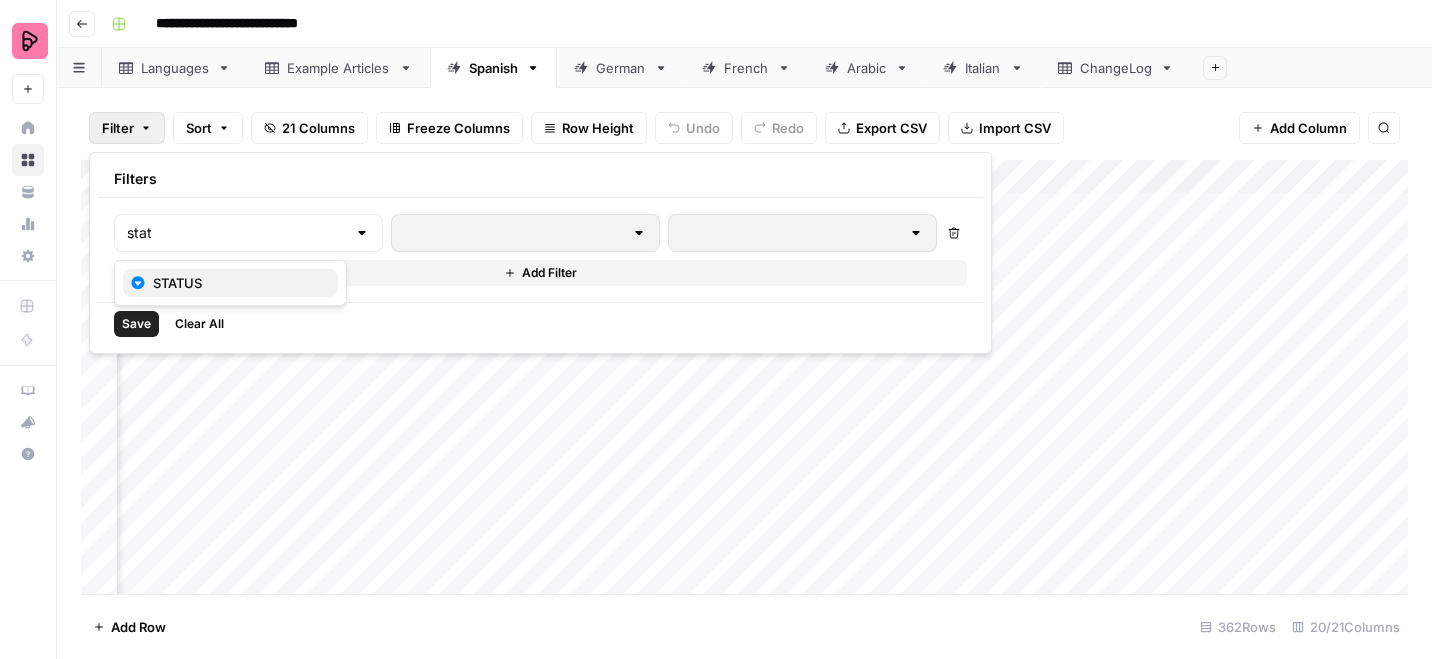 click on "STATUS" at bounding box center [237, 283] 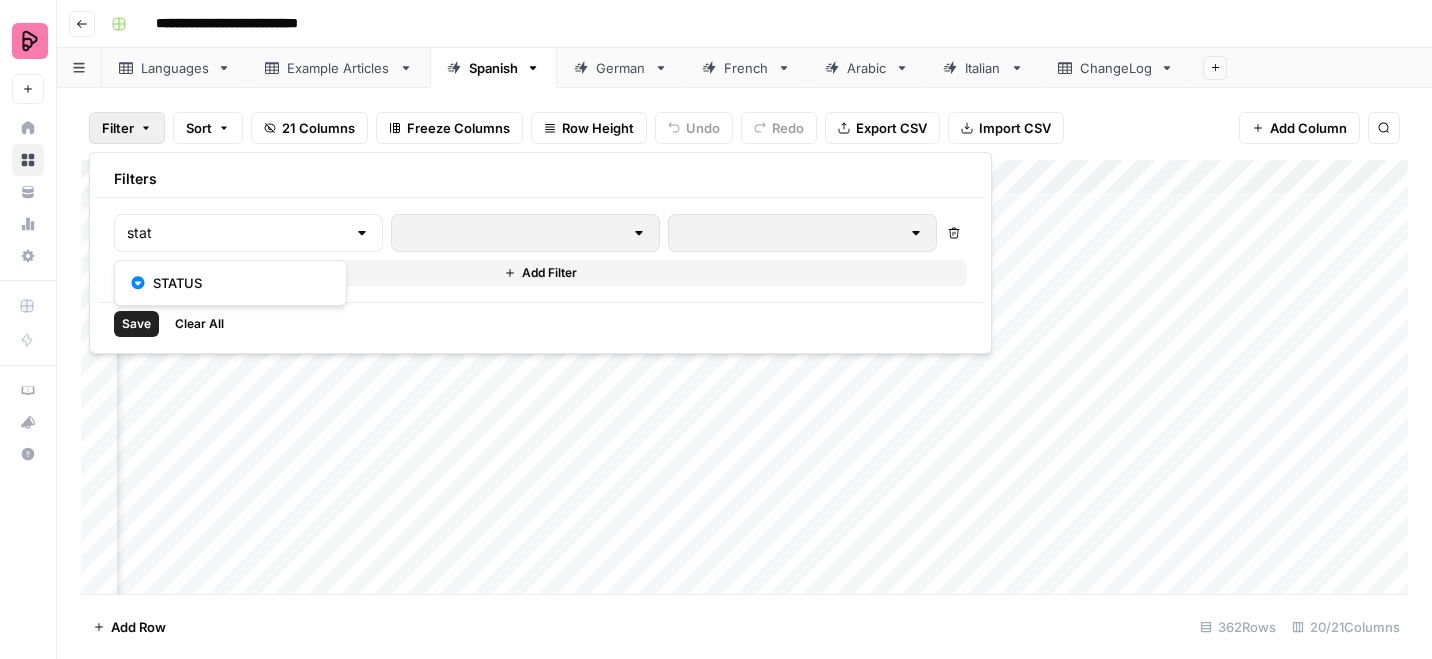 type on "STATUS" 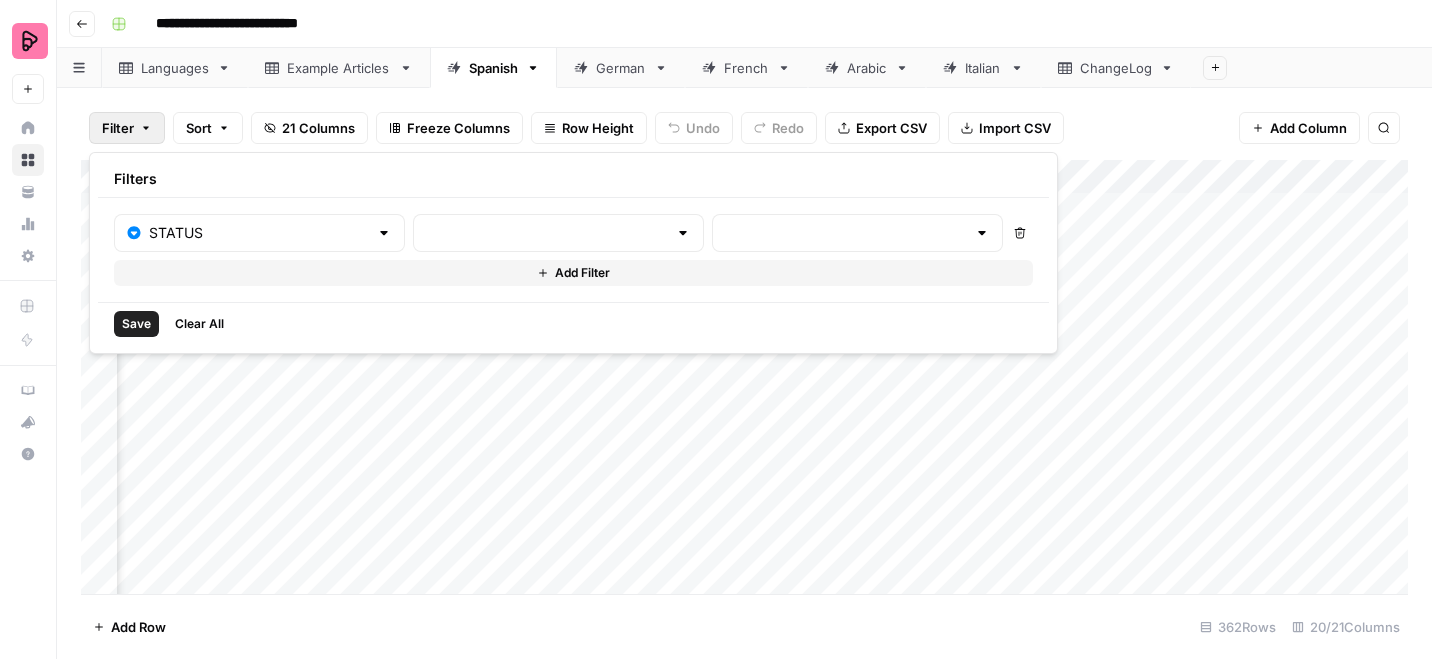 click at bounding box center [558, 233] 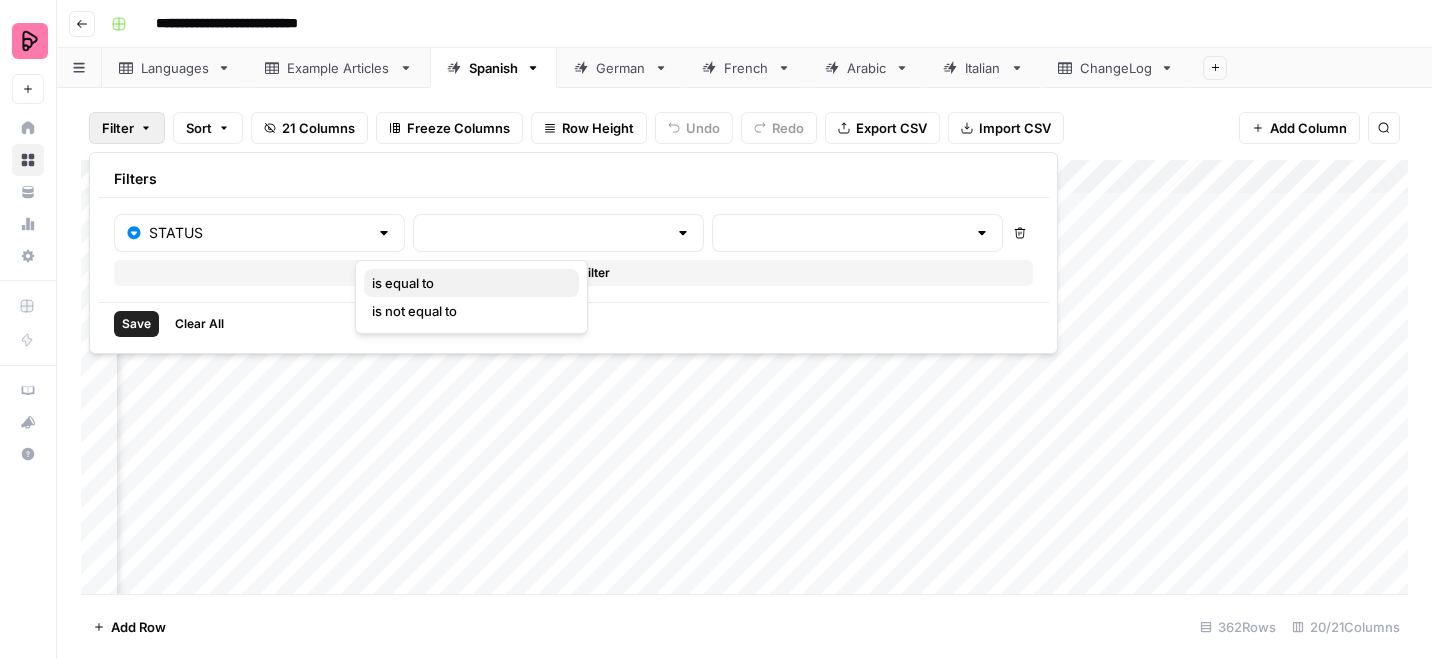 click on "is equal to" at bounding box center (467, 283) 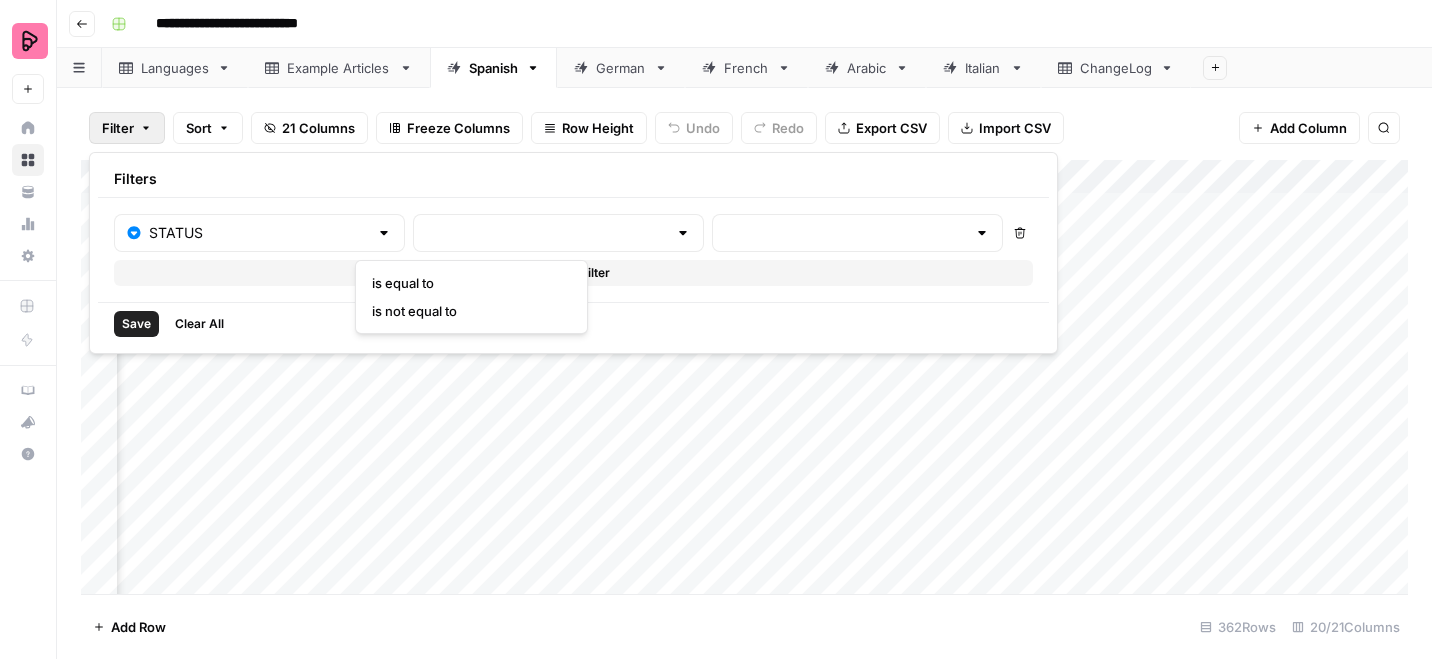 type on "is equal to" 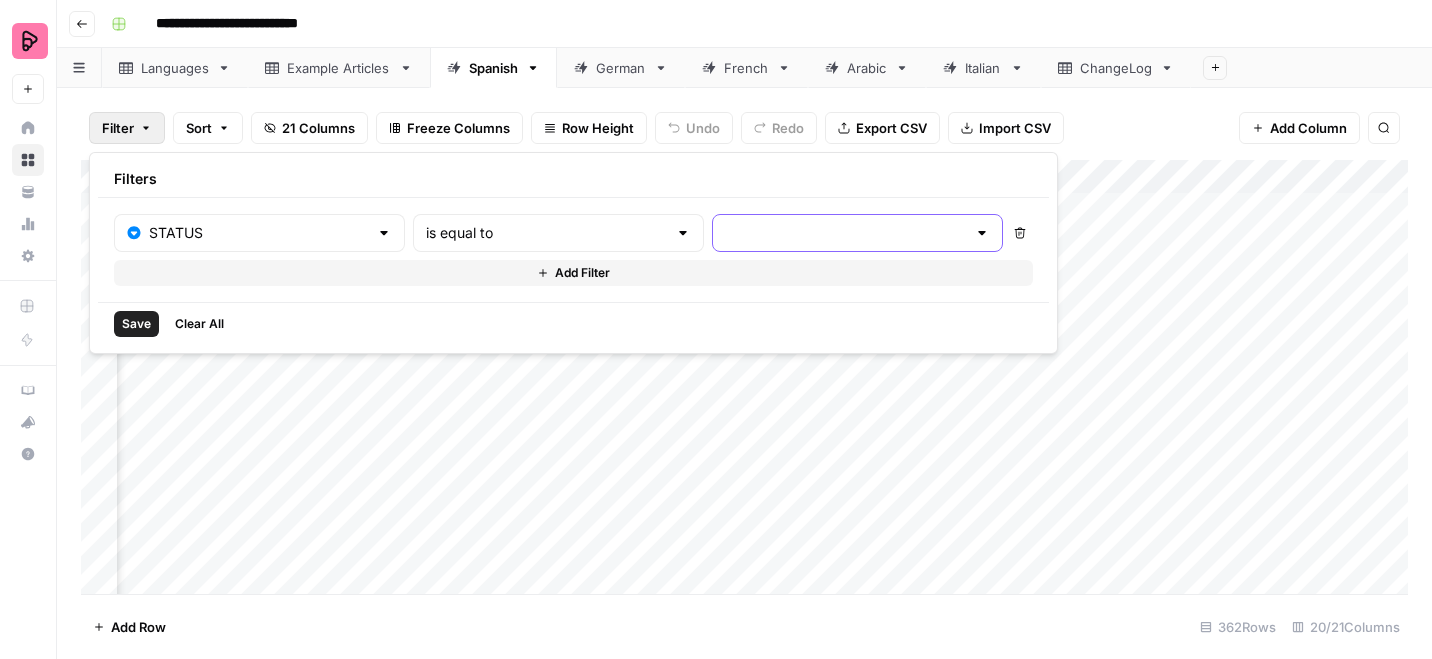 click at bounding box center [845, 233] 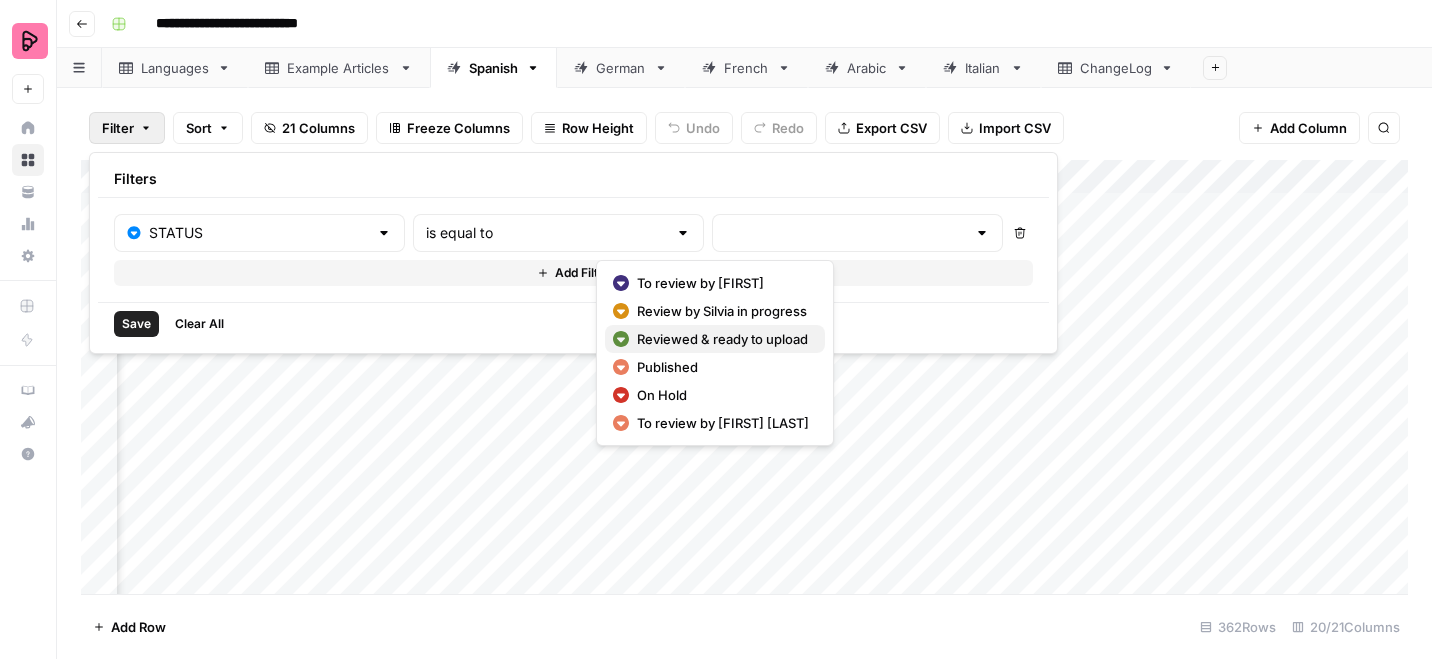 click on "Reviewed & ready to upload" at bounding box center [723, 339] 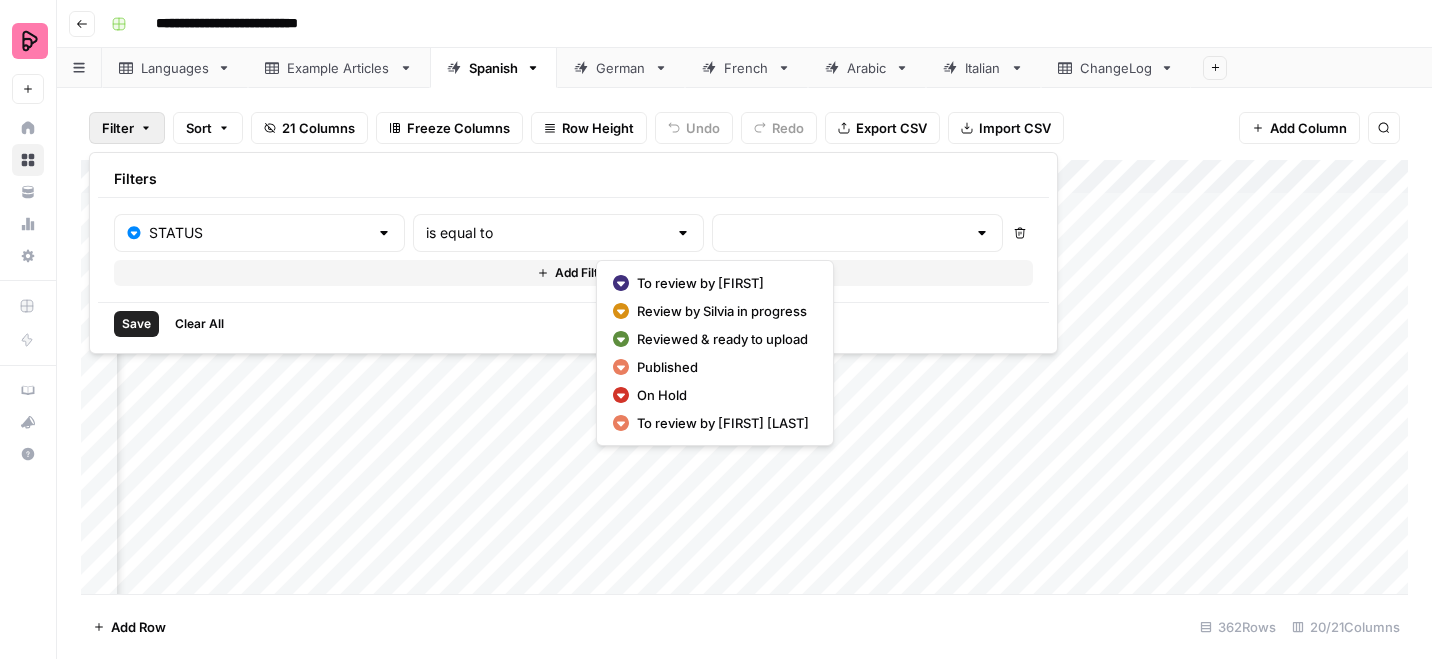 type on "Reviewed & ready to upload" 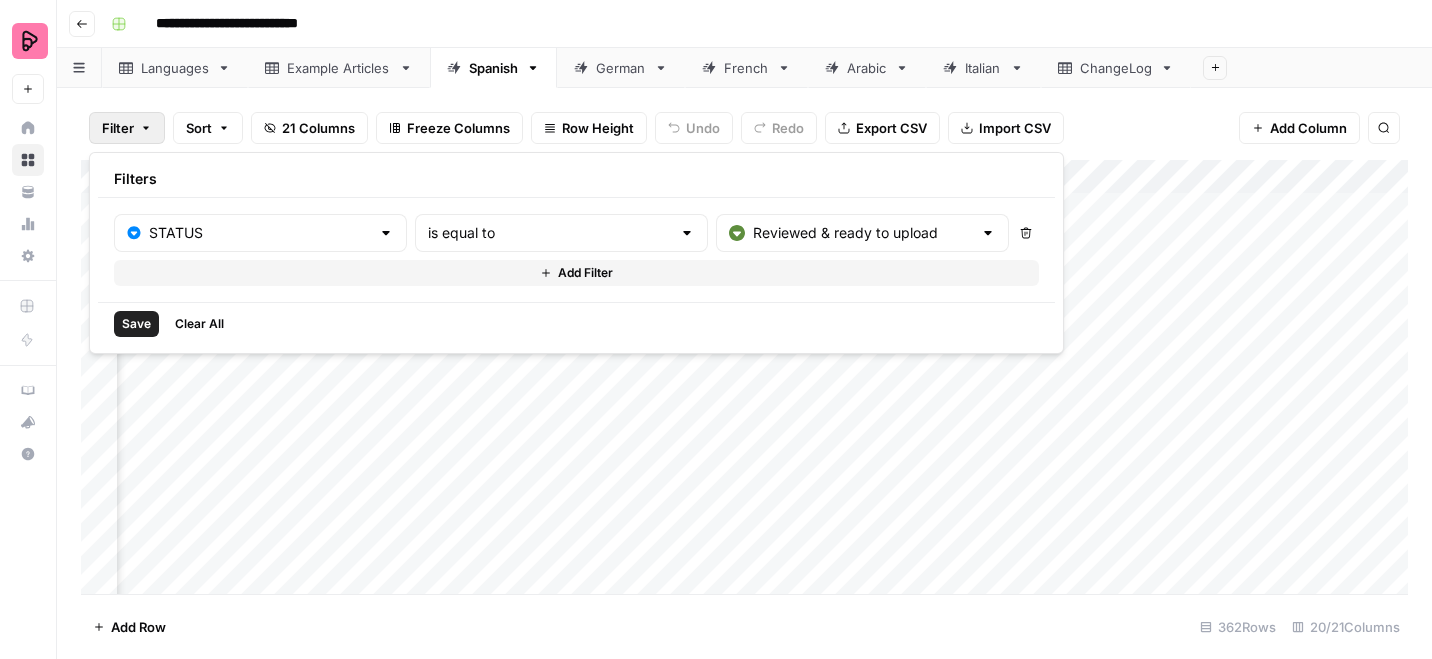 click on "Save" at bounding box center [136, 324] 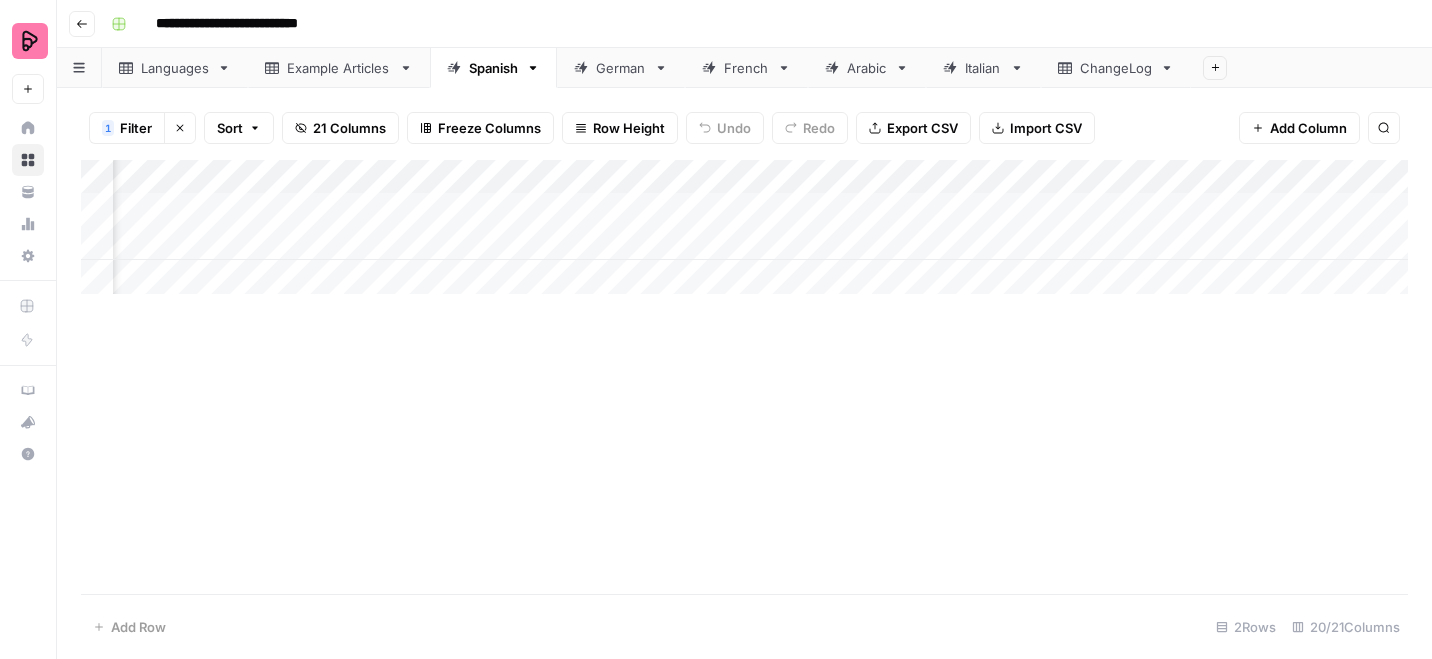 drag, startPoint x: 284, startPoint y: 211, endPoint x: 284, endPoint y: 244, distance: 33 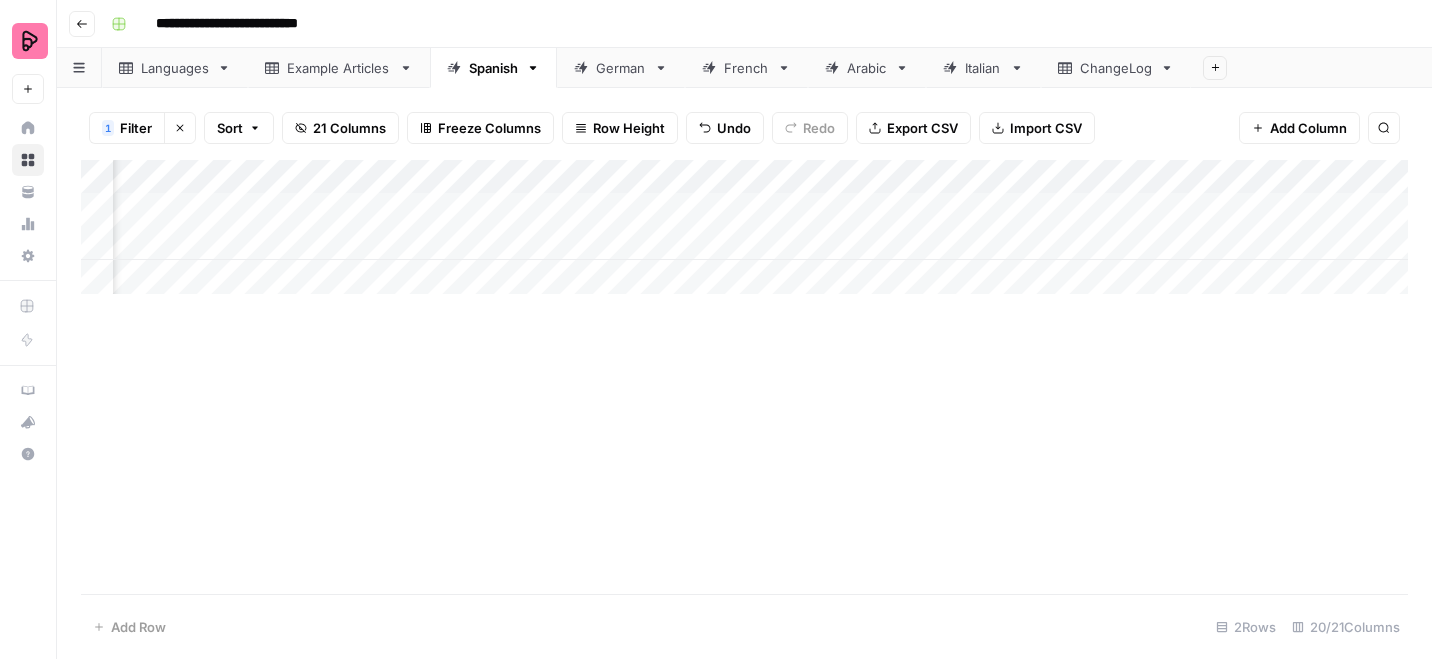 click on "Add Column" at bounding box center (744, 227) 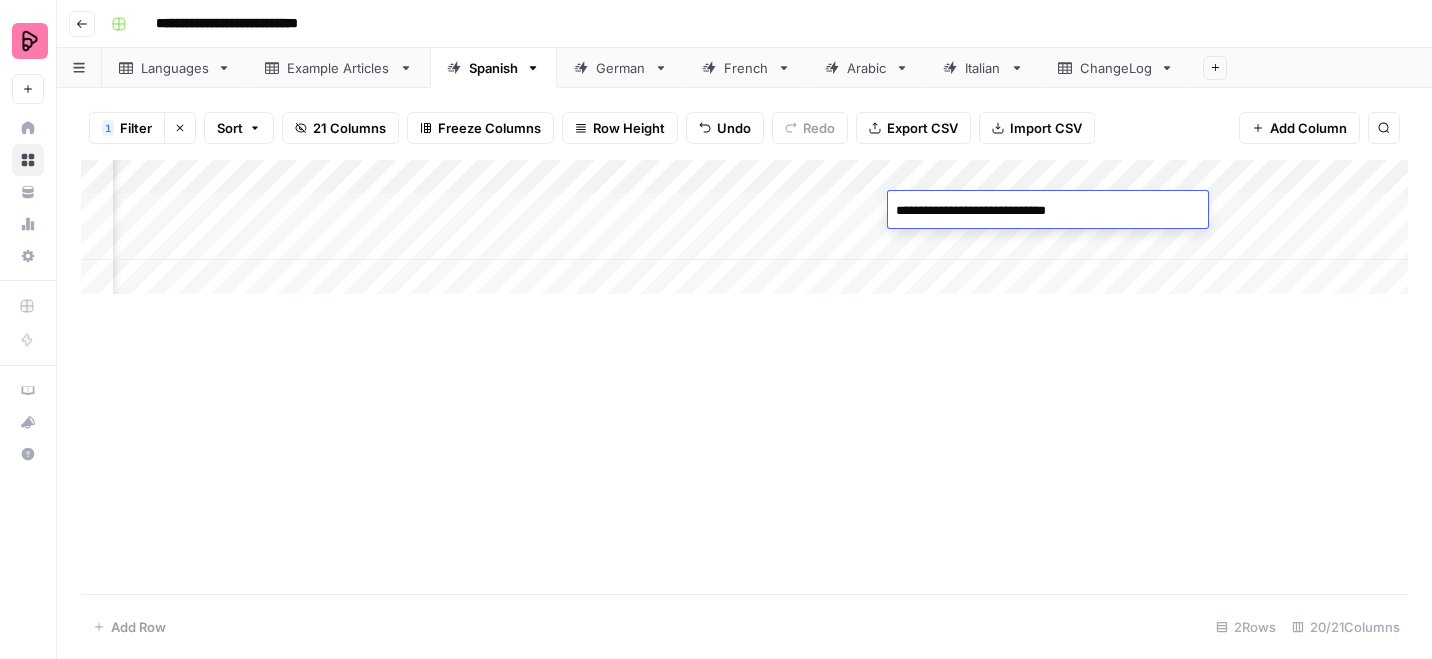 click on "**********" at bounding box center [1048, 211] 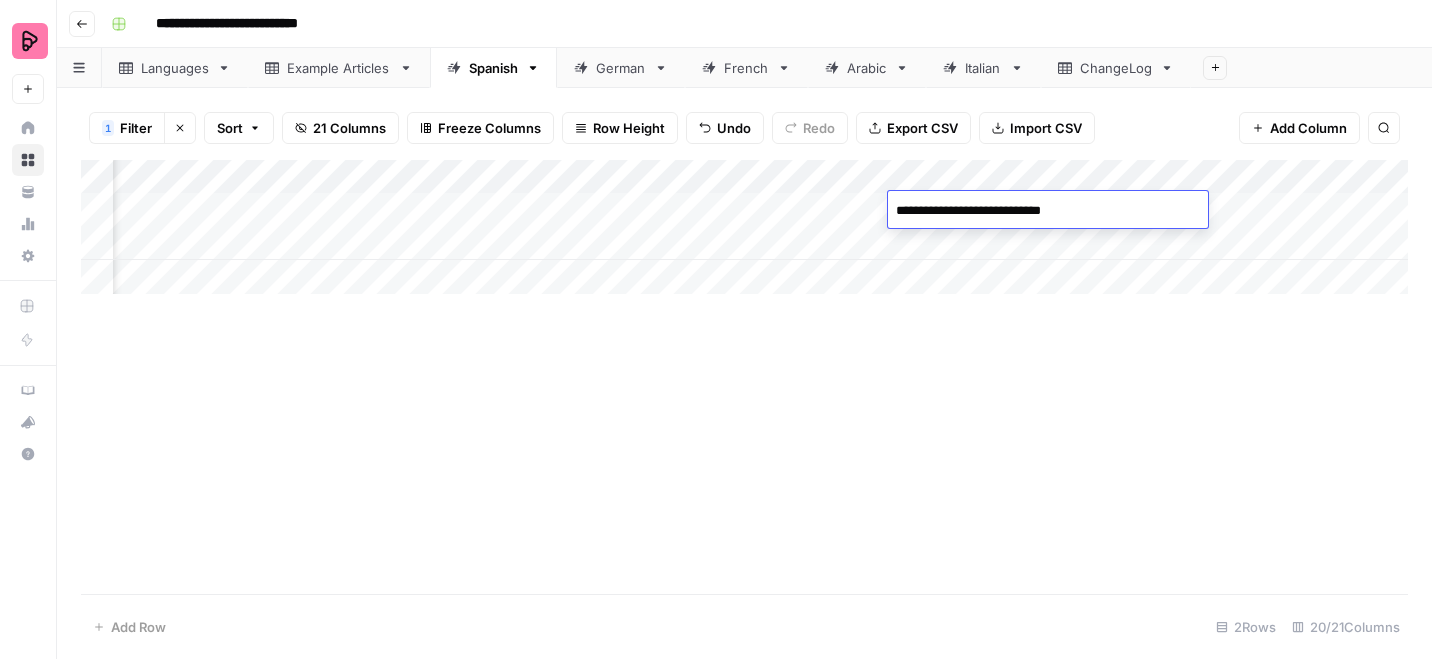 type on "**********" 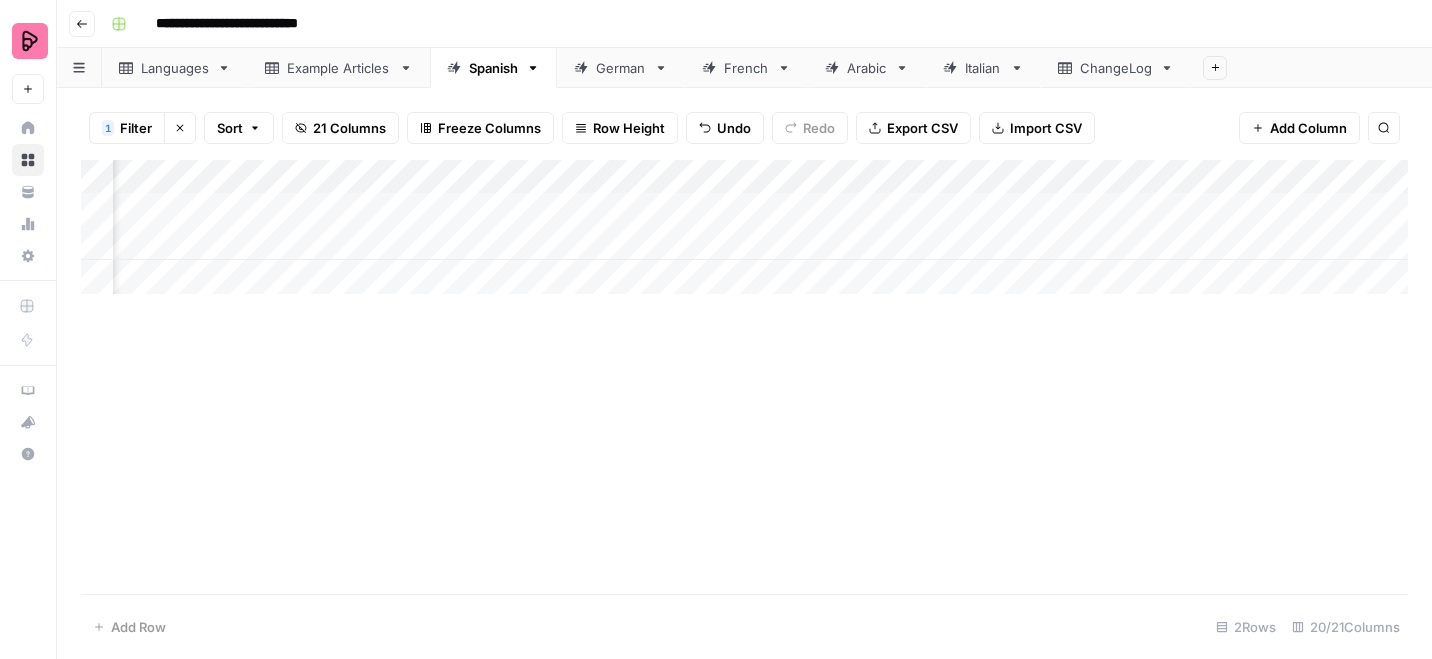 drag, startPoint x: 1074, startPoint y: 173, endPoint x: 1198, endPoint y: 173, distance: 124 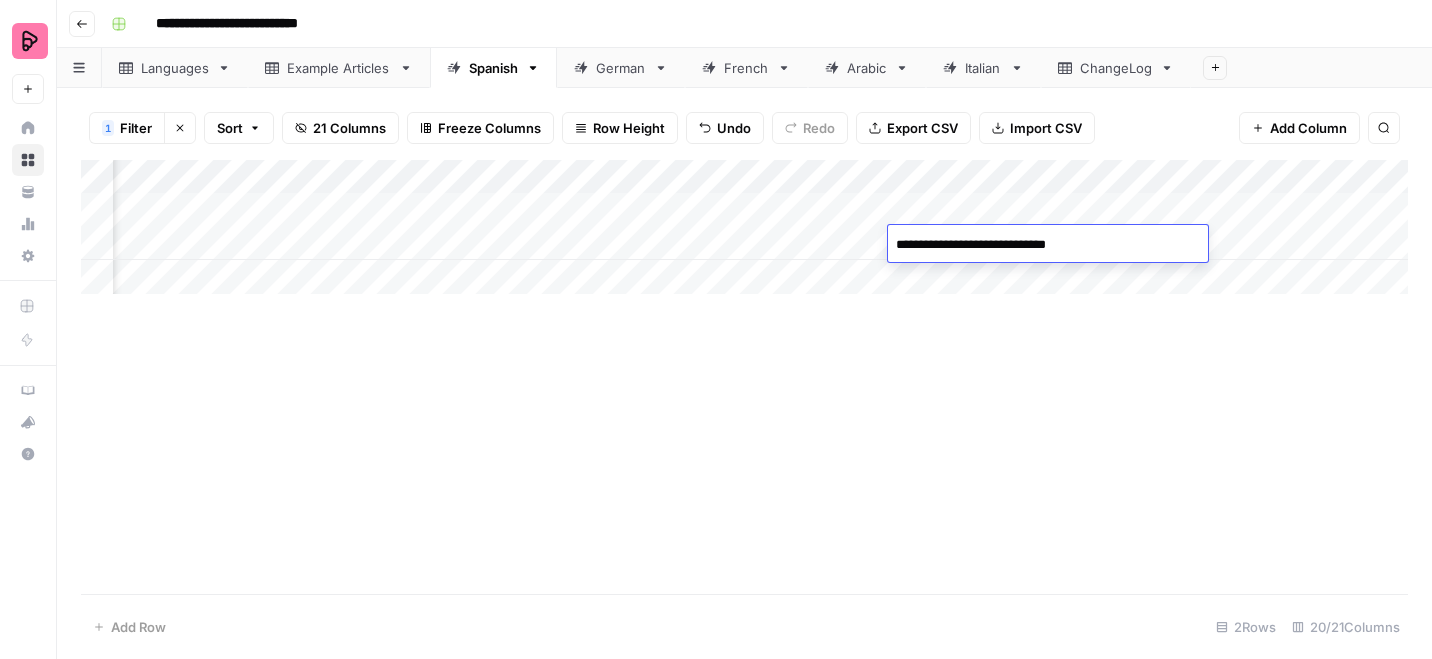click on "**********" at bounding box center (1048, 245) 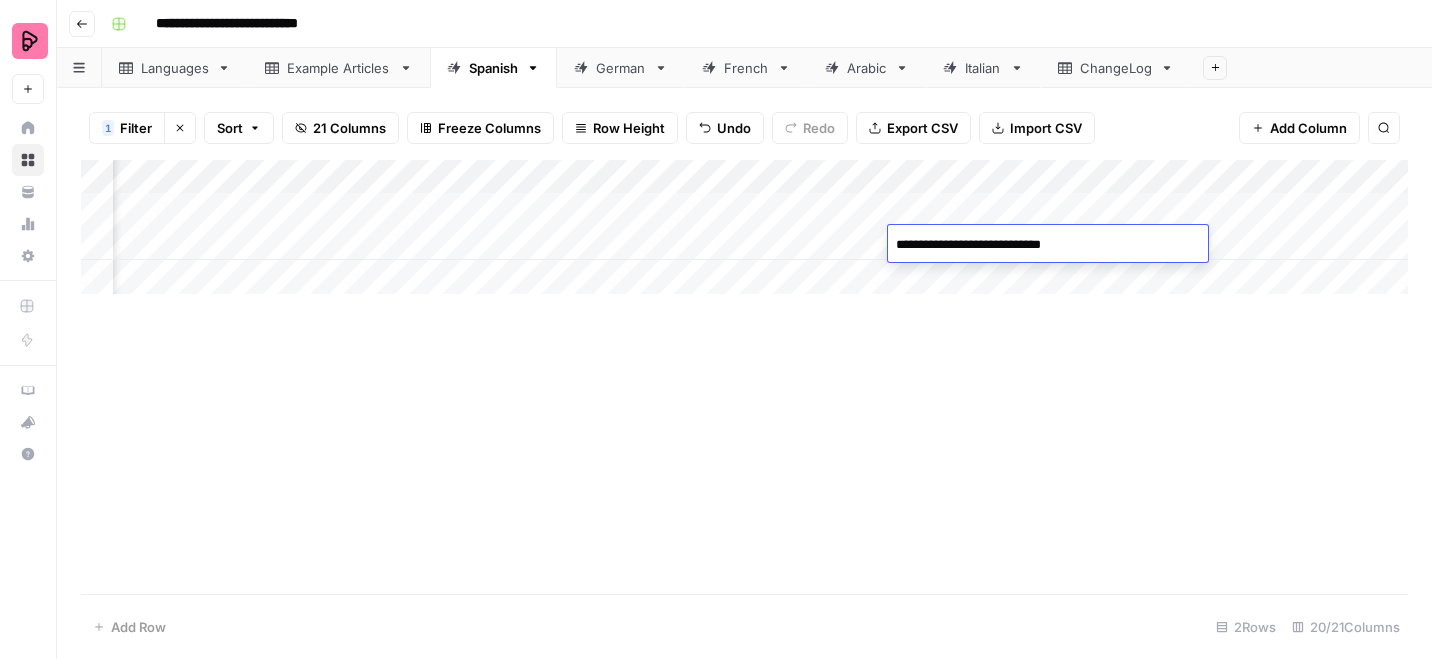 type on "**********" 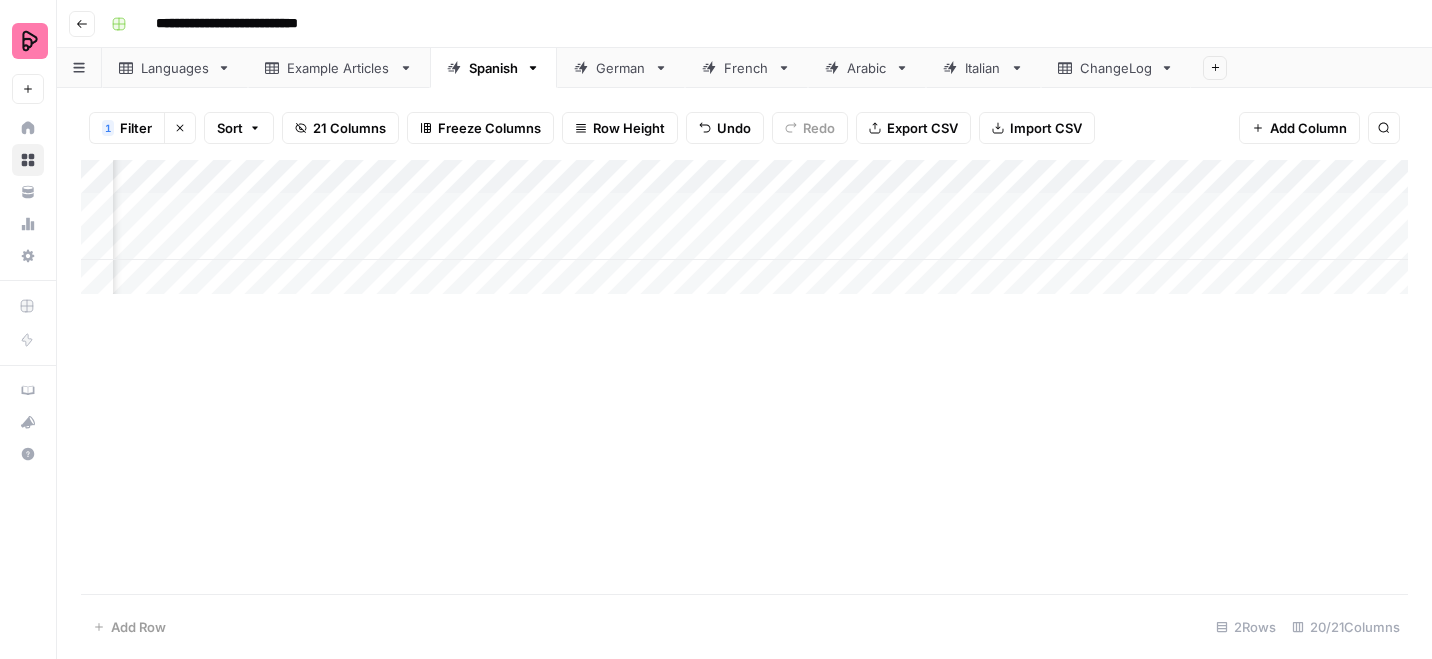 click 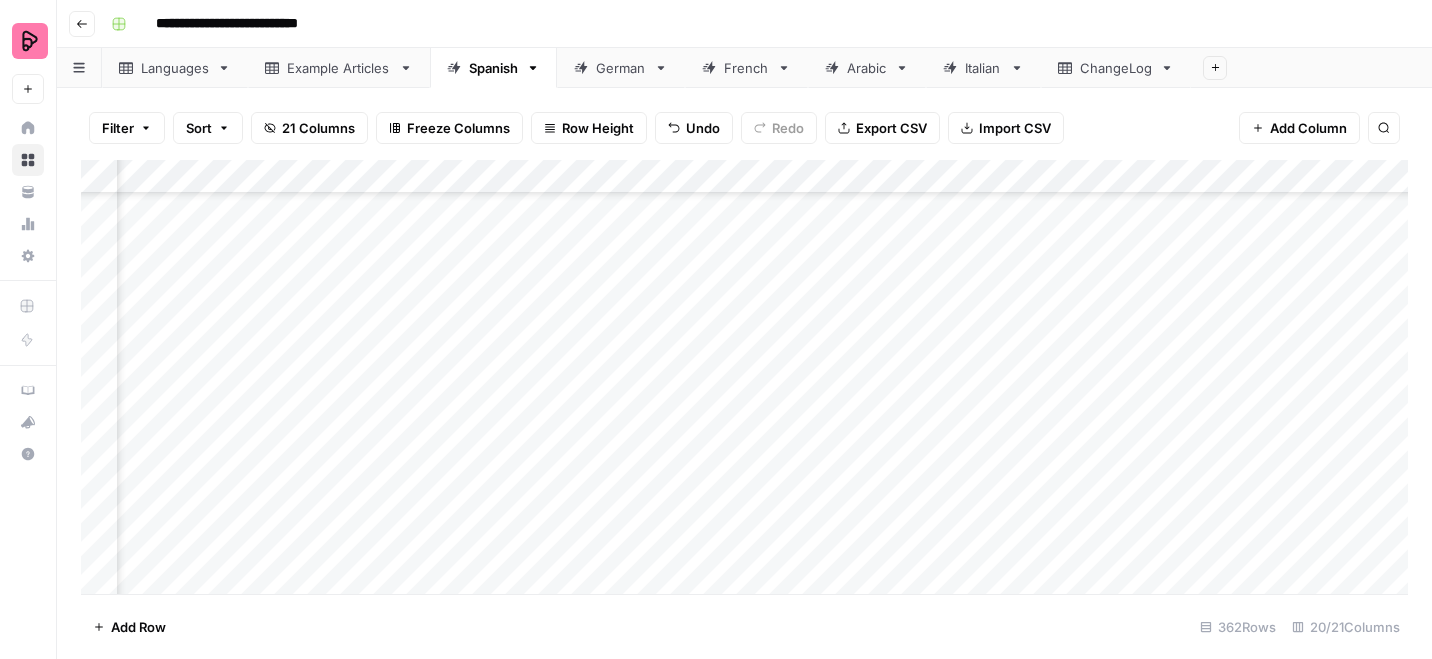 scroll, scrollTop: 8424, scrollLeft: 555, axis: both 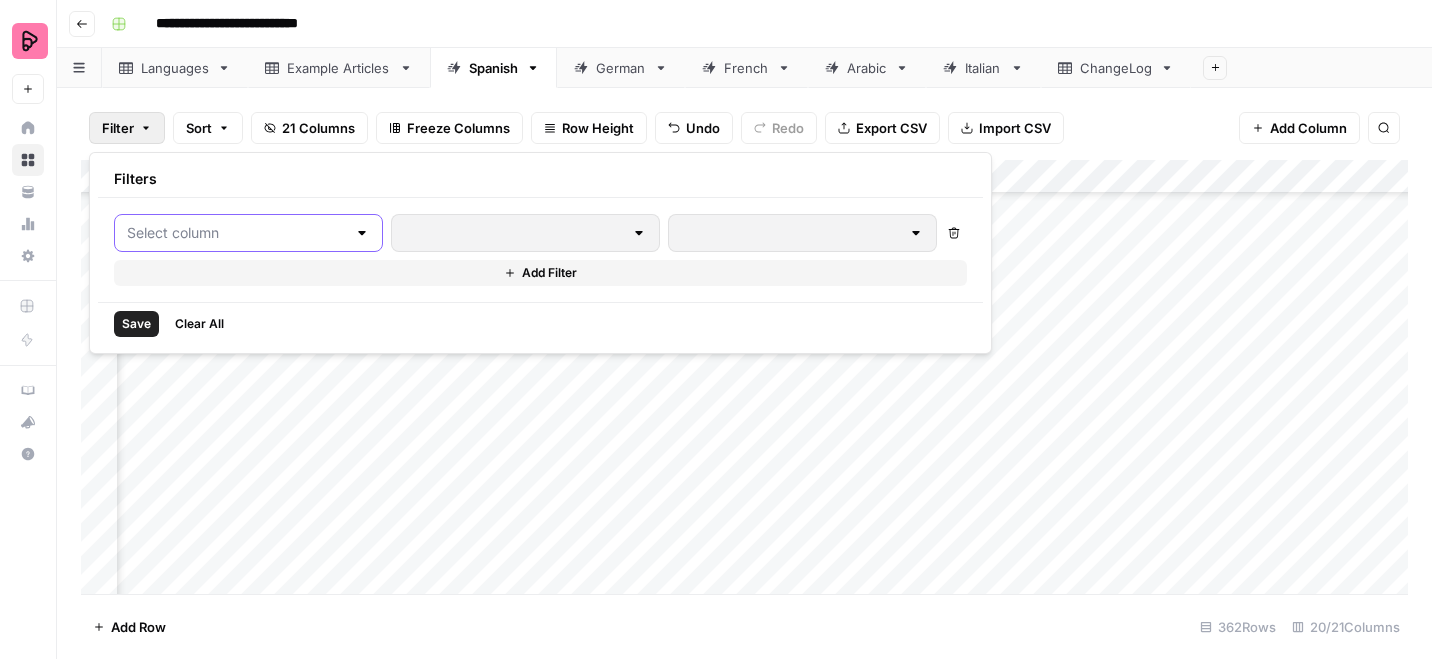 click at bounding box center (236, 233) 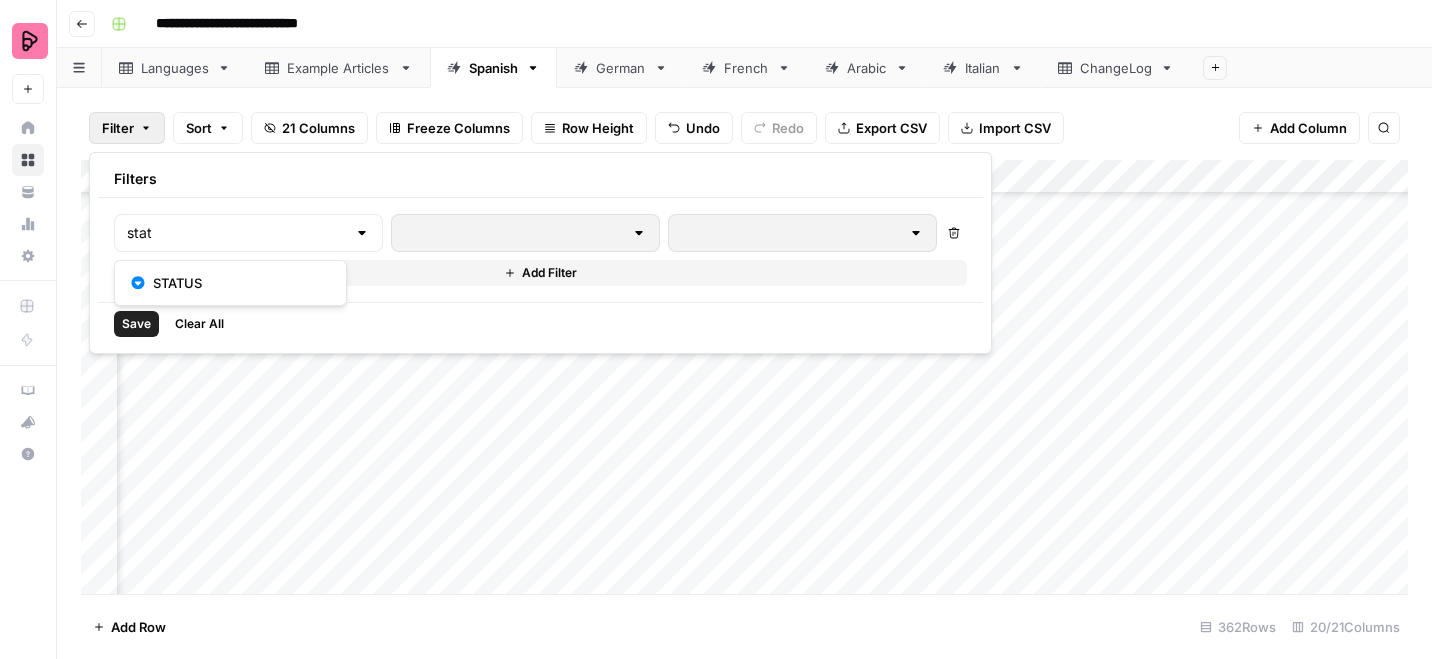 click on "STATUS" at bounding box center (237, 283) 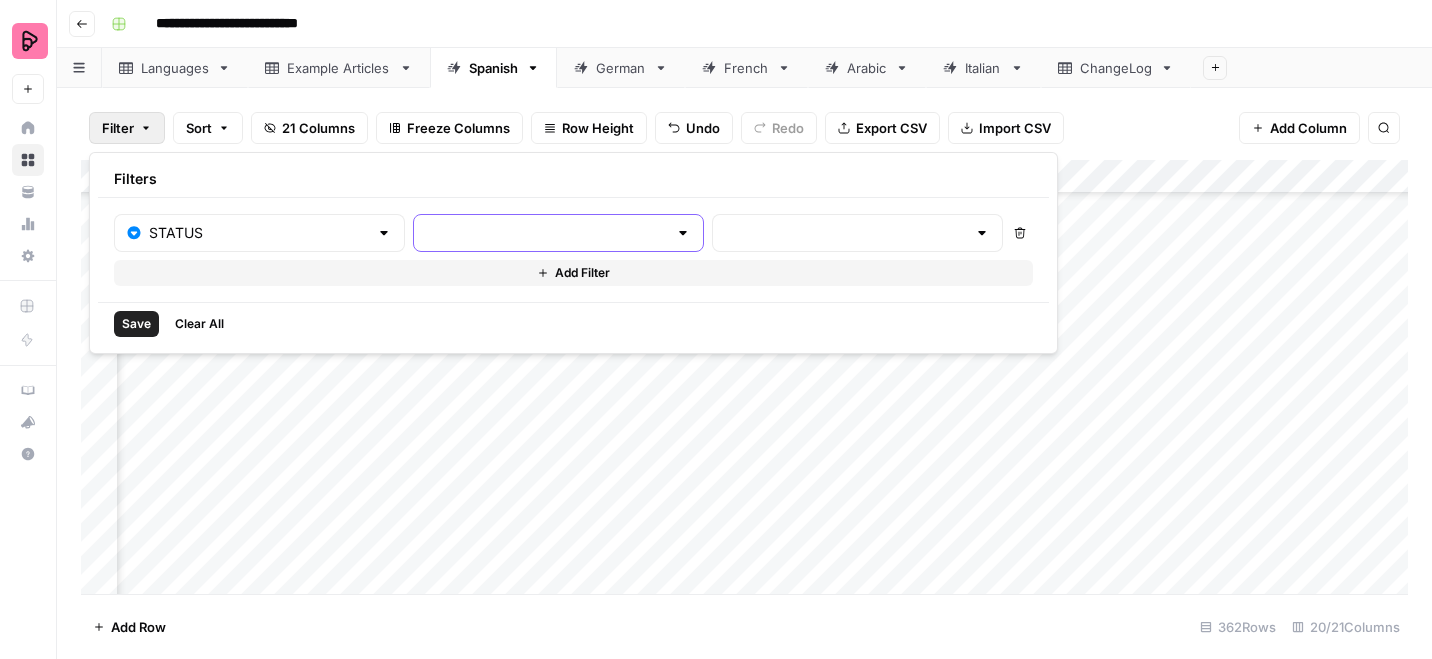 click at bounding box center [546, 233] 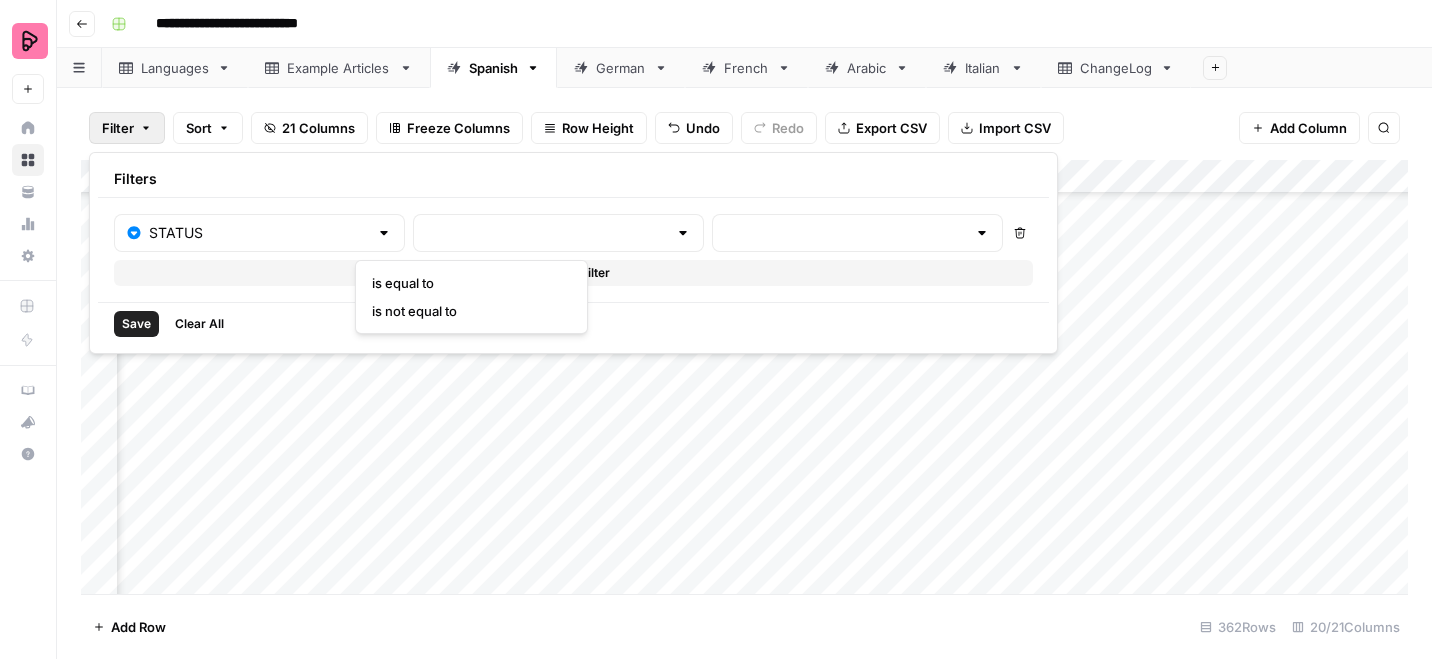 click on "is equal to" at bounding box center (467, 283) 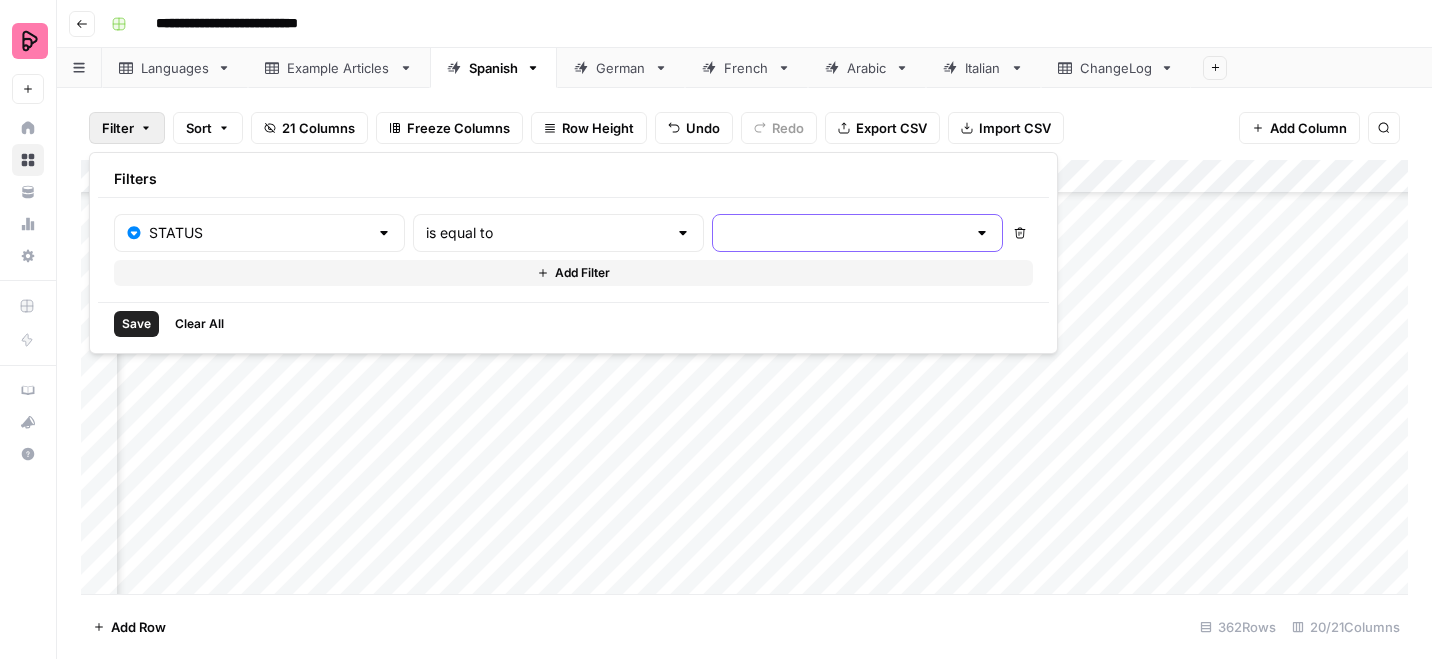 click at bounding box center (845, 233) 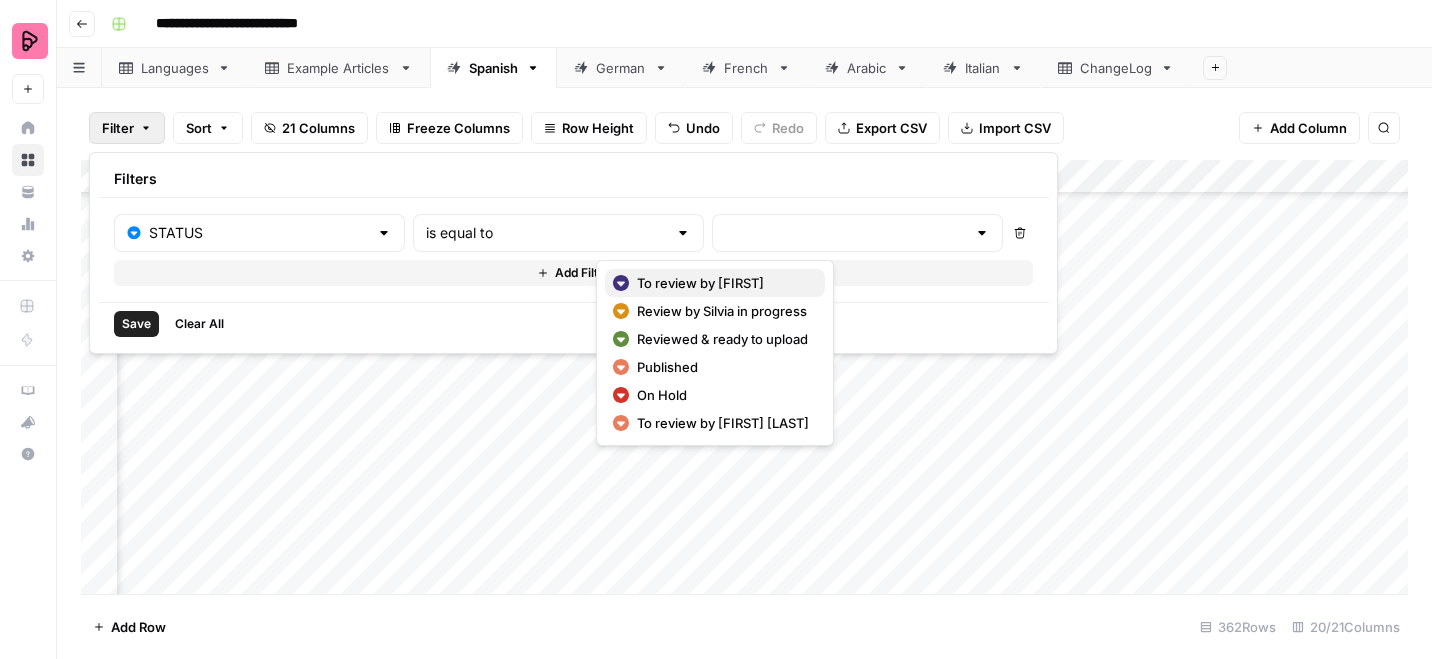 click on "To review by Silvia" at bounding box center [723, 283] 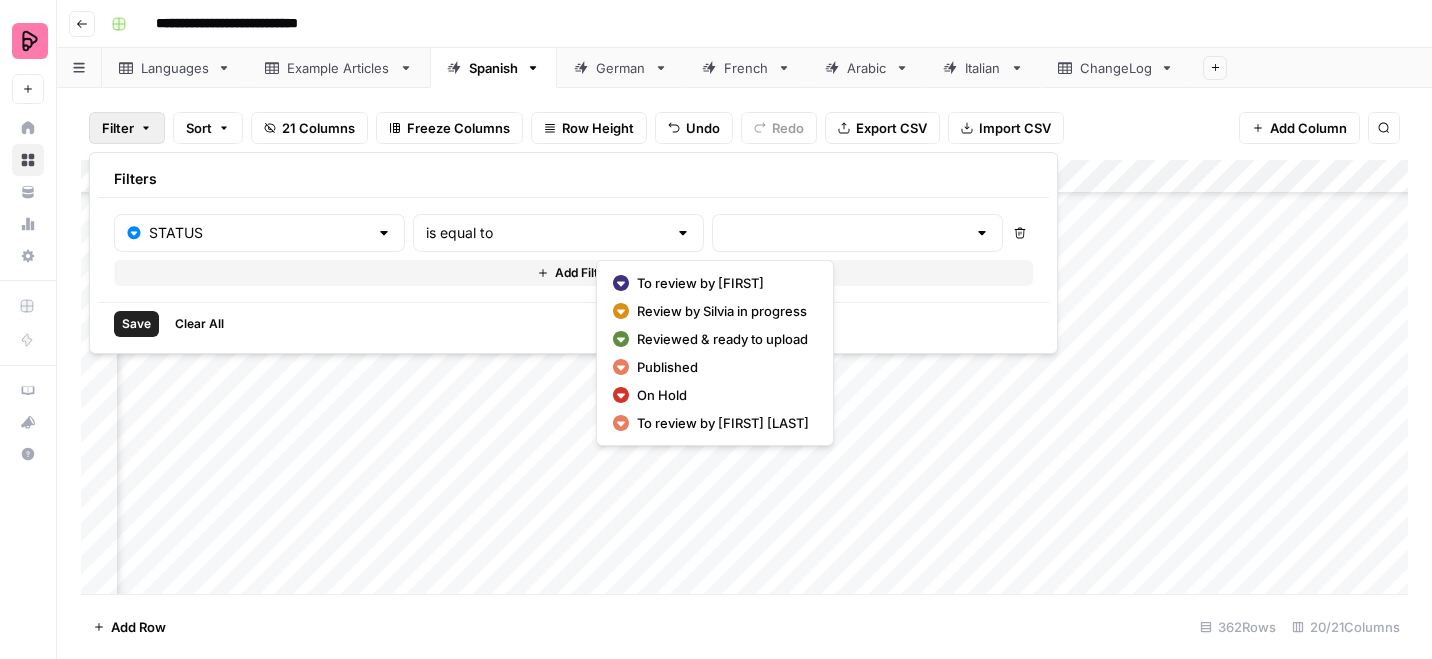 type on "To review by Silvia" 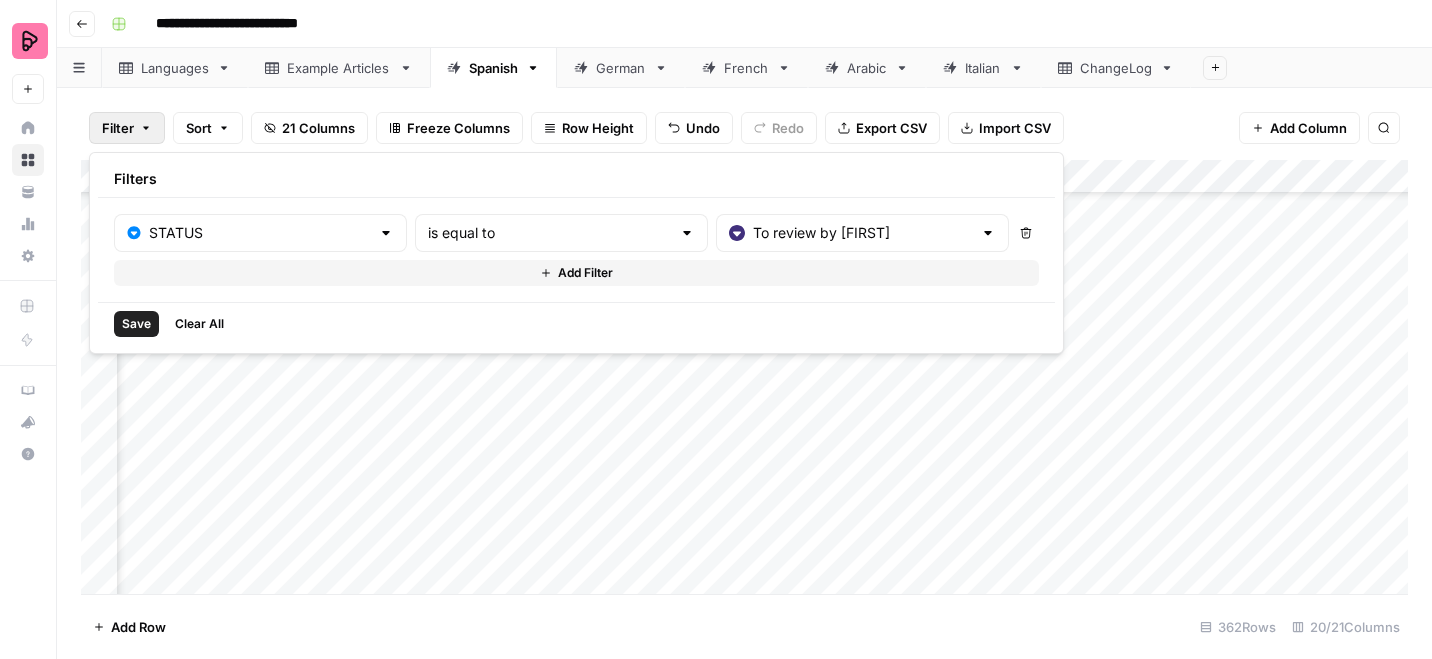 click on "Save" at bounding box center (136, 324) 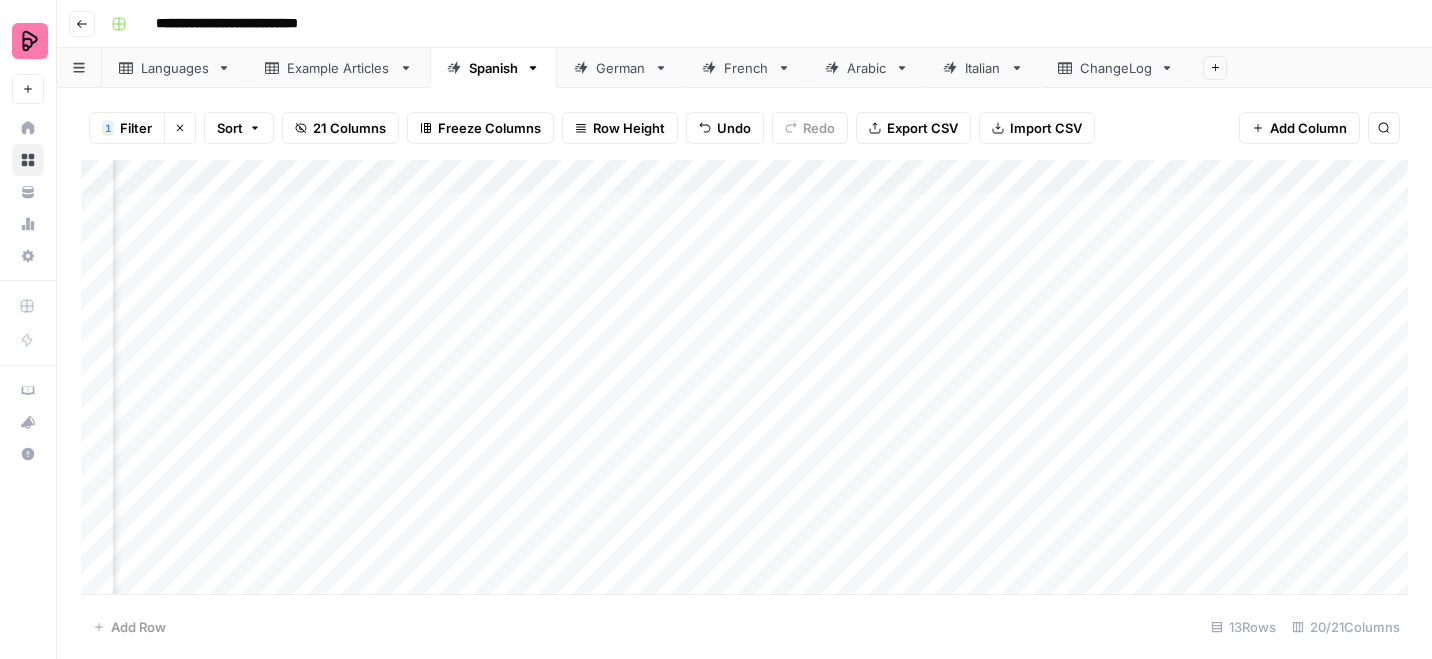 scroll, scrollTop: 40, scrollLeft: 201, axis: both 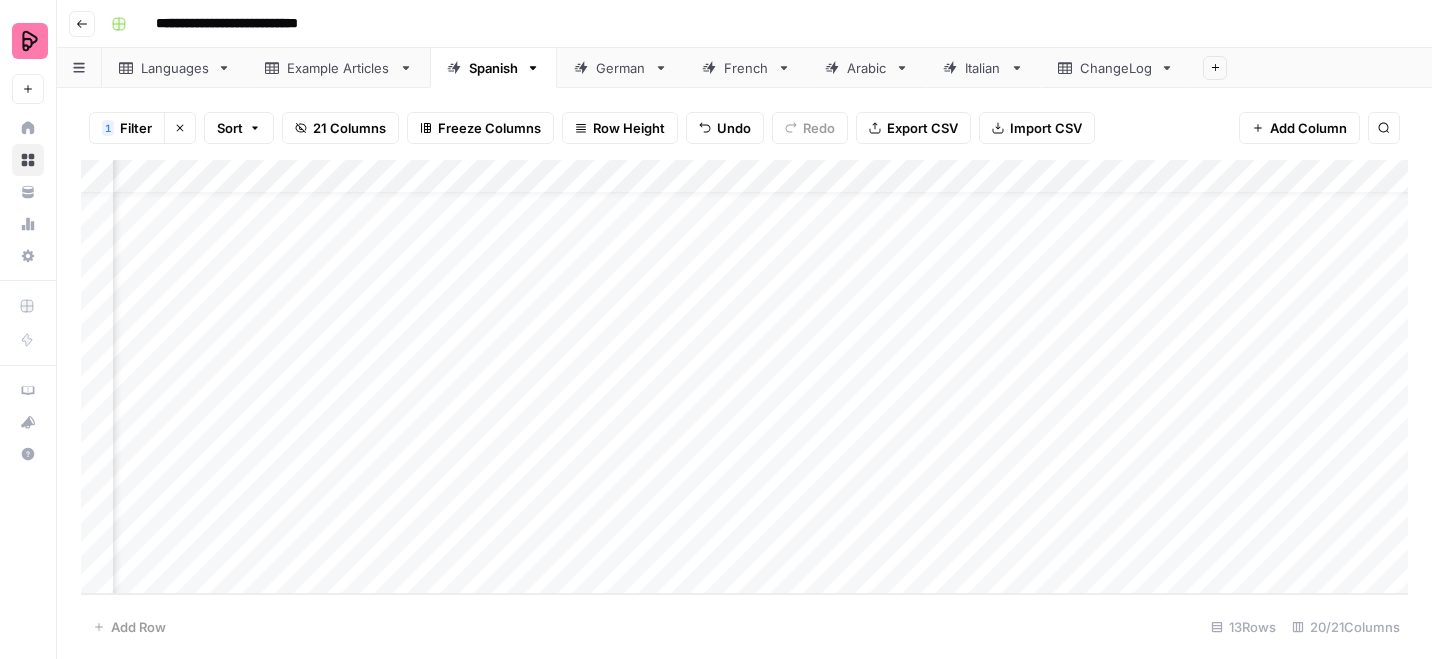 drag, startPoint x: 554, startPoint y: 215, endPoint x: 551, endPoint y: 496, distance: 281.01602 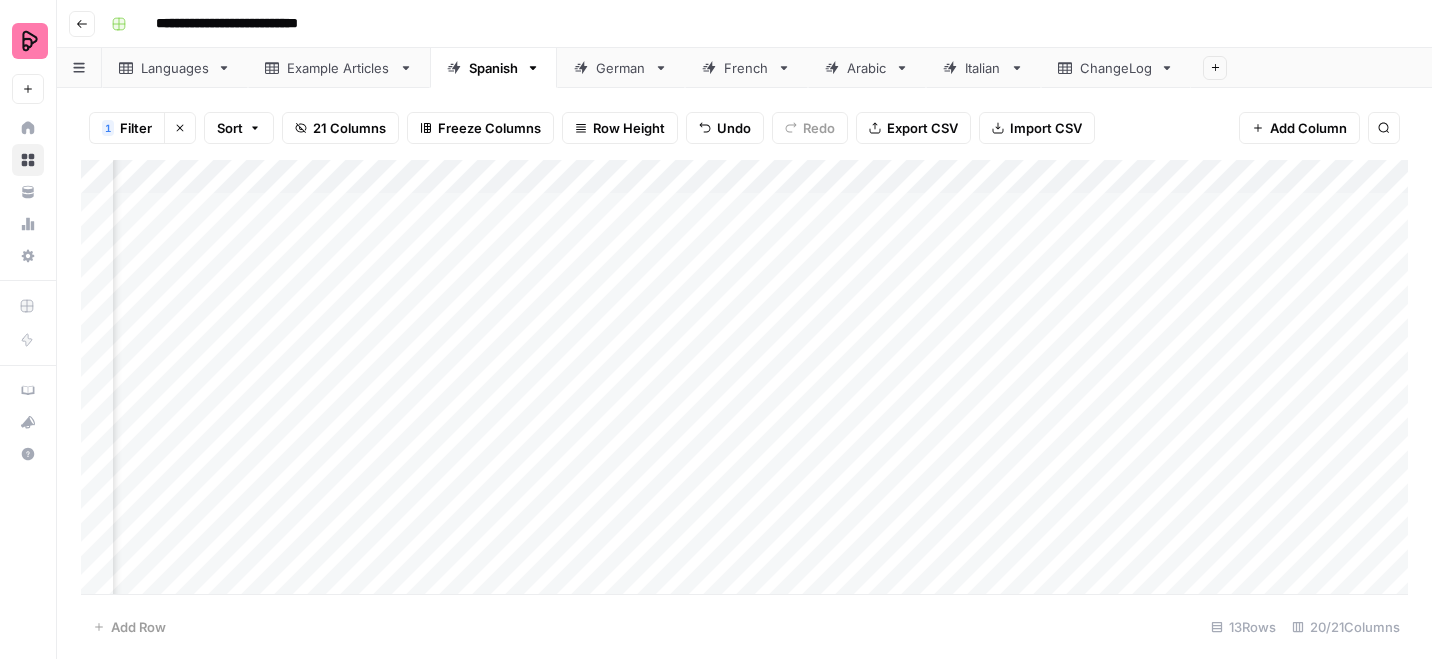 click on "Add Column" at bounding box center (744, 377) 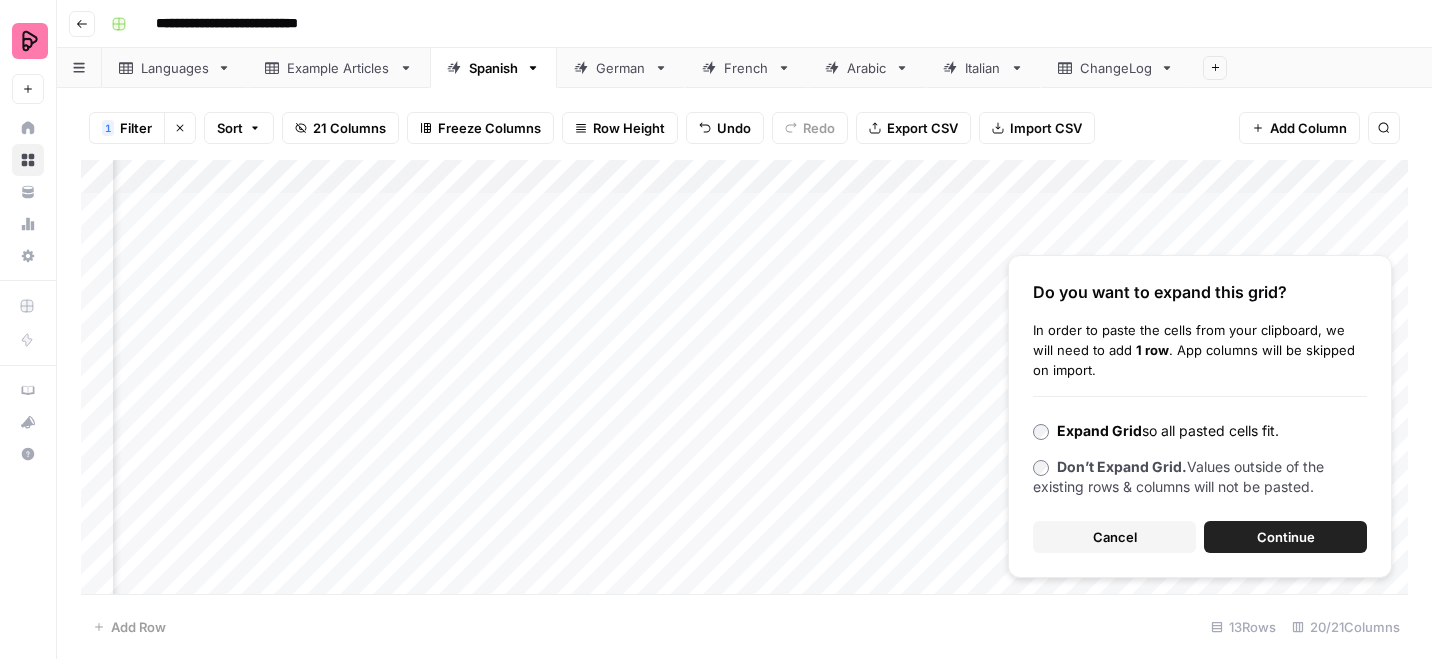 click on "Cancel" at bounding box center (1115, 537) 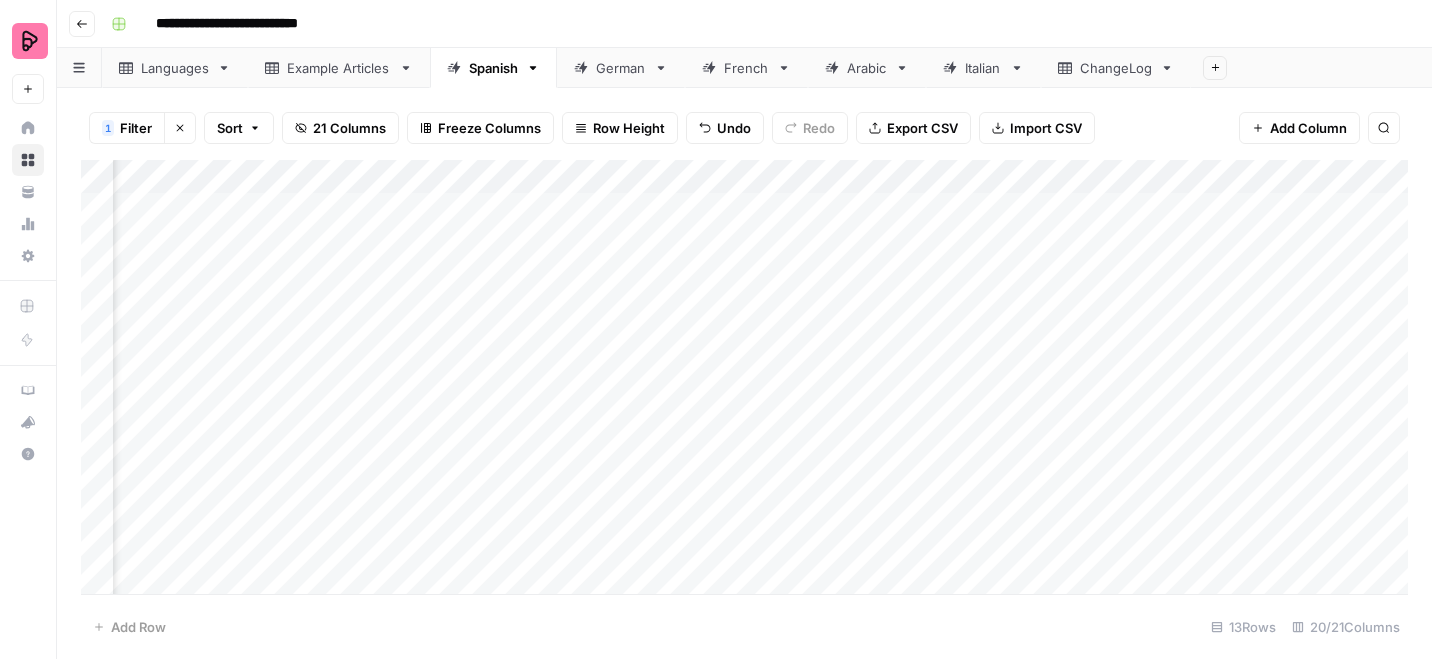 click on "Add Column" at bounding box center (744, 377) 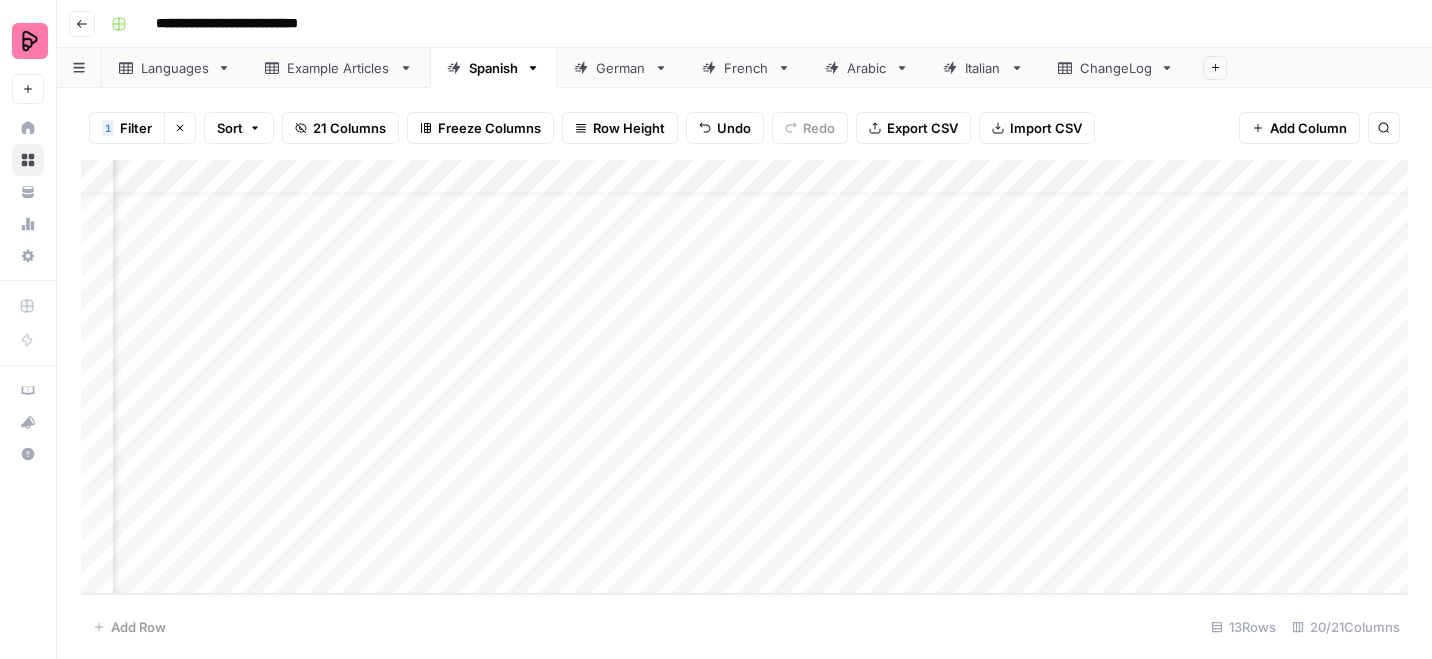 scroll, scrollTop: 40, scrollLeft: 1082, axis: both 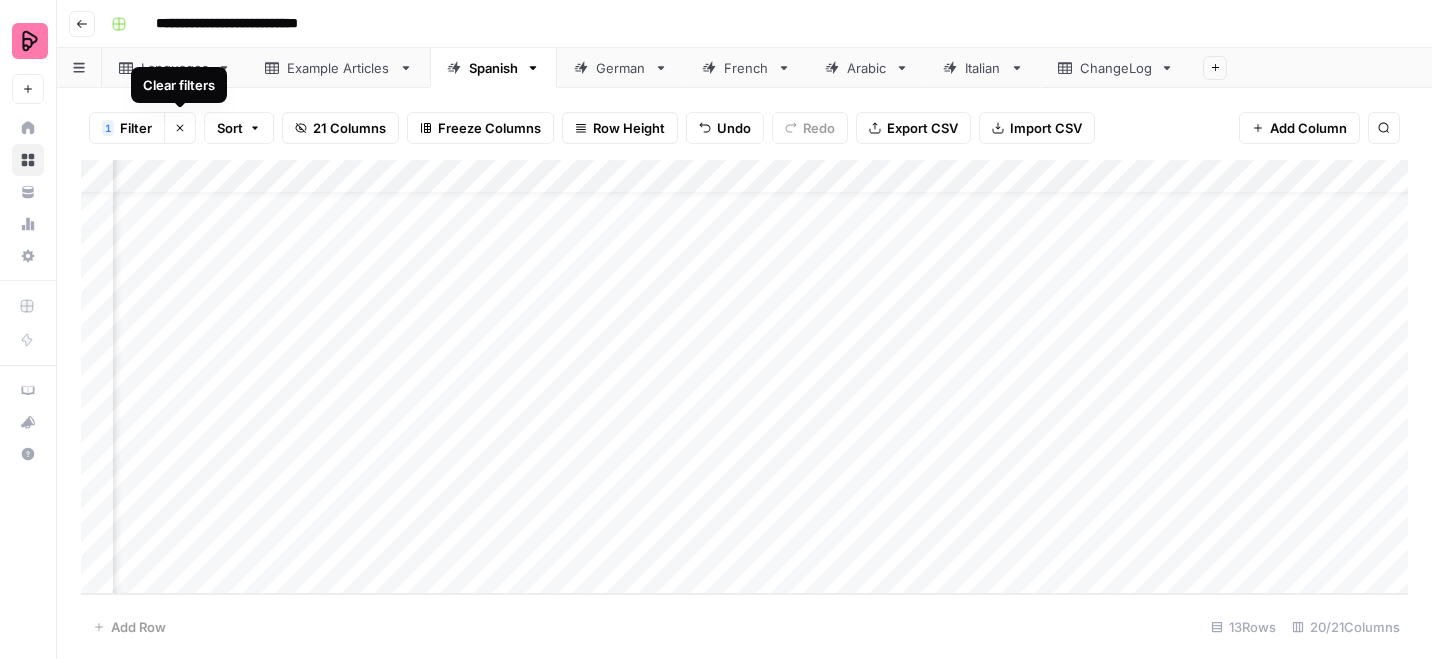 click on "Filter" at bounding box center [136, 128] 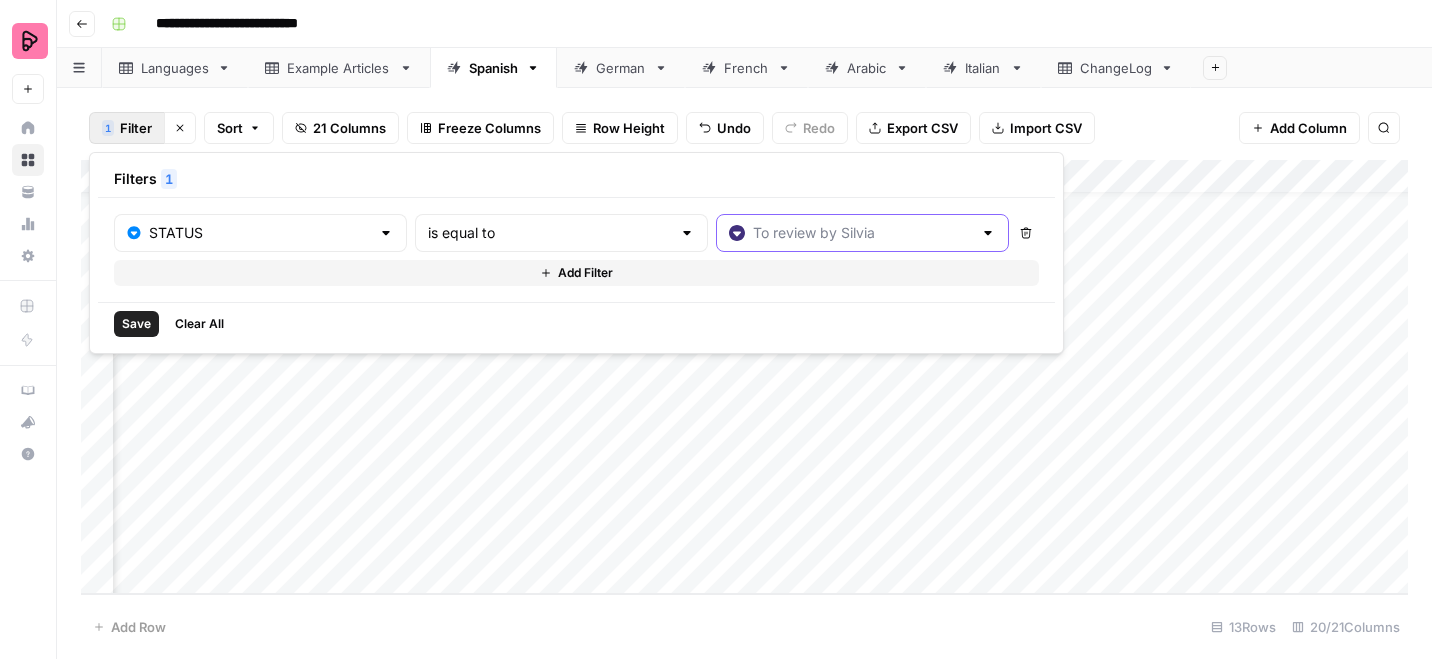 click at bounding box center (862, 233) 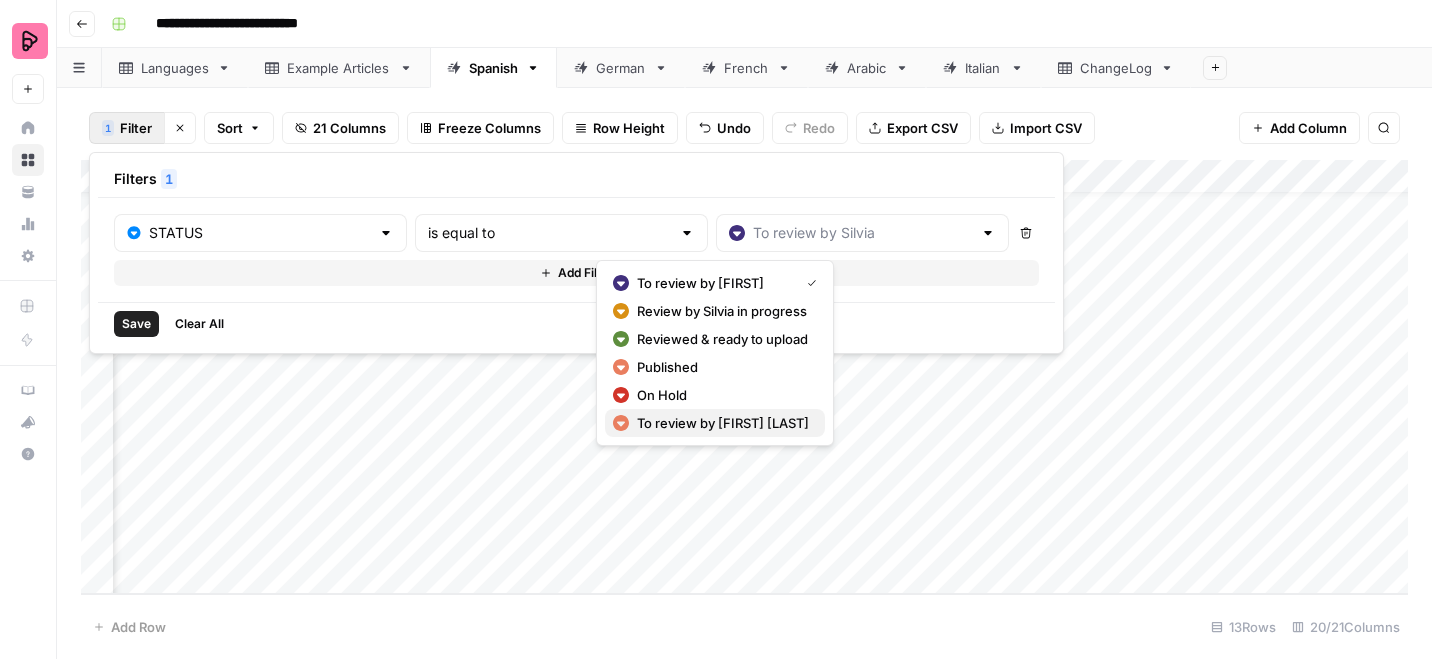 click on "To review by Marta C." at bounding box center [723, 423] 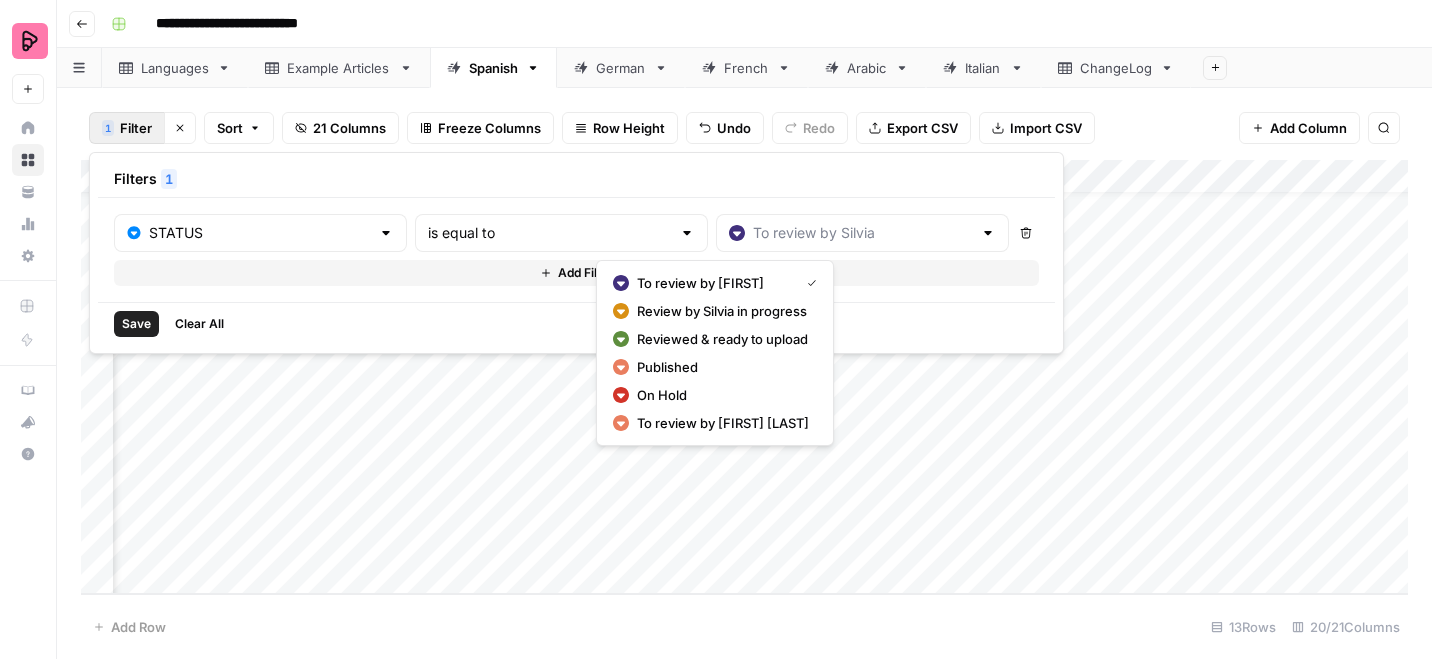 type on "To review by Marta C." 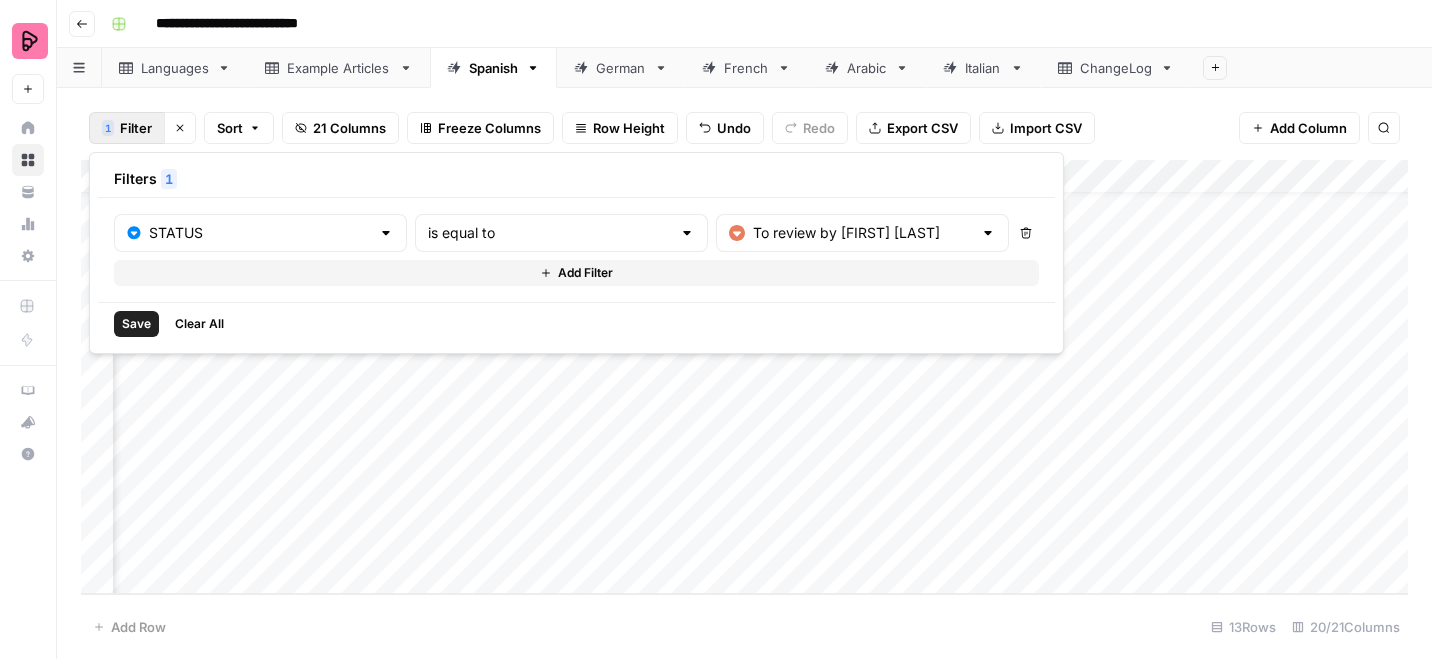 click on "Save" at bounding box center (136, 324) 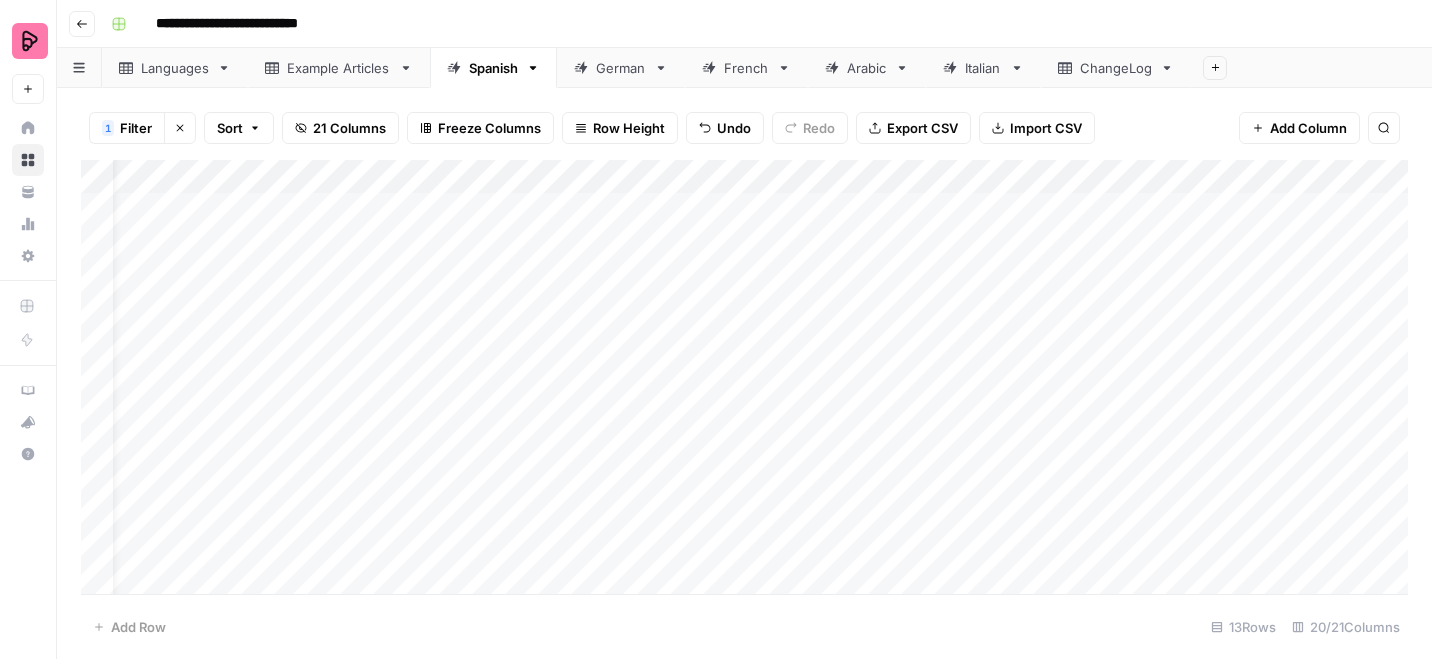 scroll, scrollTop: 0, scrollLeft: 63, axis: horizontal 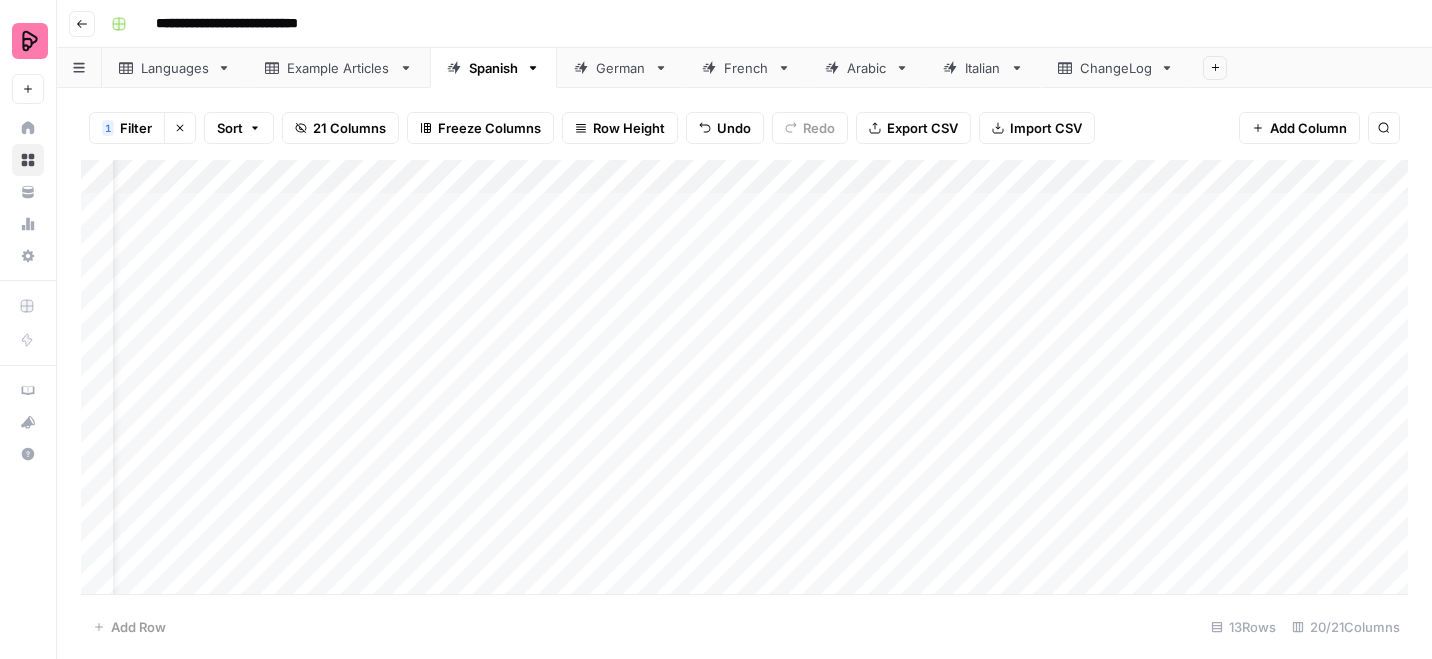 click on "Add Column" at bounding box center [744, 377] 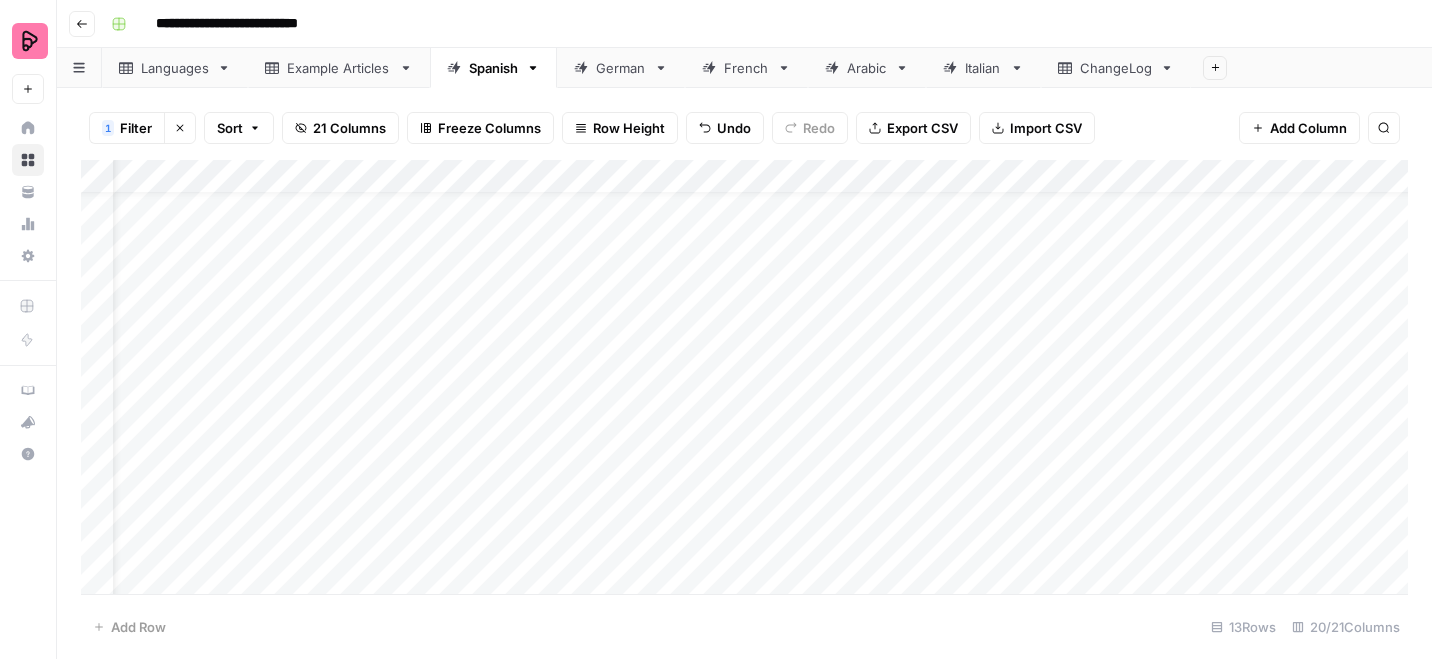 scroll, scrollTop: 40, scrollLeft: 63, axis: both 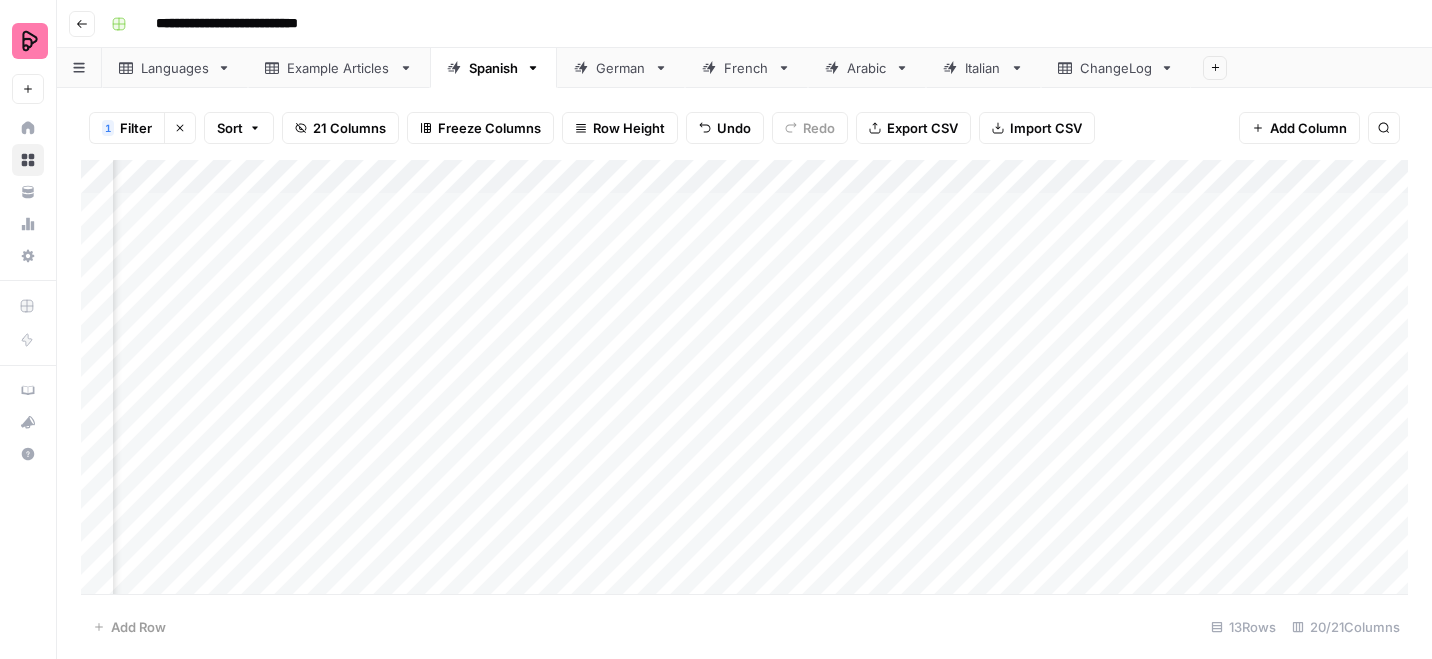click on "Add Column" at bounding box center [744, 377] 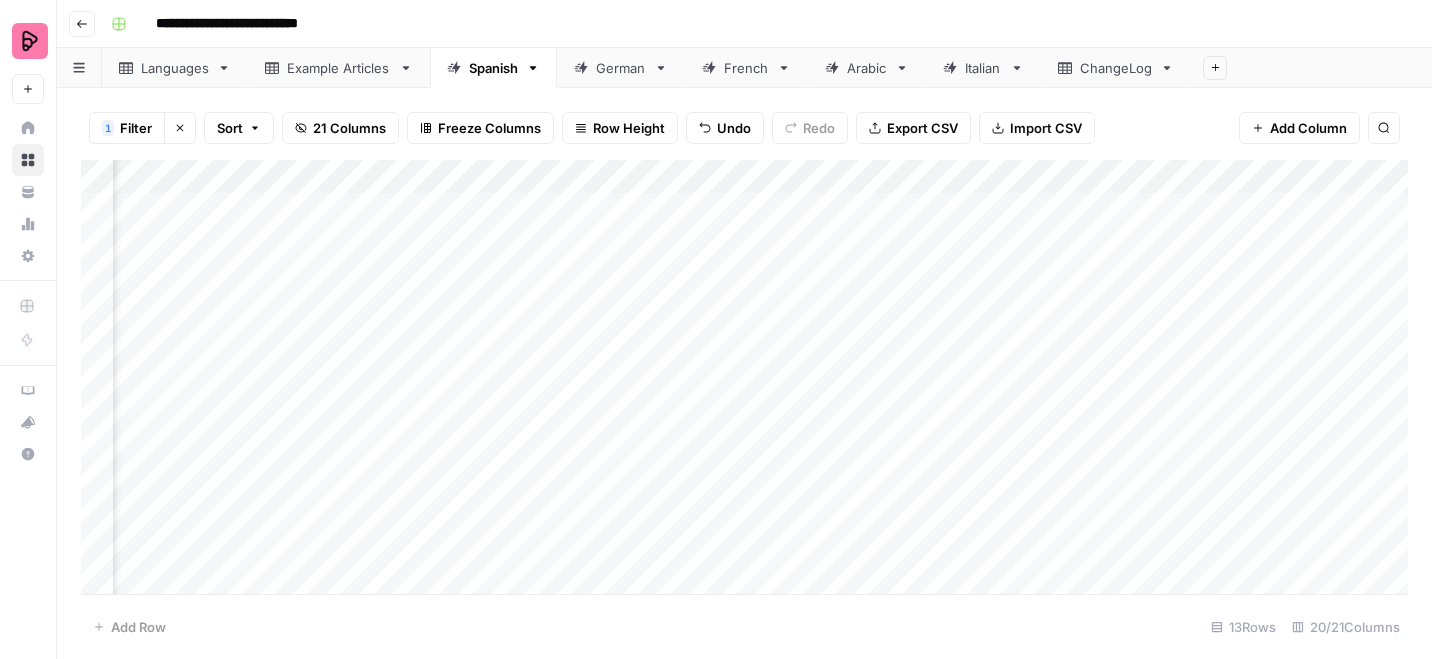 scroll, scrollTop: 40, scrollLeft: 407, axis: both 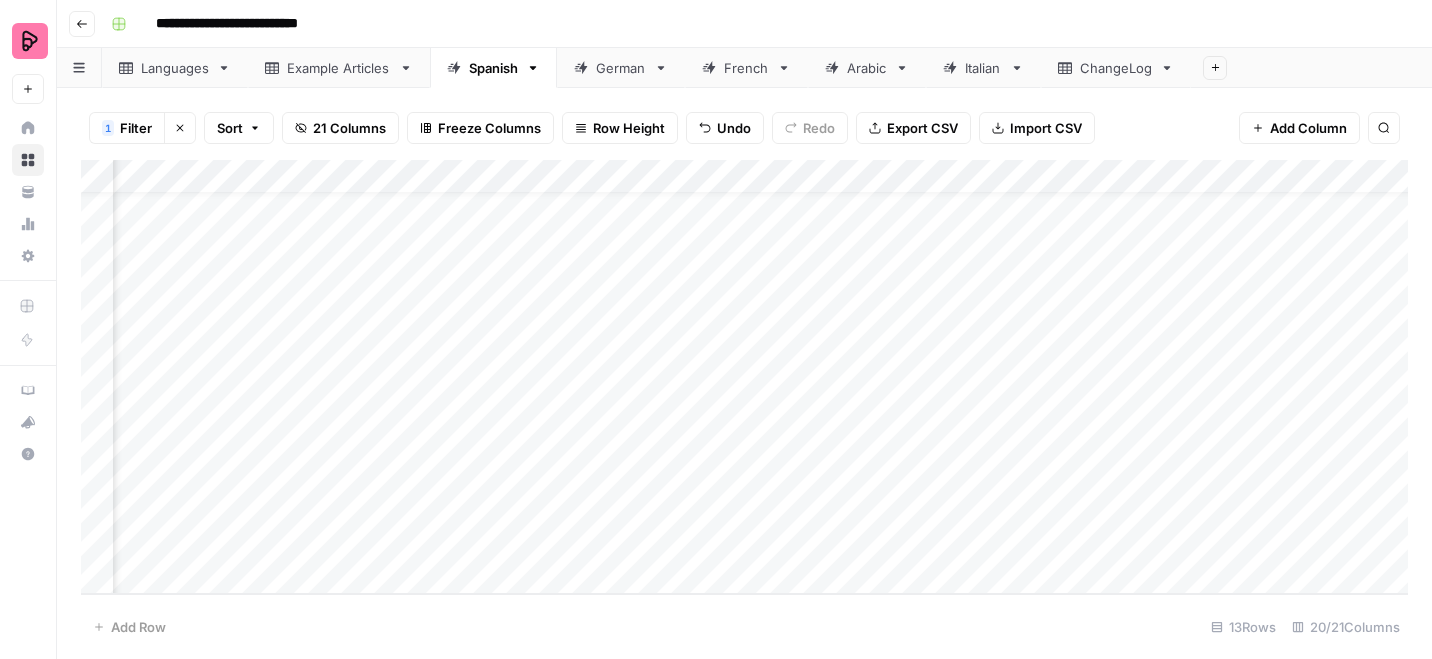 click 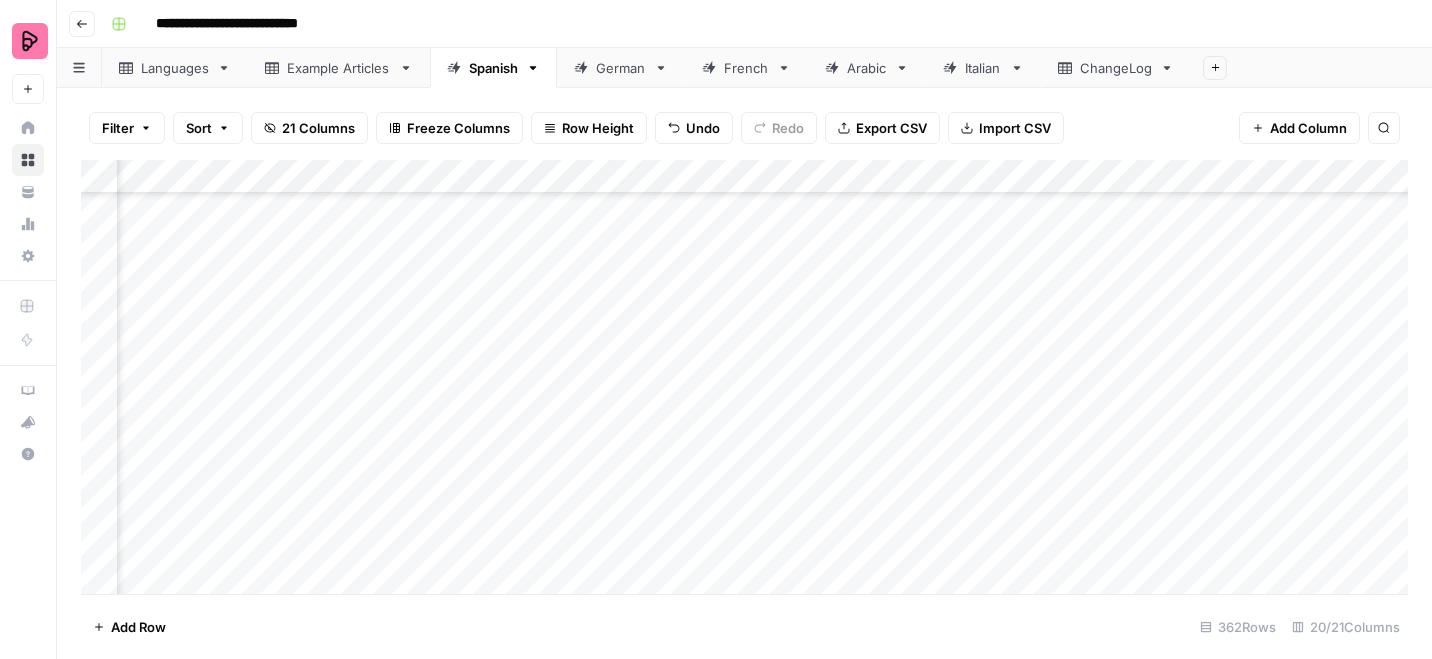 scroll, scrollTop: 4094, scrollLeft: 590, axis: both 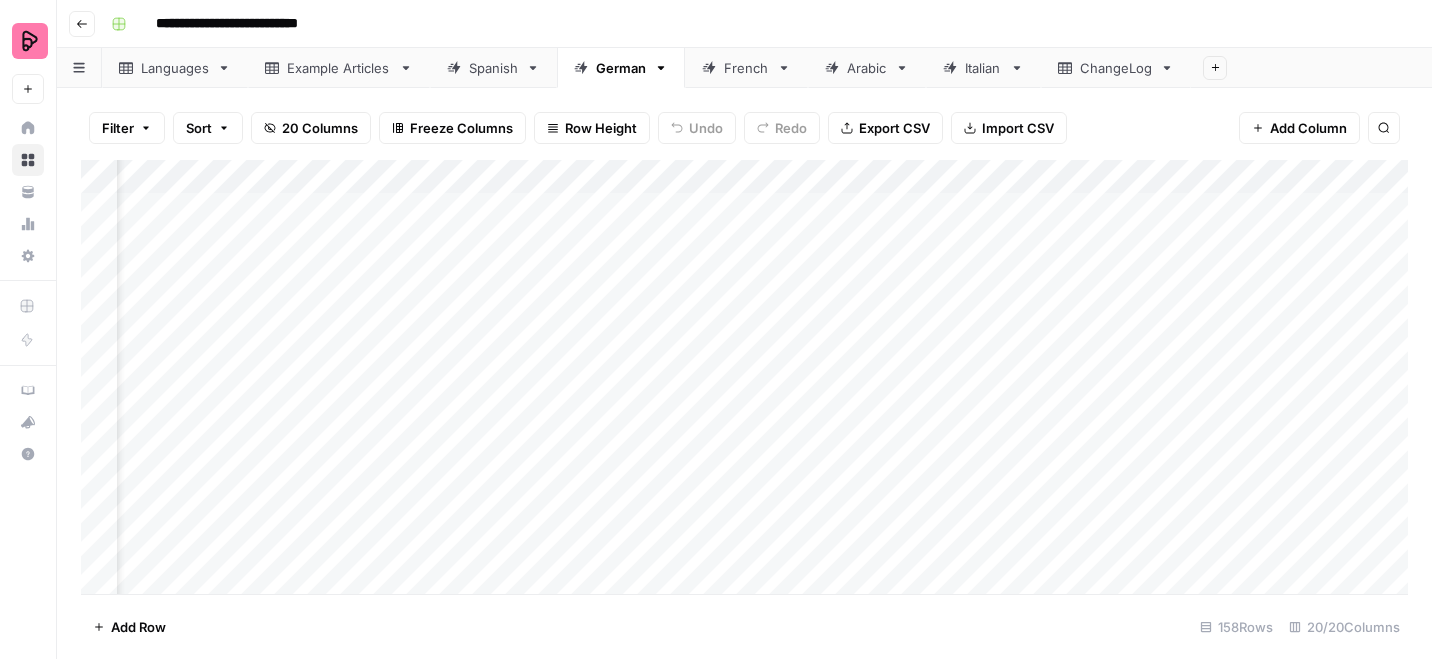 click on "Filter" at bounding box center [118, 128] 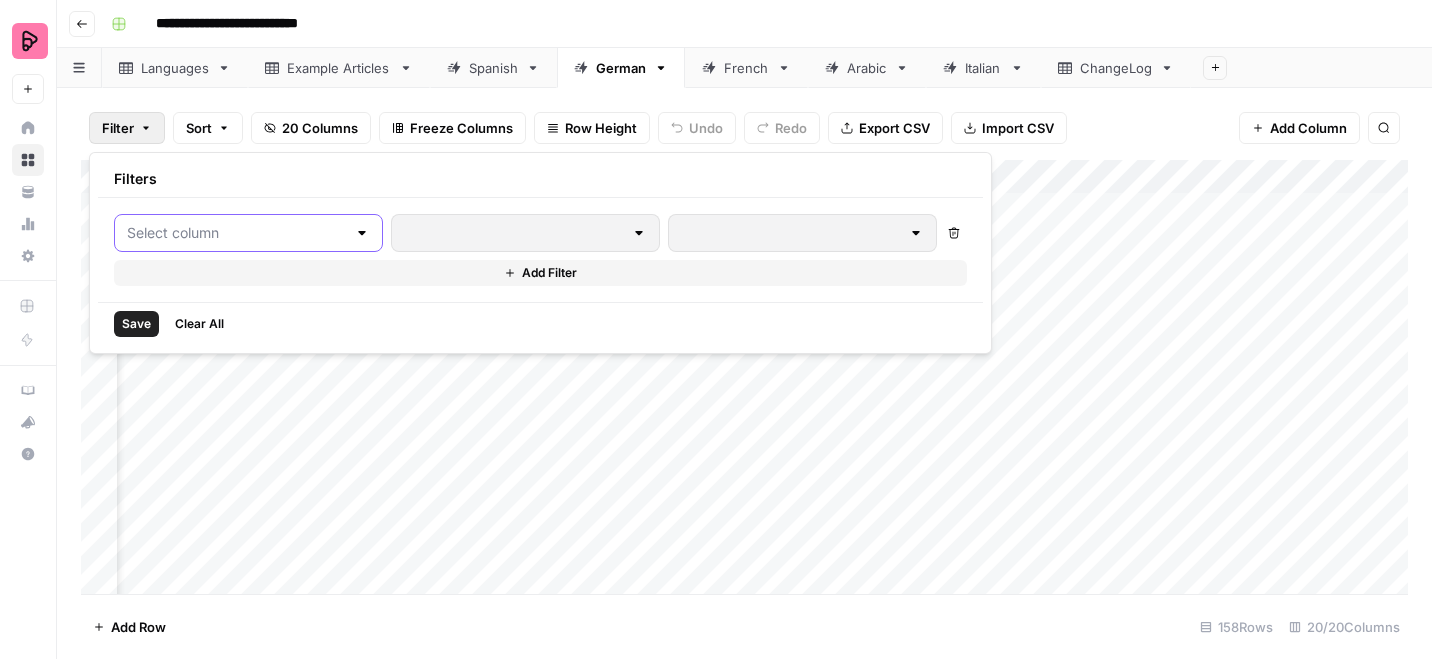 click at bounding box center [236, 233] 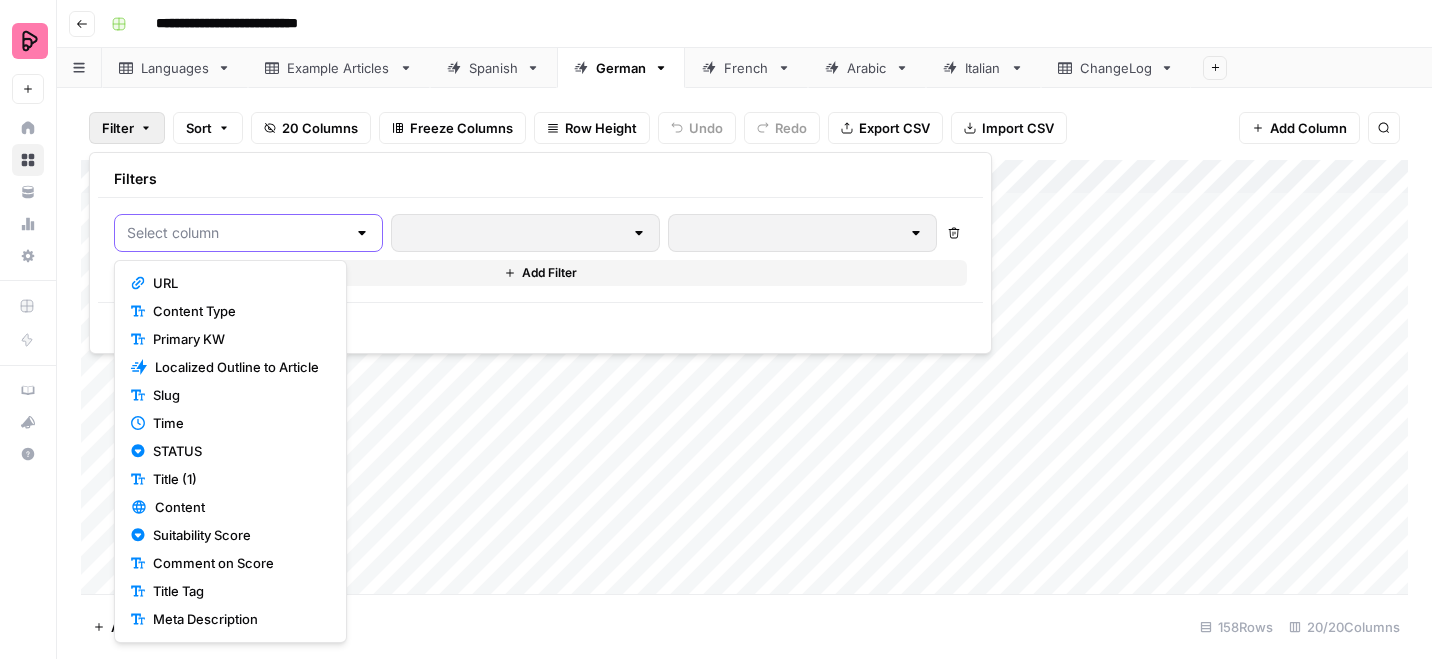 click at bounding box center [236, 233] 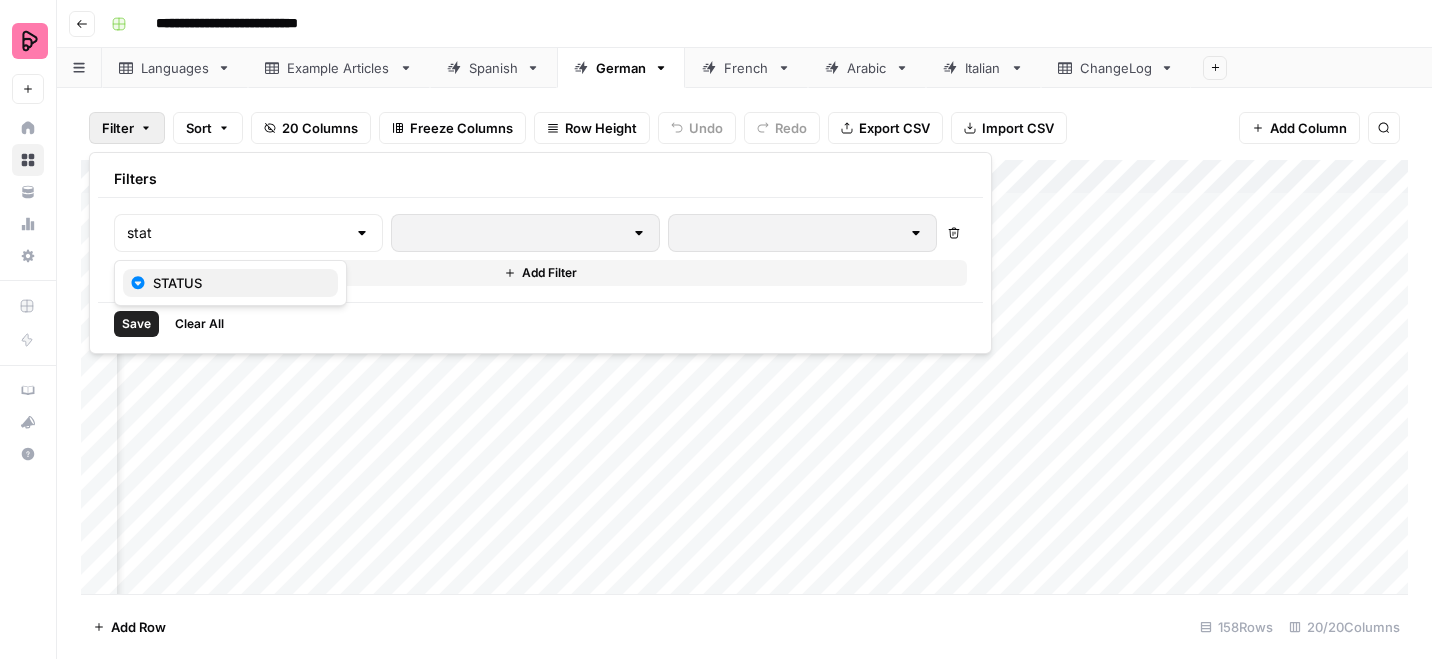 click on "STATUS" at bounding box center [237, 283] 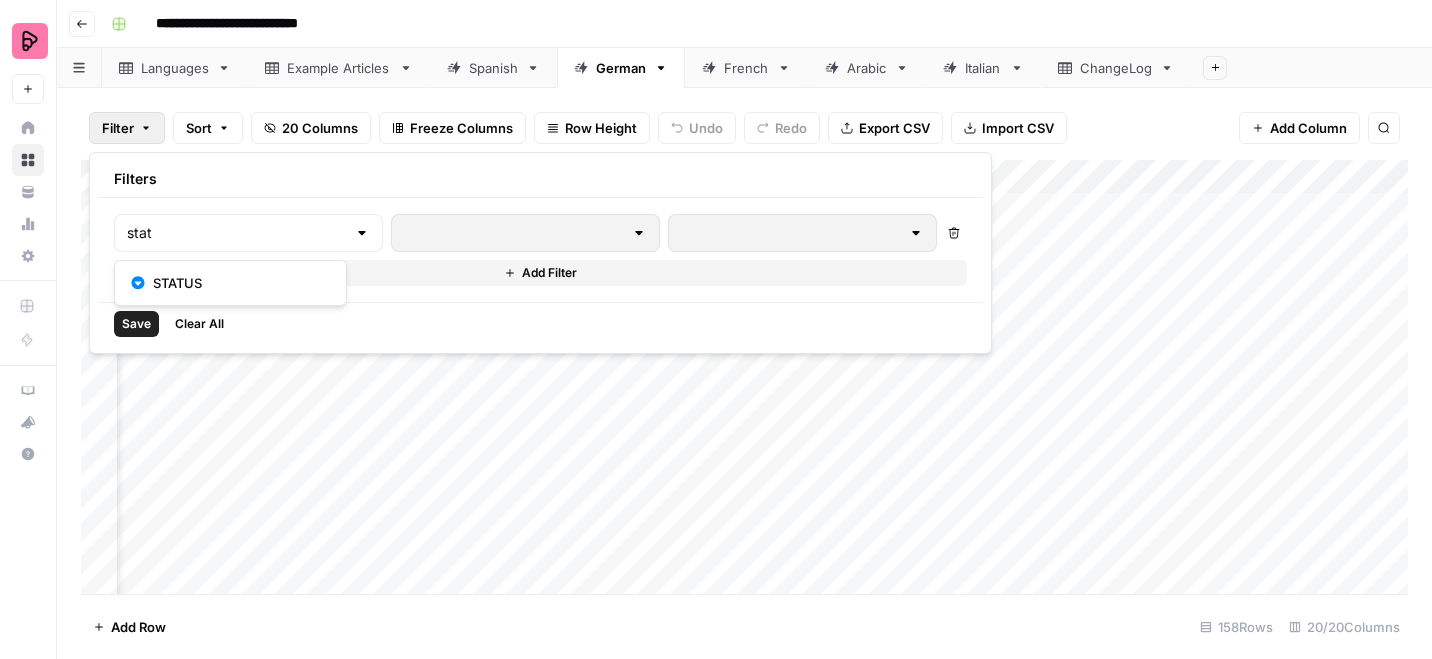 type on "STATUS" 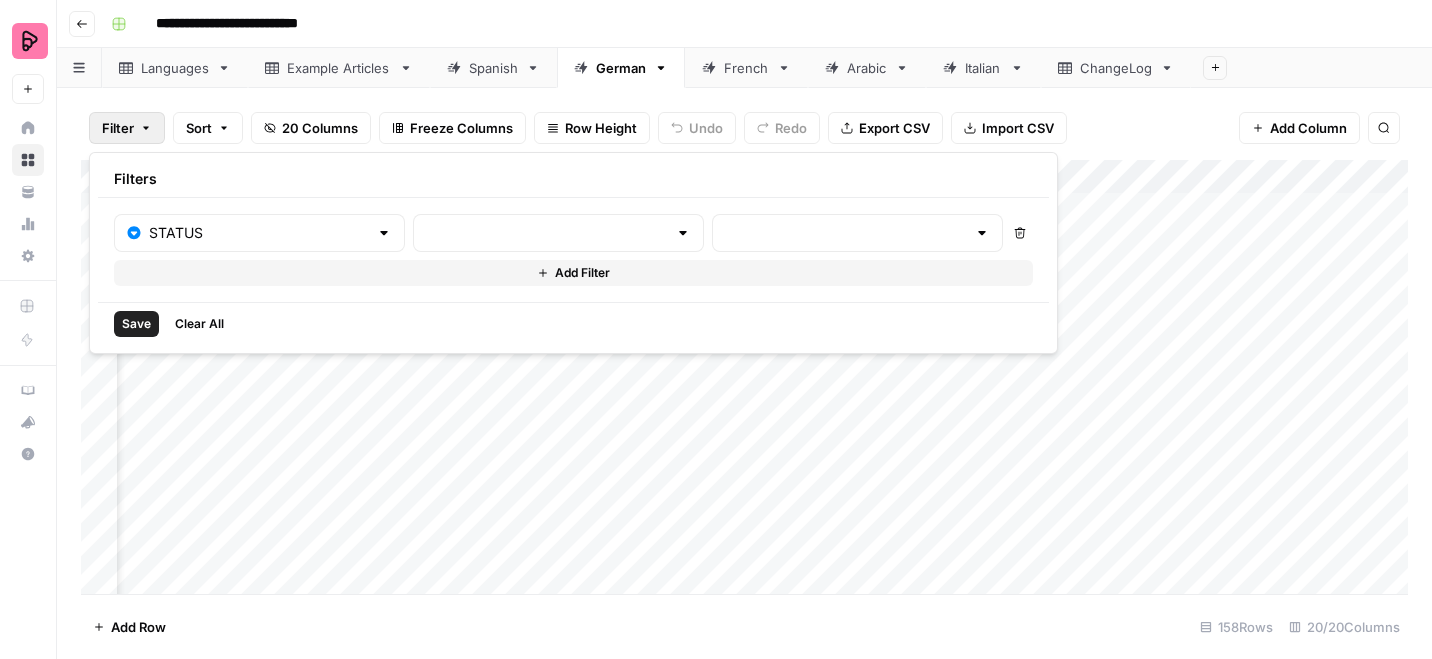 click at bounding box center [558, 233] 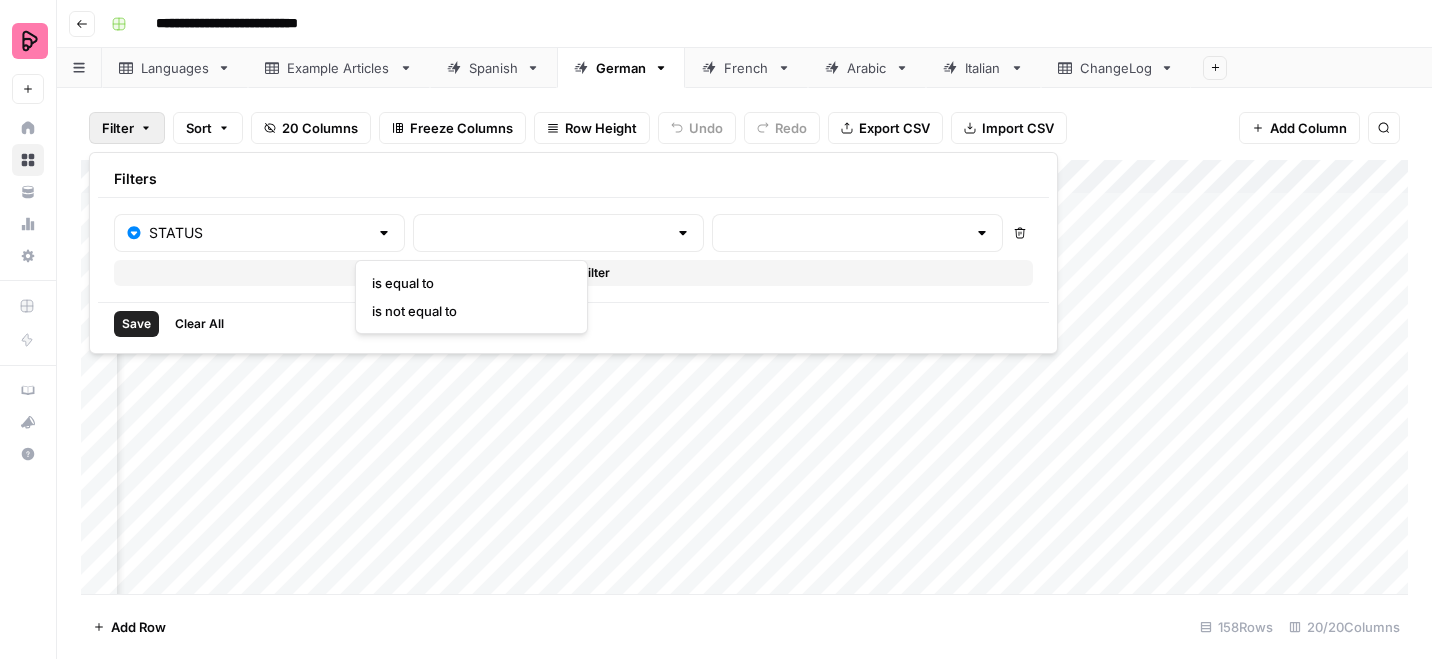 click on "is equal to" at bounding box center [467, 283] 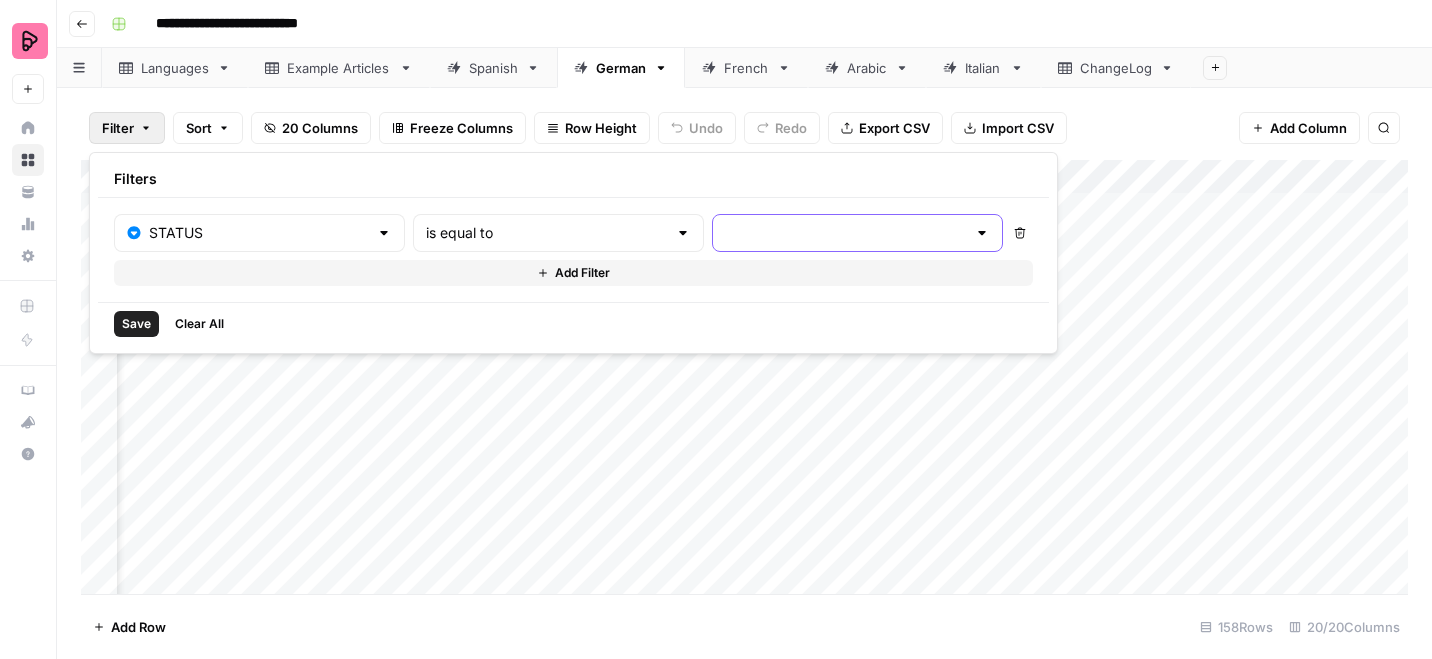 click at bounding box center [845, 233] 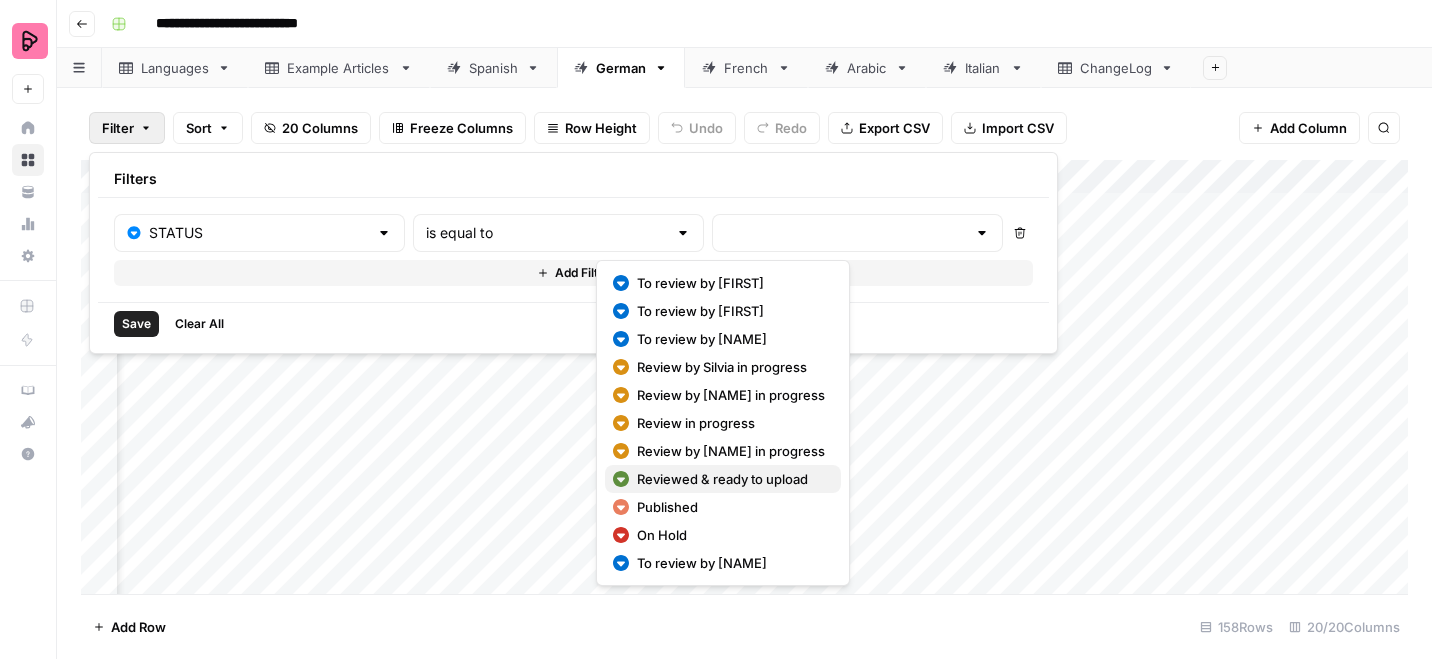 click on "Reviewed & ready to upload" at bounding box center (731, 479) 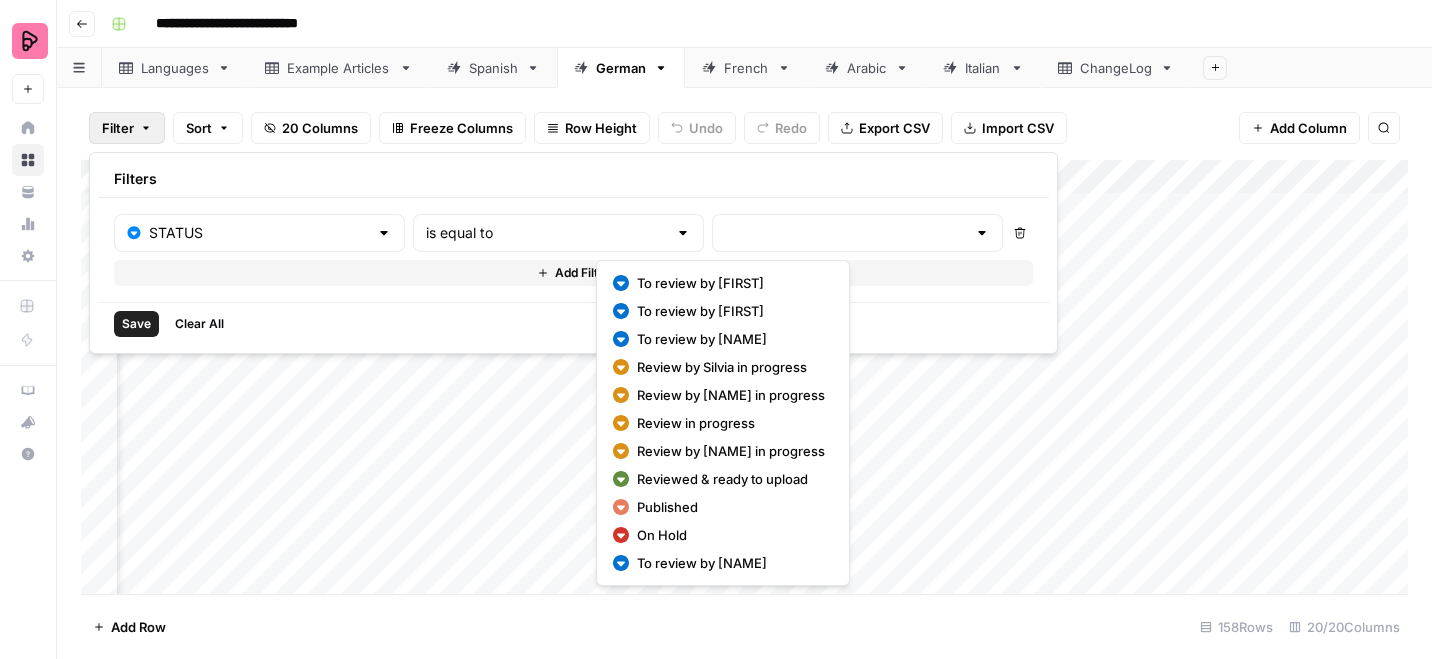 type on "Reviewed & ready to upload" 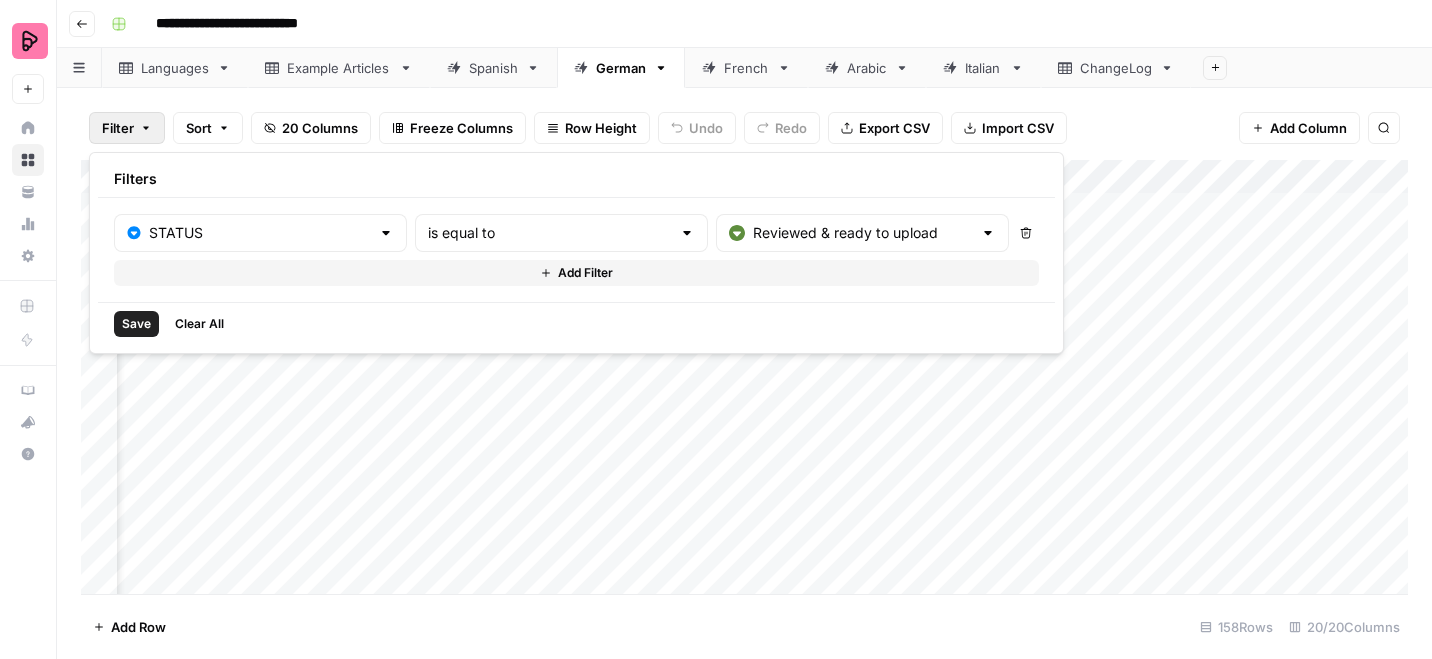 click on "Save" at bounding box center [136, 324] 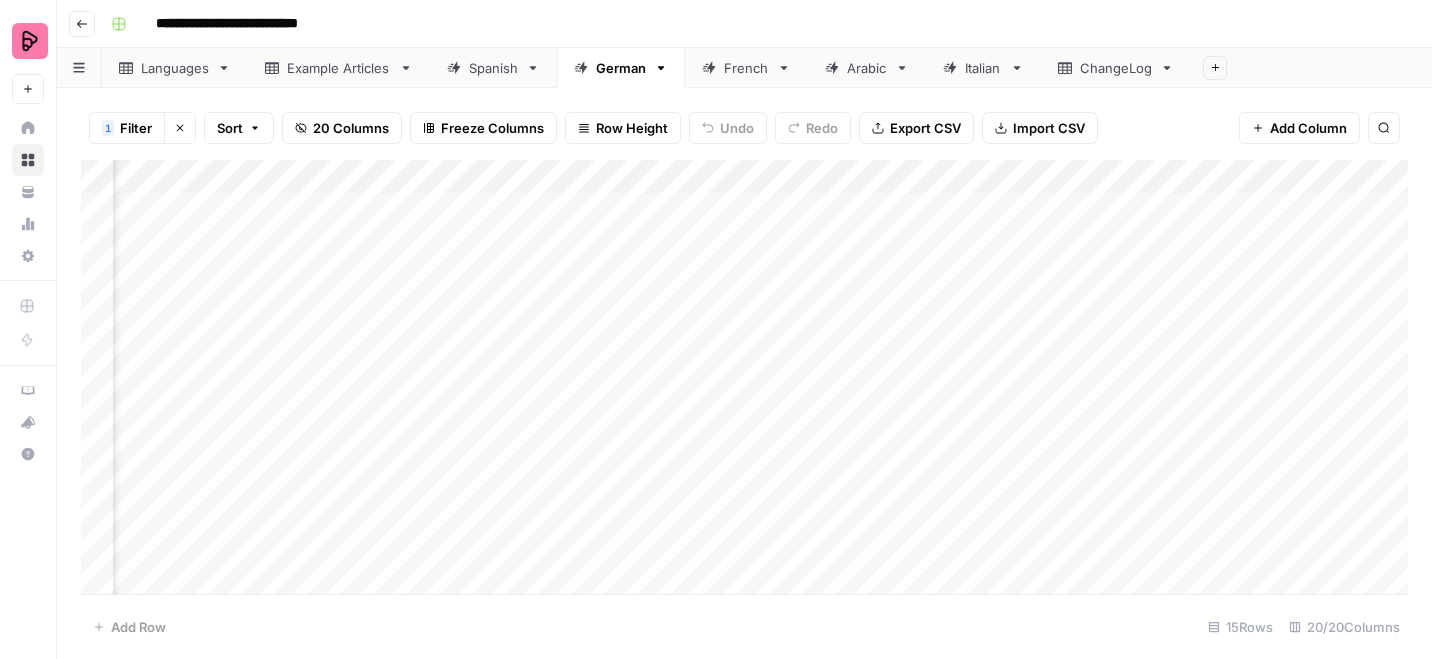 scroll, scrollTop: 0, scrollLeft: 421, axis: horizontal 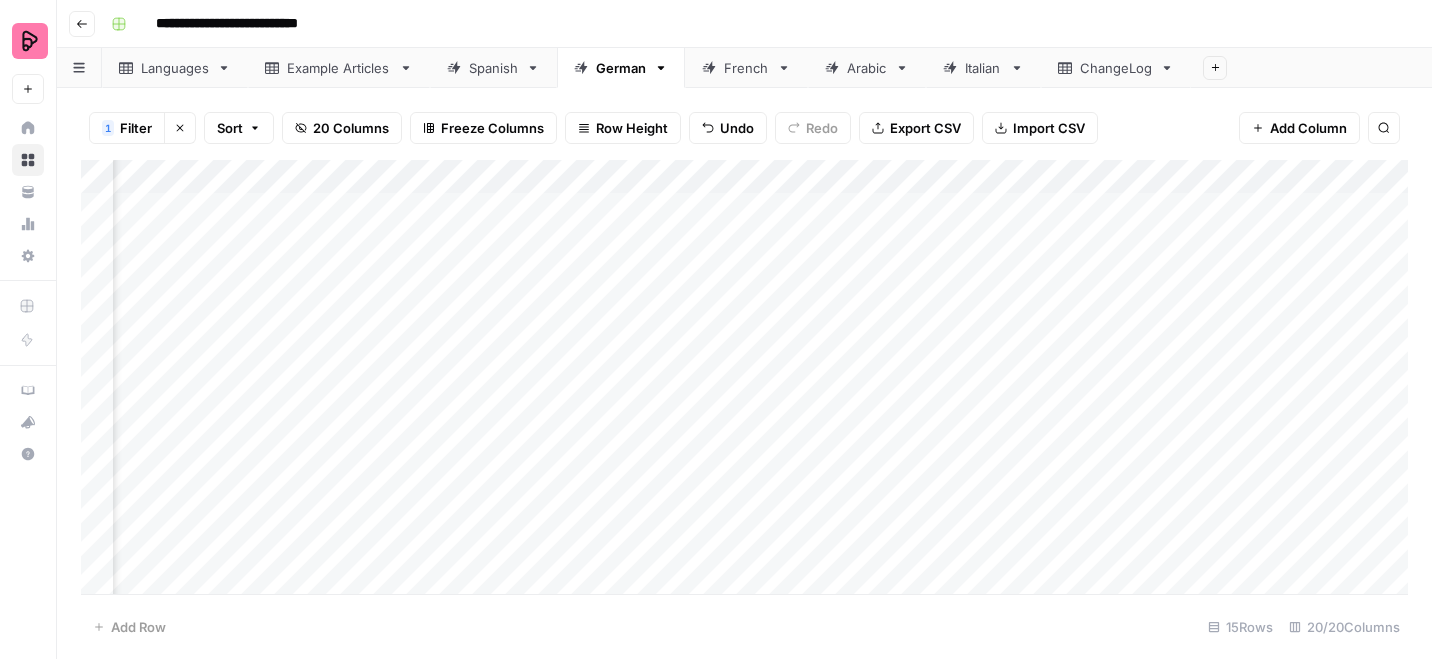 click on "Filter" at bounding box center (136, 128) 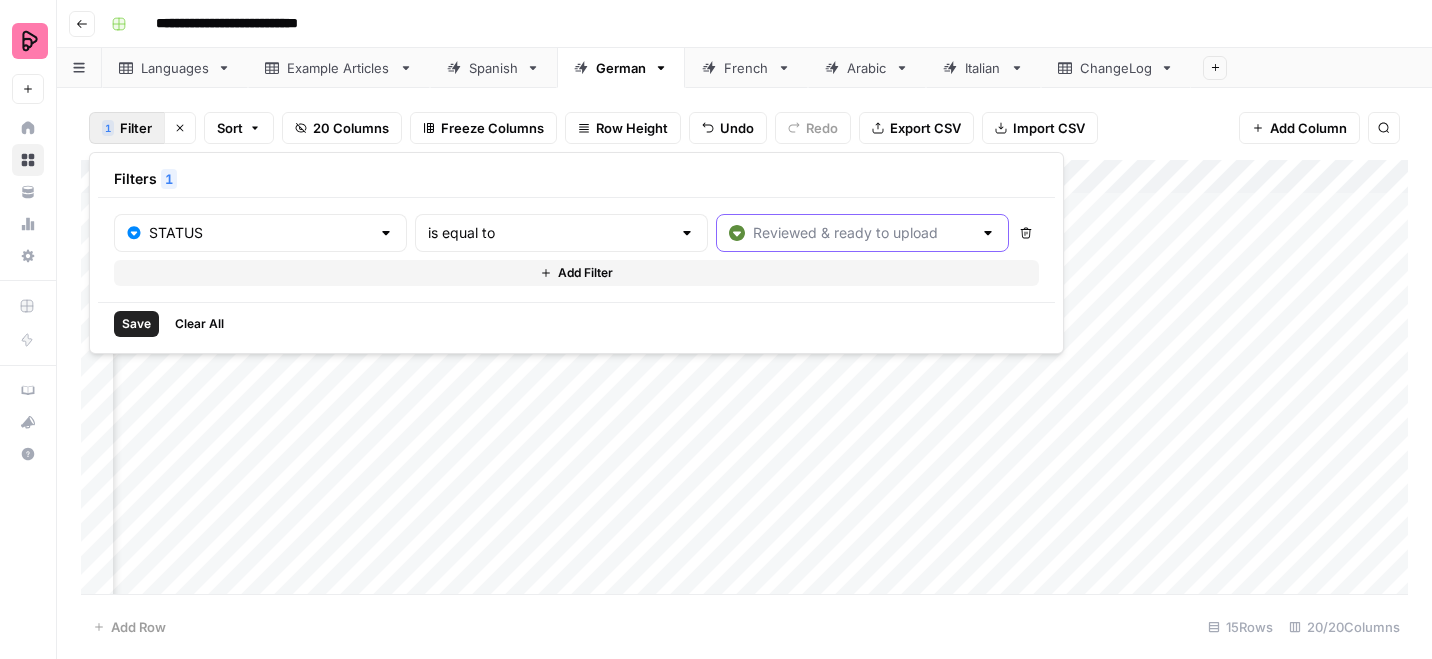click at bounding box center [862, 233] 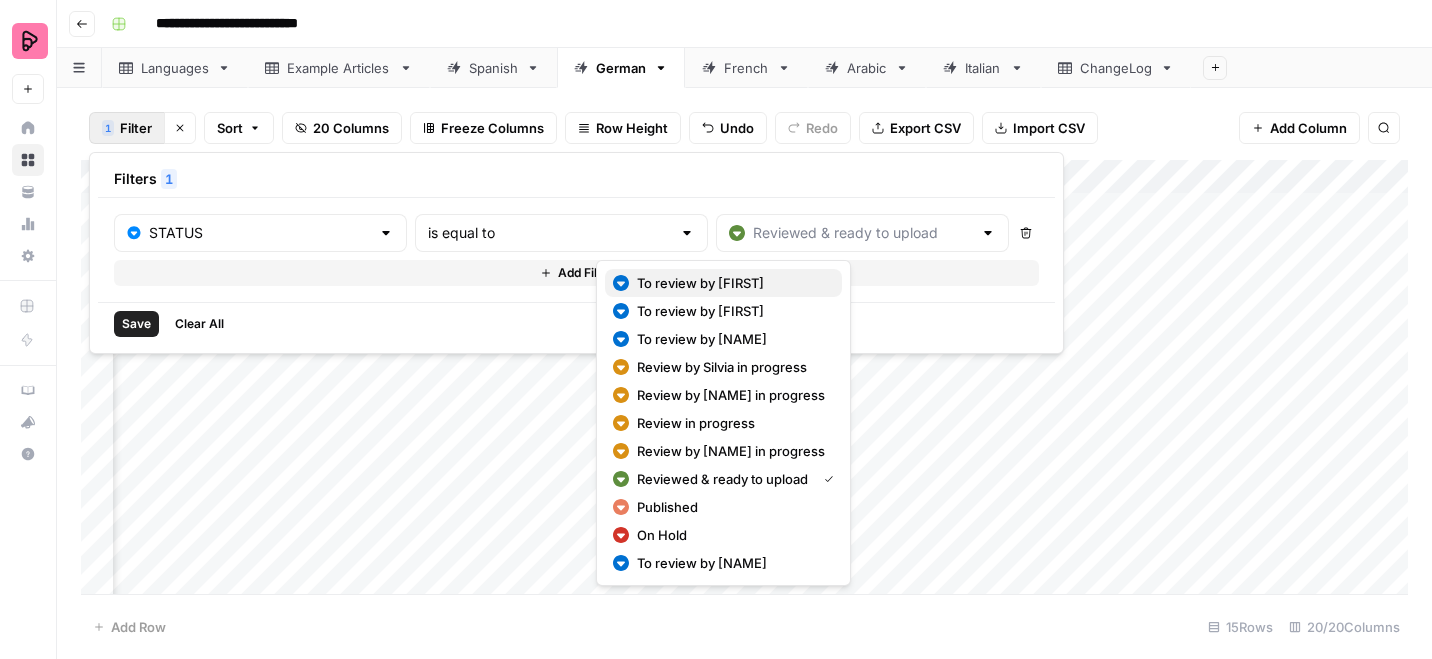 click on "To review by Silvia" at bounding box center [731, 283] 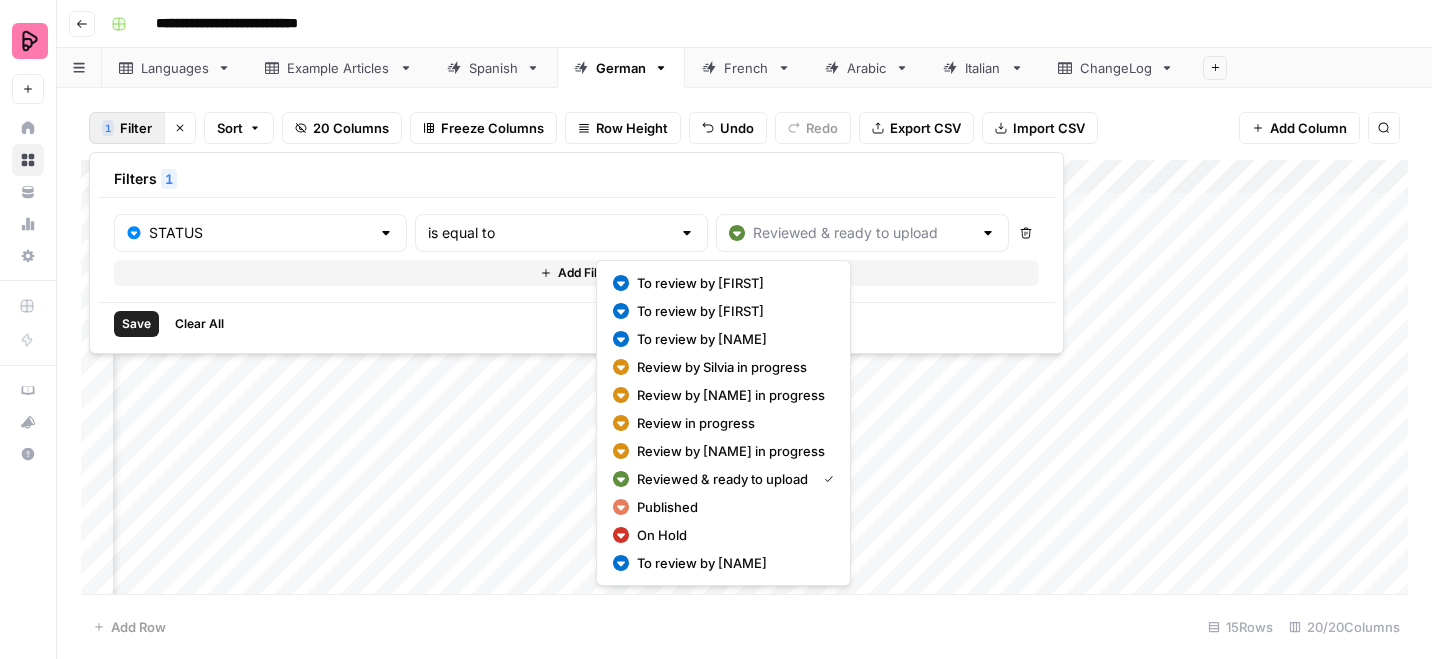 type on "To review by Silvia" 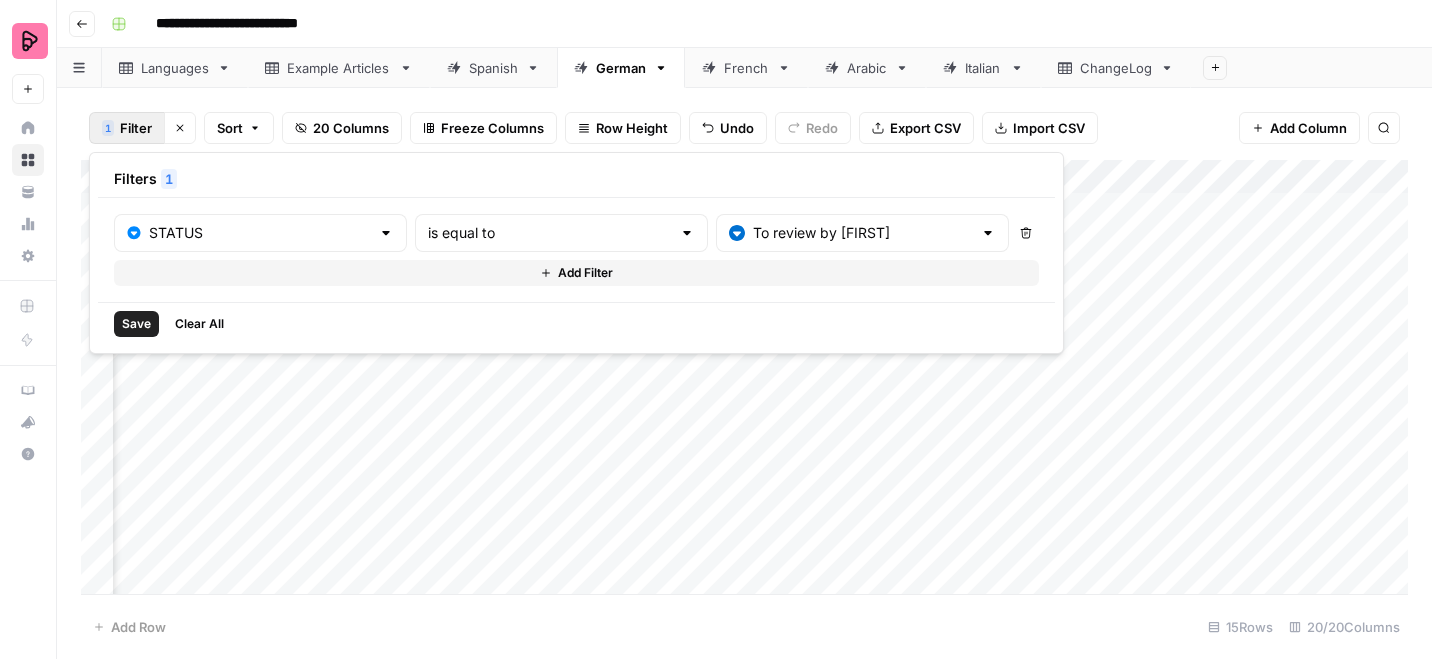 click on "Save" at bounding box center (136, 324) 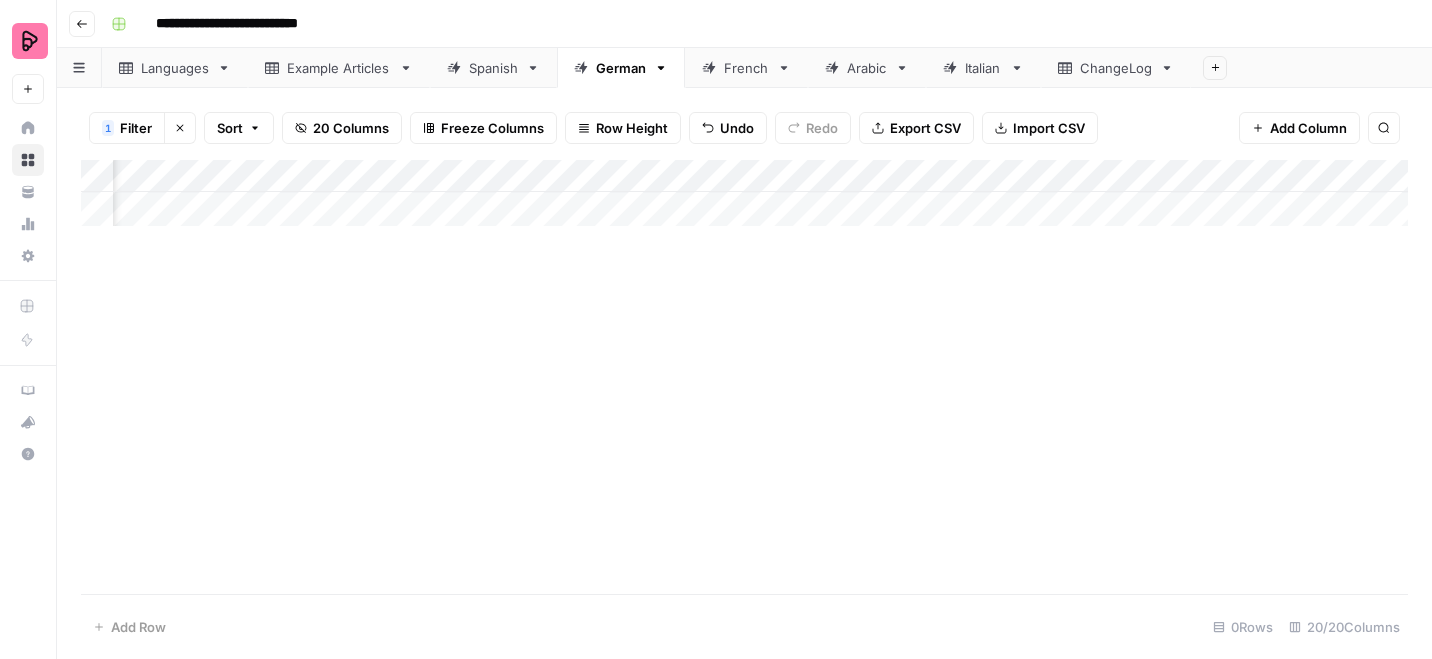 click on "Filter" at bounding box center (136, 128) 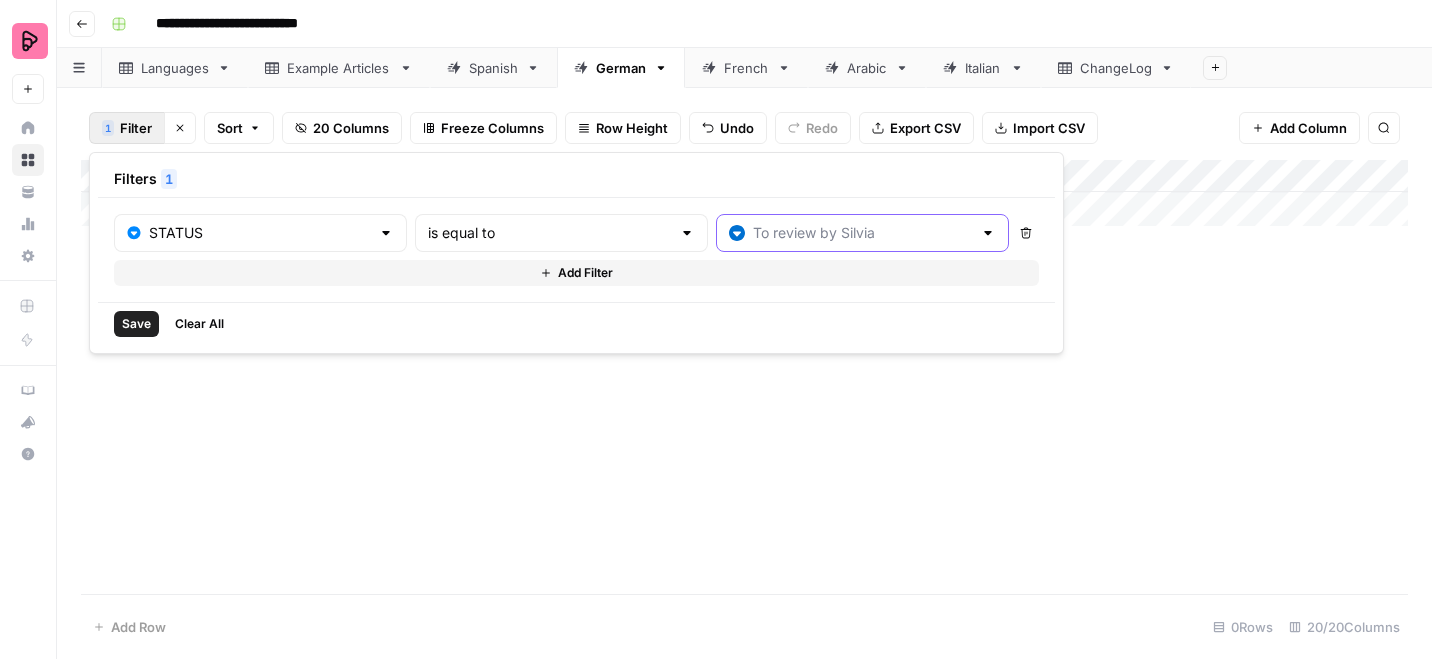 click at bounding box center (862, 233) 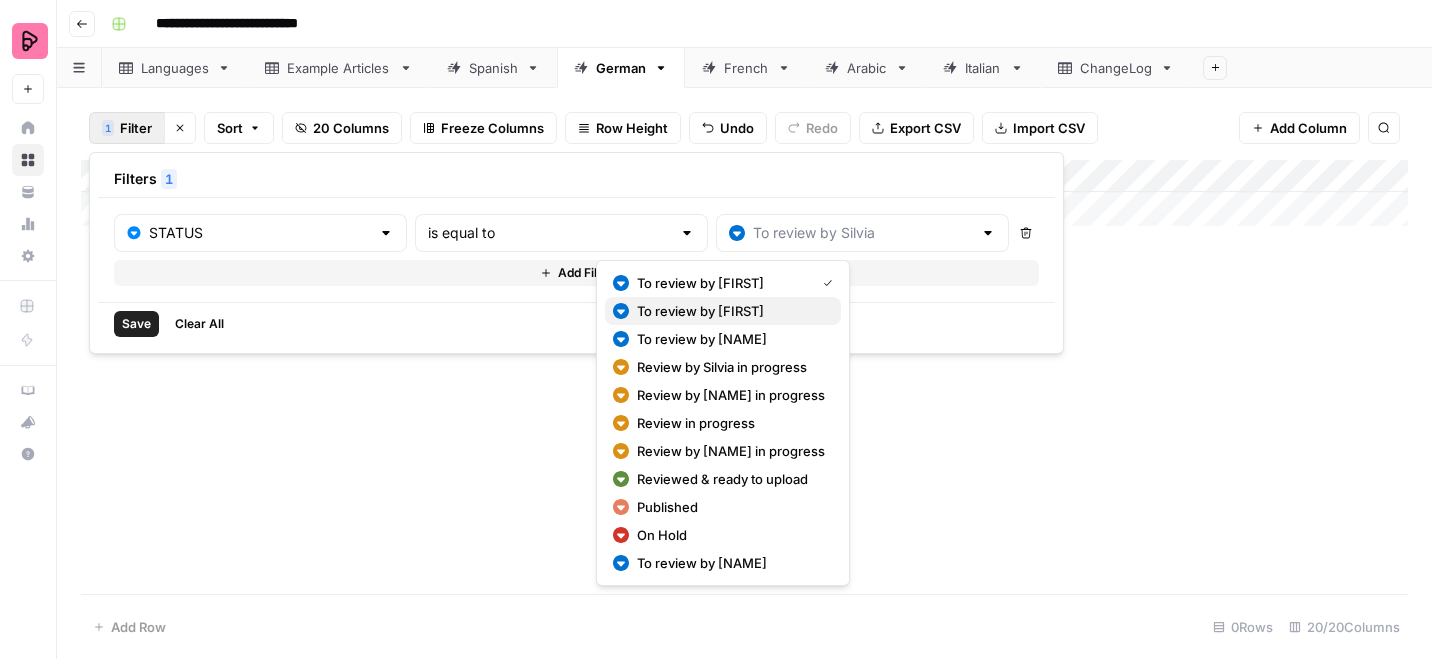 click on "To review by Camila" at bounding box center (731, 311) 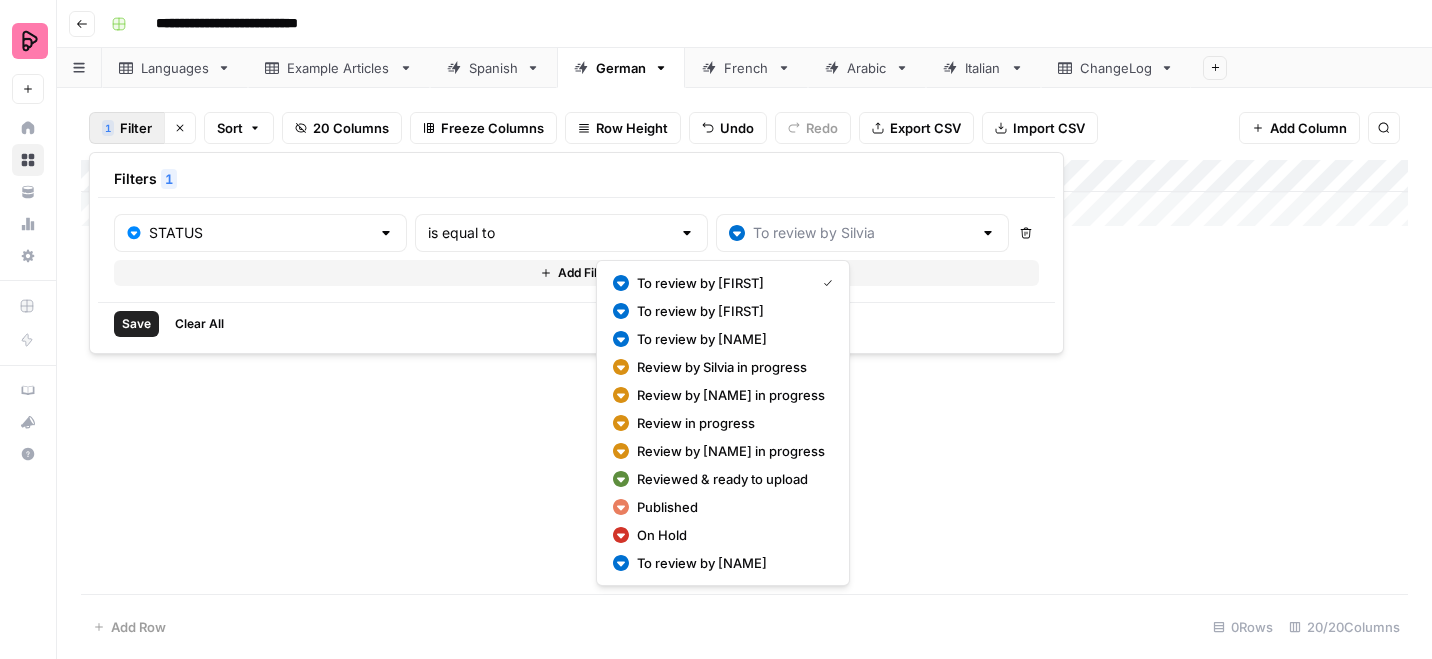 type on "To review by Camila" 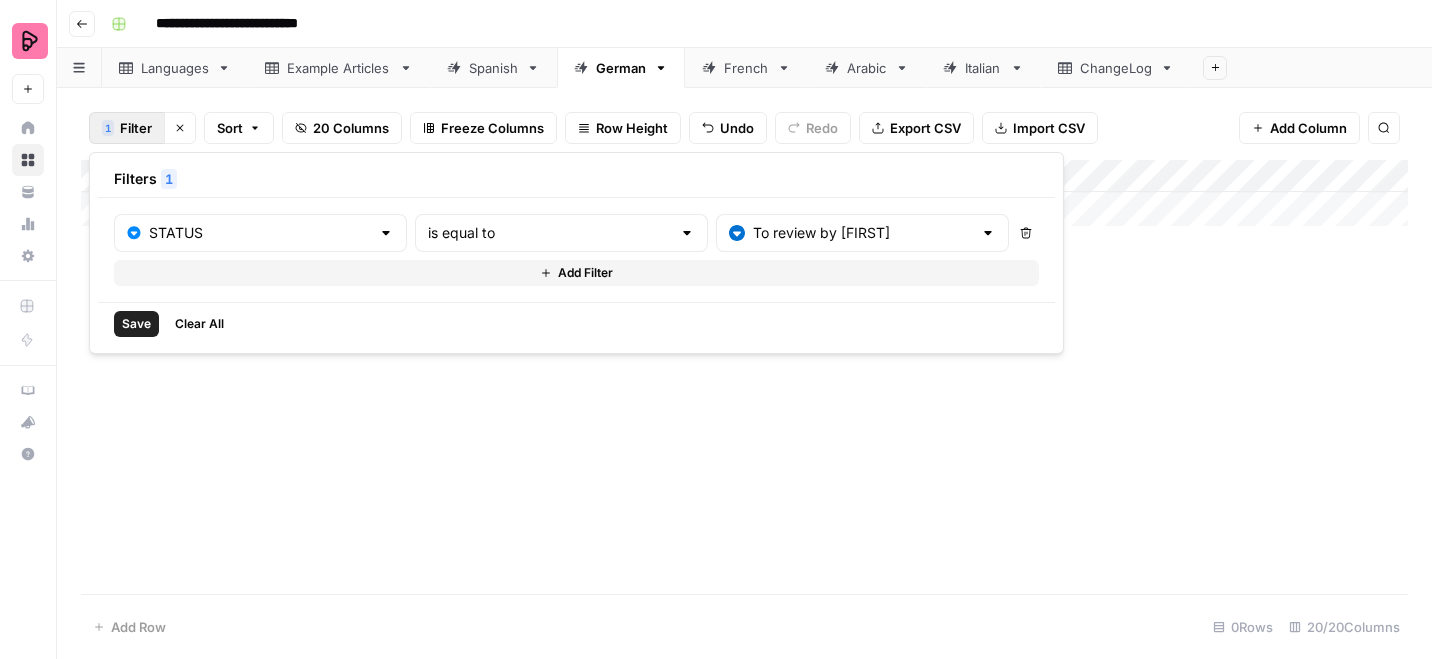 click on "Save" at bounding box center [136, 324] 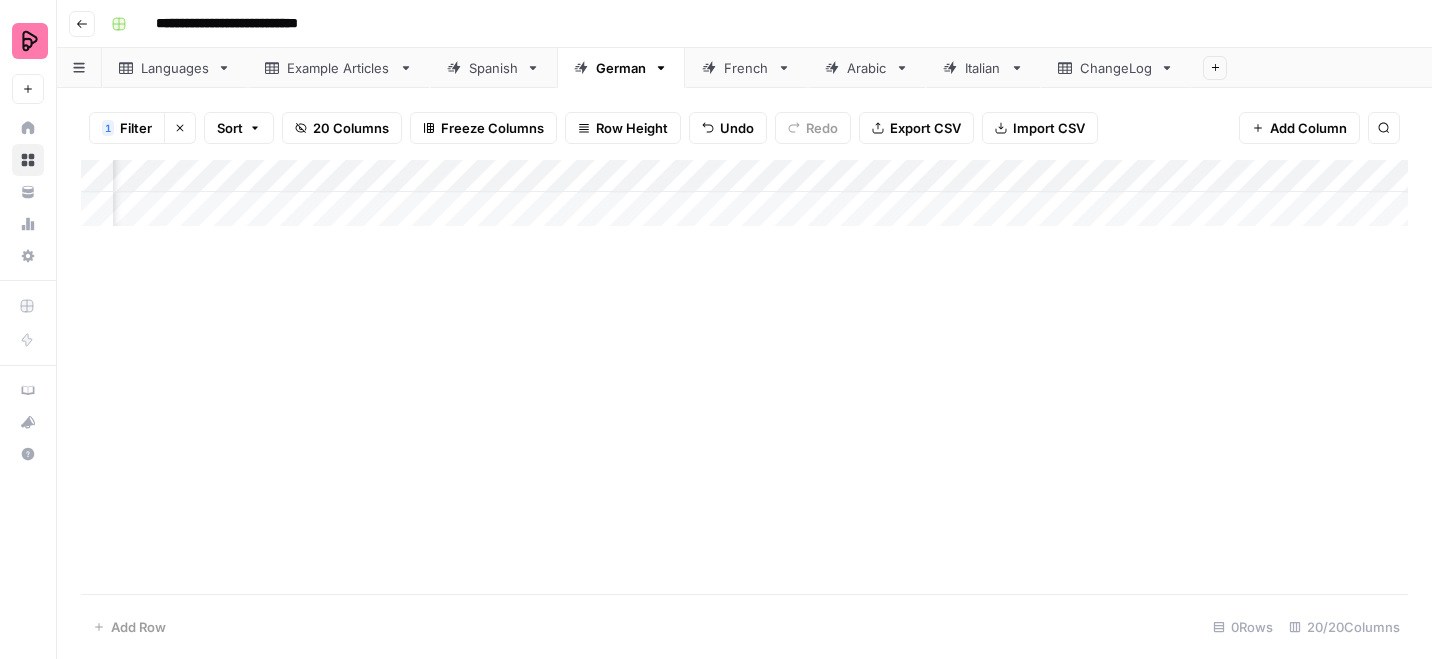 click on "Filter" at bounding box center (136, 128) 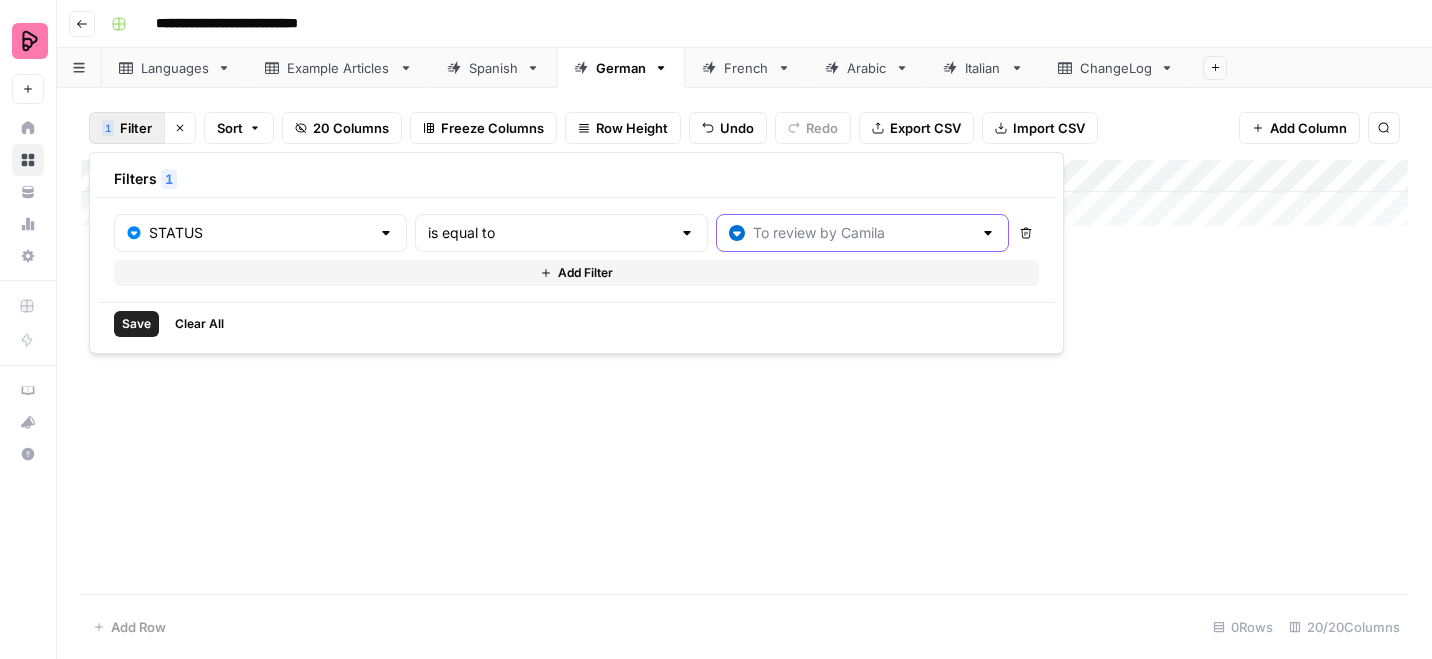 click at bounding box center [862, 233] 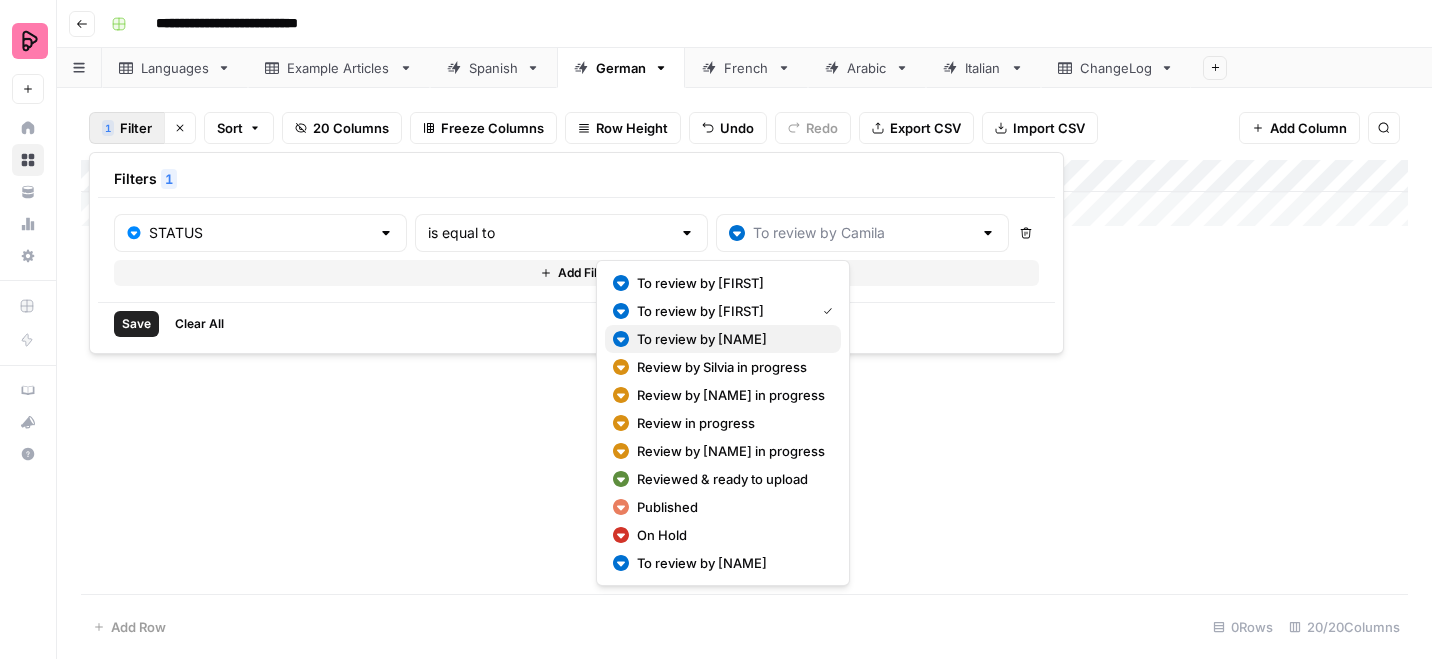click on "To review by Natalie" at bounding box center [731, 339] 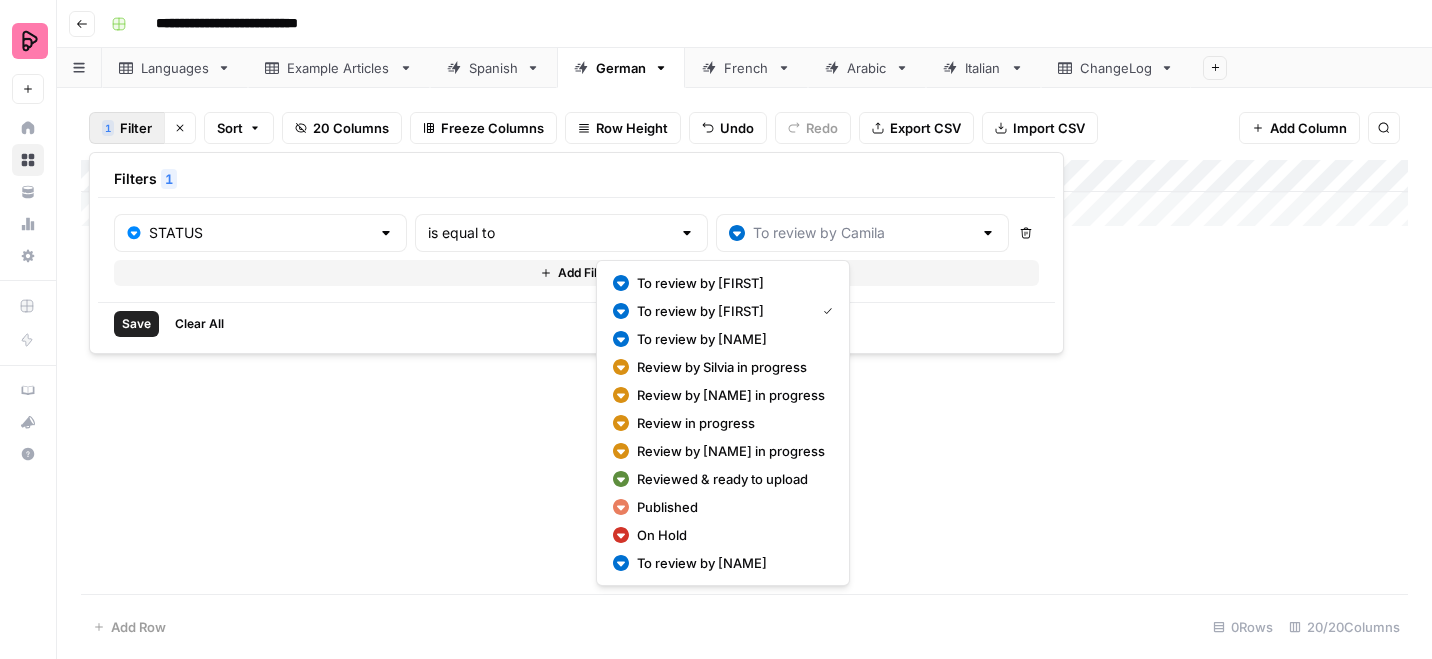 type on "To review by Natalie" 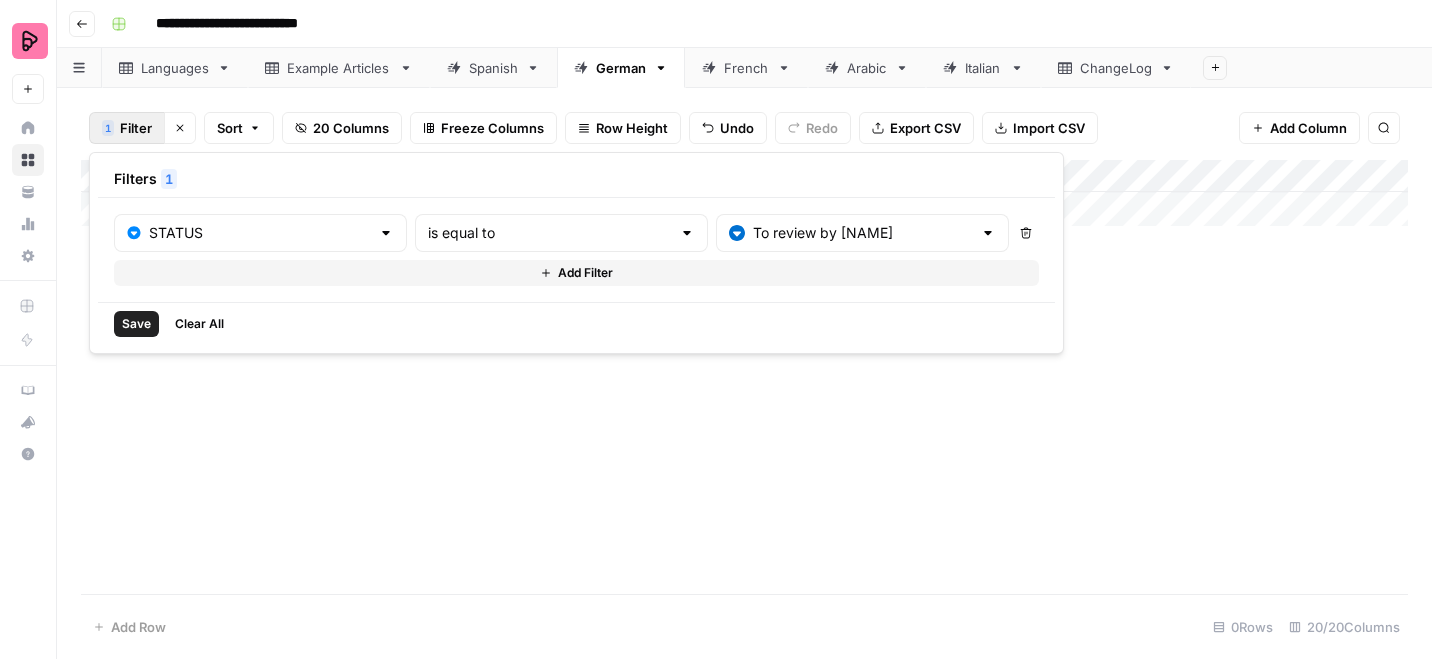 click on "Save" at bounding box center [136, 324] 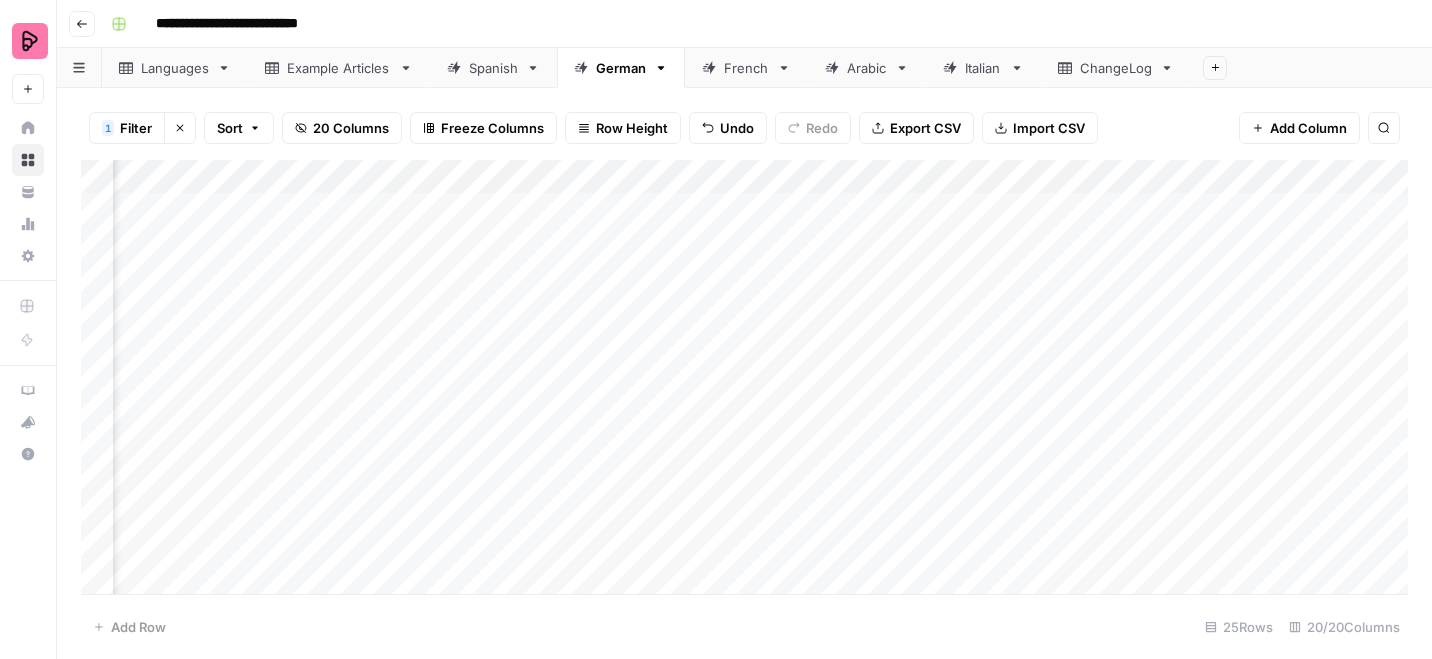 click on "Add Column" at bounding box center [744, 377] 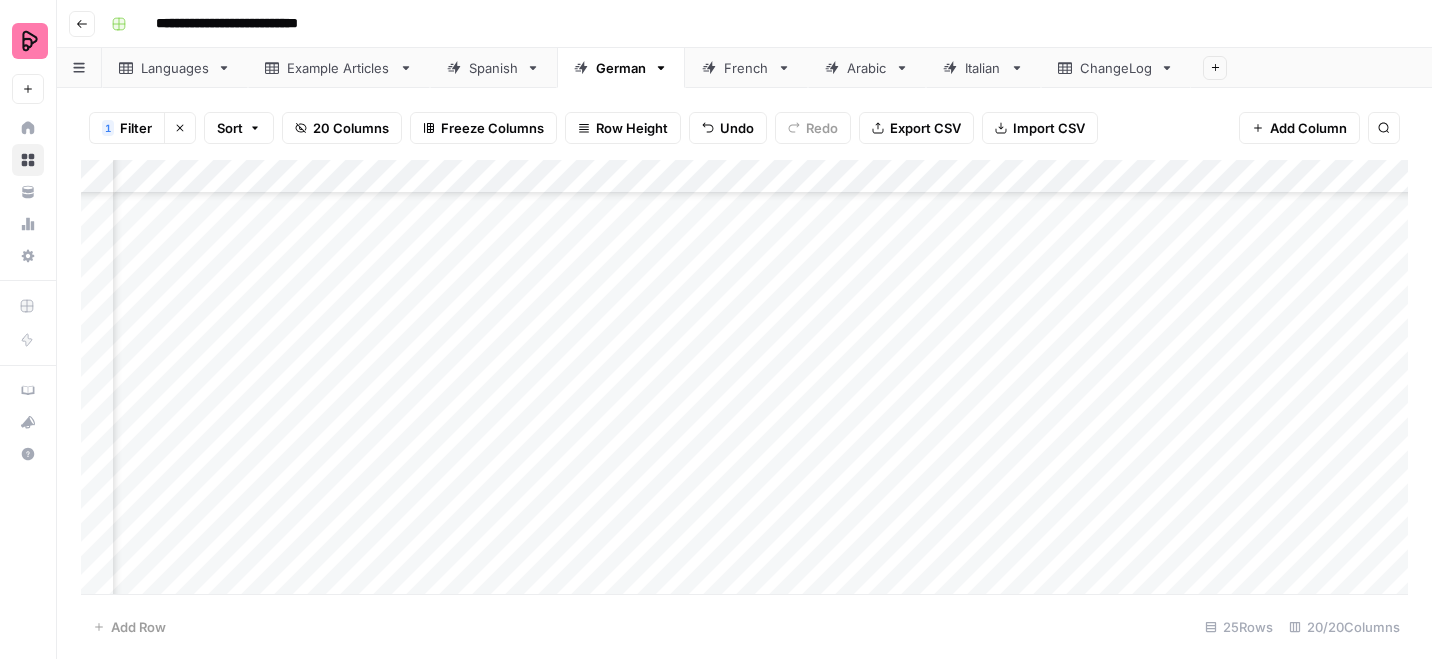 scroll, scrollTop: 448, scrollLeft: 425, axis: both 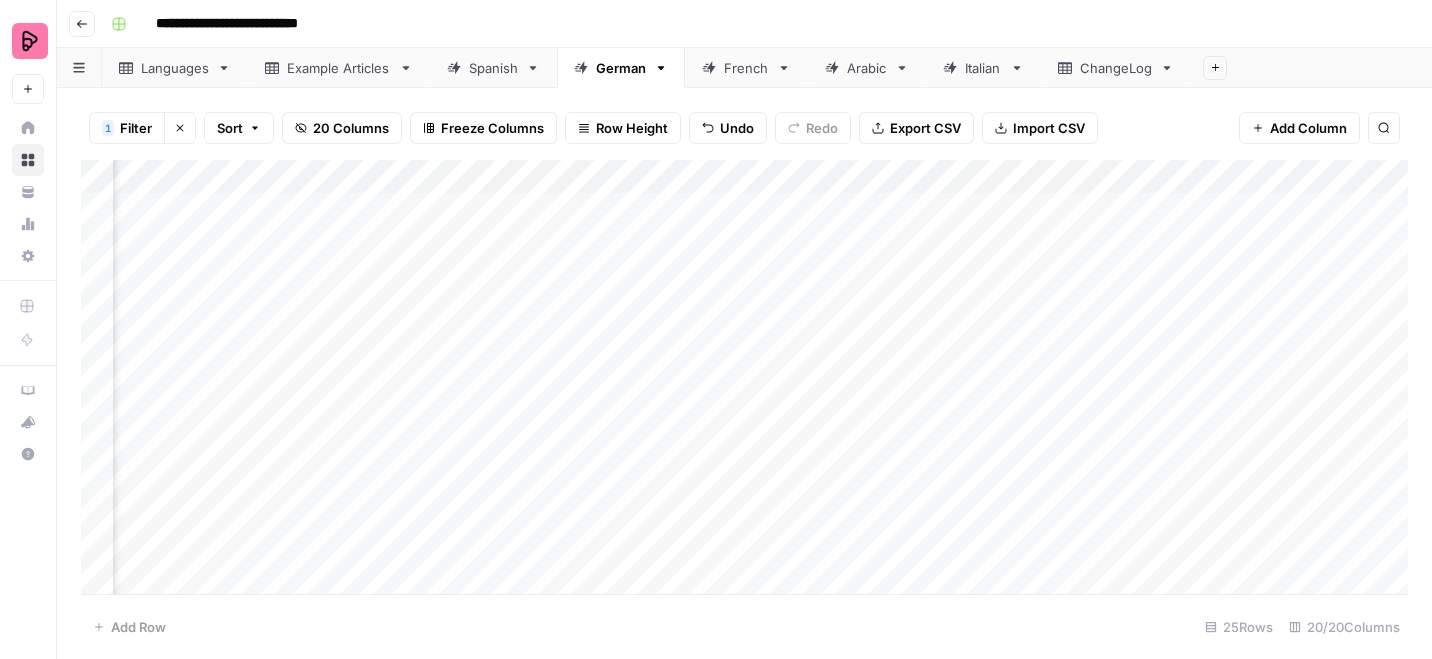 click on "Add Column" at bounding box center [744, 377] 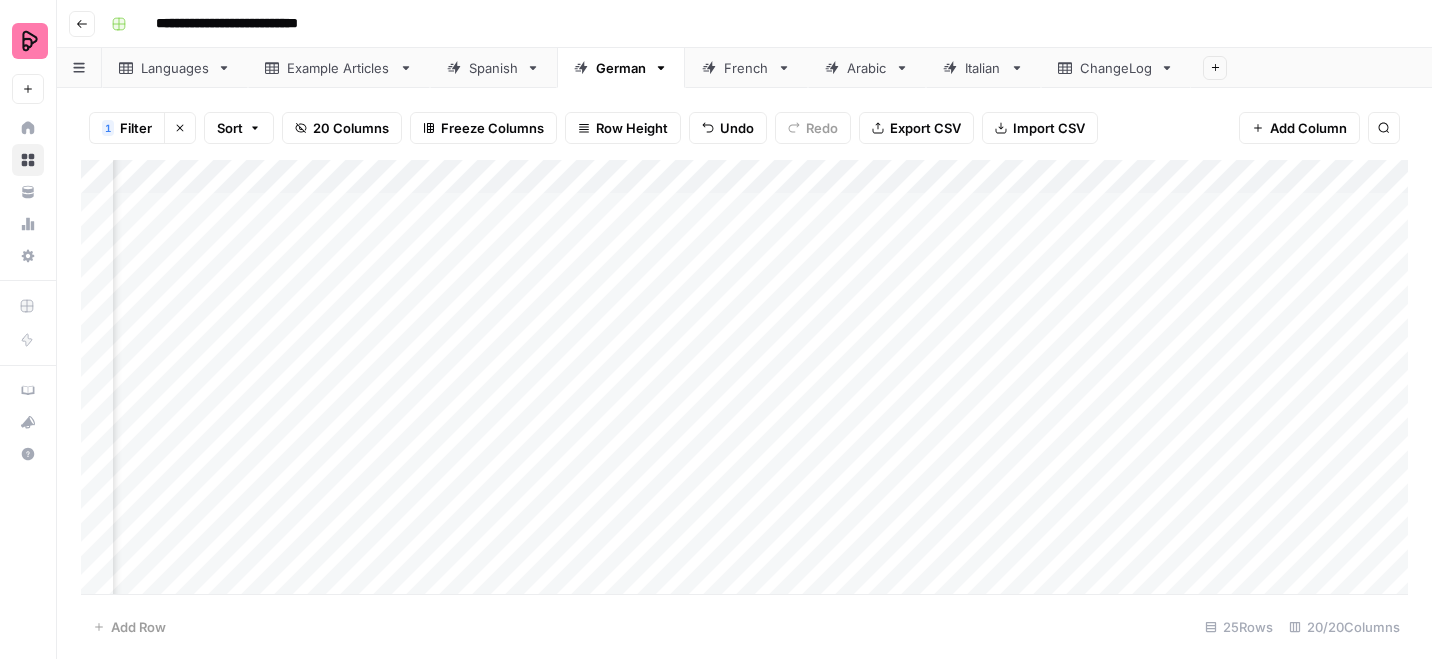 scroll, scrollTop: 448, scrollLeft: 425, axis: both 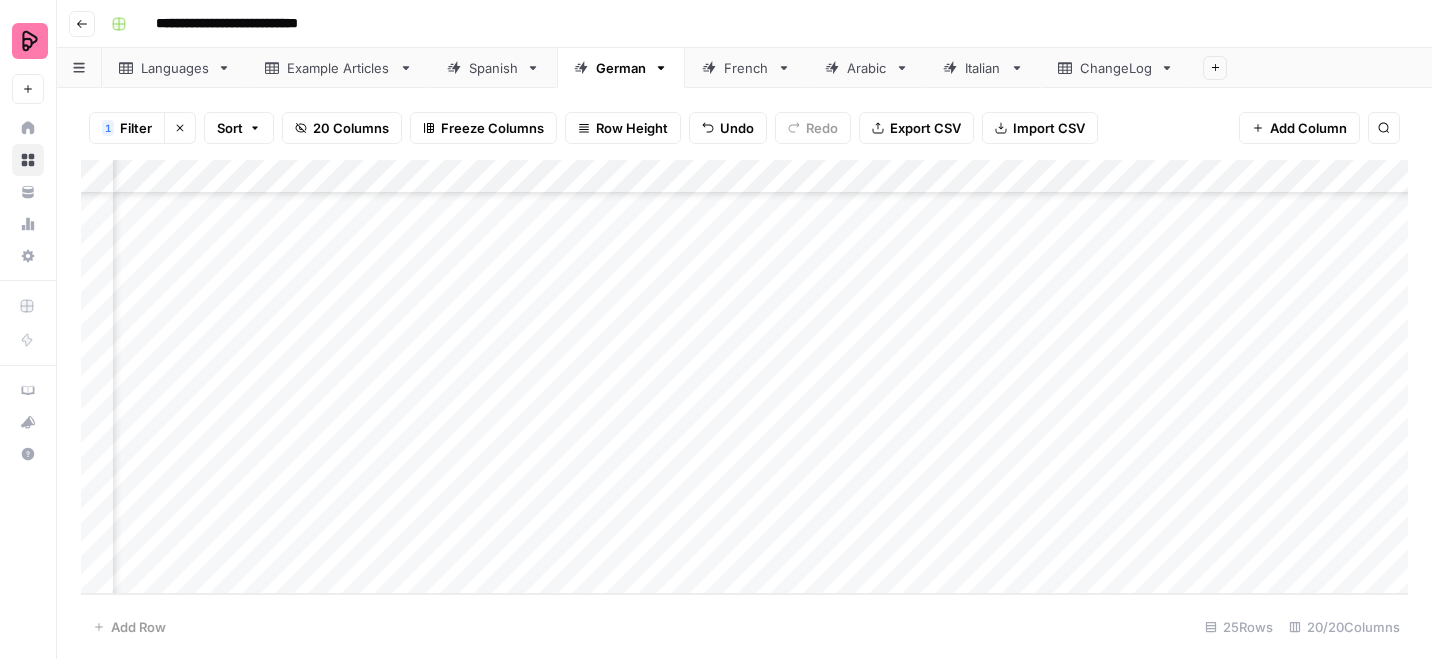 click on "Filter" at bounding box center (136, 128) 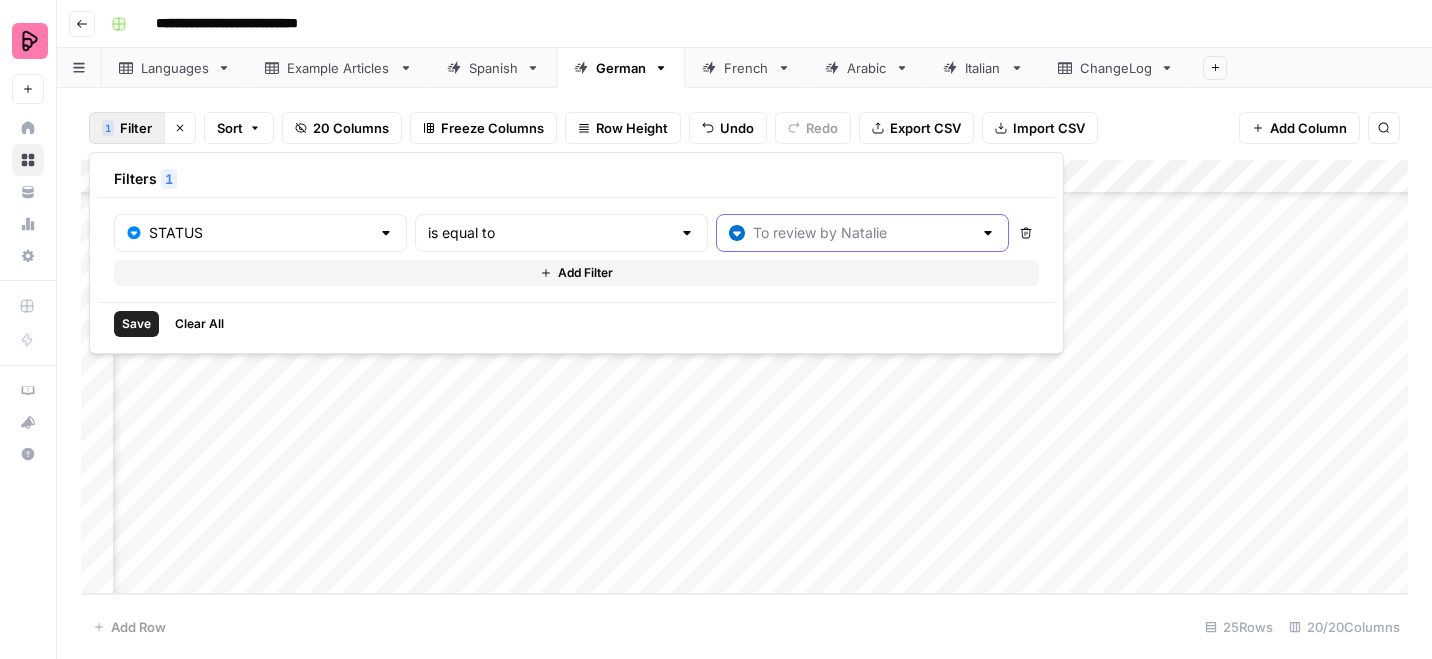 click at bounding box center [862, 233] 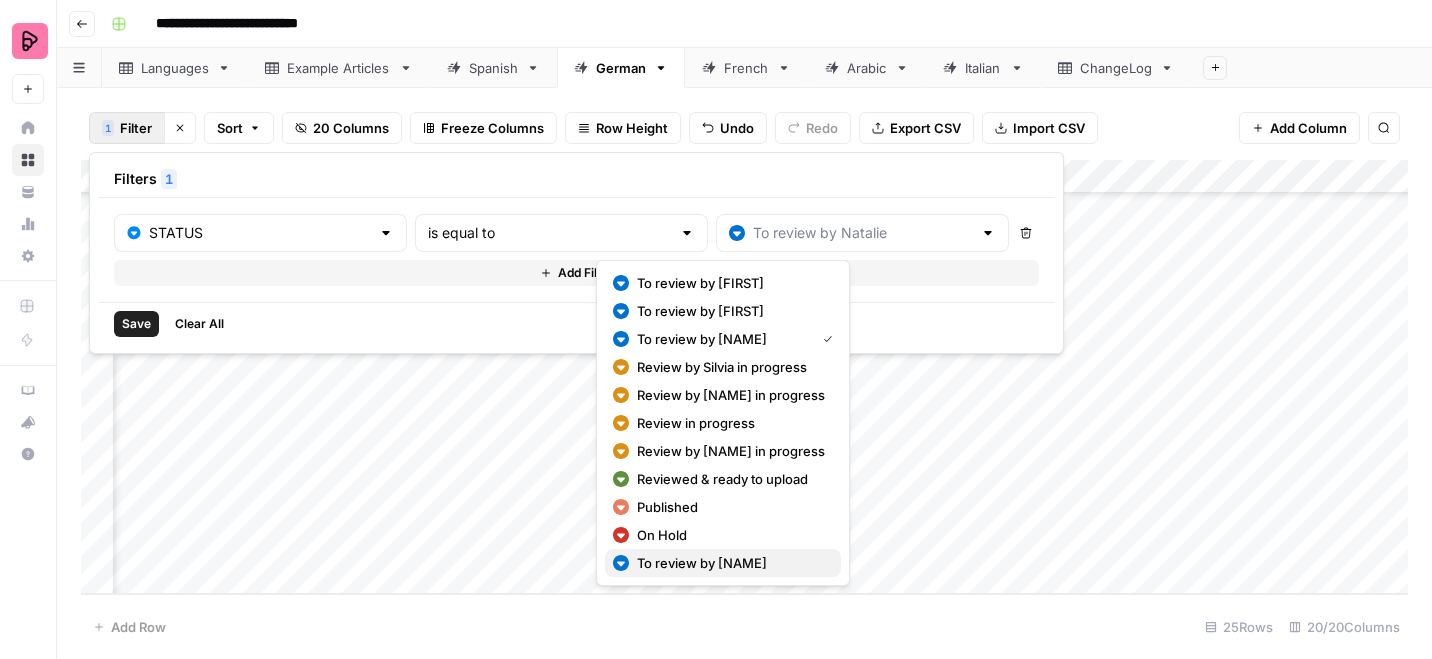 click on "To review by Alex" at bounding box center [731, 563] 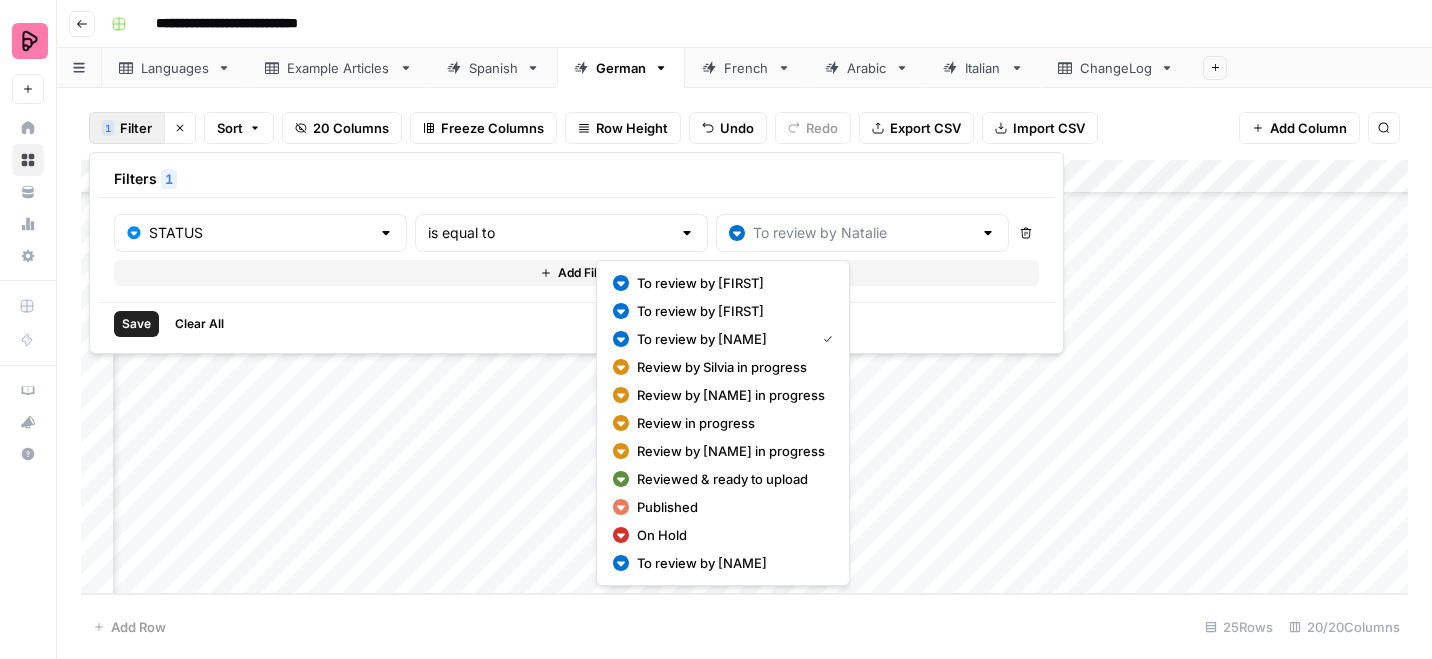 type on "To review by Alex" 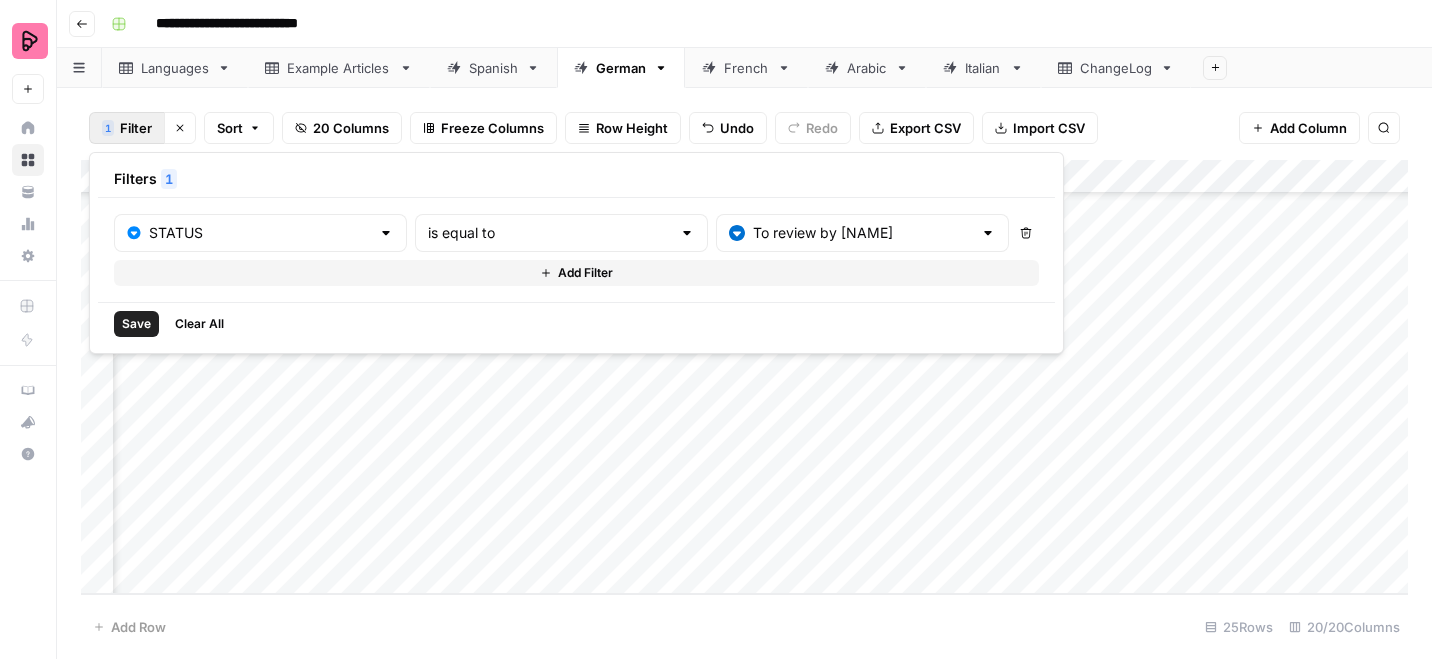click on "Save" at bounding box center [136, 324] 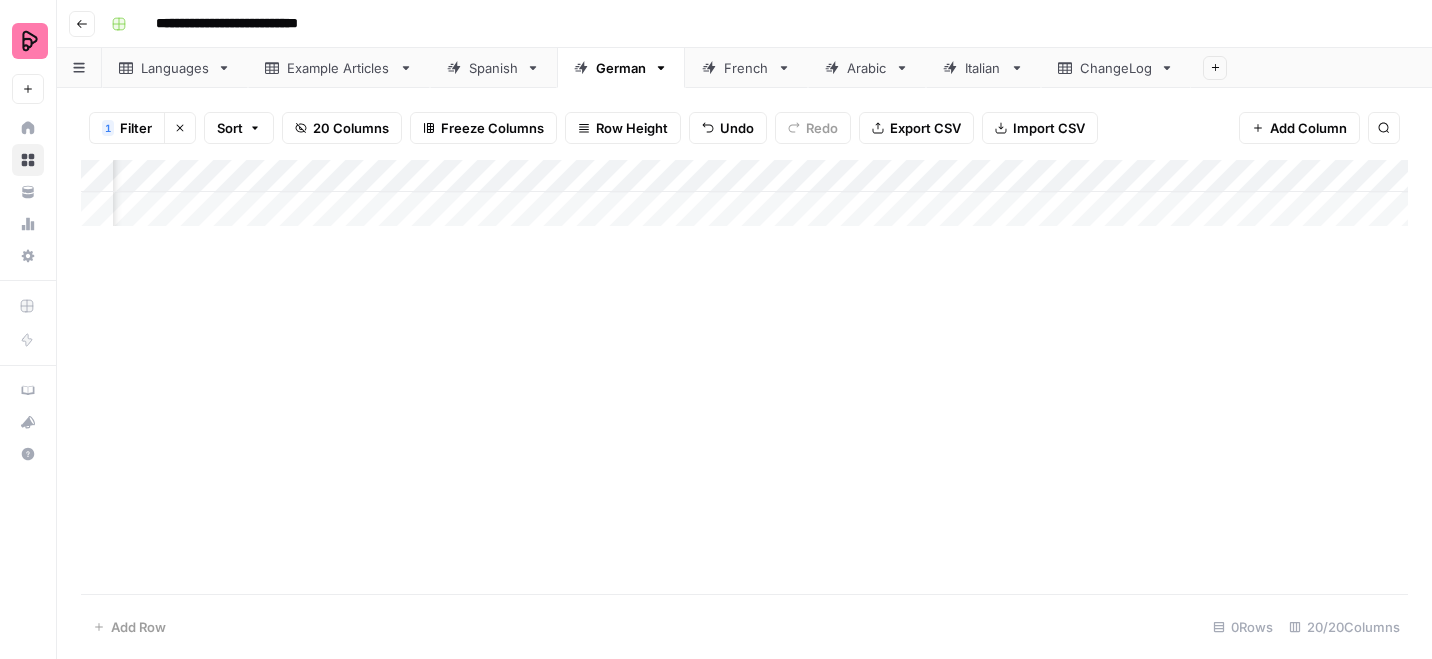 scroll, scrollTop: 0, scrollLeft: 425, axis: horizontal 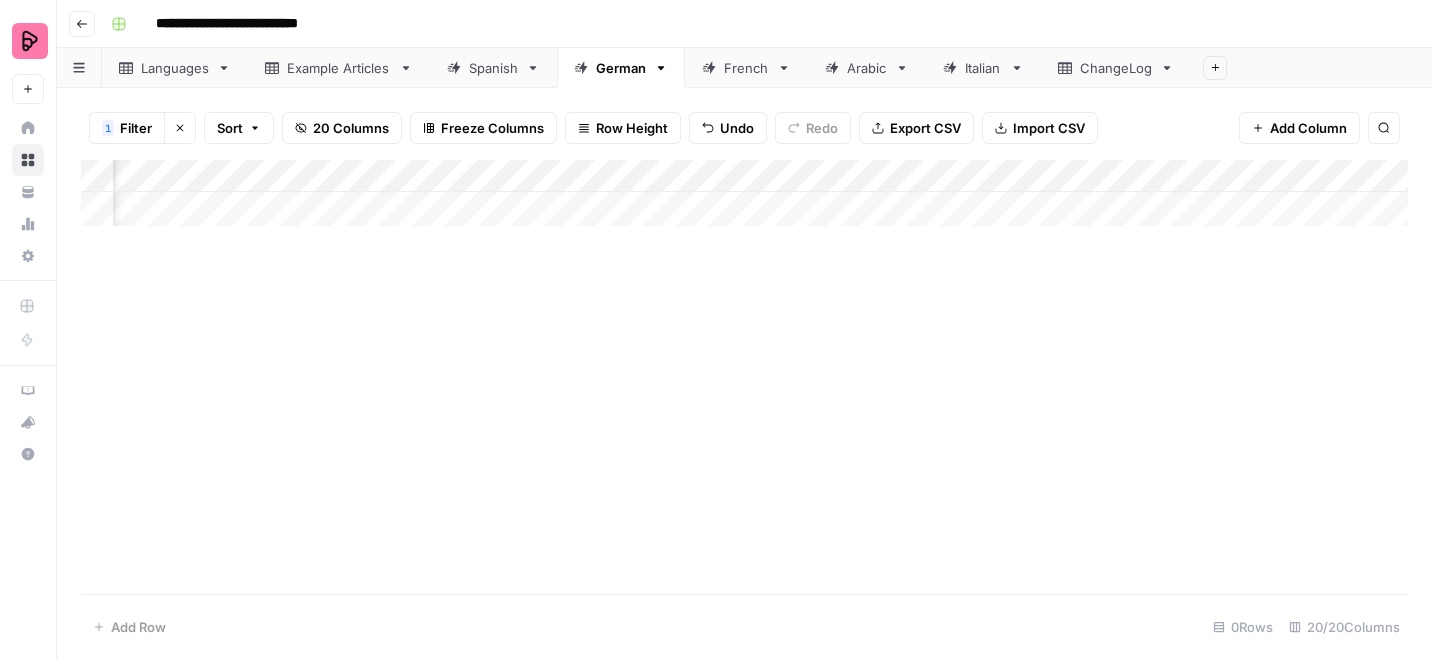 click on "Clear filters" at bounding box center [180, 128] 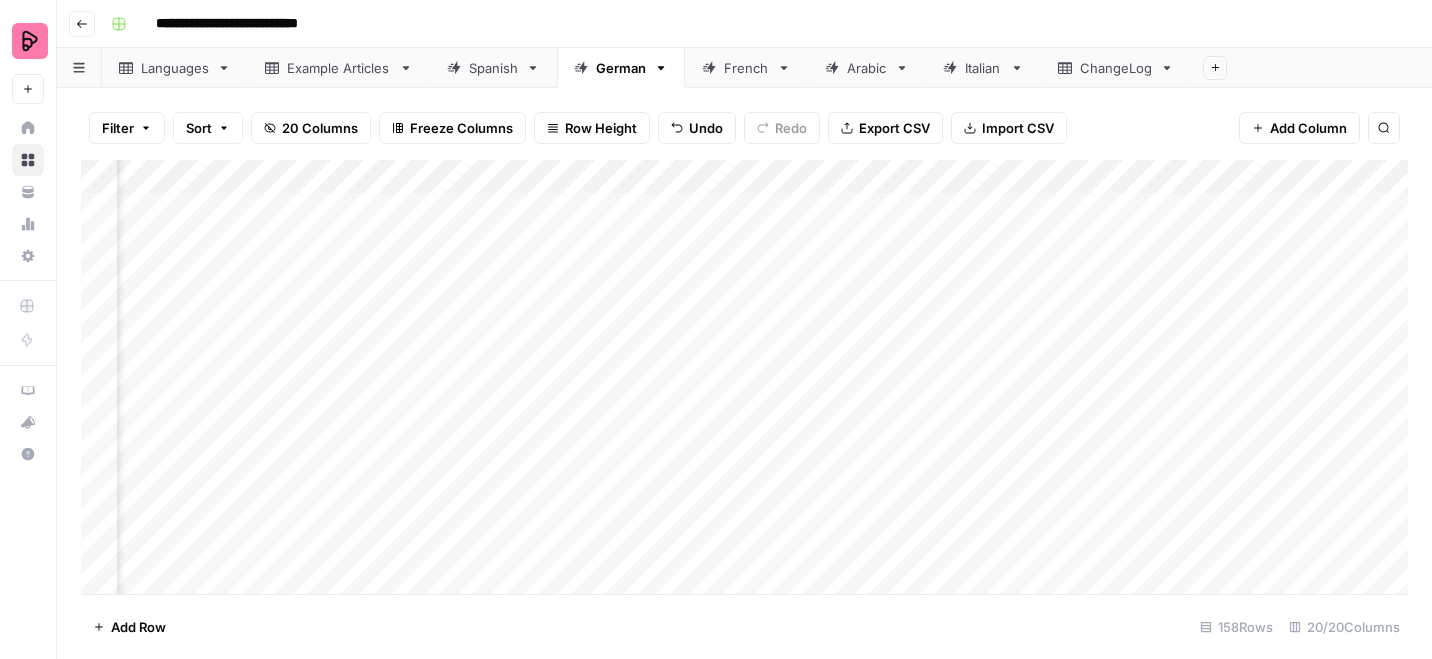 scroll, scrollTop: 0, scrollLeft: 227, axis: horizontal 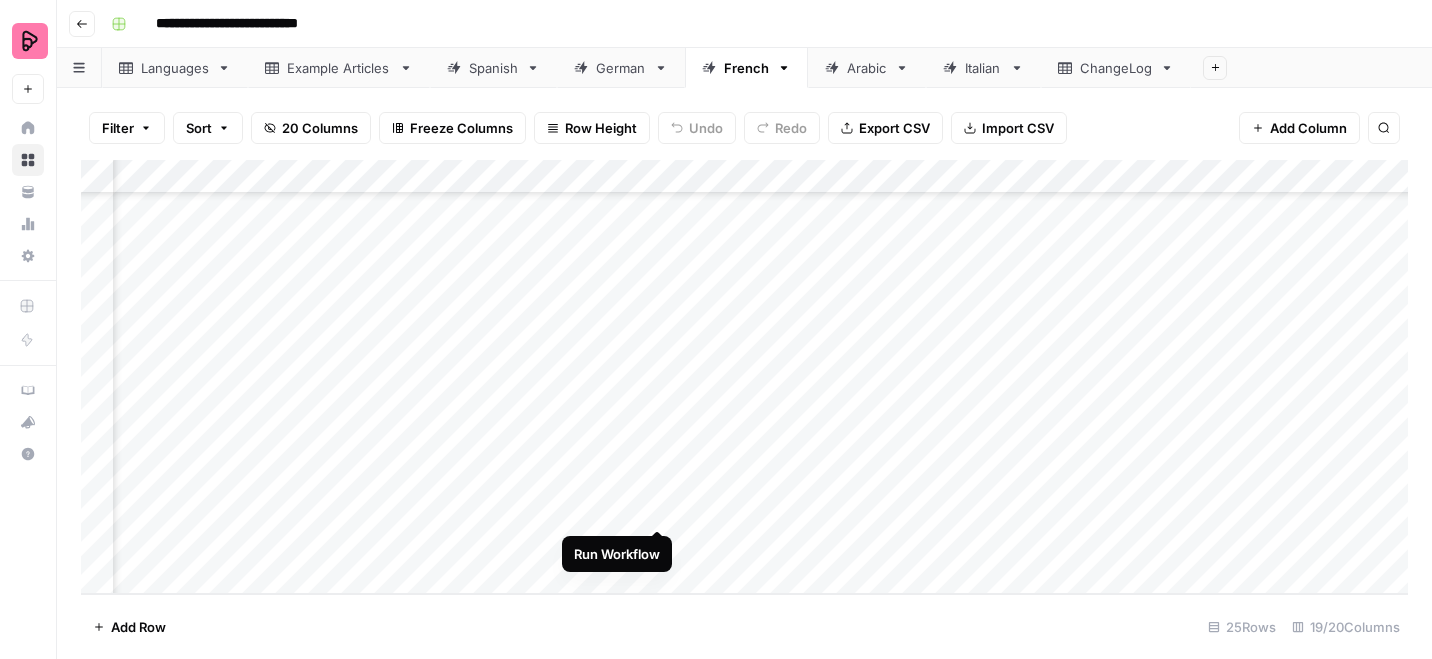 click on "Add Column" at bounding box center [744, 377] 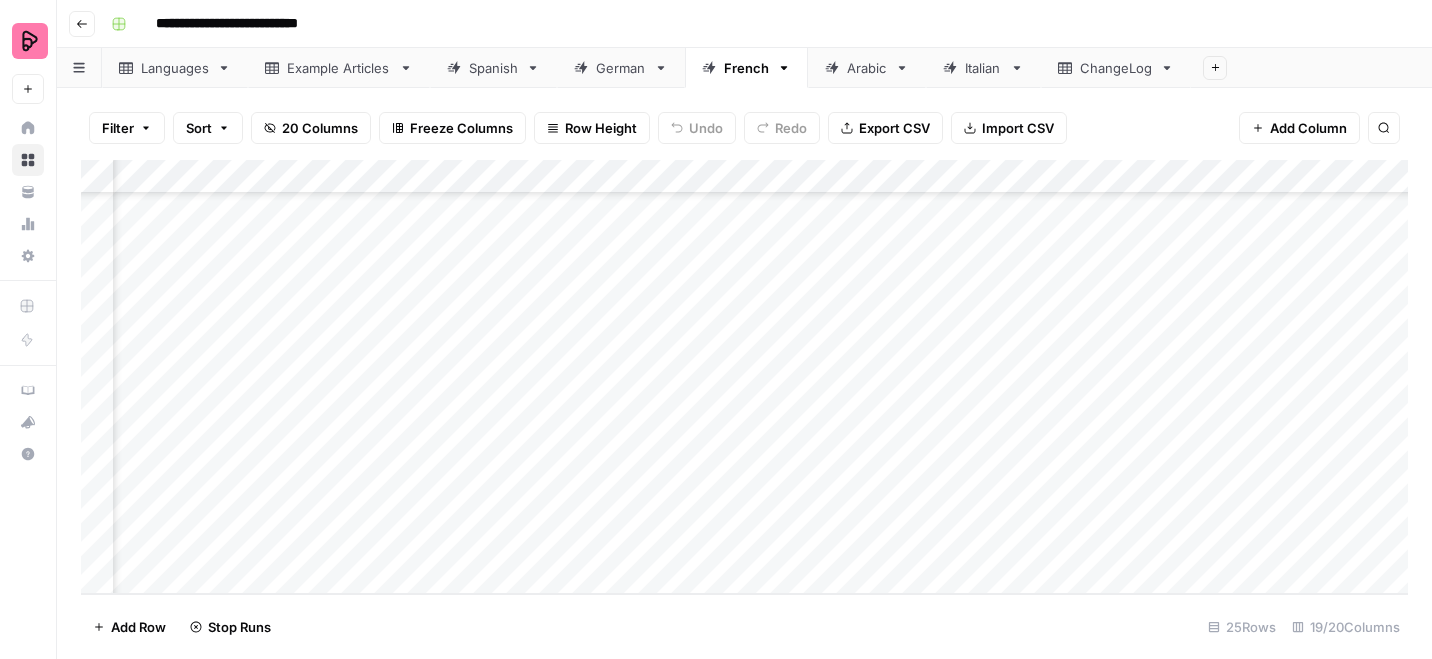 click on "Add Column" at bounding box center [744, 377] 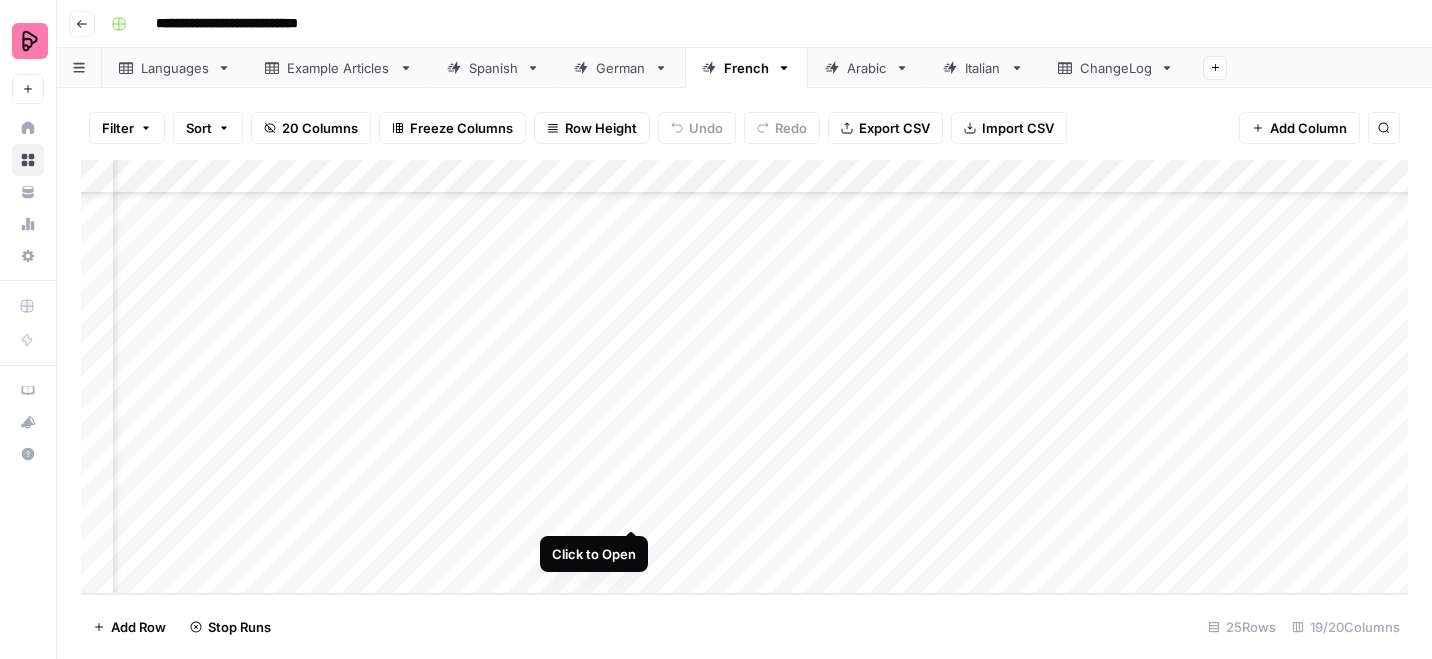click on "Add Column" at bounding box center [744, 377] 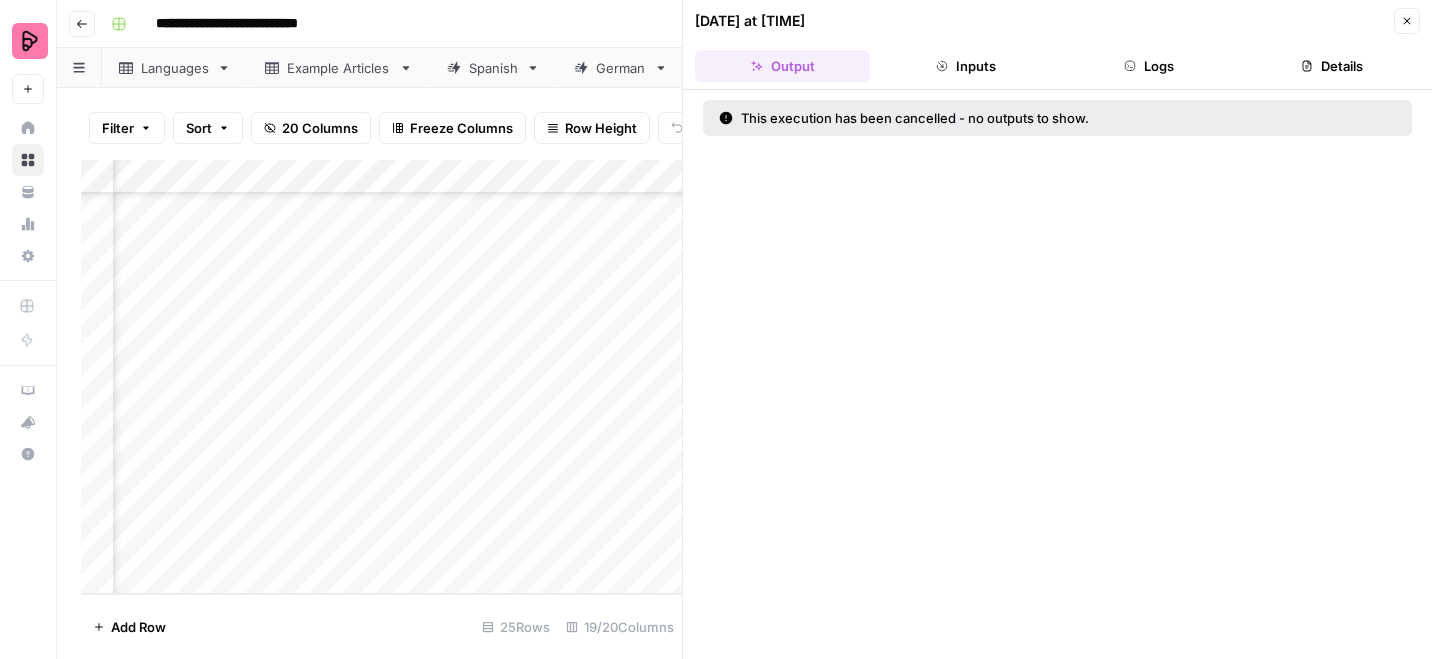 click on "Inputs" at bounding box center [965, 66] 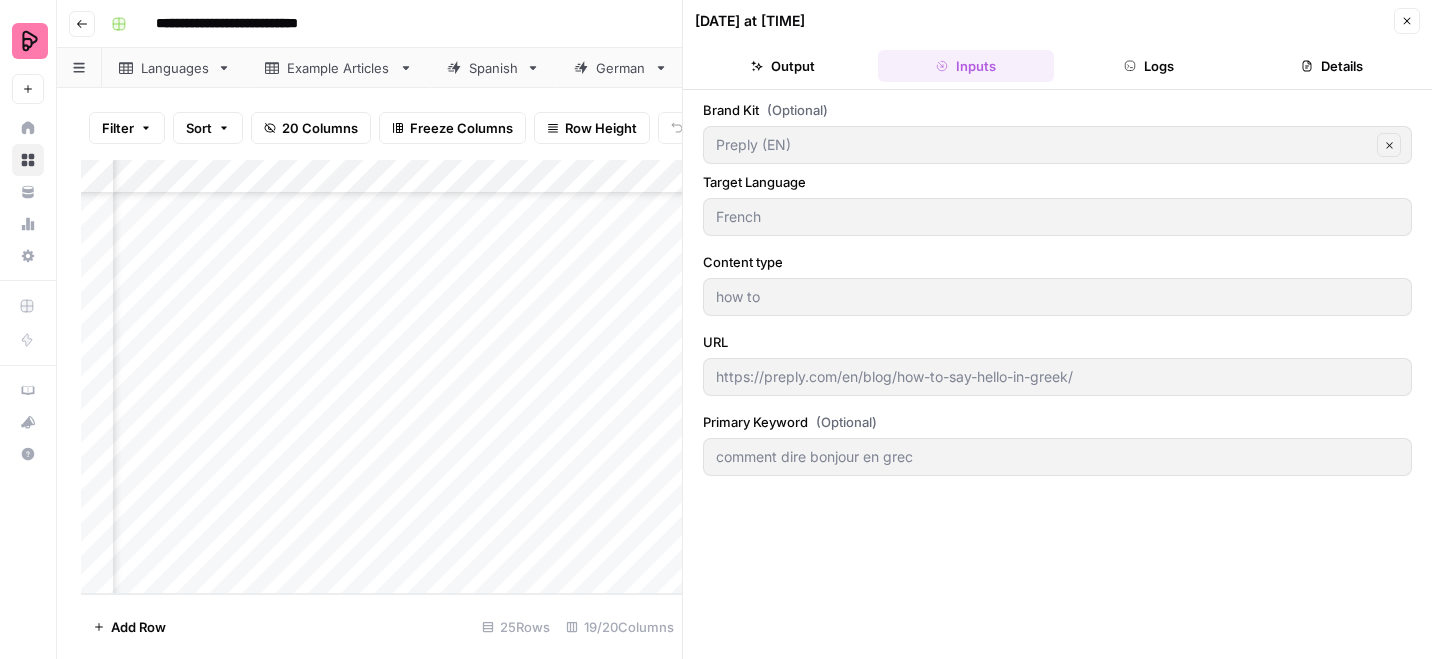 click 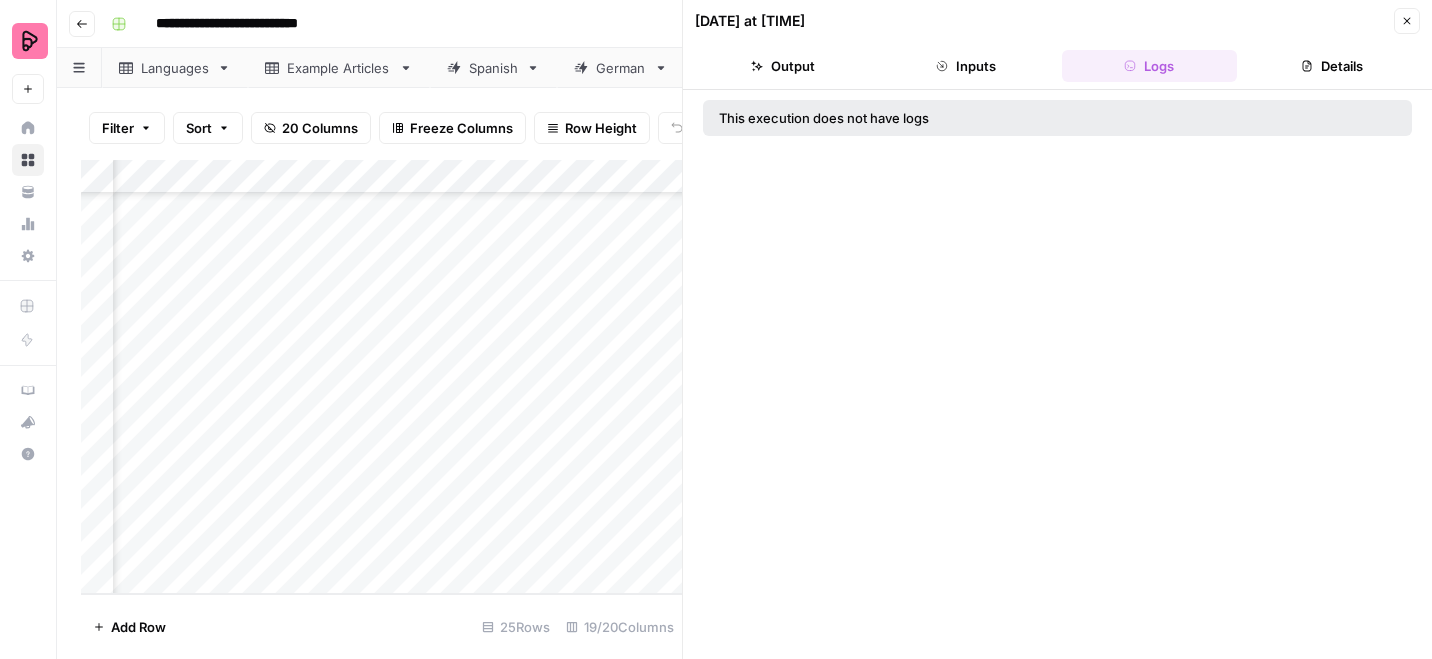 click on "Details" at bounding box center [1332, 66] 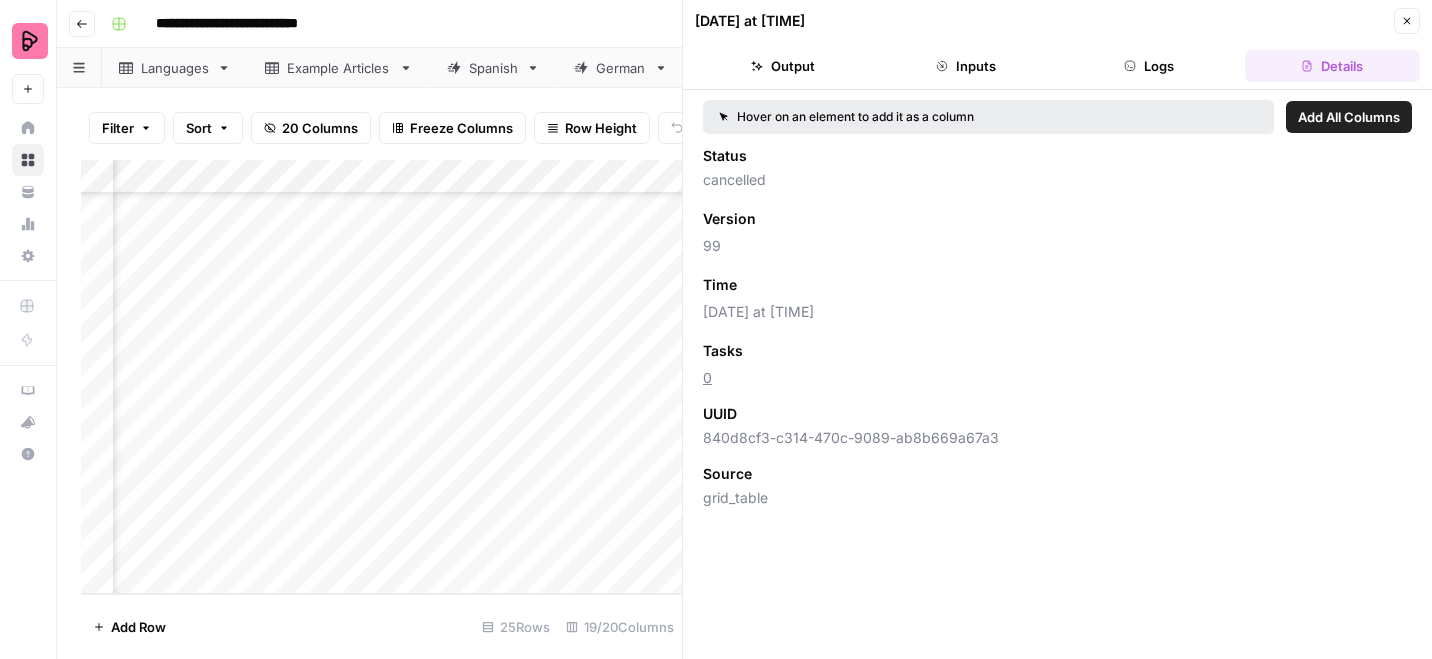 click 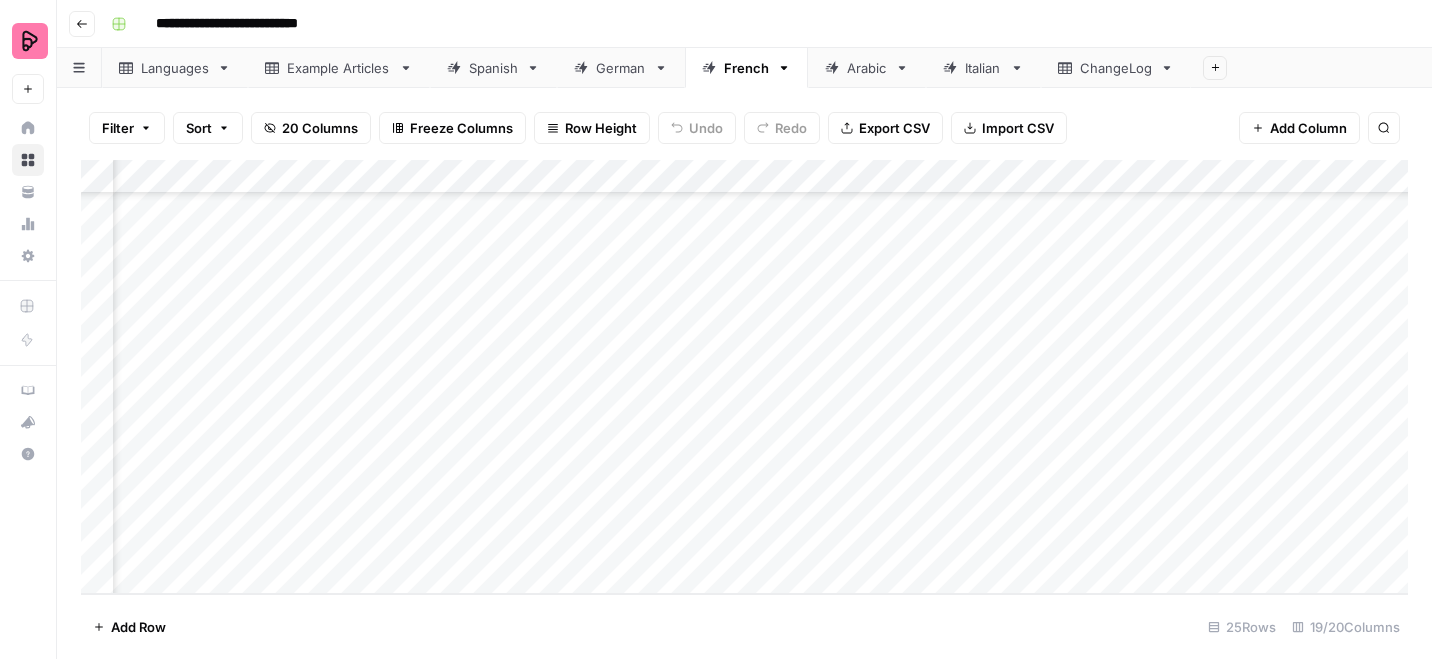 scroll, scrollTop: 482, scrollLeft: 404, axis: both 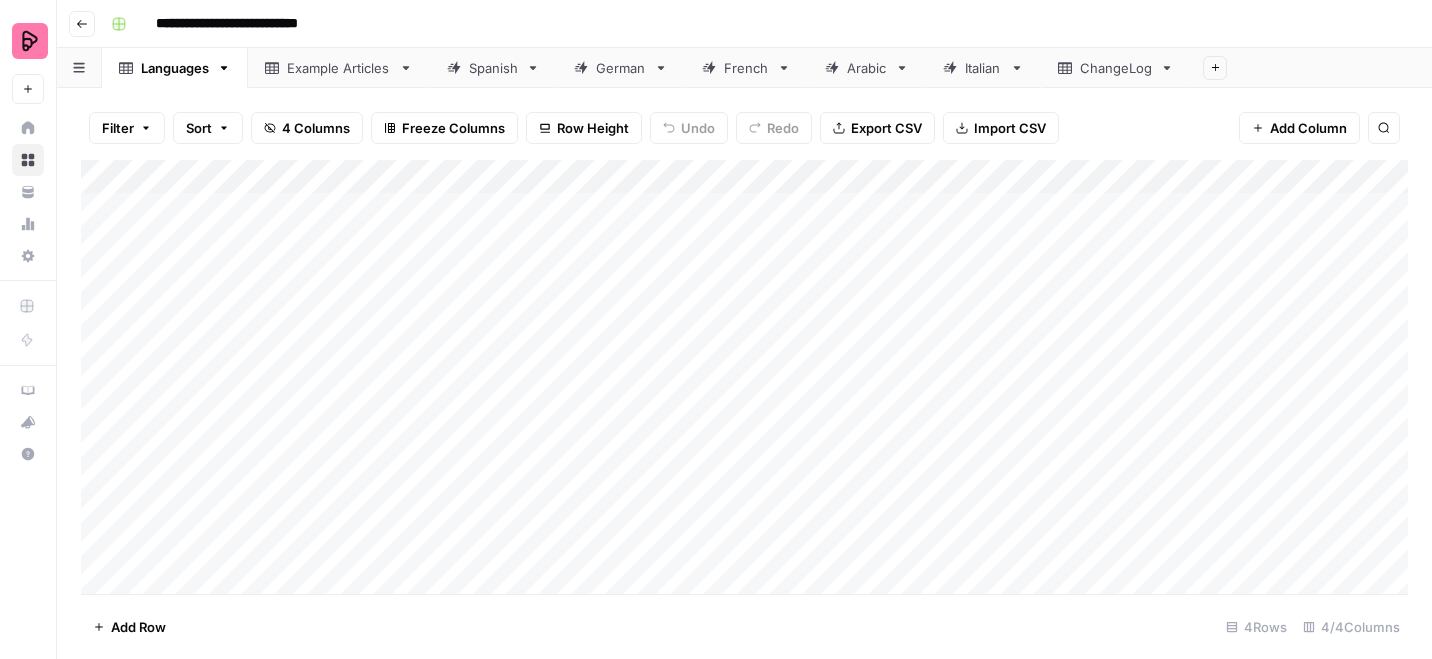 click on "Example Articles" at bounding box center [339, 68] 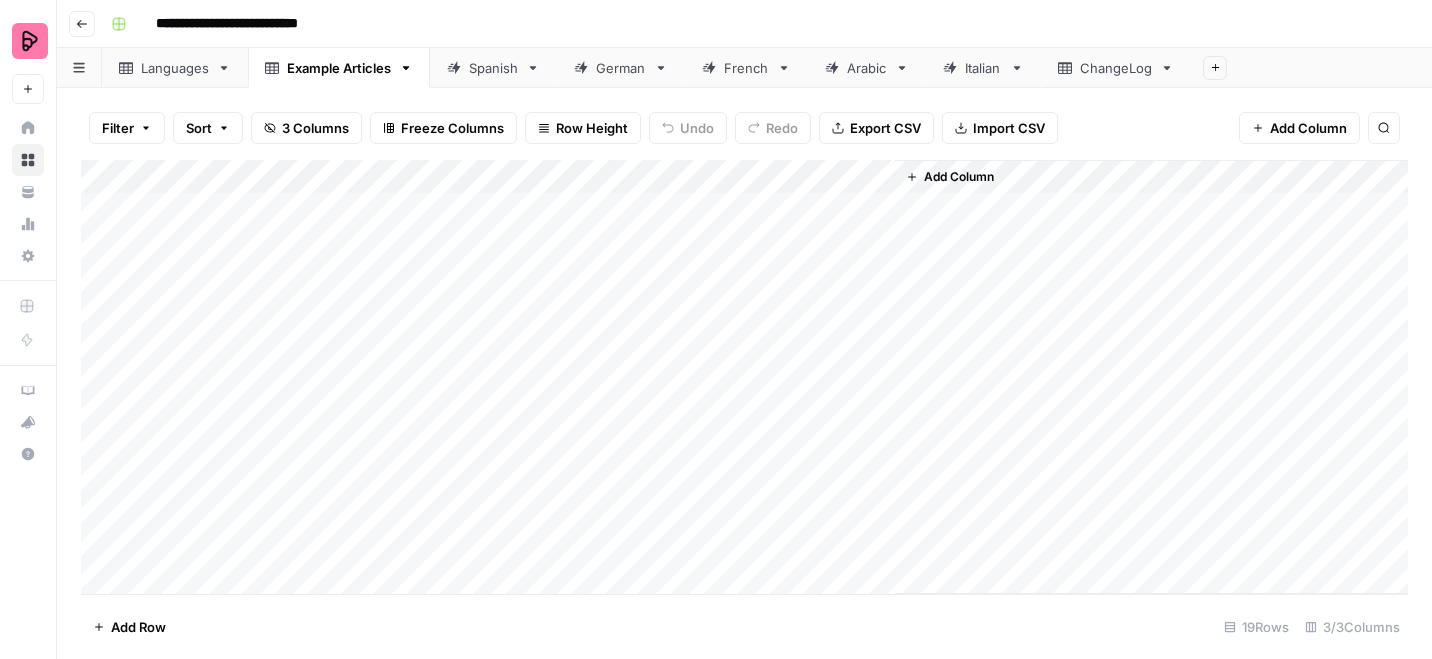 scroll, scrollTop: 278, scrollLeft: 0, axis: vertical 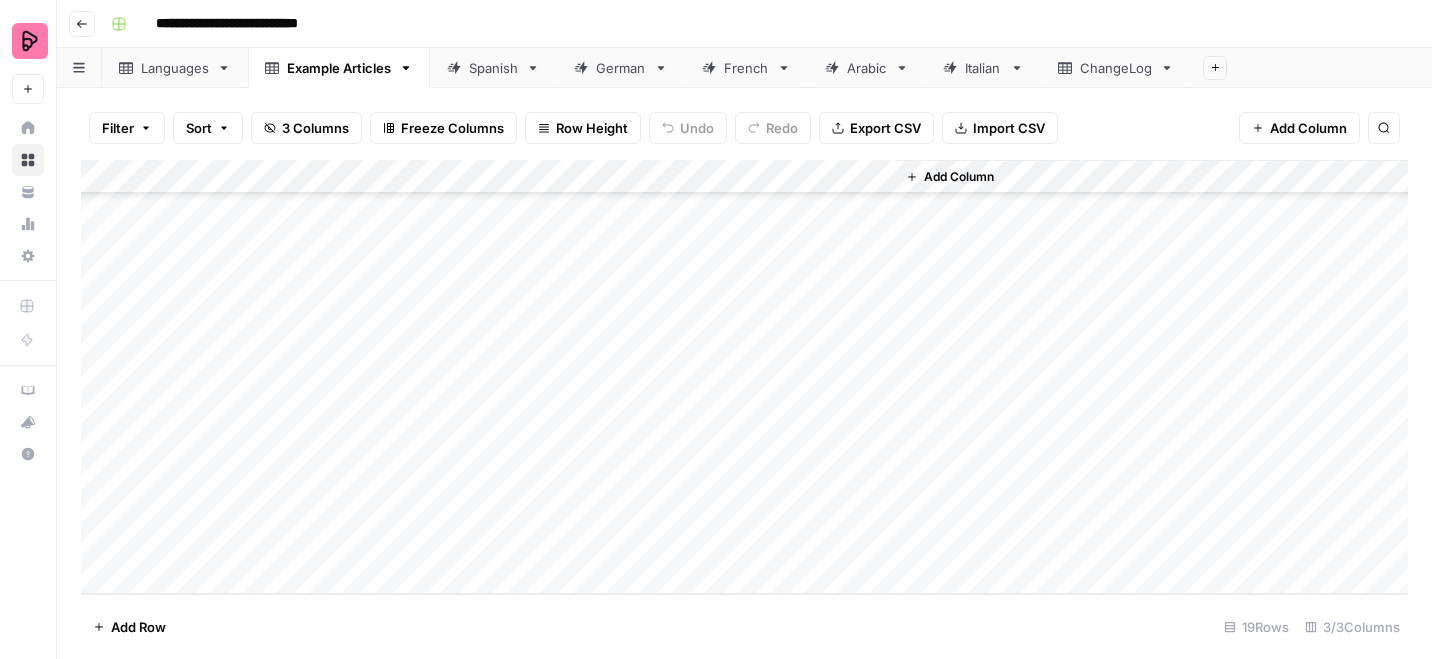 click on "French" at bounding box center (746, 68) 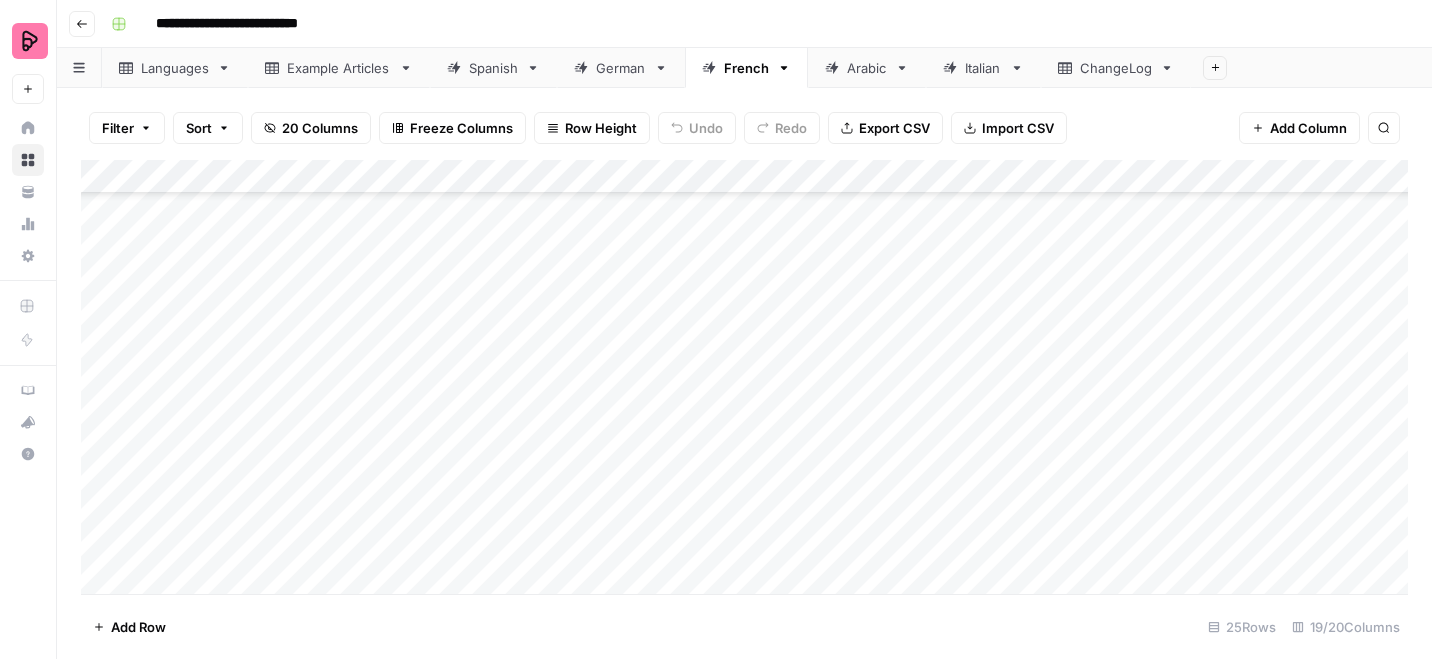 scroll, scrollTop: 482, scrollLeft: 0, axis: vertical 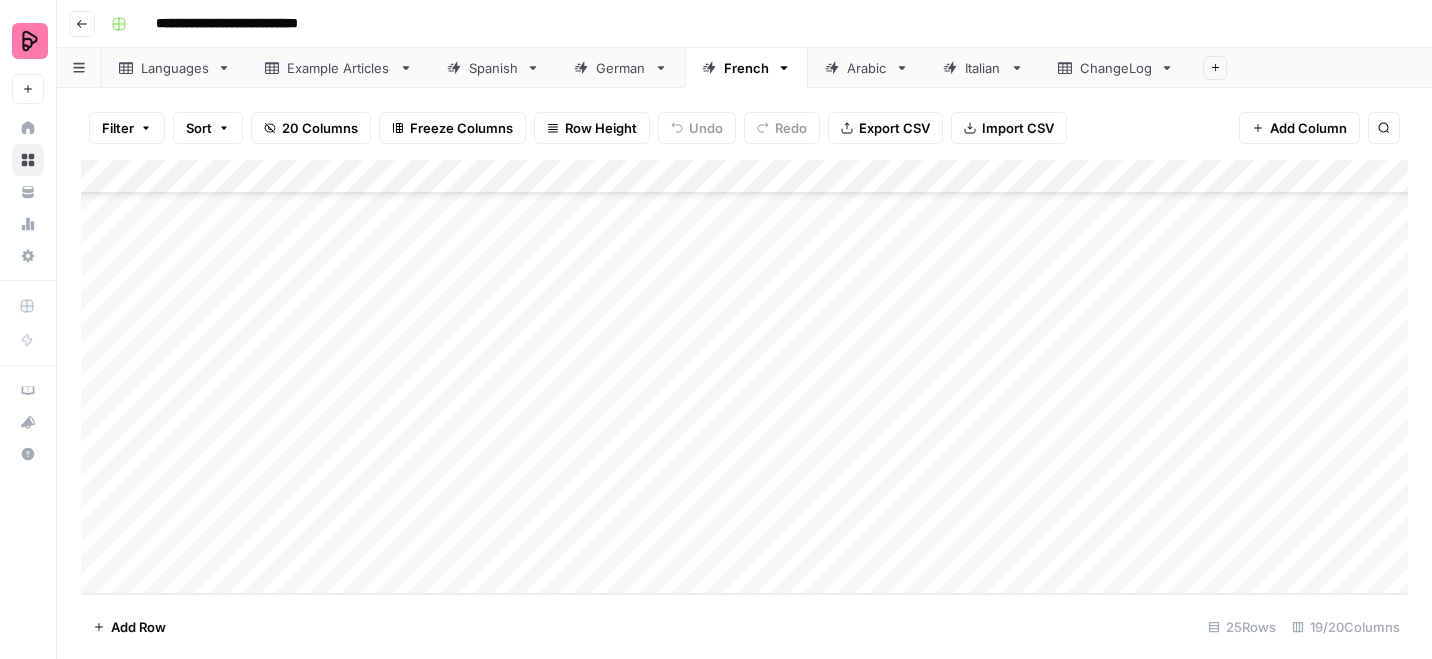 click 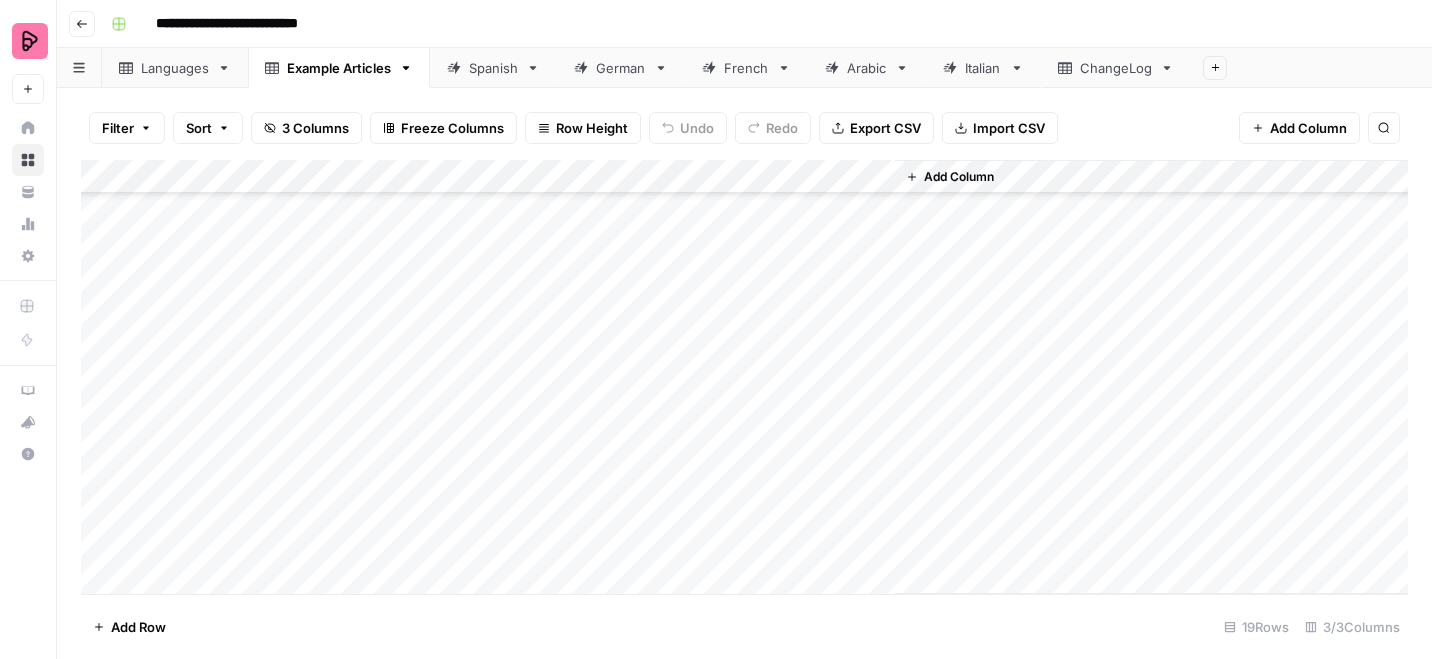 scroll, scrollTop: 147, scrollLeft: 0, axis: vertical 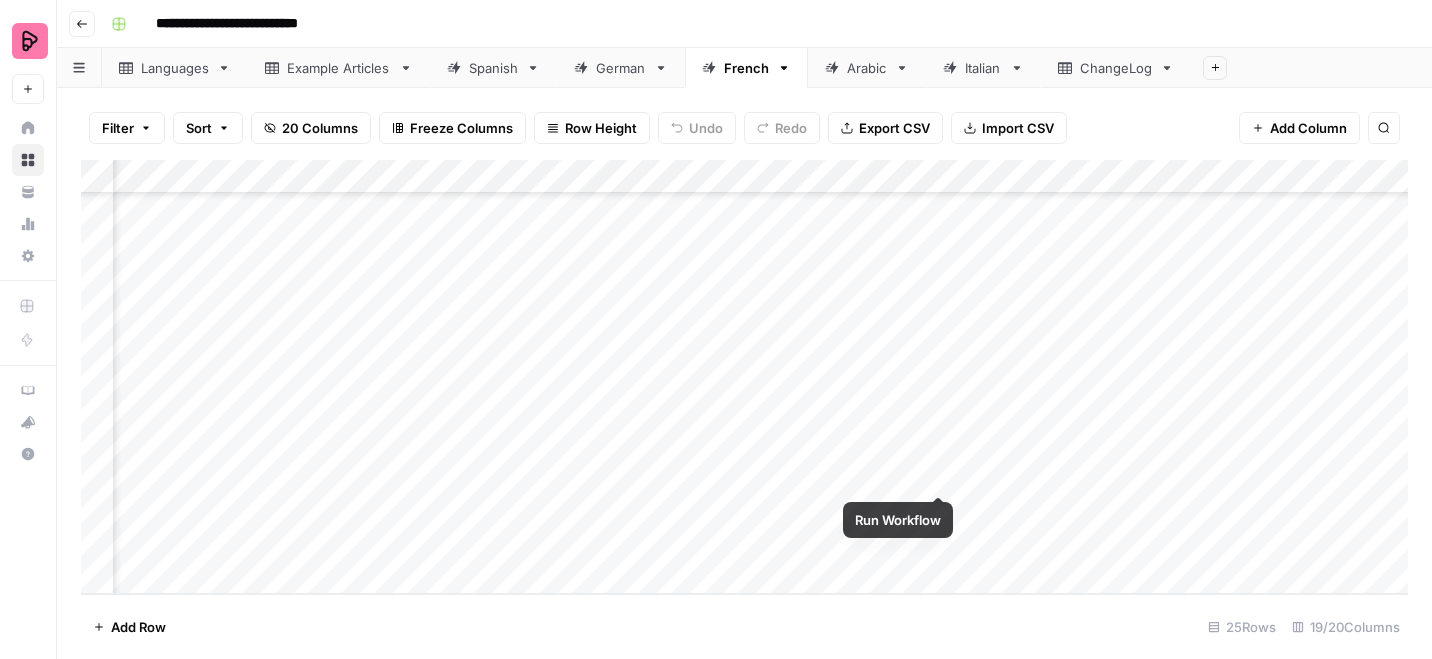 click on "Add Column" at bounding box center (744, 377) 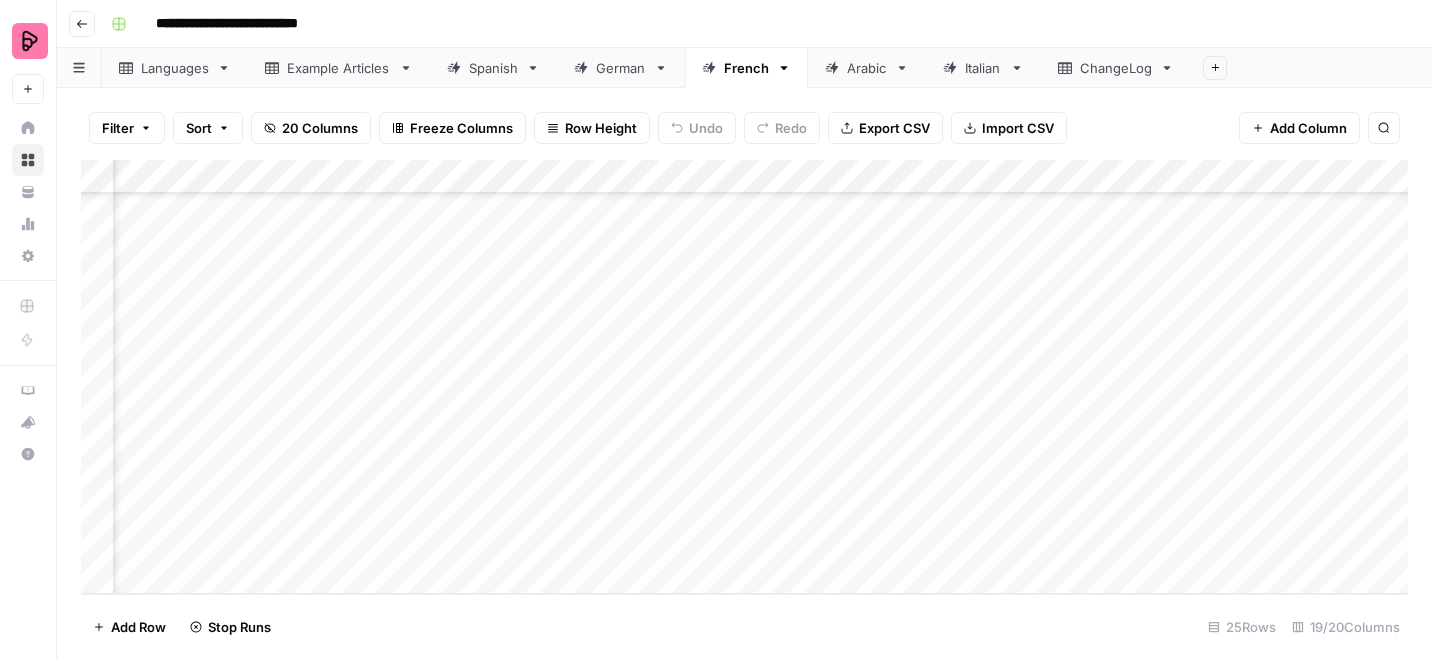 scroll, scrollTop: 464, scrollLeft: 153, axis: both 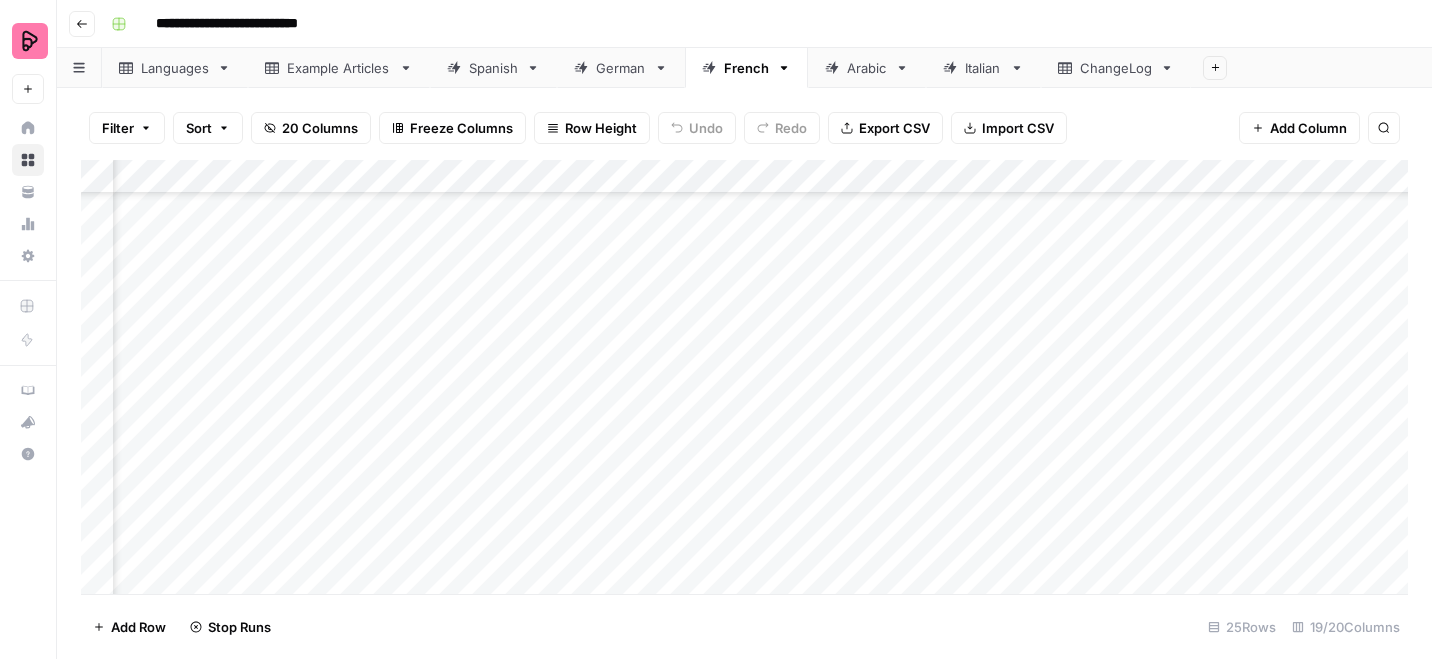 click on "Arabic" at bounding box center (867, 68) 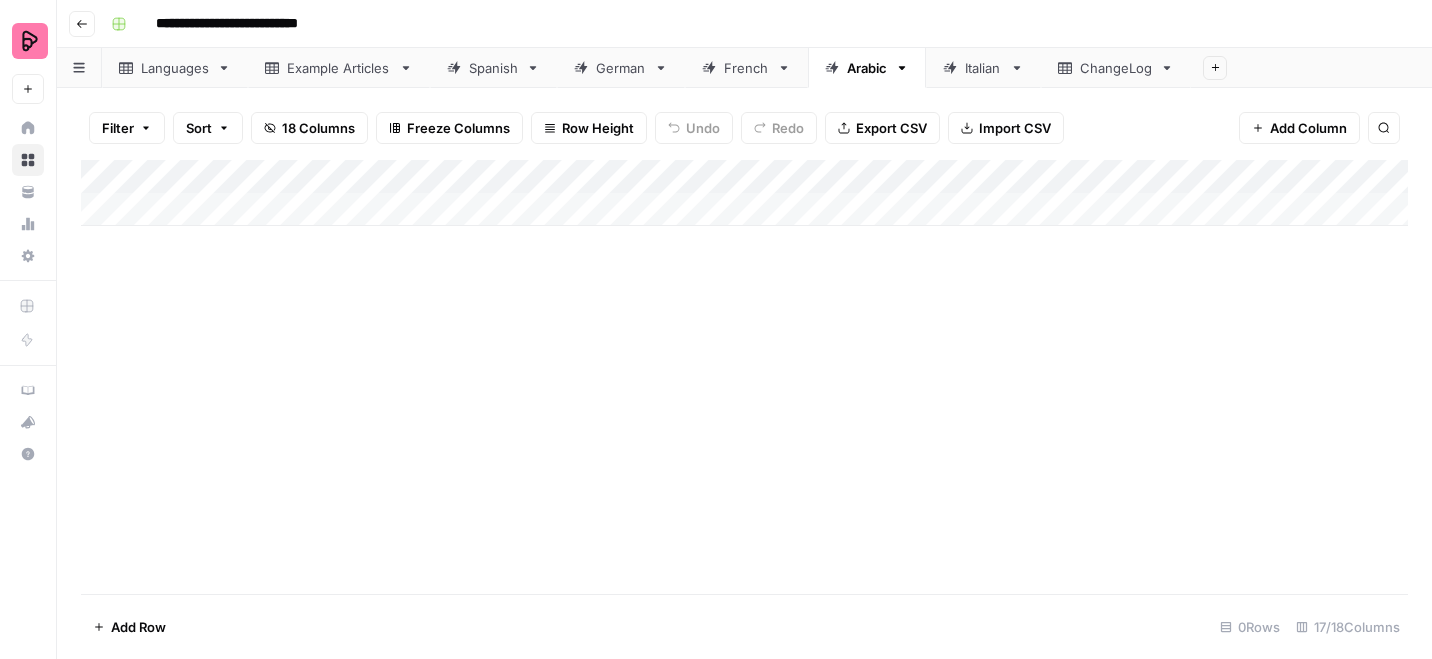 click on "French" at bounding box center [735, 68] 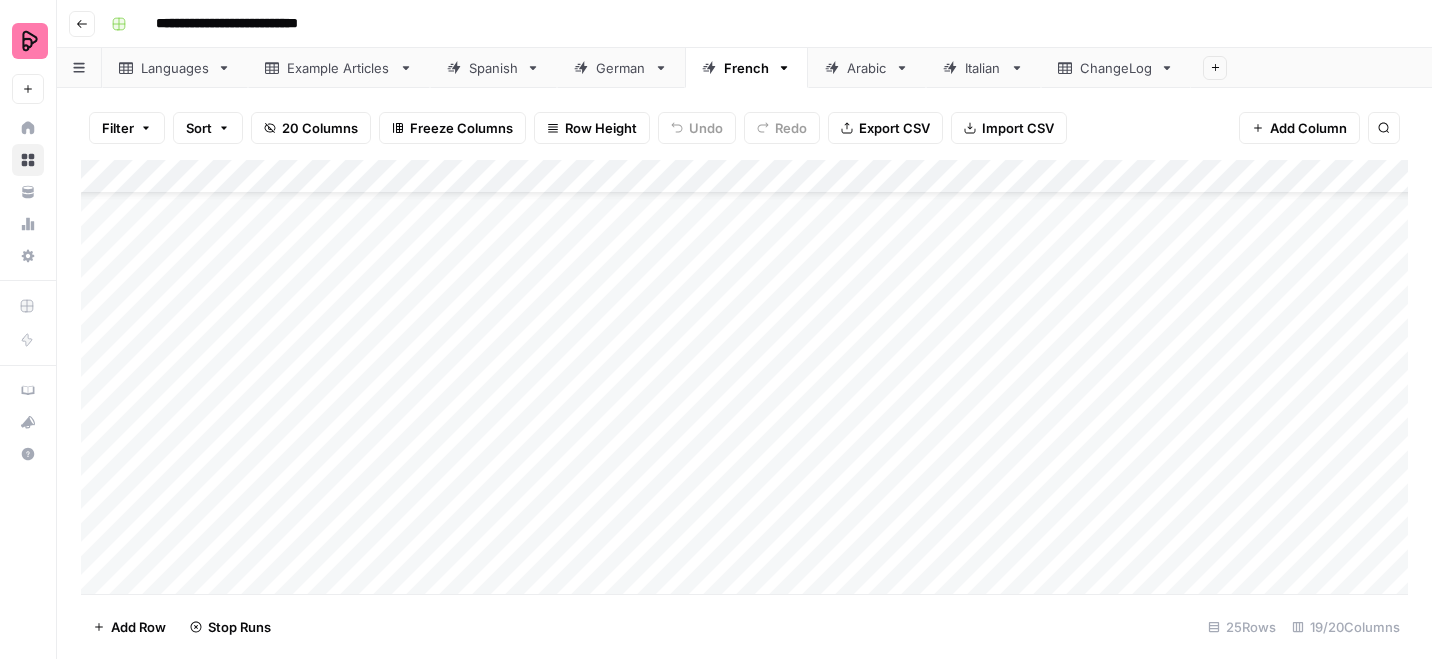 scroll, scrollTop: 116, scrollLeft: 0, axis: vertical 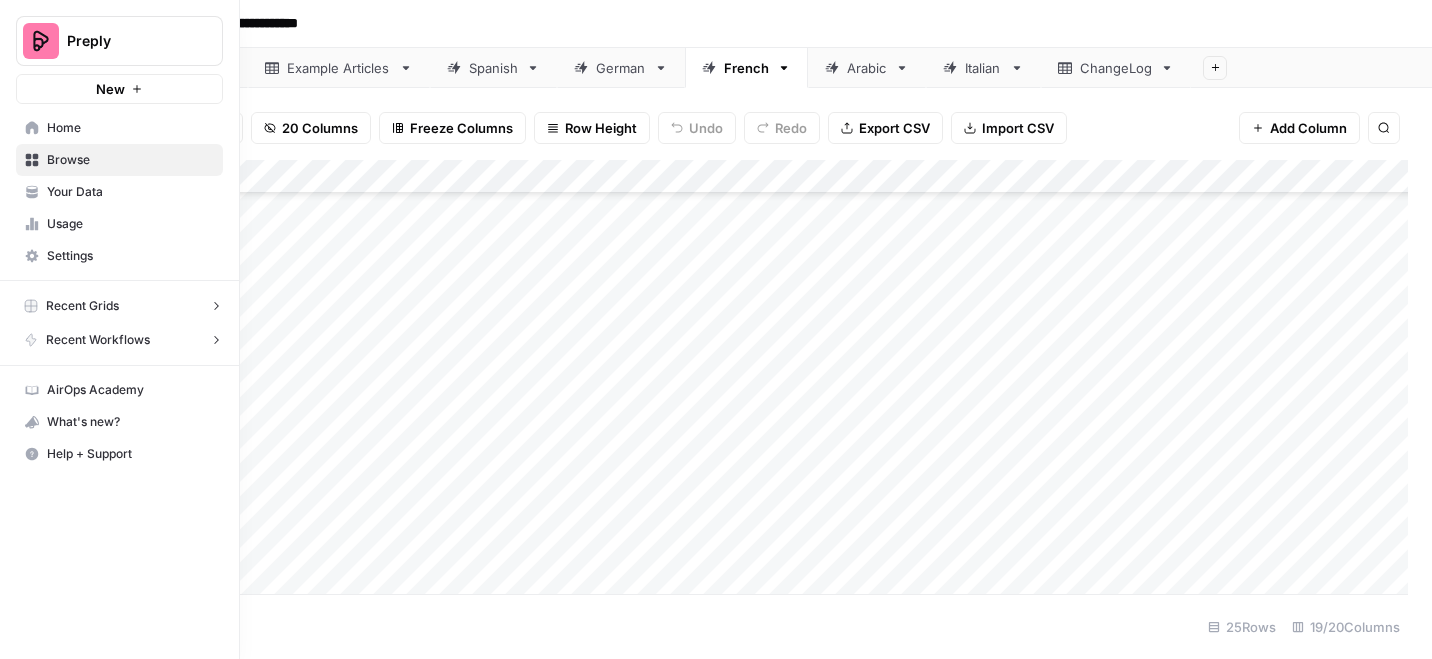 click on "Recent Grids" at bounding box center [119, 306] 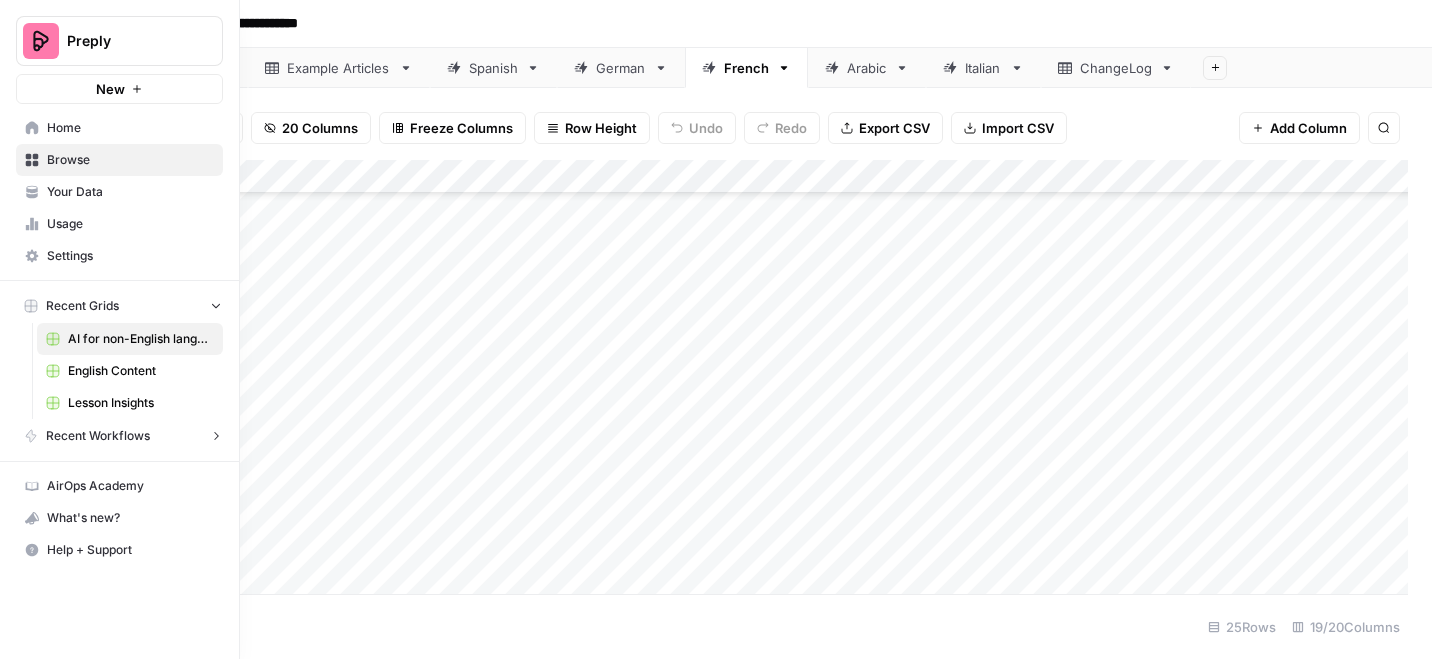 click on "Lesson Insights" at bounding box center [141, 403] 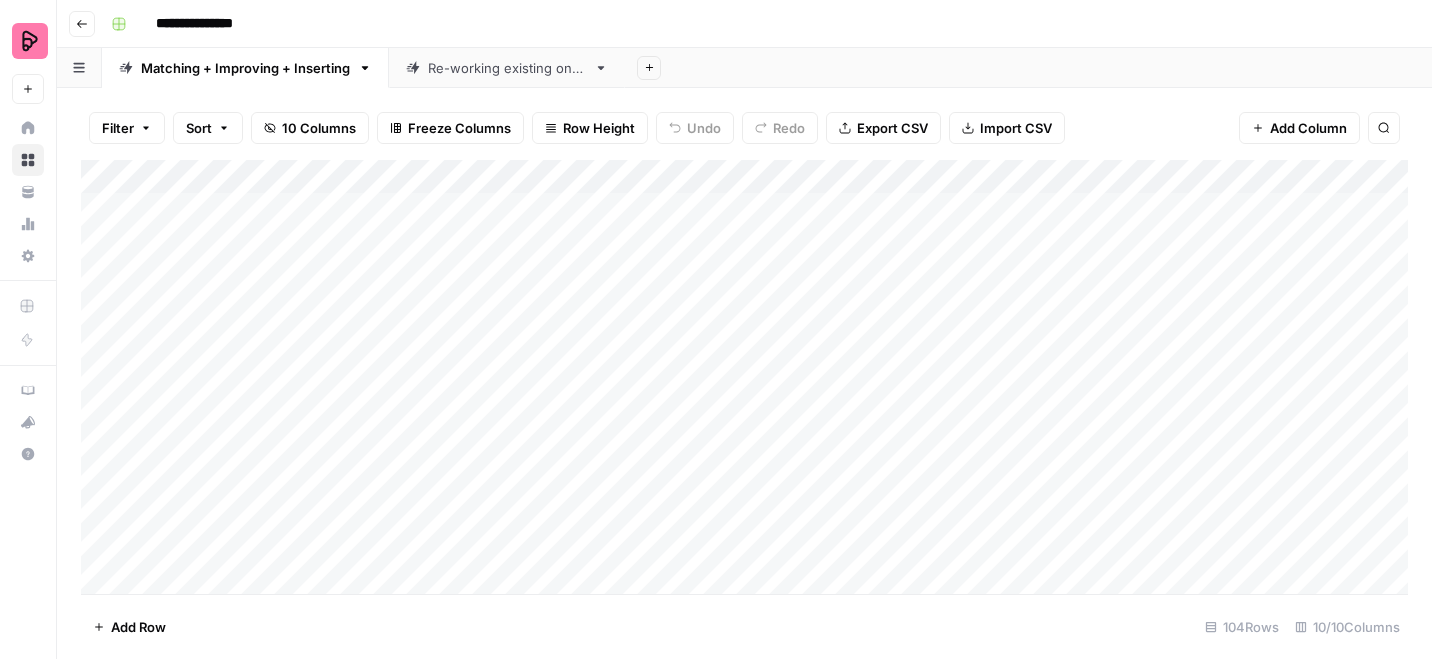 click on "Re-working existing ones" at bounding box center (507, 68) 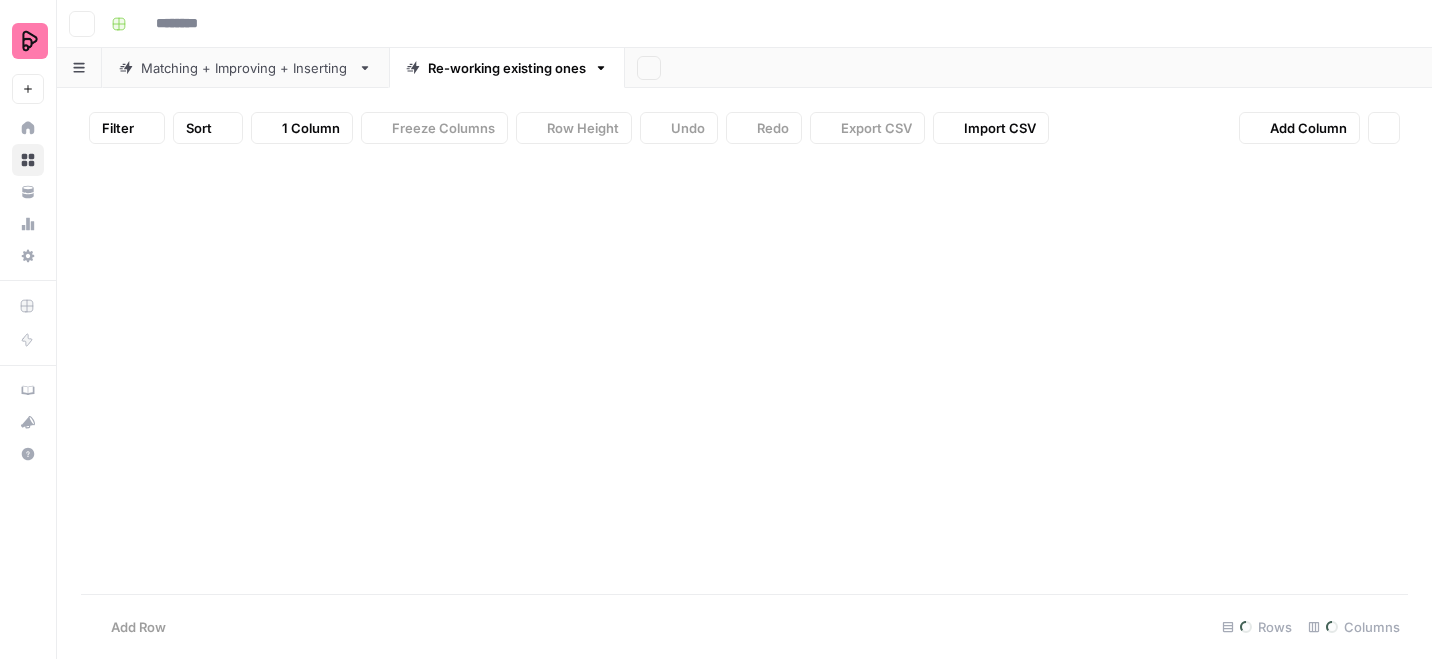 type on "**********" 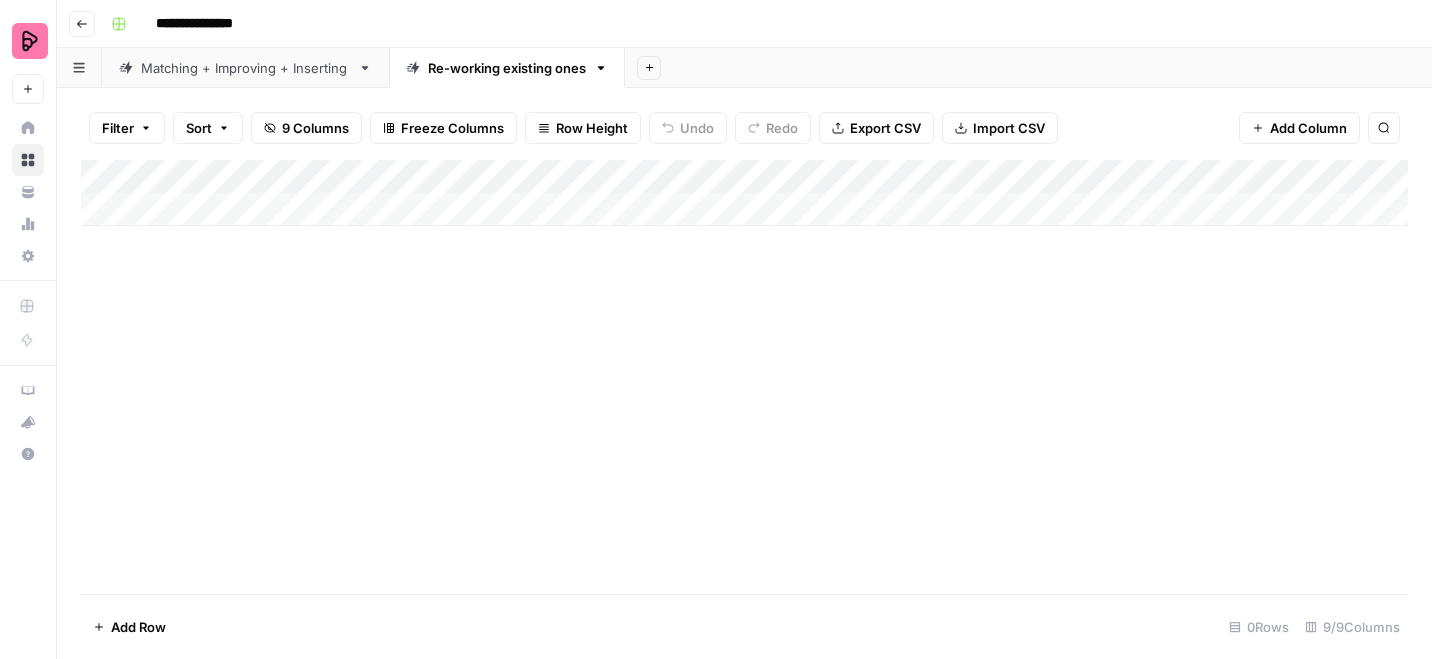 click on "Import CSV" at bounding box center [1009, 128] 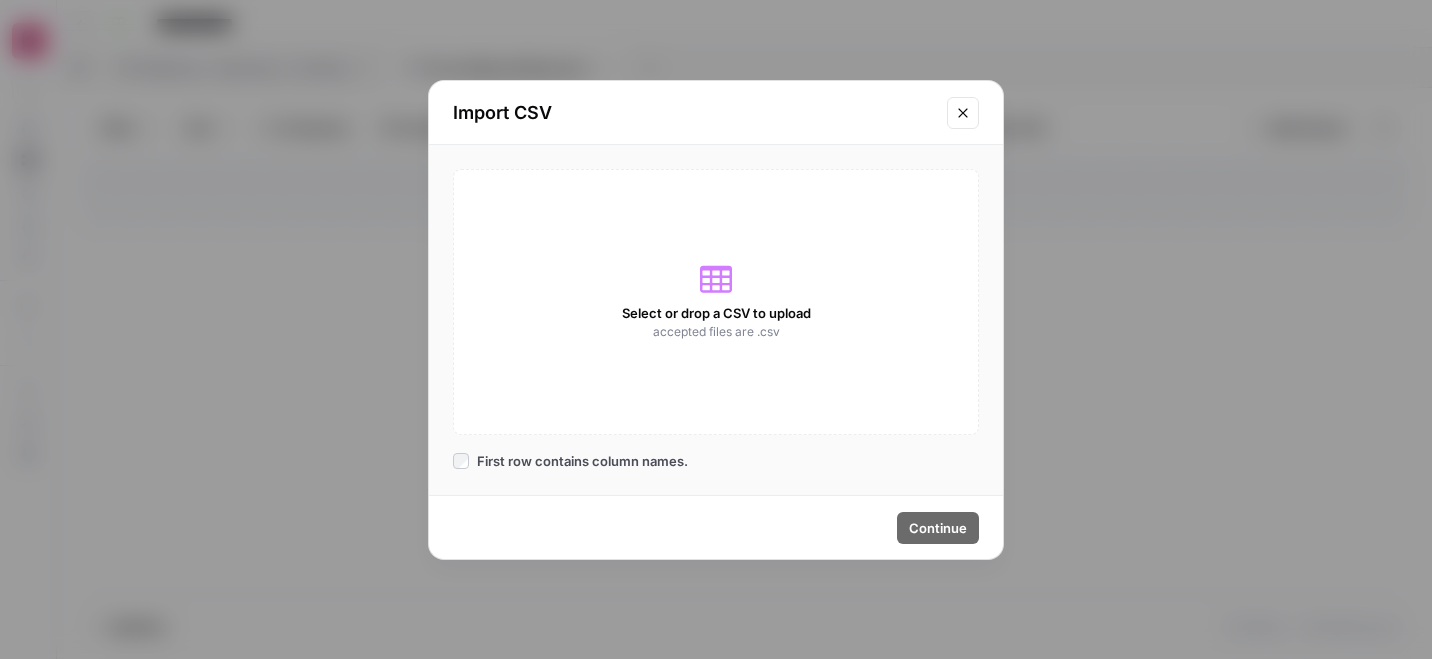 click on "Select or drop a CSV to upload accepted files are .csv" at bounding box center [716, 302] 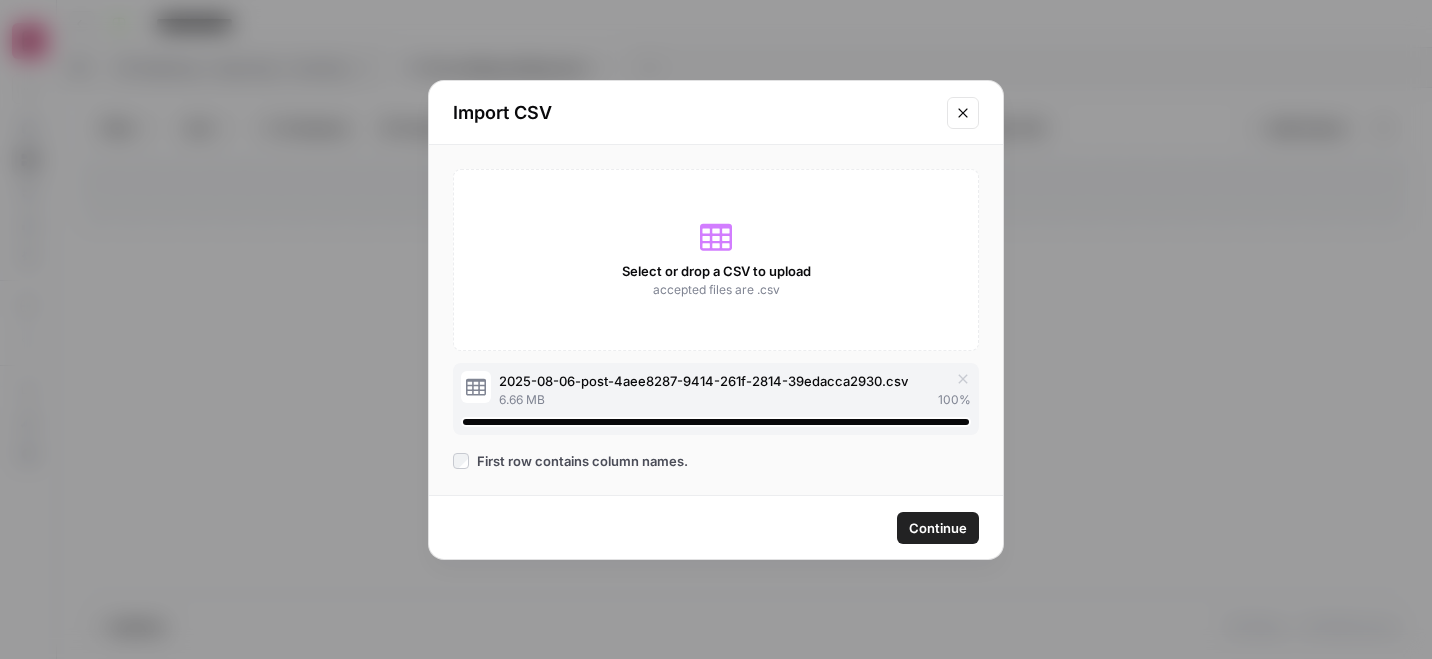 click on "Continue" at bounding box center [938, 528] 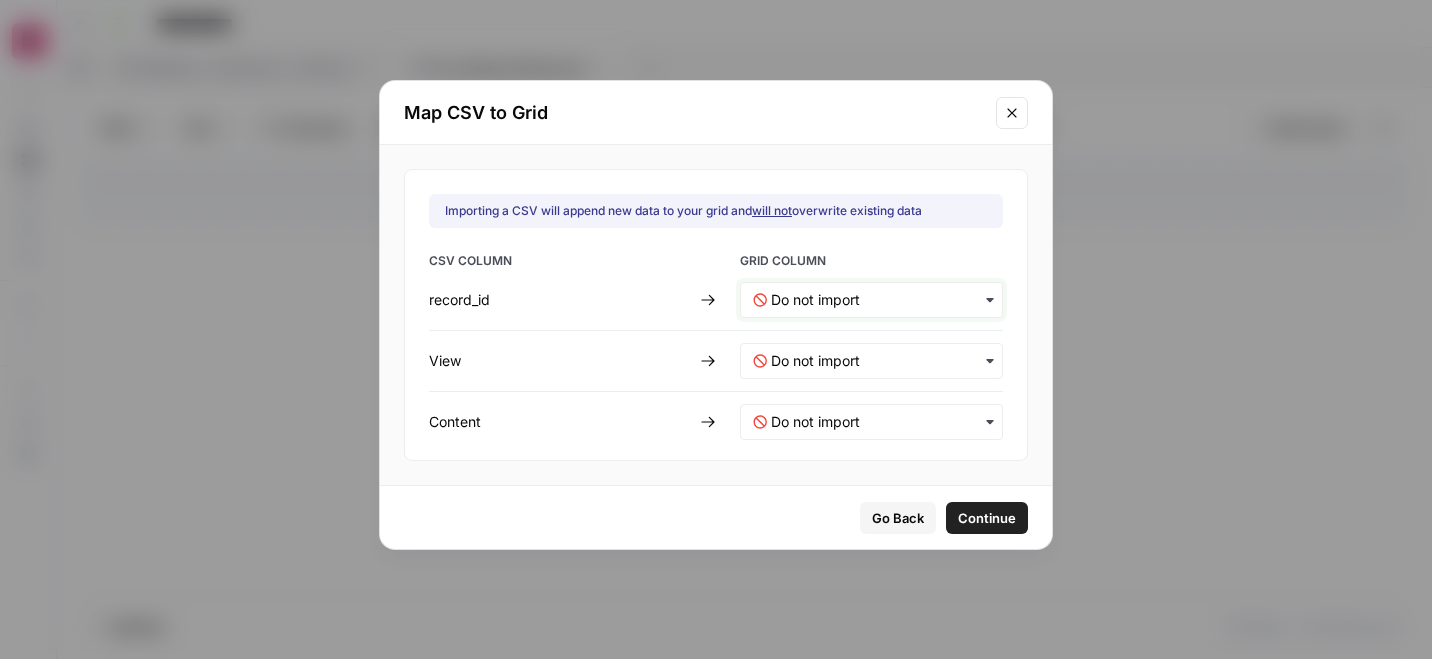 click at bounding box center [880, 300] 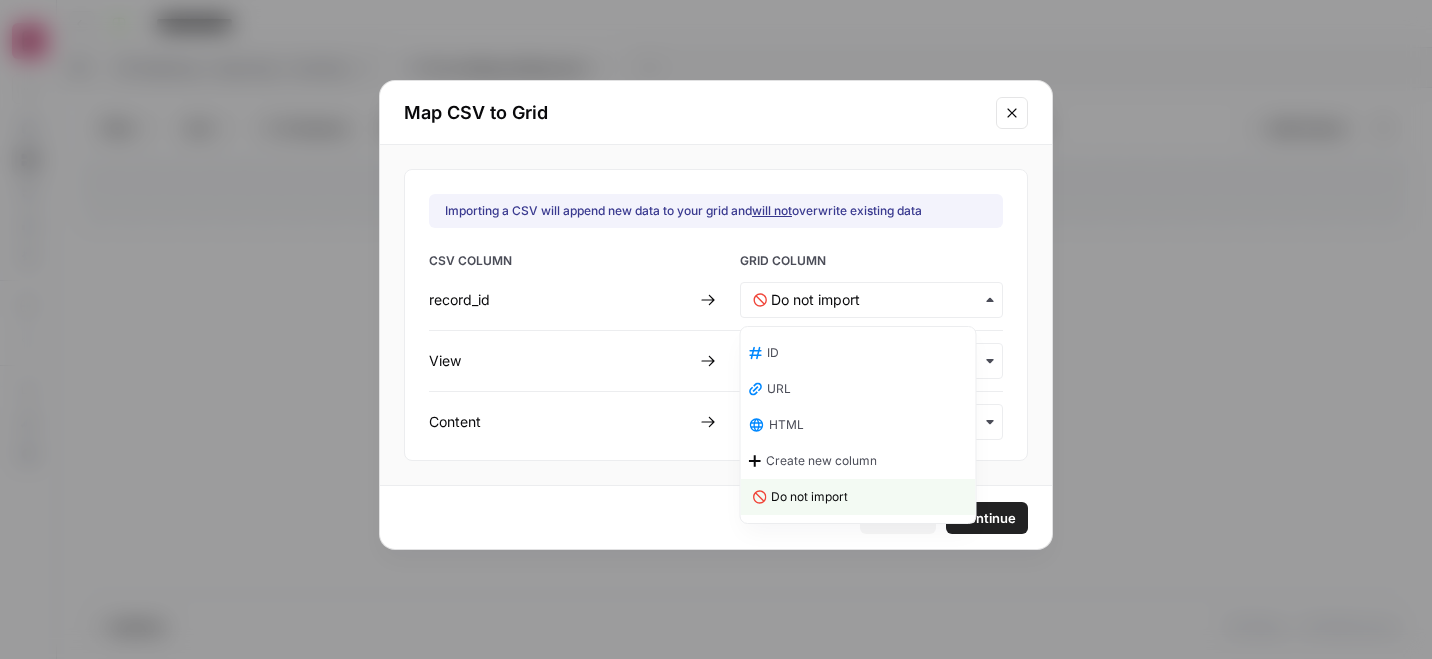 click on "ID" at bounding box center [858, 353] 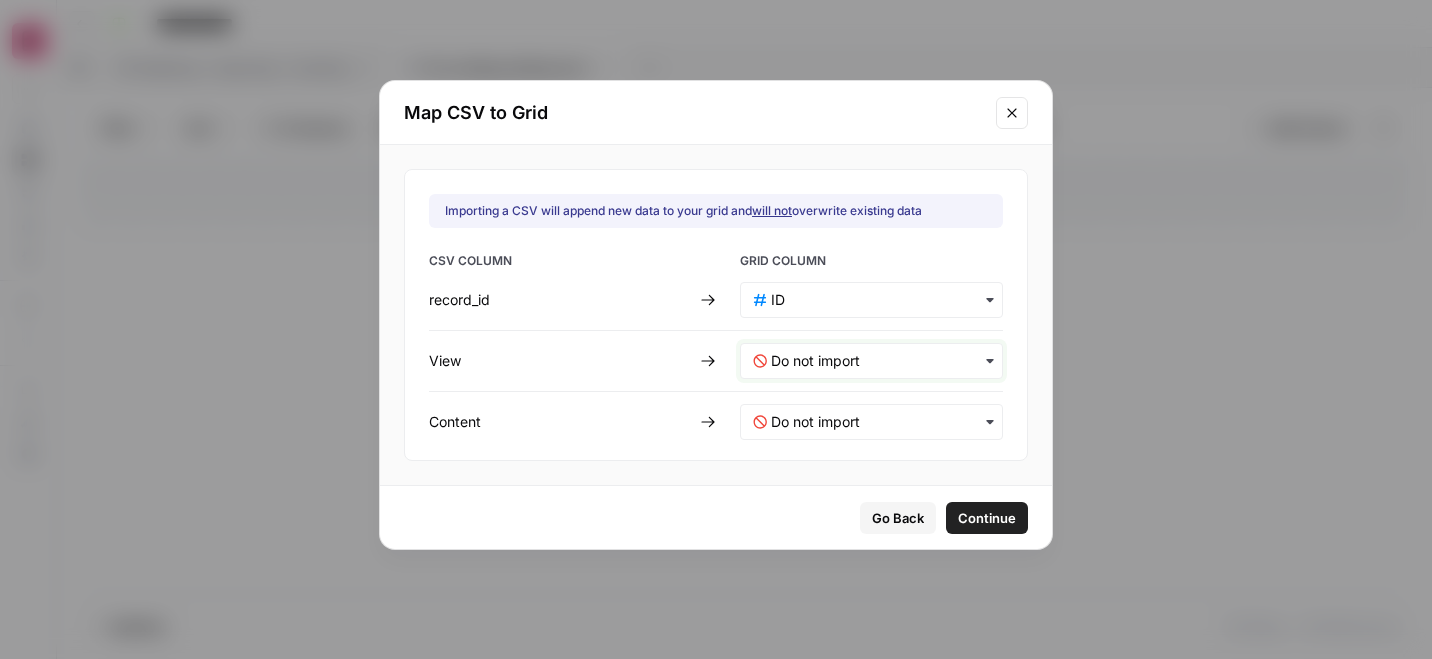 click at bounding box center (880, 361) 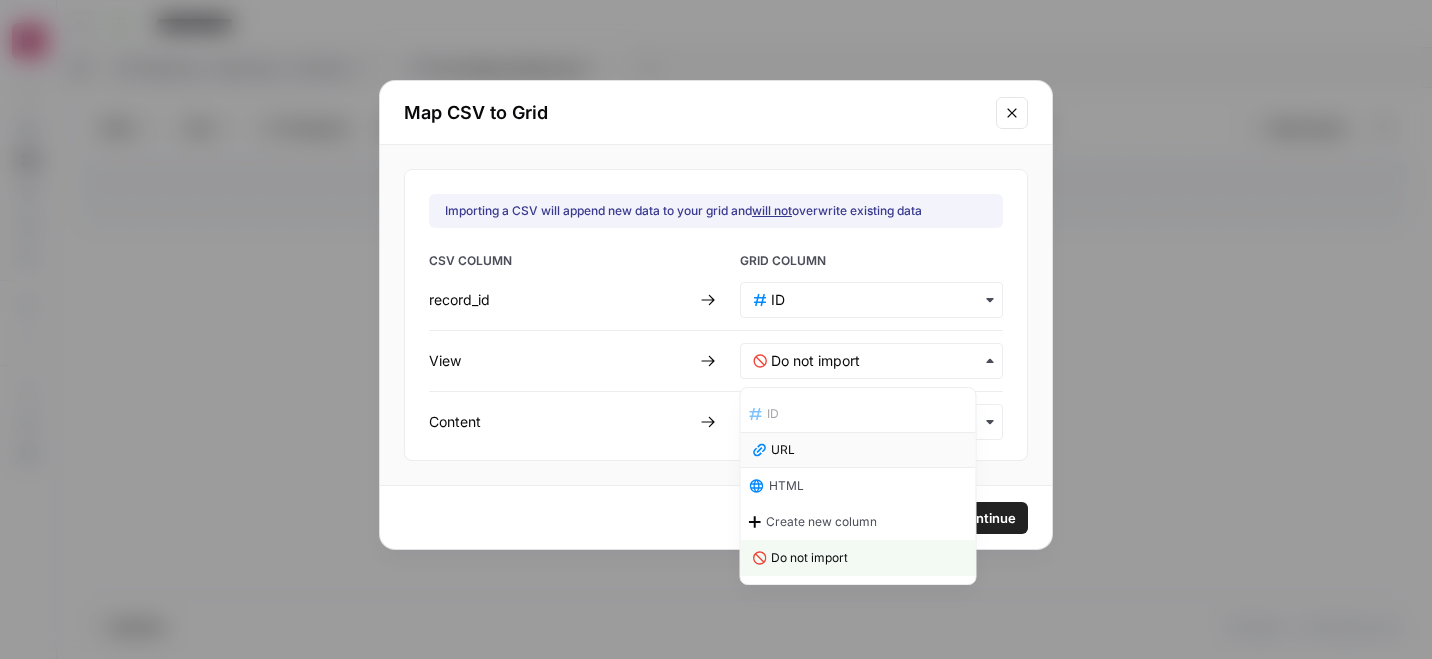 click on "URL" at bounding box center (858, 450) 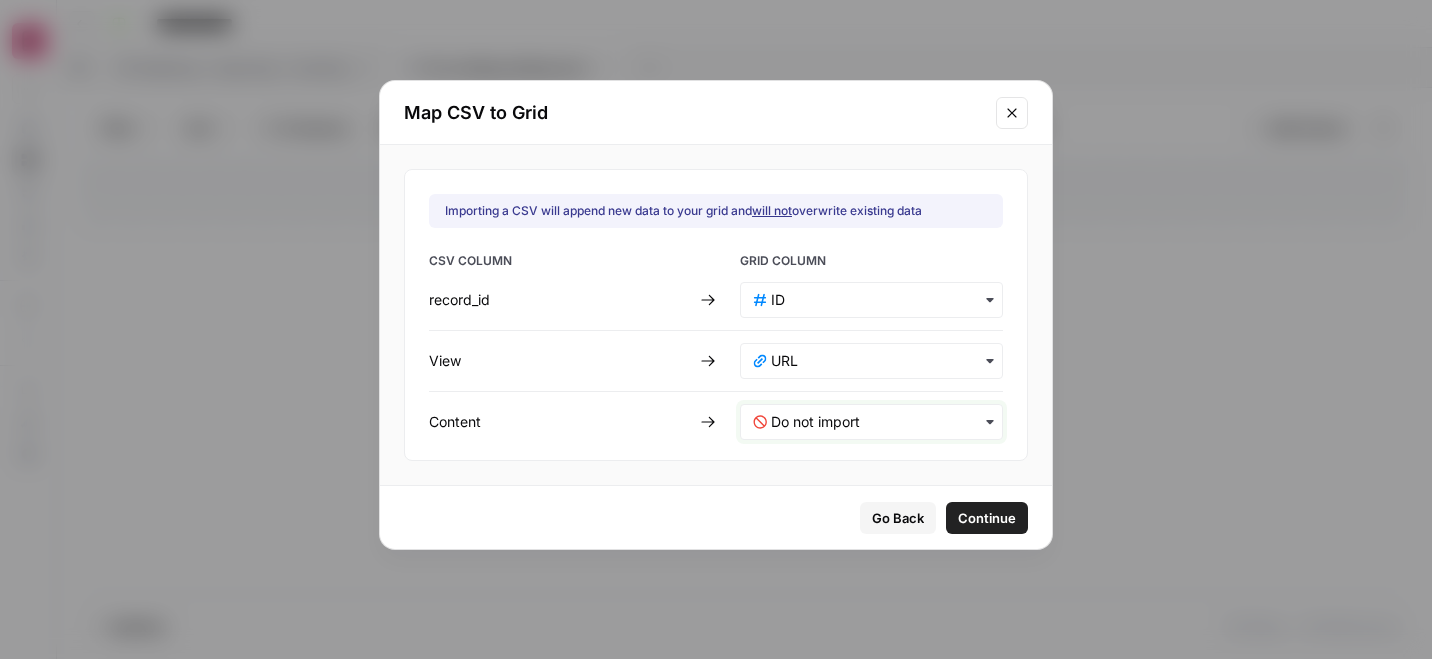 click at bounding box center (880, 422) 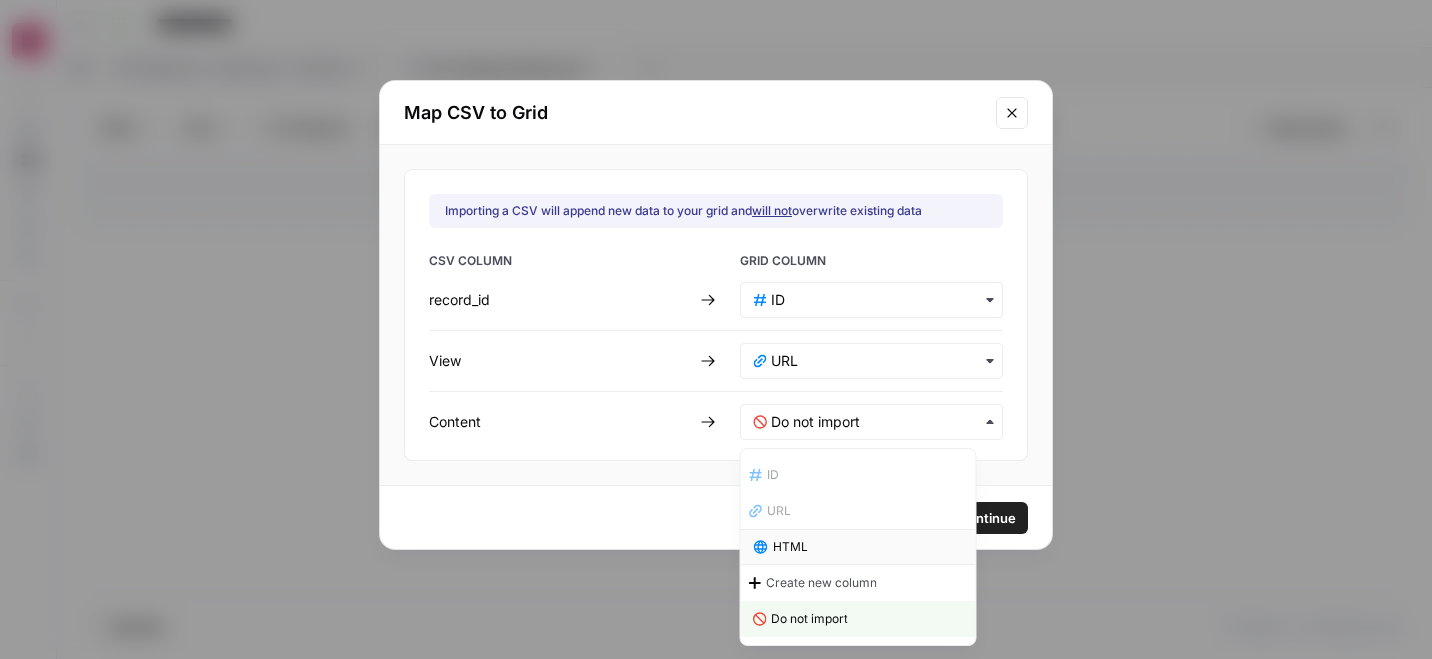 click on "HTML" at bounding box center (790, 547) 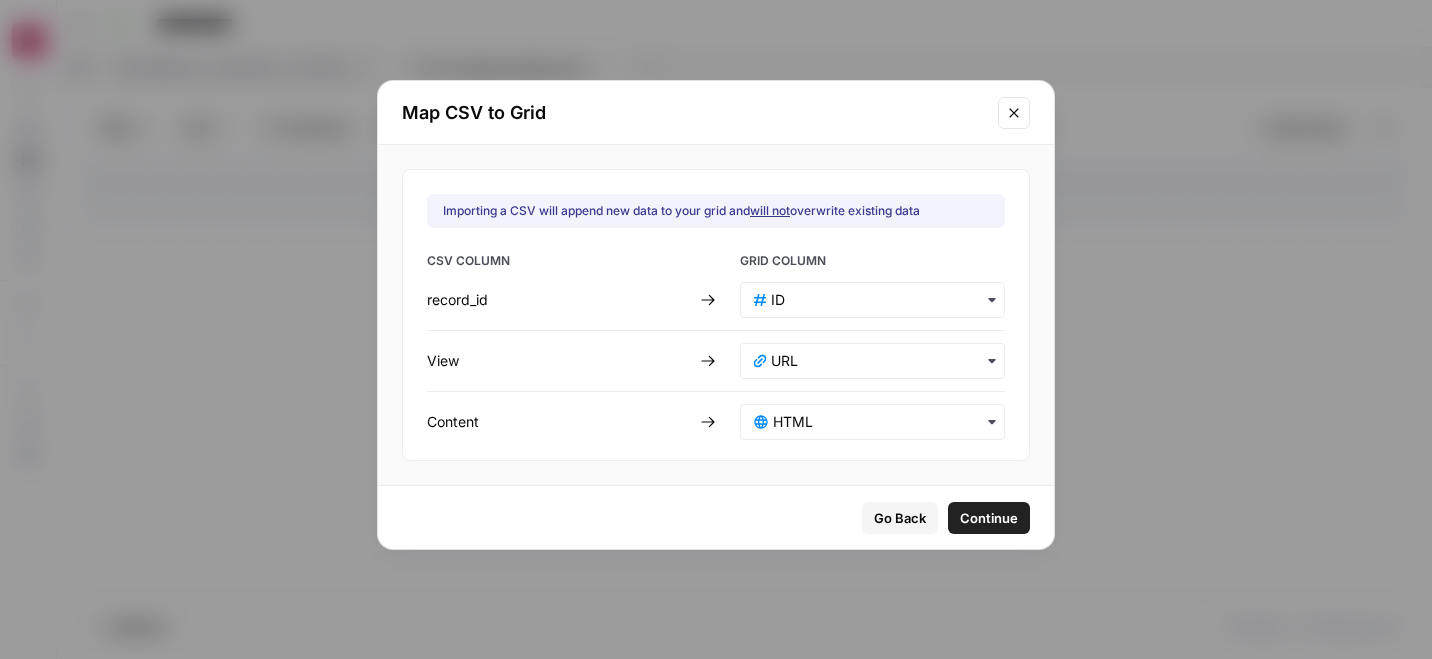 click on "Continue" at bounding box center (989, 518) 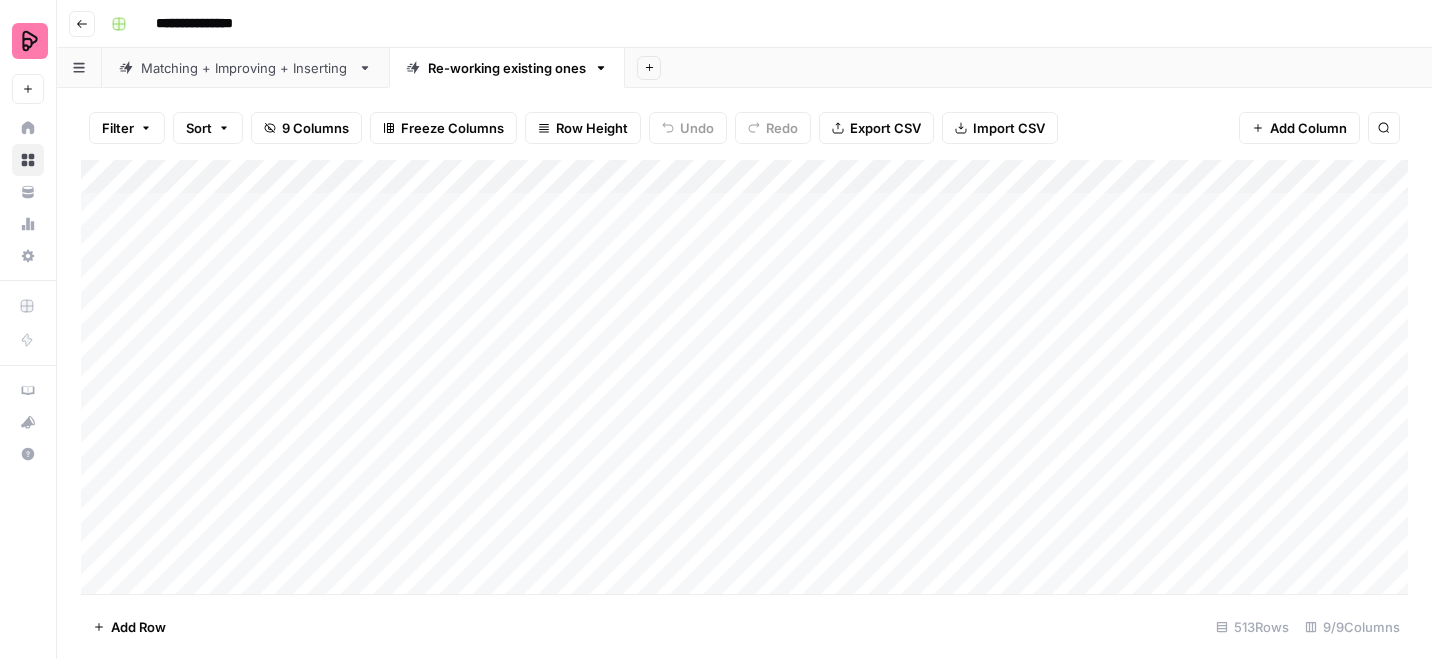 click on "Add Column" at bounding box center (744, 377) 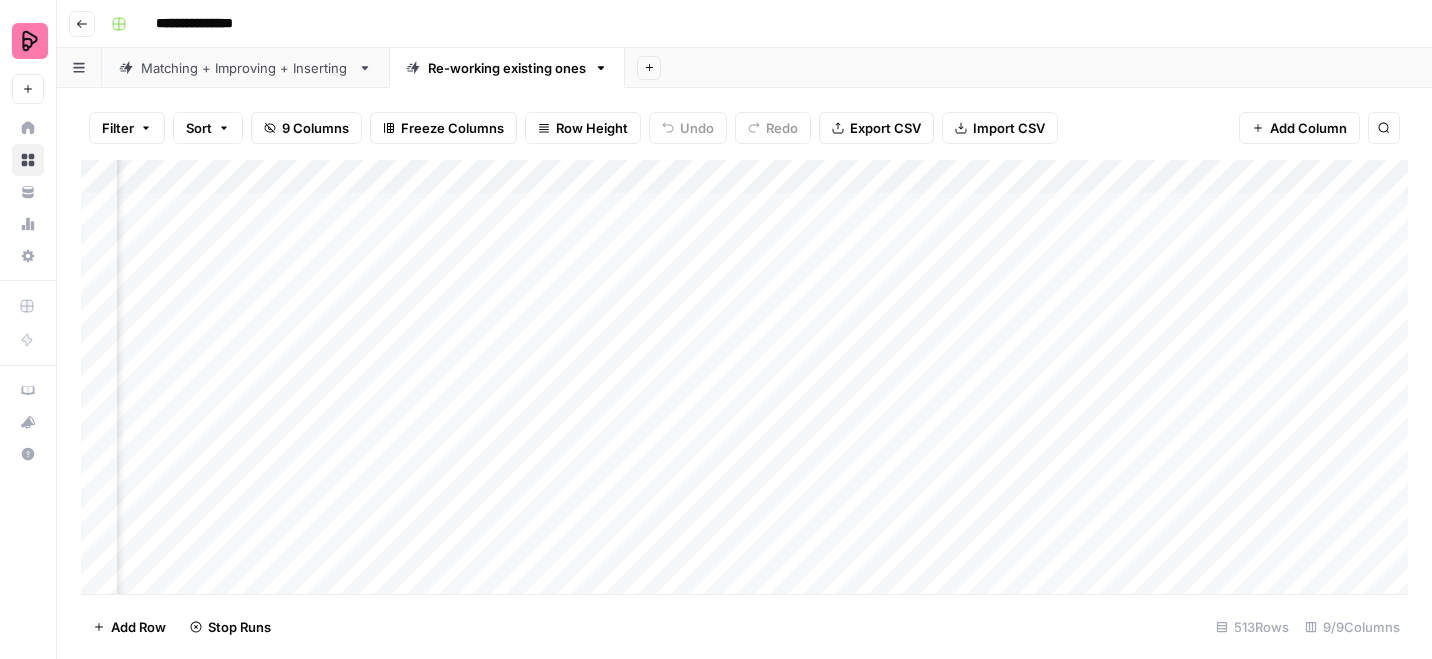 scroll, scrollTop: 0, scrollLeft: 202, axis: horizontal 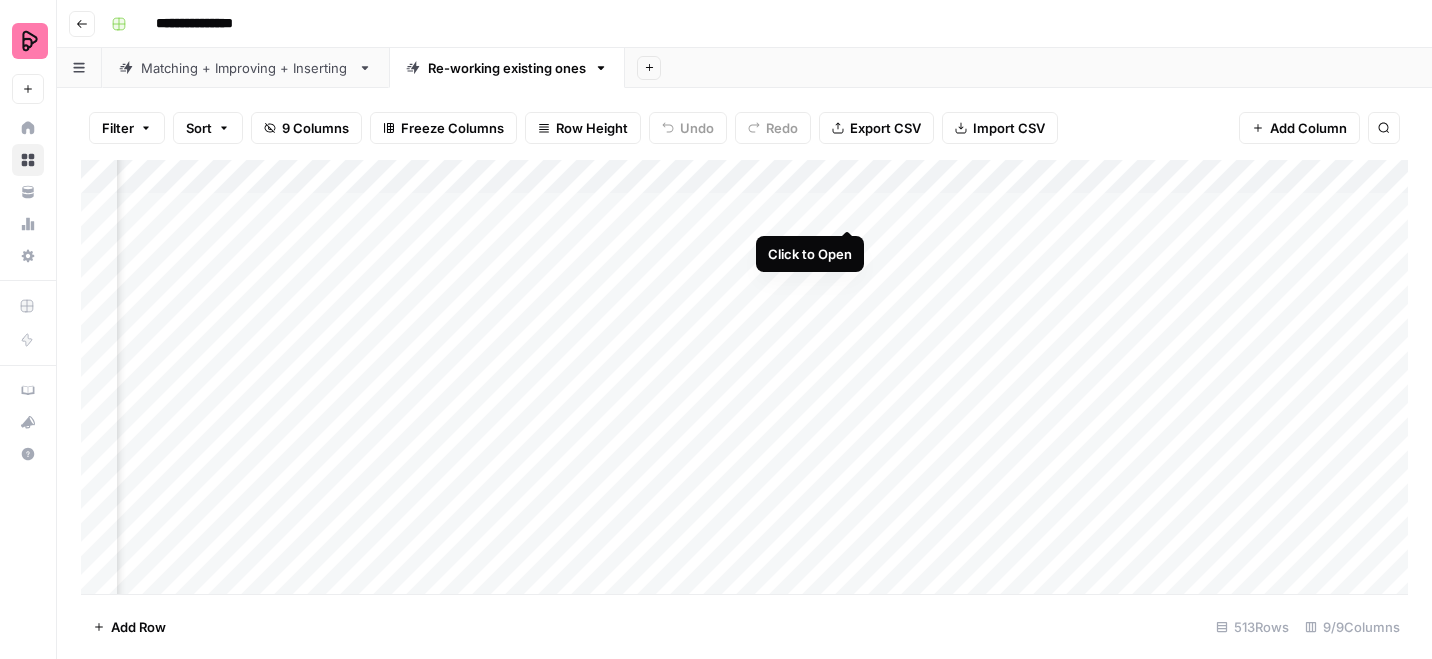 click on "Add Column" at bounding box center (744, 377) 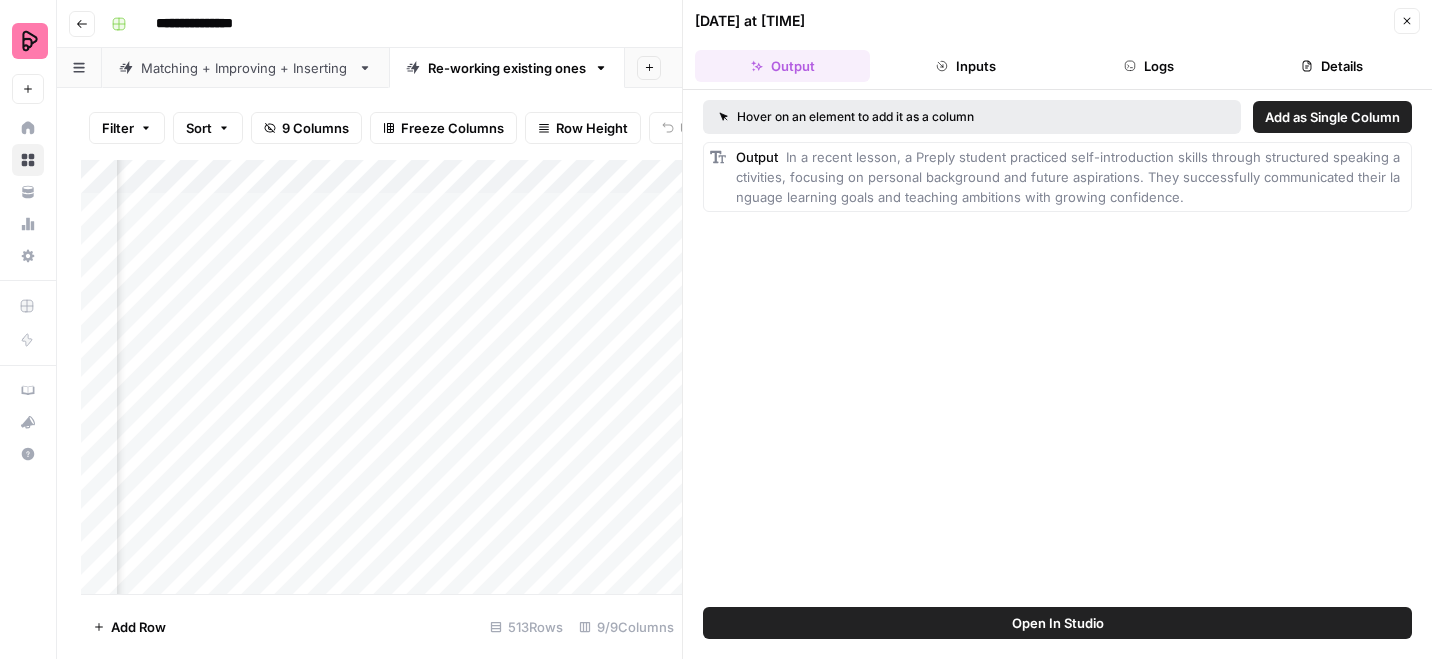 click on "Details" at bounding box center [1332, 66] 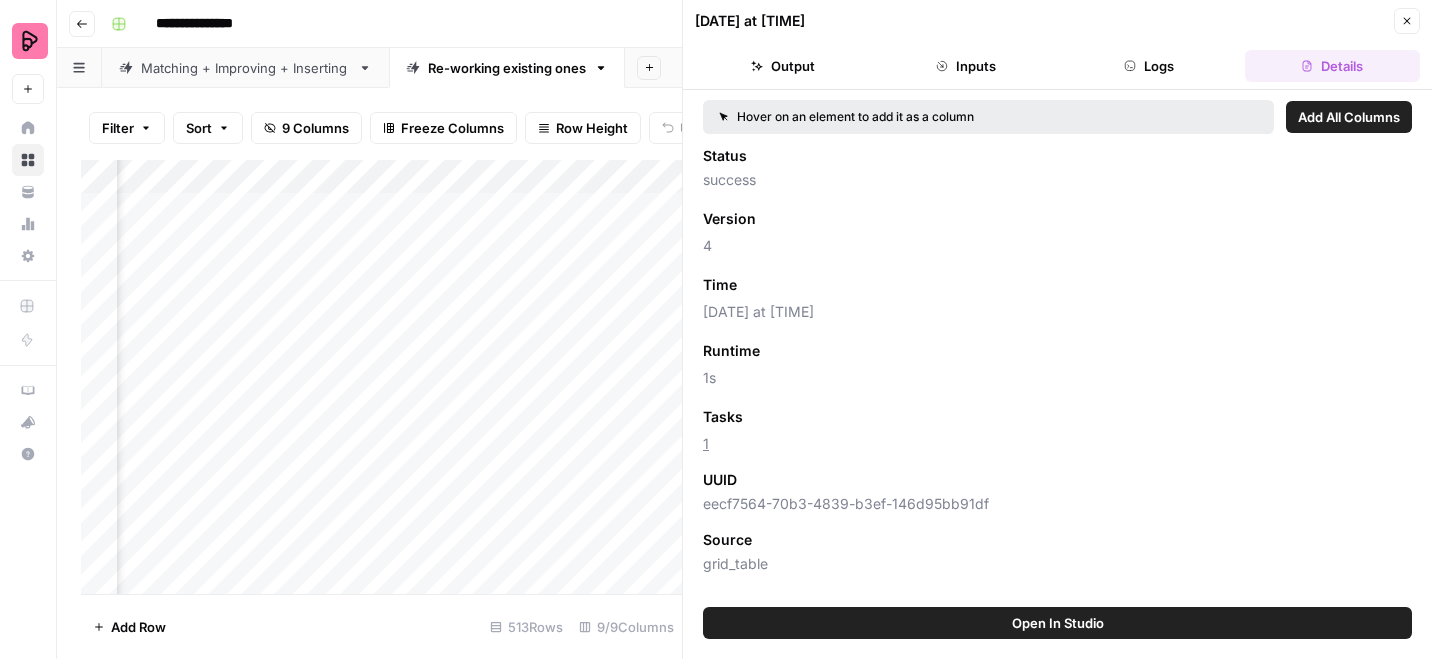 click 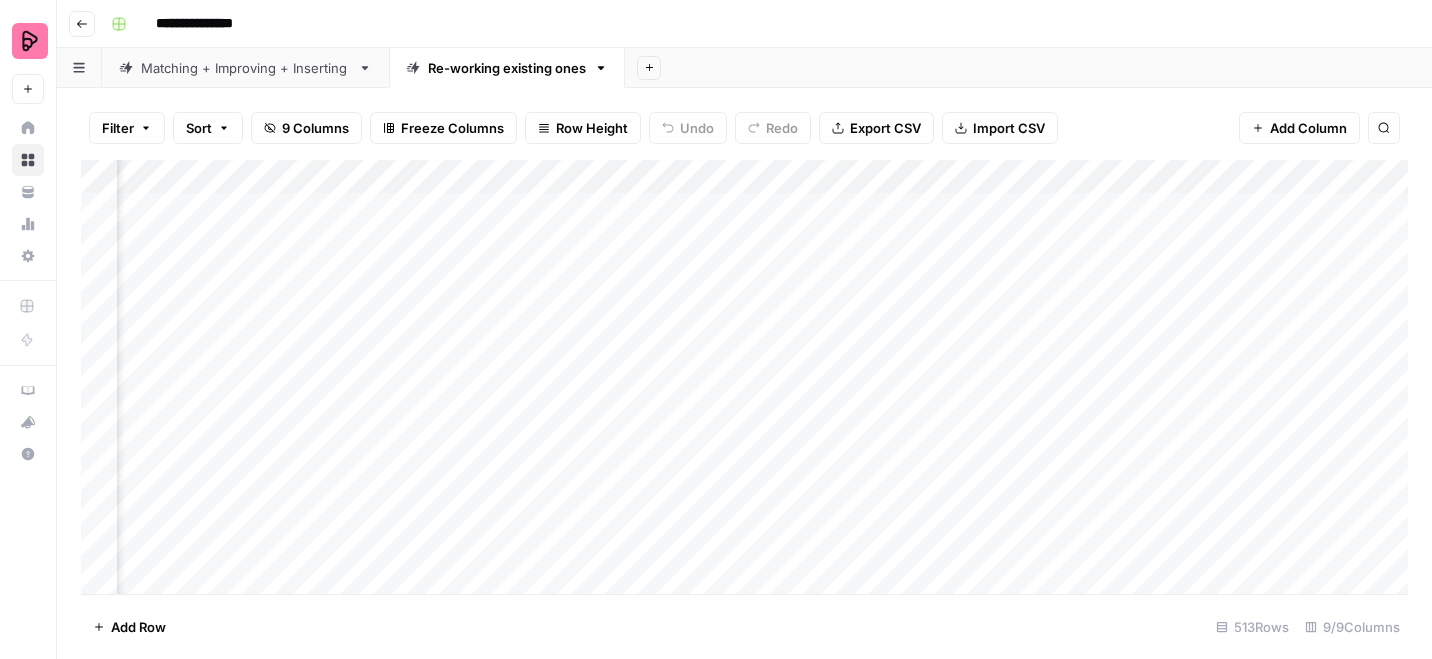 click on "Add Column" at bounding box center [744, 377] 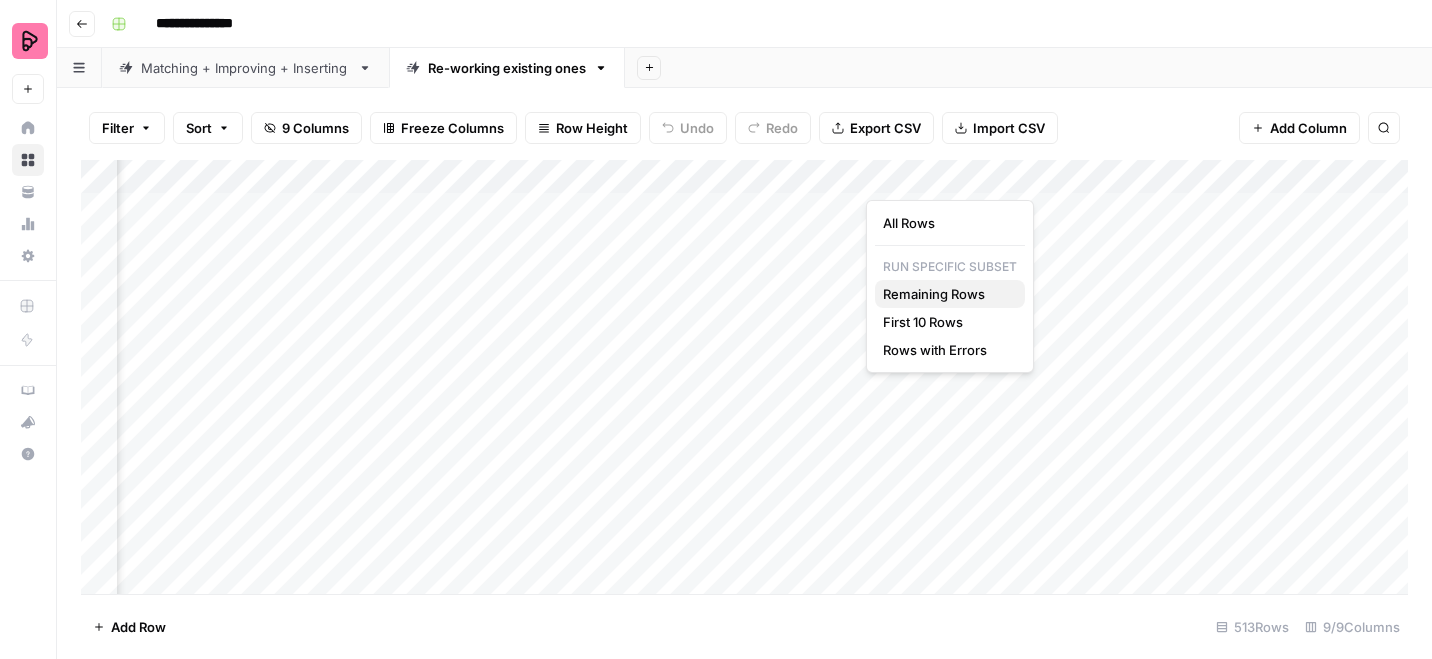 click on "Remaining Rows" at bounding box center [946, 294] 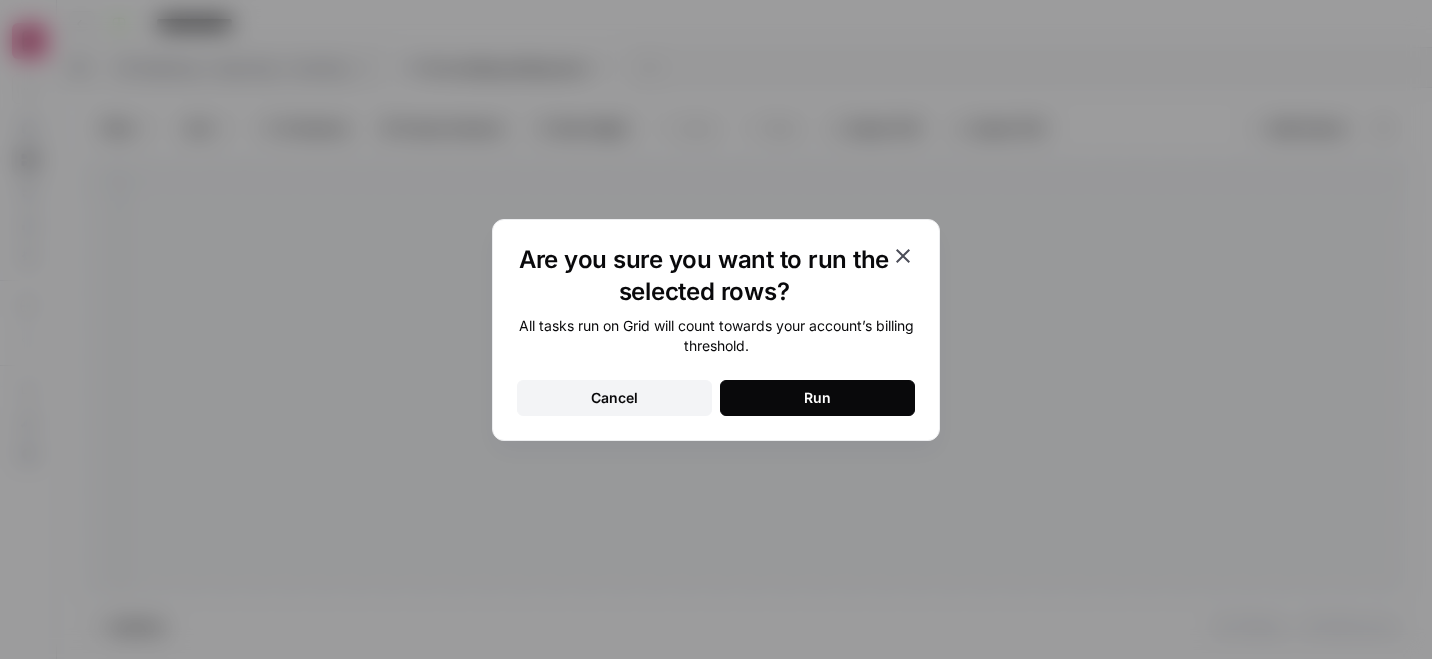 click on "Run" at bounding box center [817, 398] 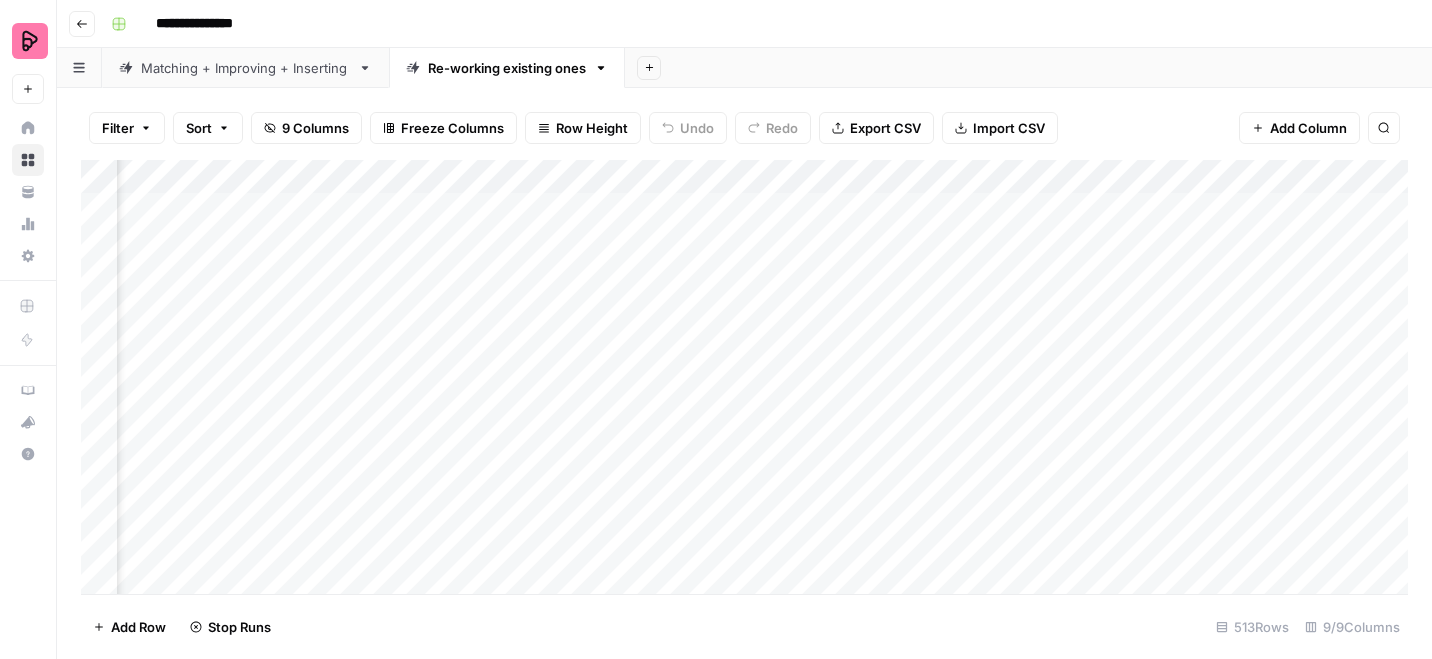 click on "Add Column" at bounding box center (744, 377) 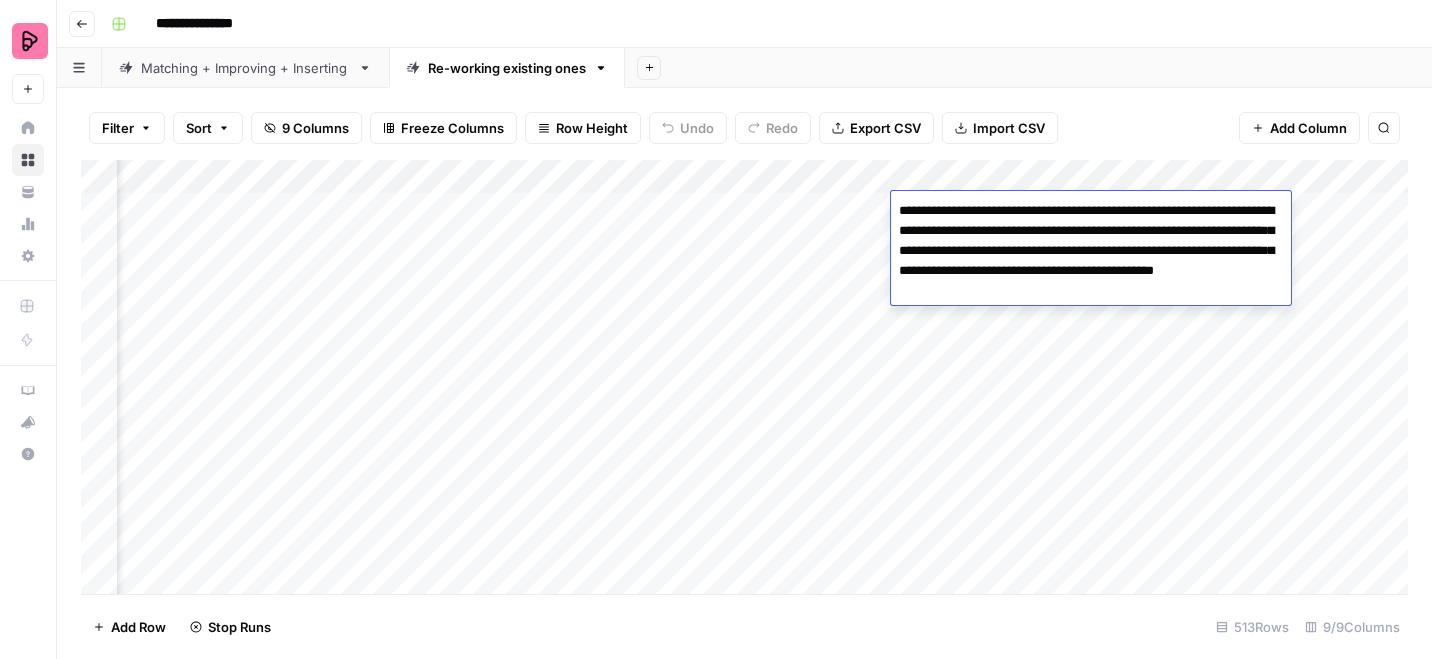 click on "**********" at bounding box center (757, 24) 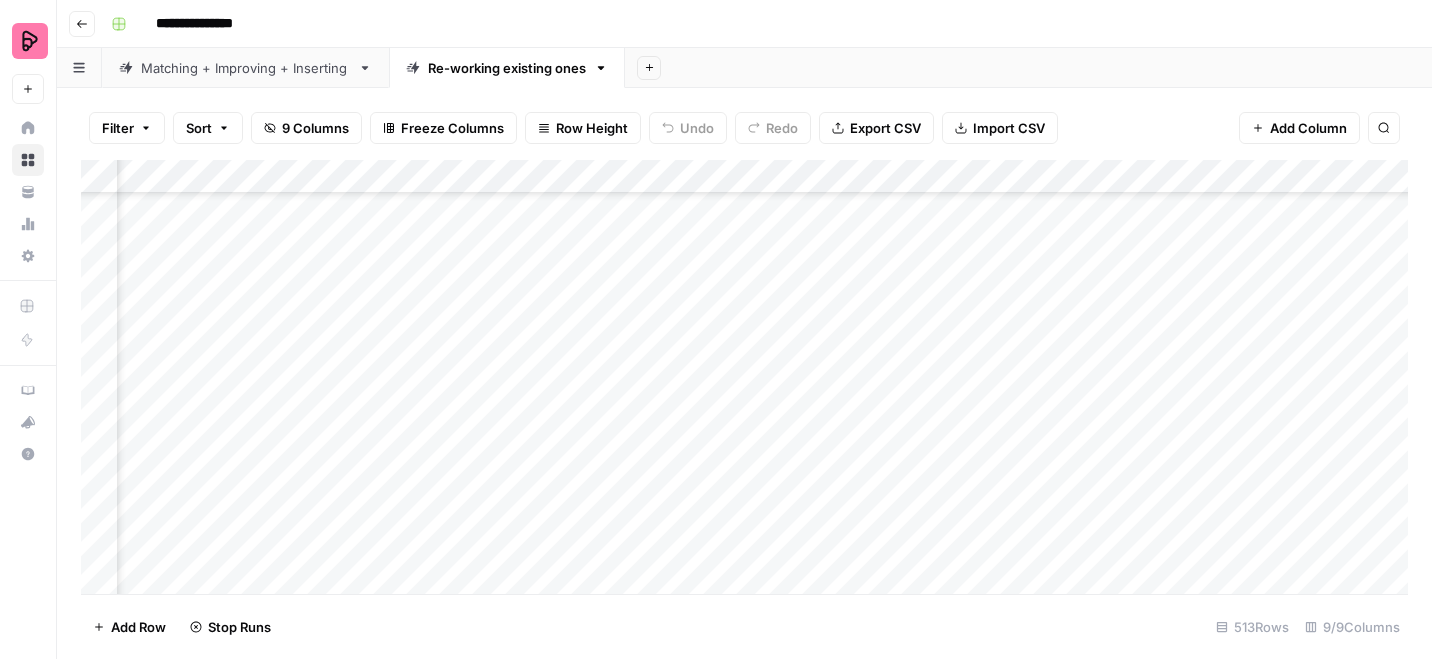 scroll, scrollTop: 1436, scrollLeft: 202, axis: both 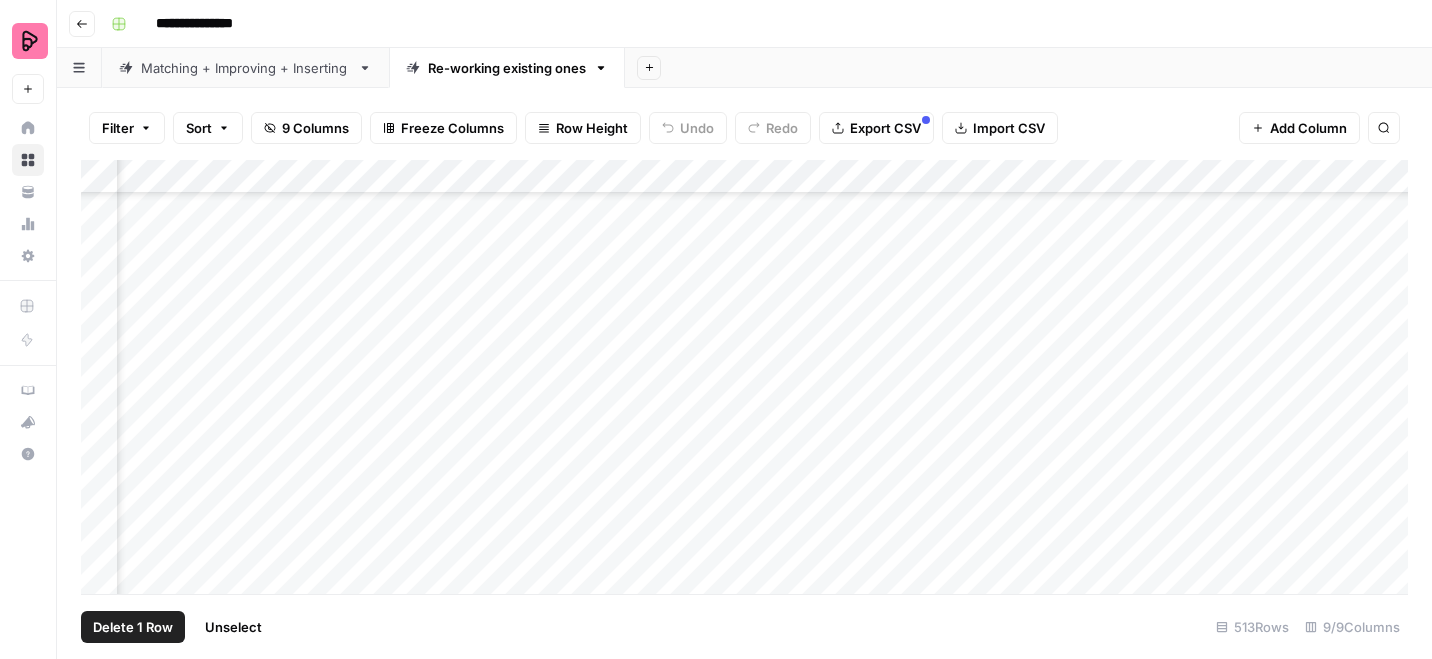 click on "Add Column" at bounding box center [744, 377] 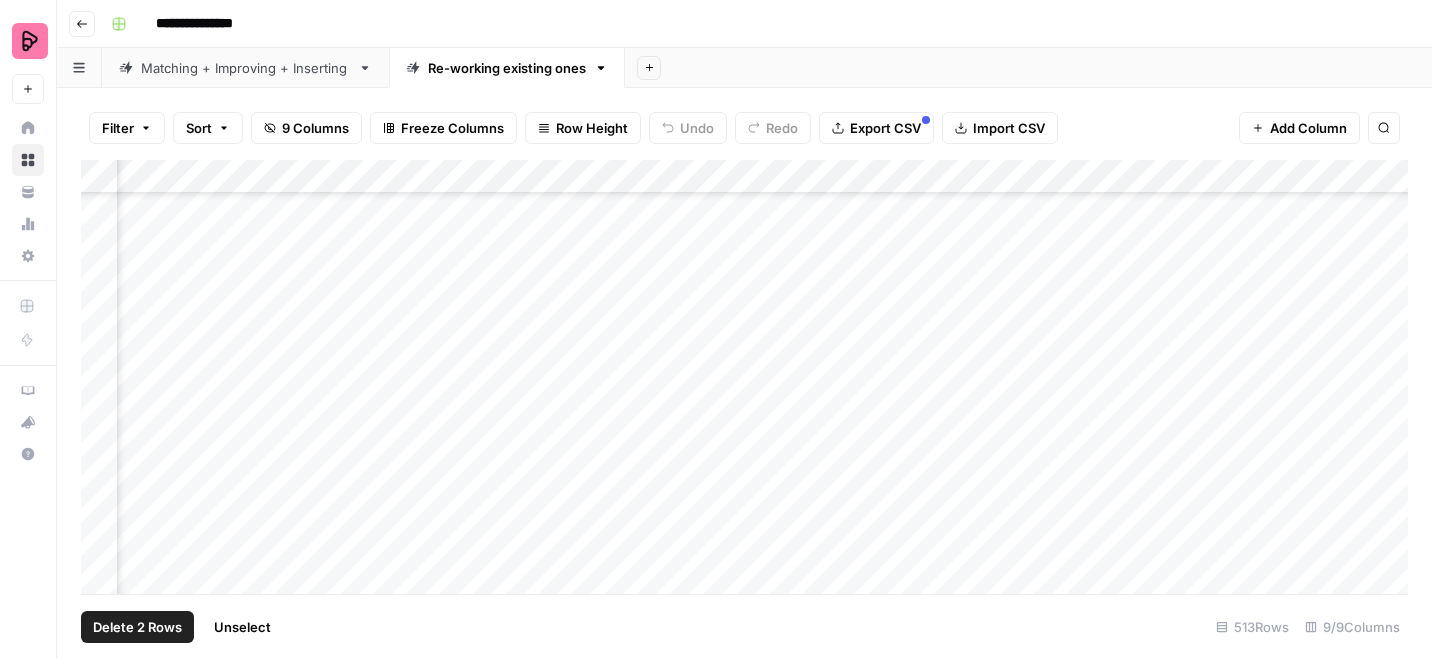 click on "Add Column" at bounding box center (744, 377) 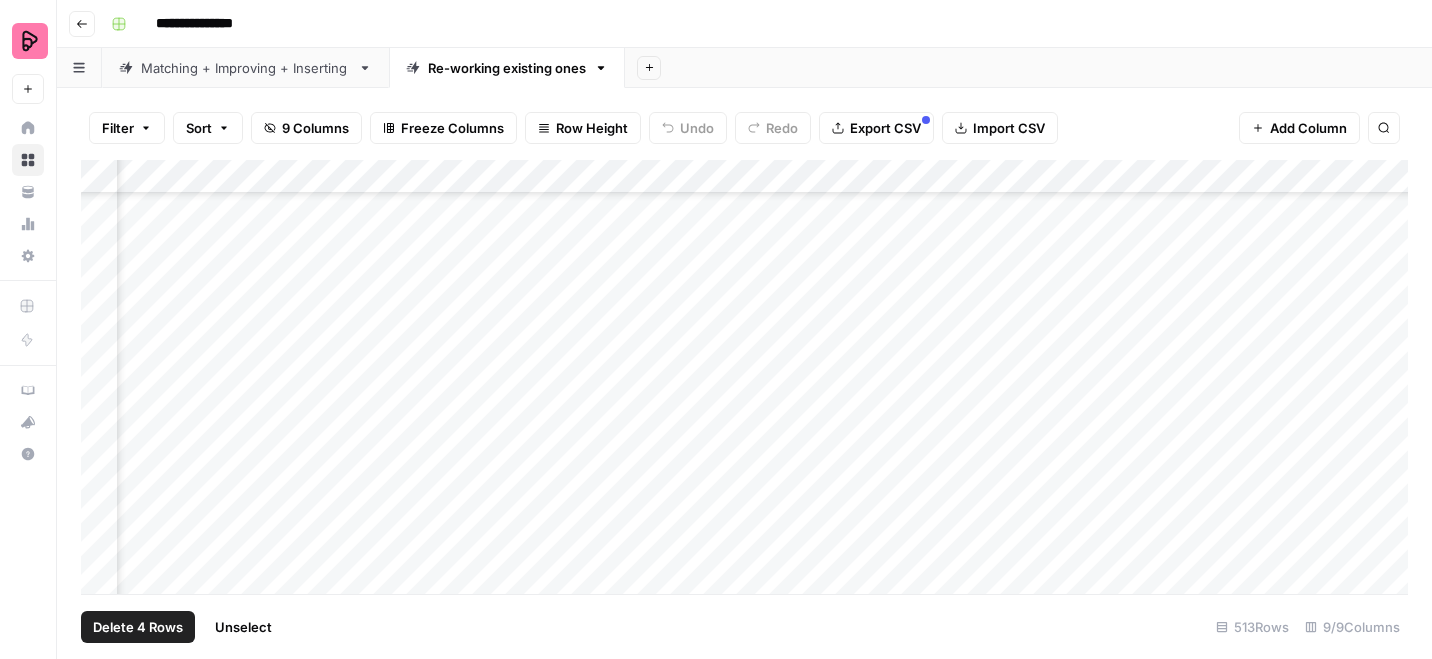 click on "Add Column" at bounding box center (744, 377) 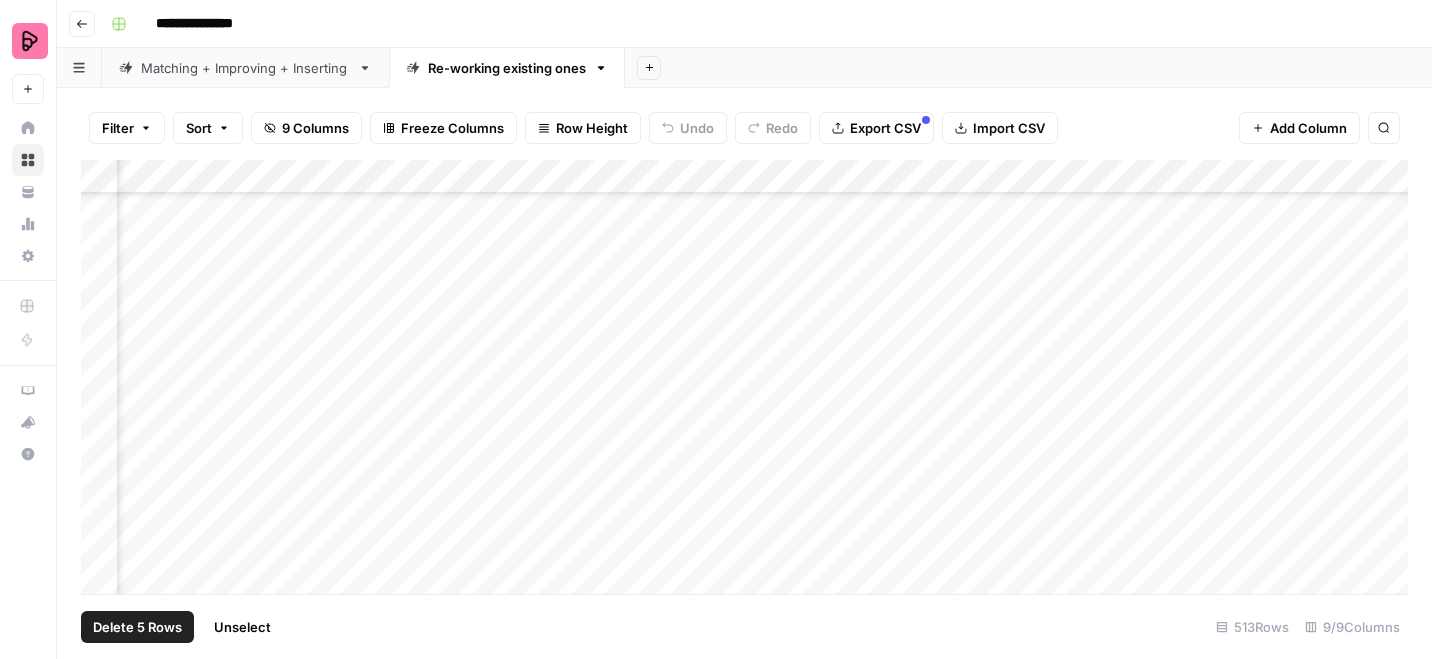 click on "Add Column" at bounding box center [744, 377] 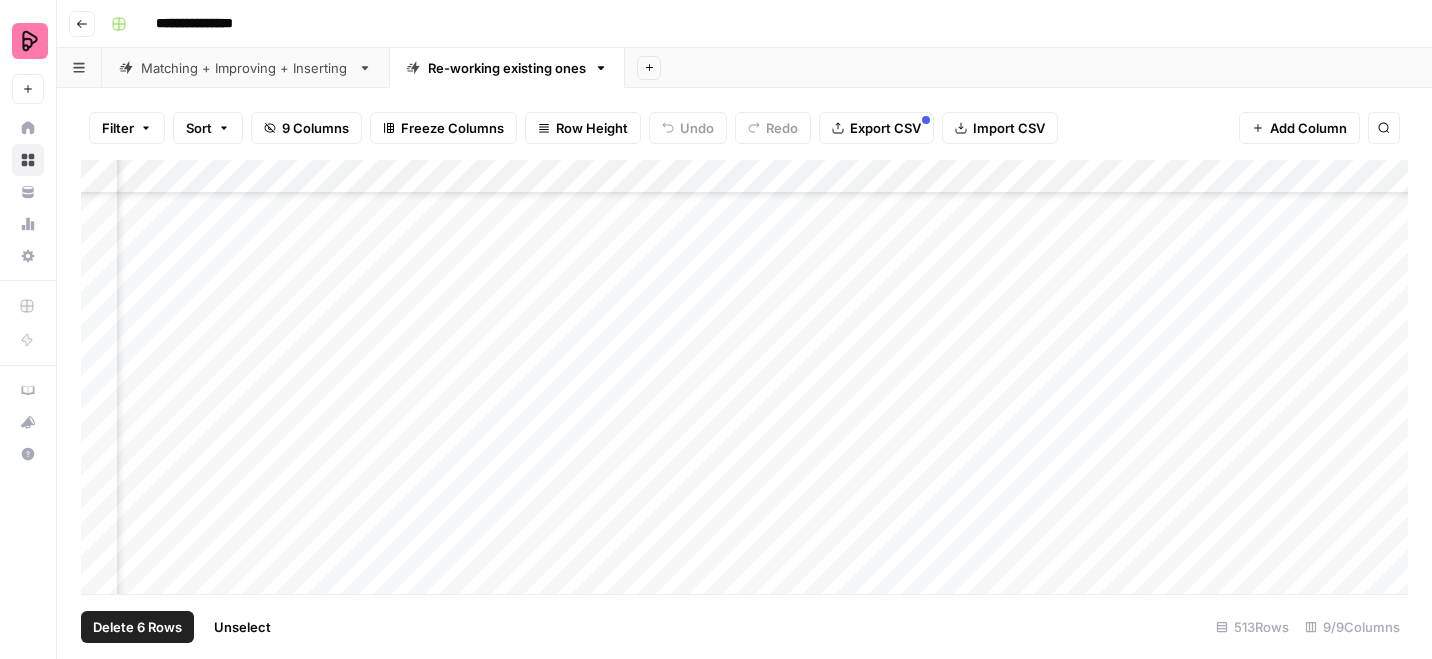 click on "Add Column" at bounding box center [744, 377] 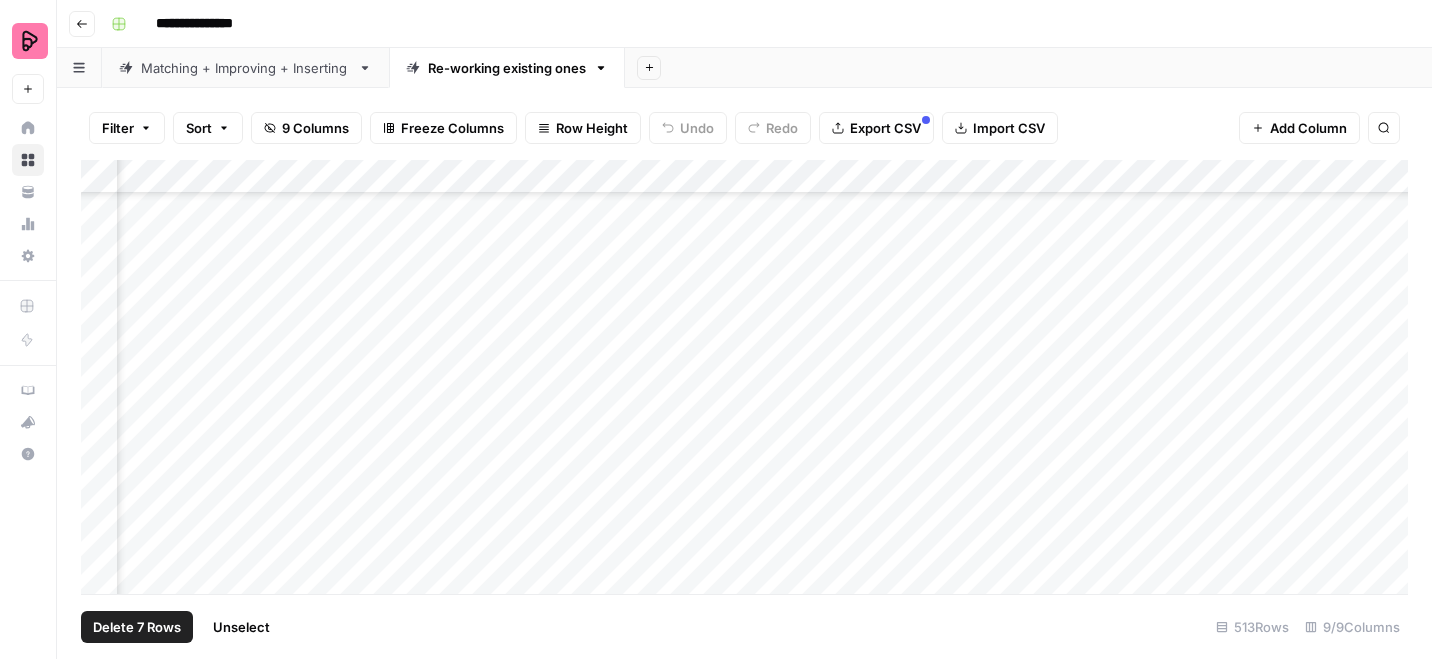 click on "Add Column" at bounding box center (744, 377) 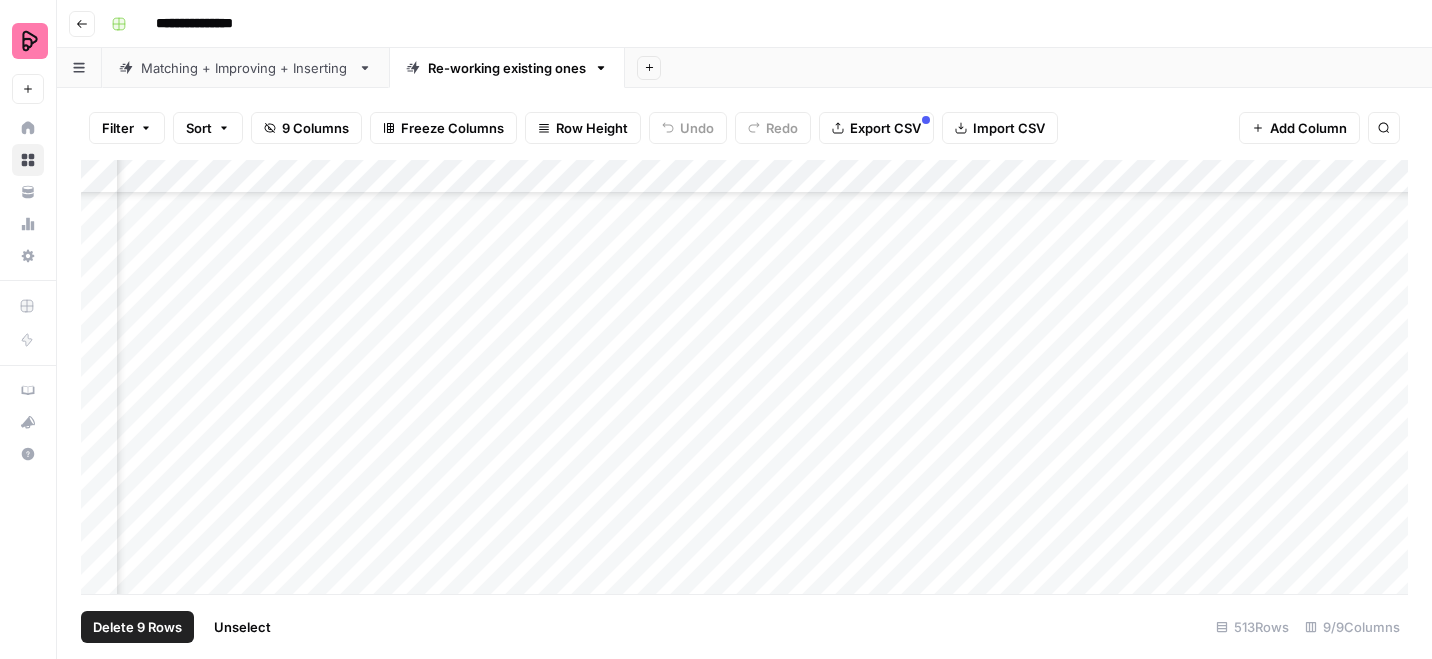 click on "Add Column" at bounding box center [744, 377] 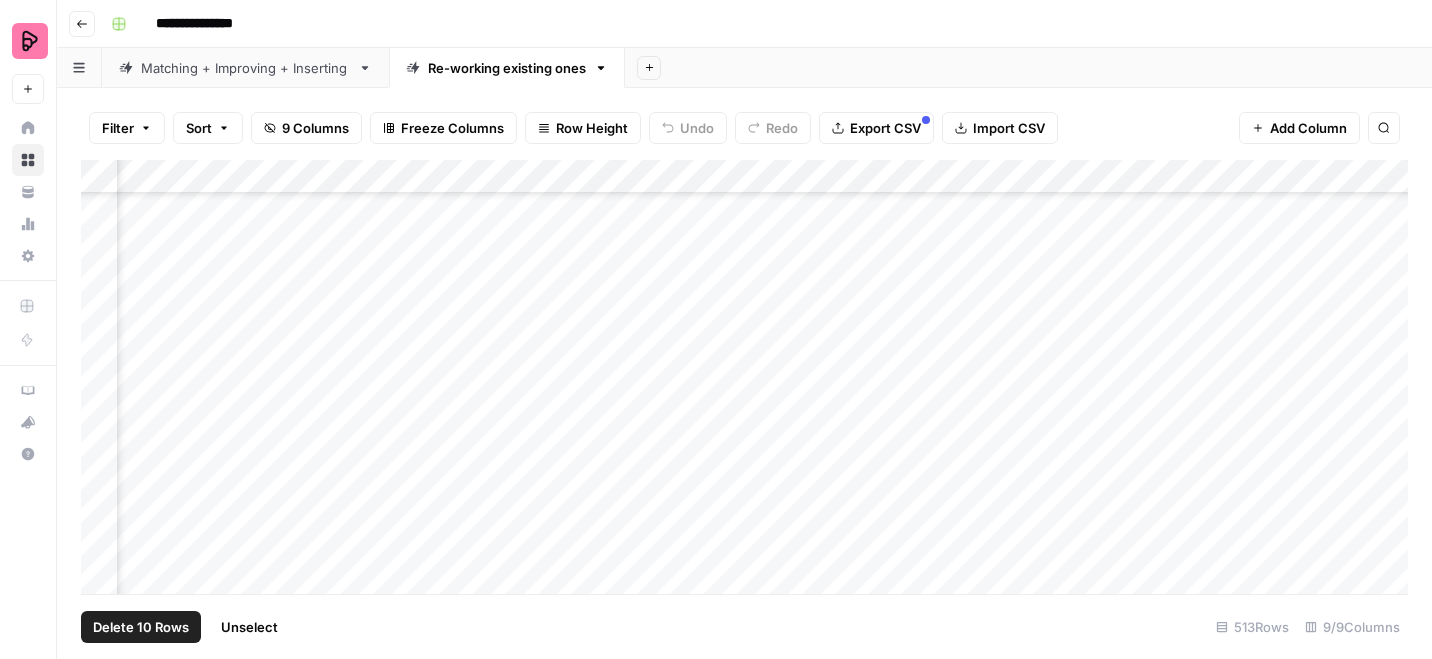 click on "Add Column" at bounding box center (744, 377) 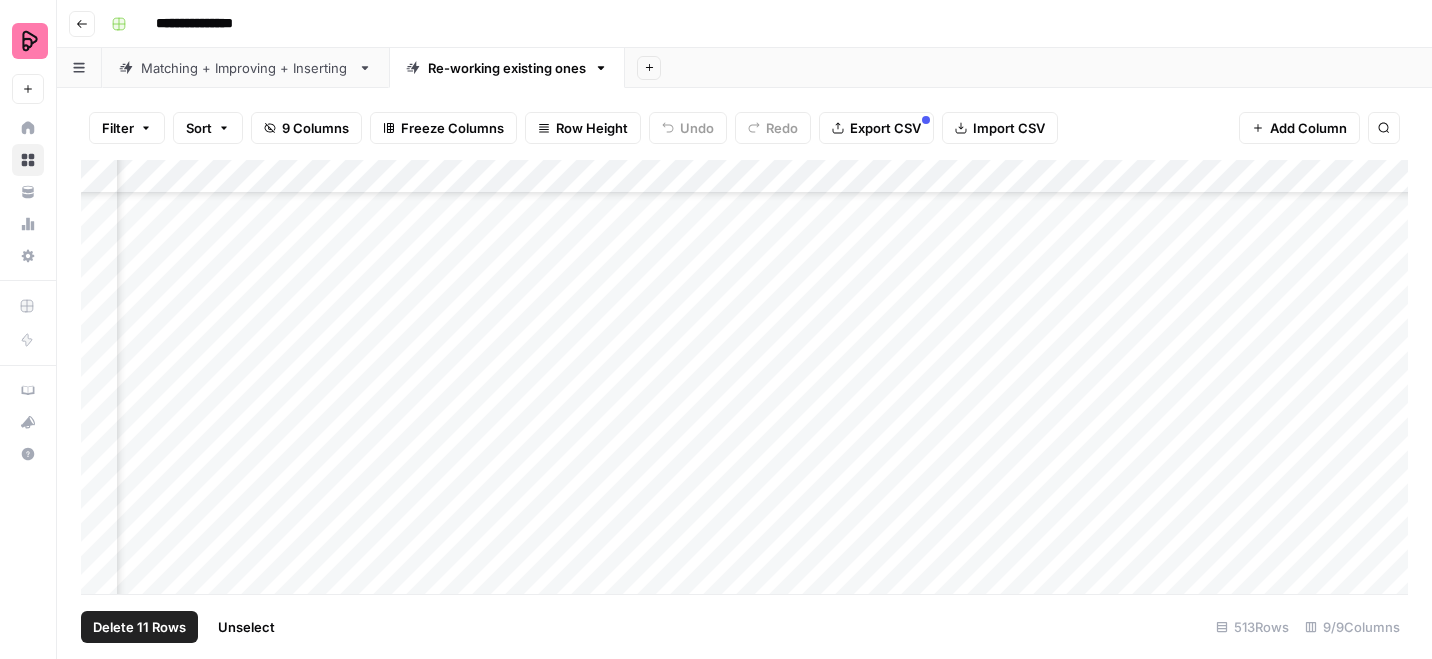 scroll, scrollTop: 1062, scrollLeft: 202, axis: both 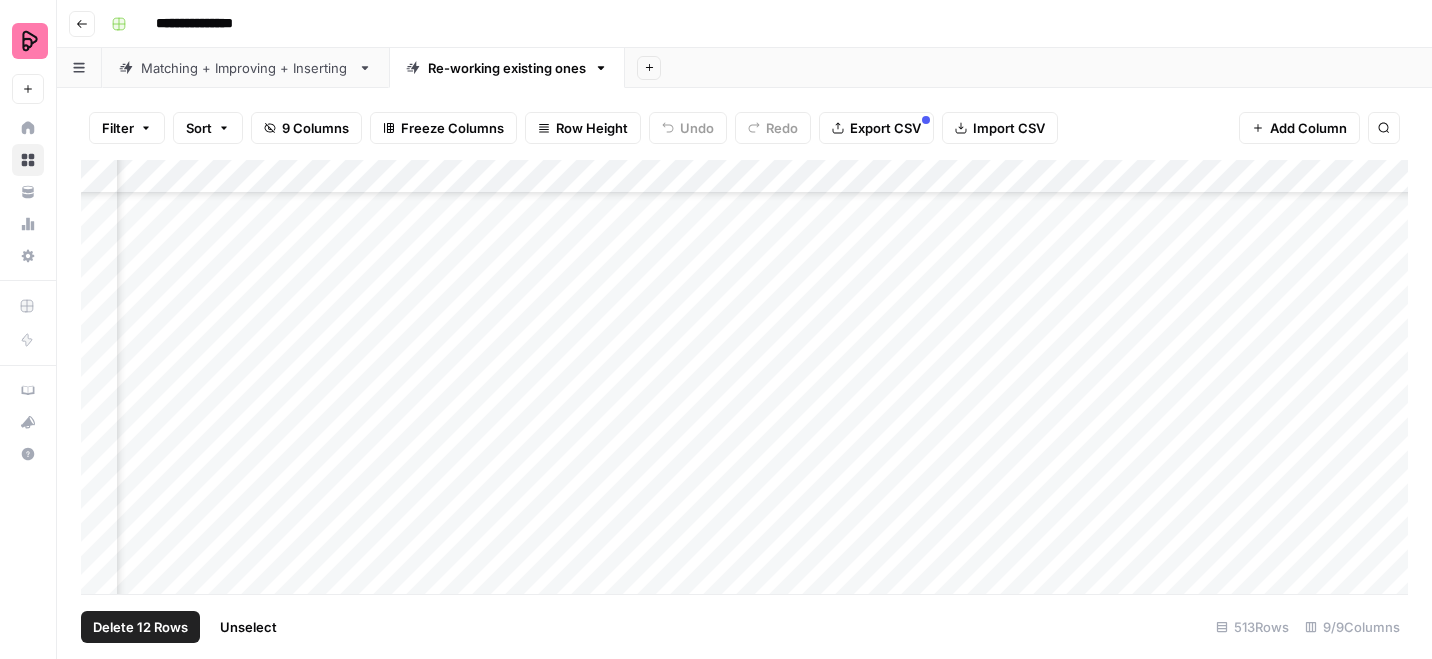 click on "Add Column" at bounding box center [744, 377] 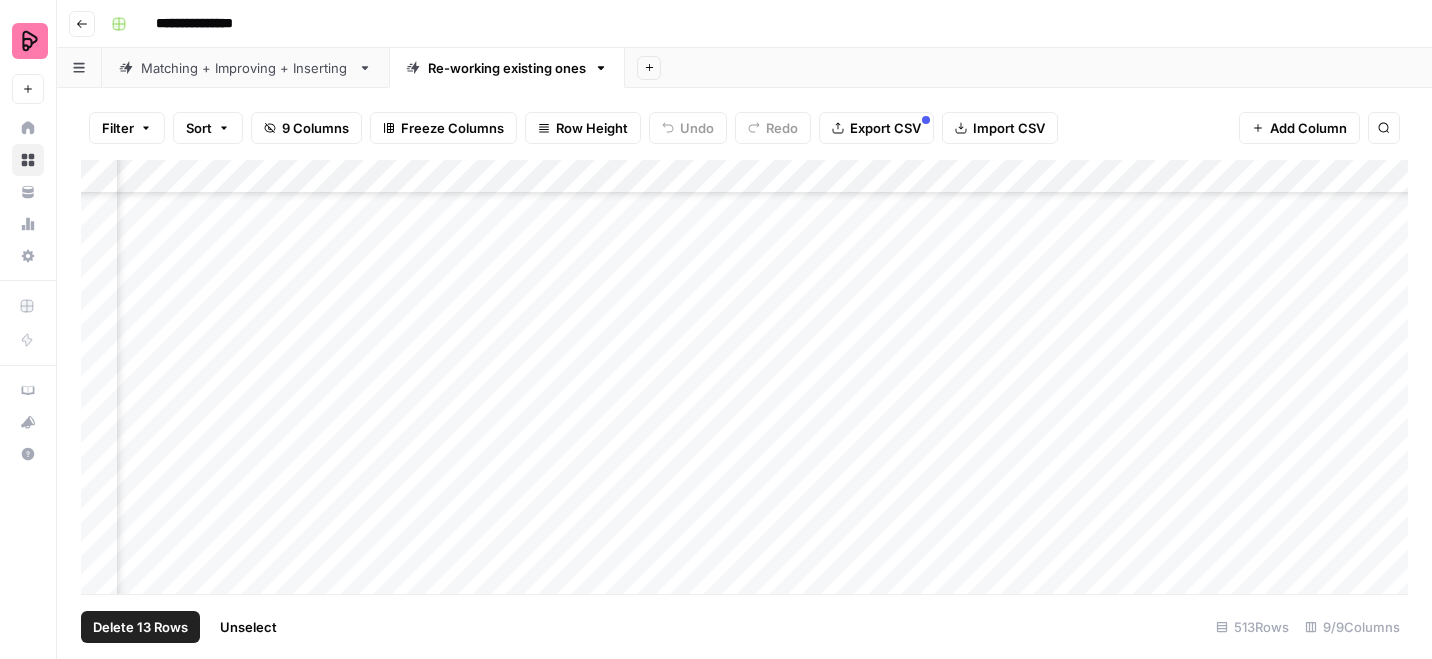 click on "Add Column" at bounding box center [744, 377] 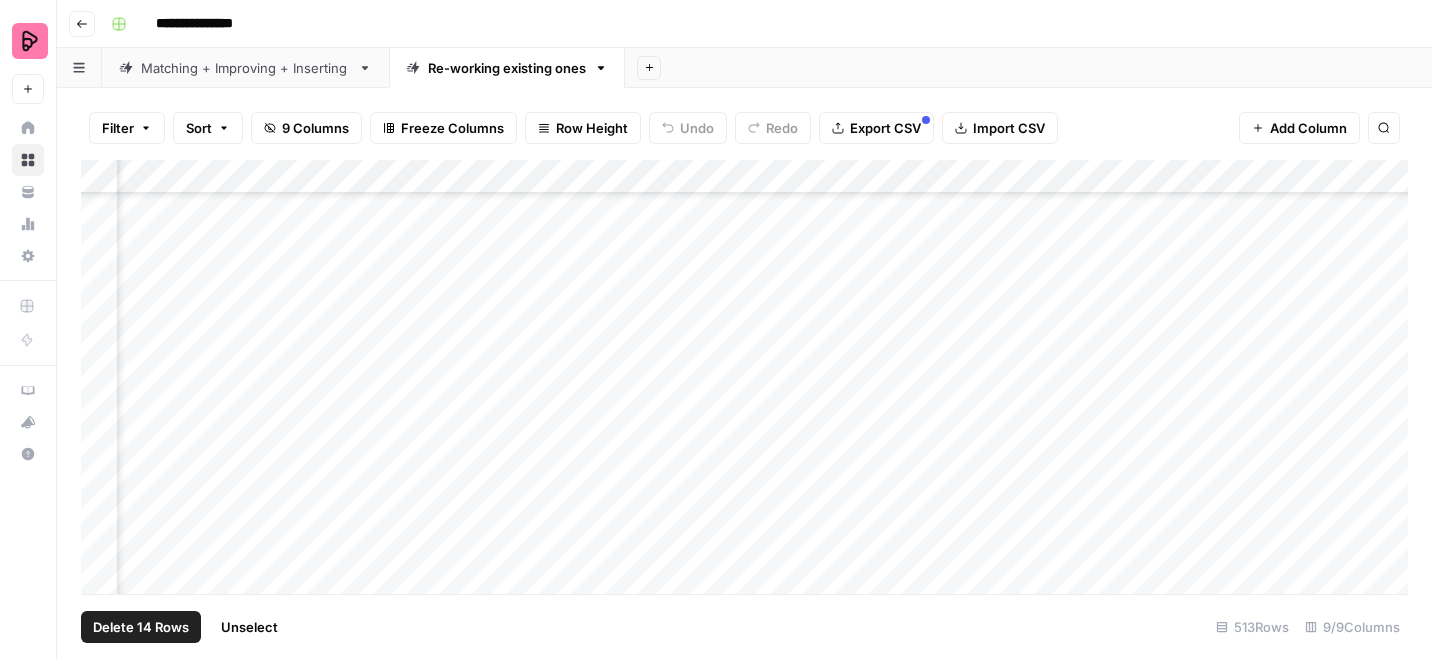 click on "Add Column" at bounding box center (744, 377) 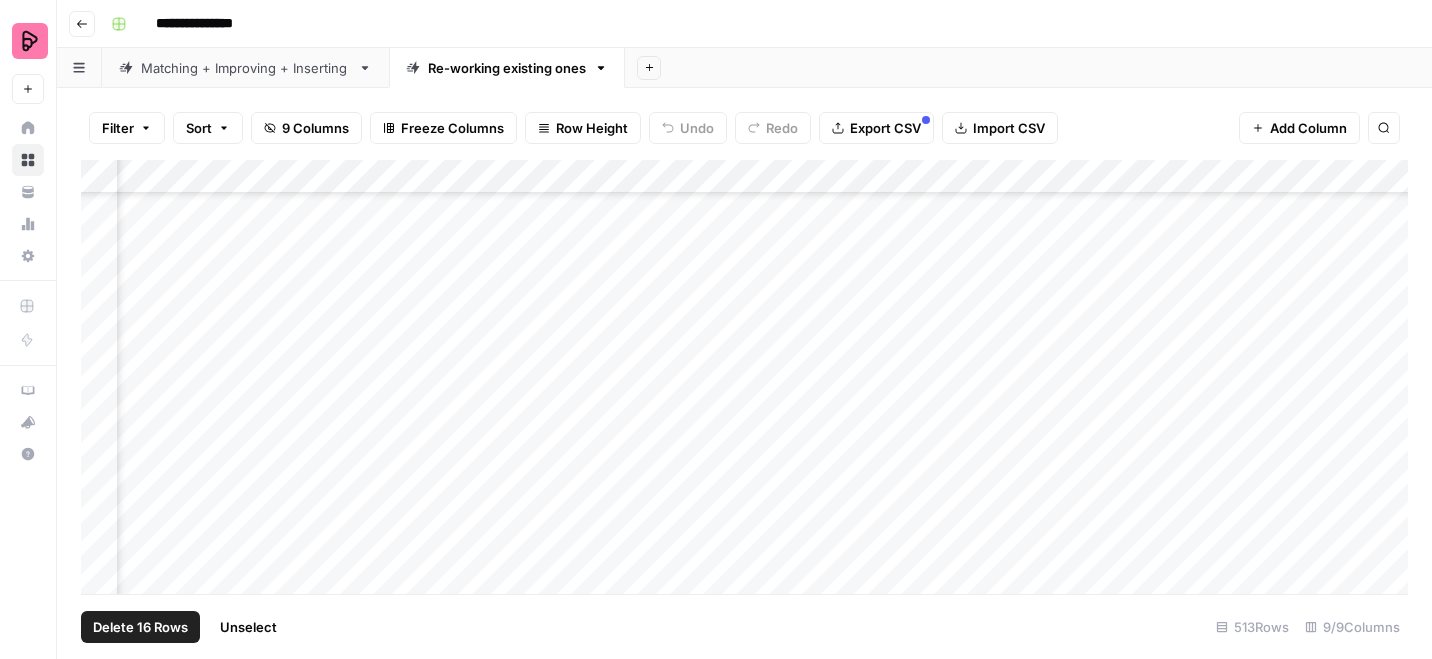 click on "Add Column" at bounding box center [744, 377] 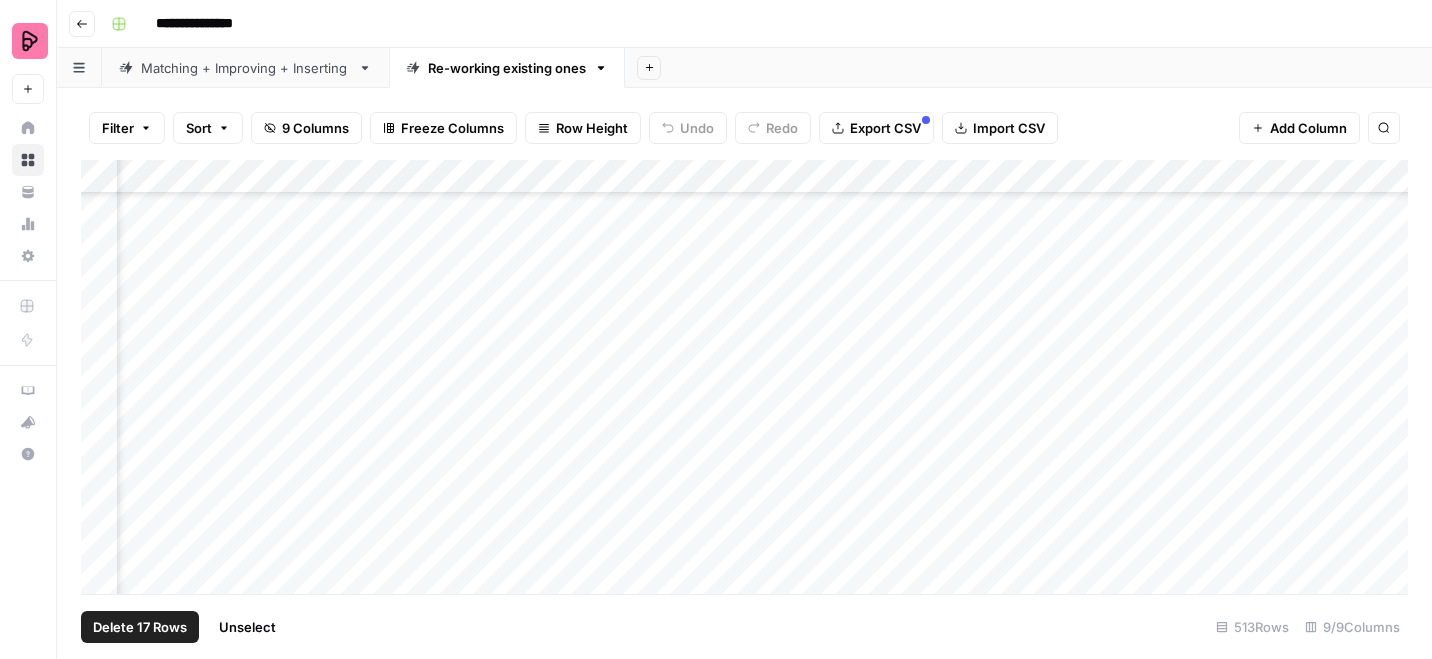 click on "Add Column" at bounding box center (744, 377) 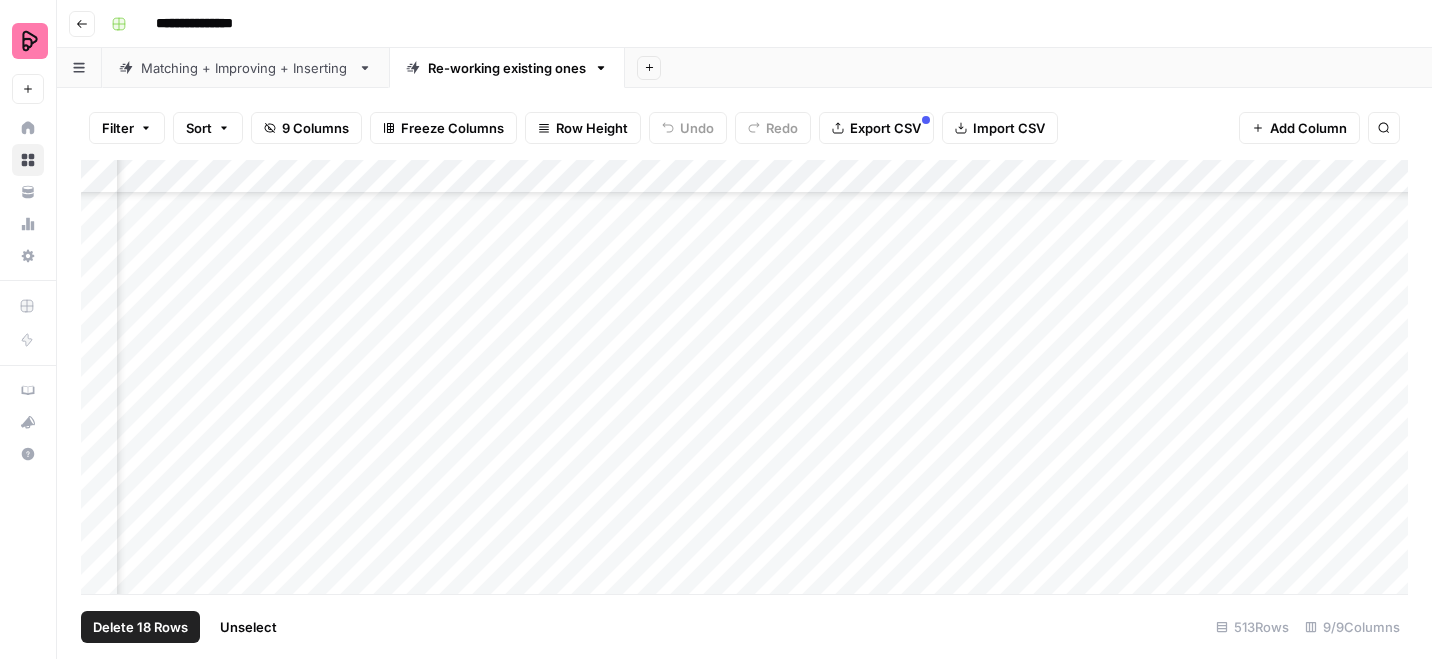 click on "Add Column" at bounding box center [744, 377] 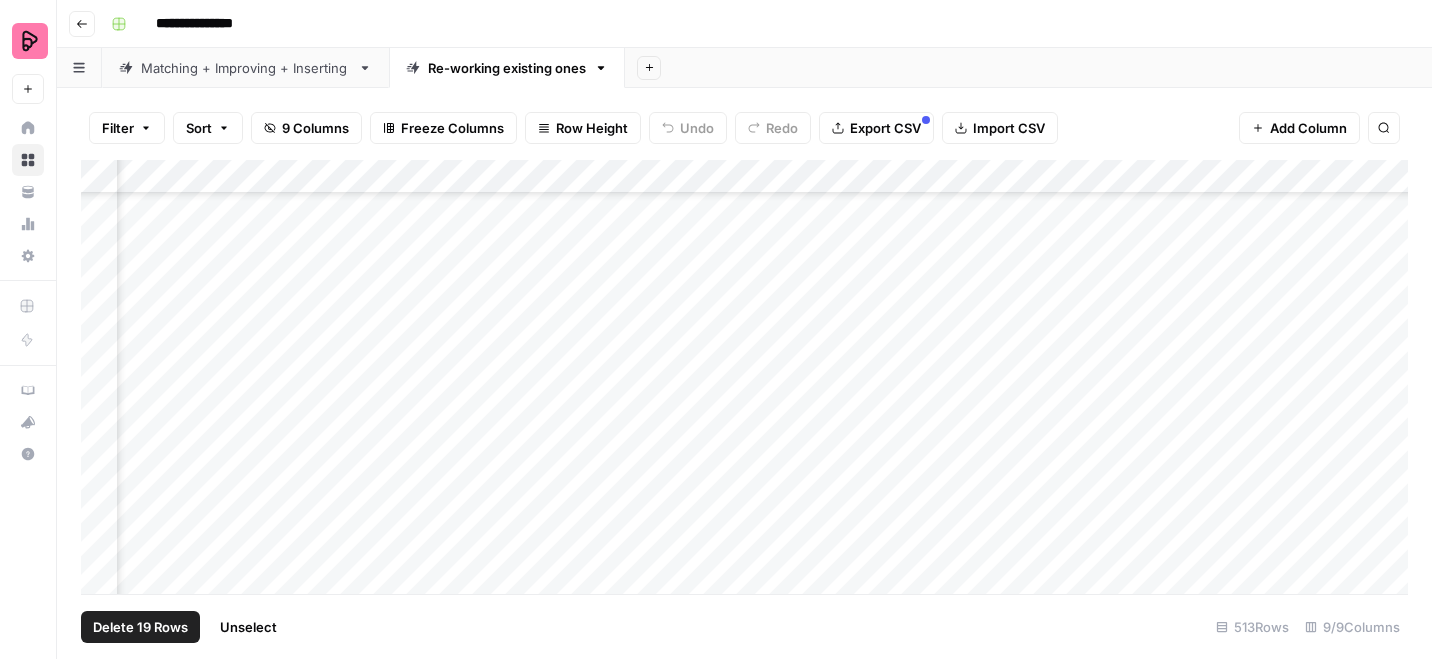 click on "Add Column" at bounding box center [744, 377] 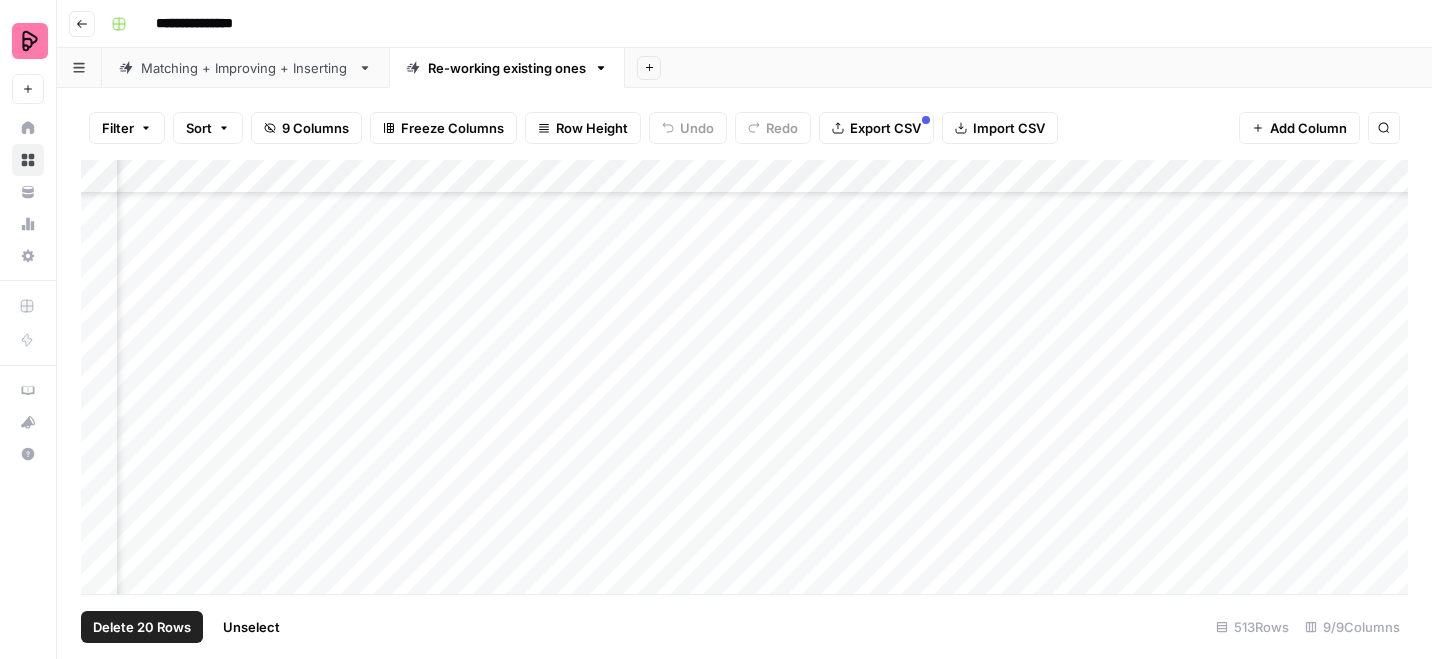 click on "Add Column" at bounding box center [744, 377] 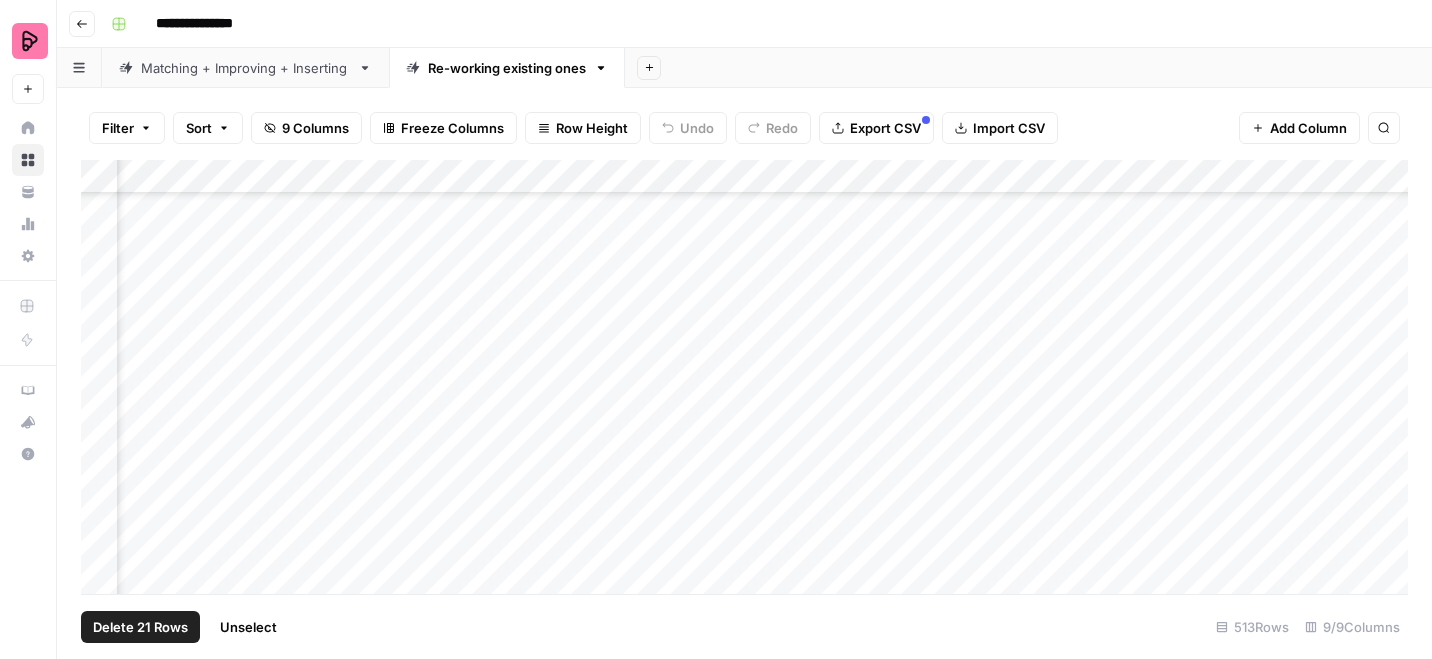 click on "Add Column" at bounding box center [744, 377] 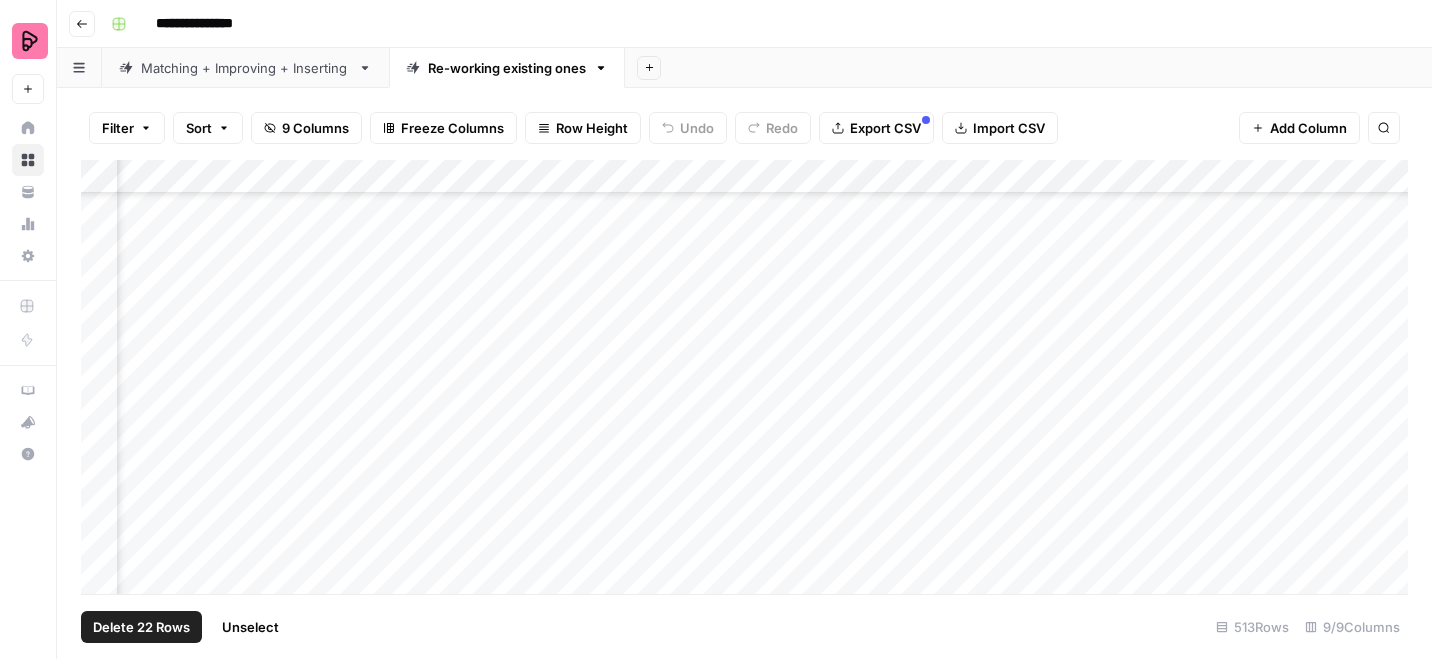 scroll, scrollTop: 735, scrollLeft: 202, axis: both 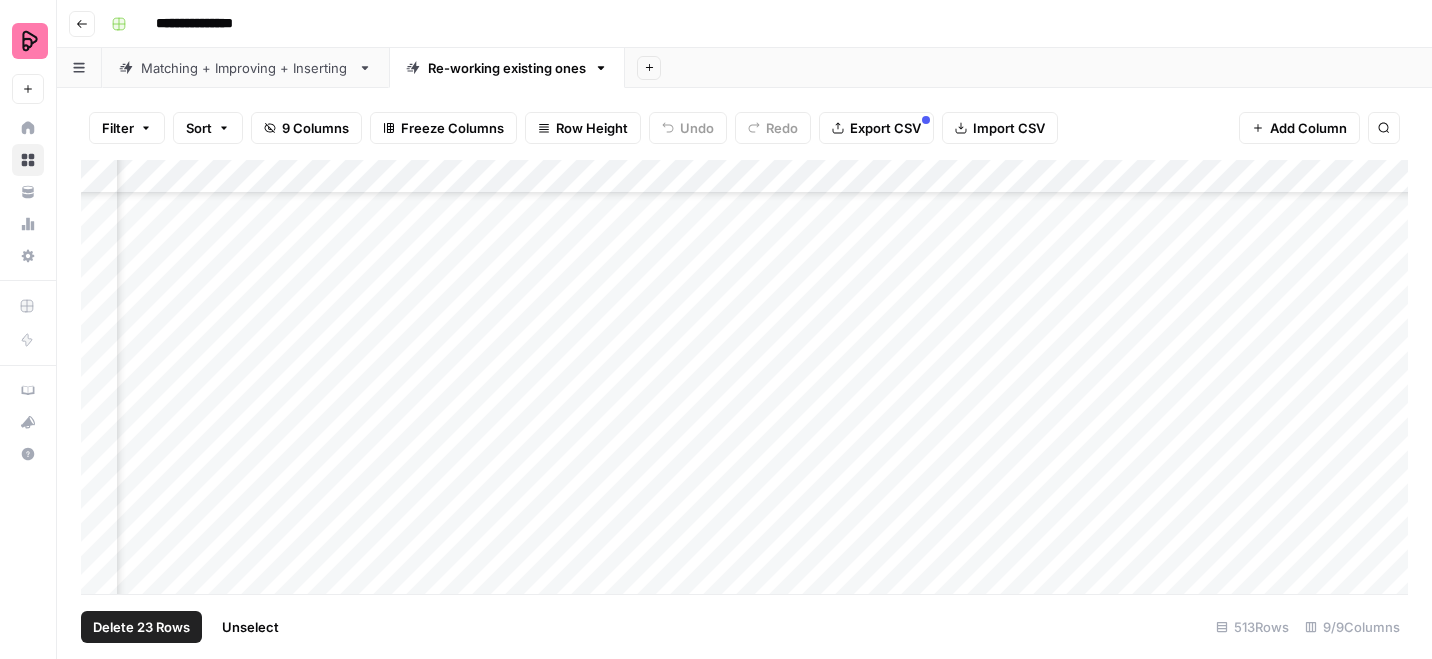 click on "Add Column" at bounding box center [744, 377] 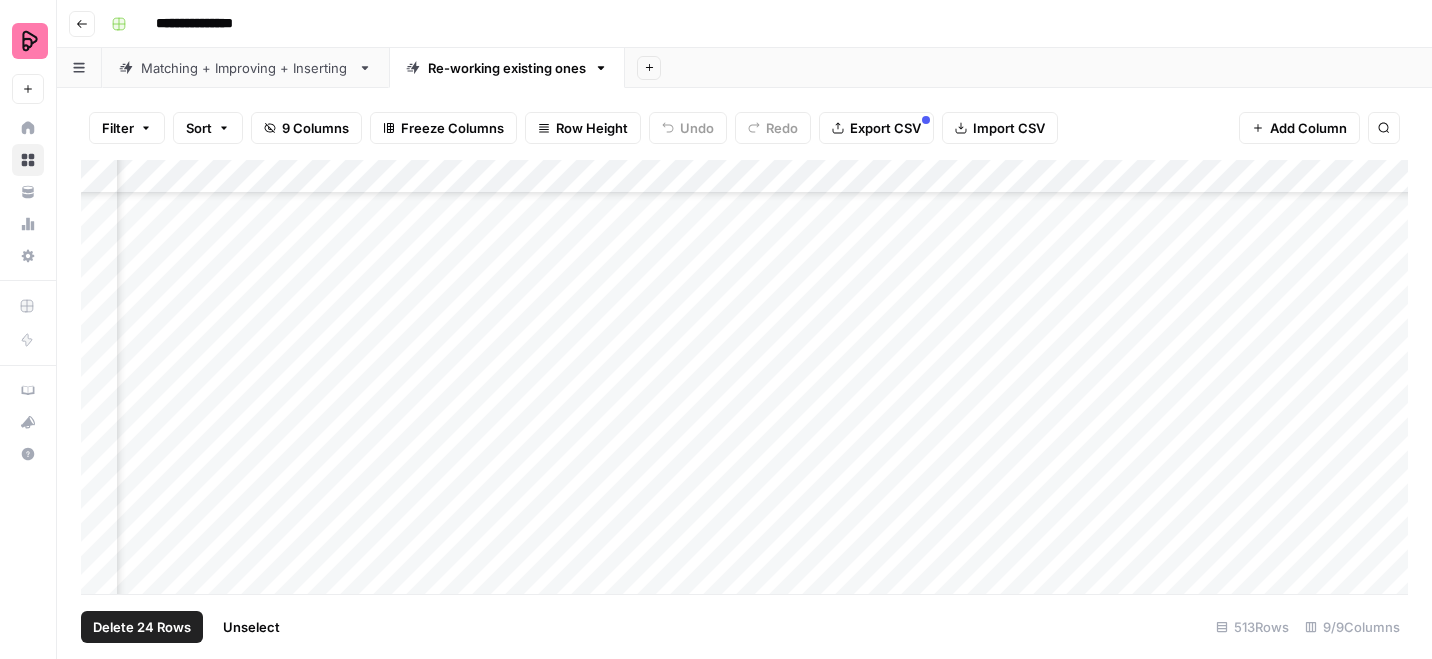 click on "Add Column" at bounding box center (744, 377) 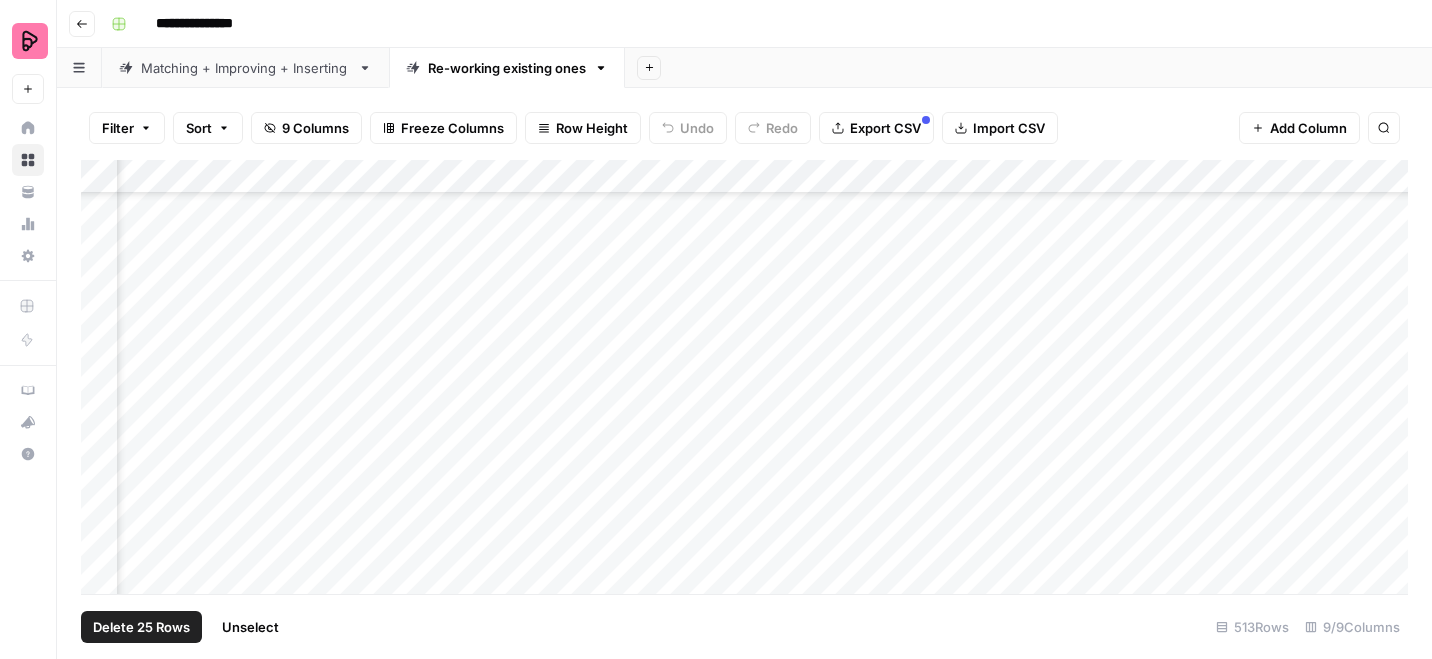 click on "Add Column" at bounding box center [744, 377] 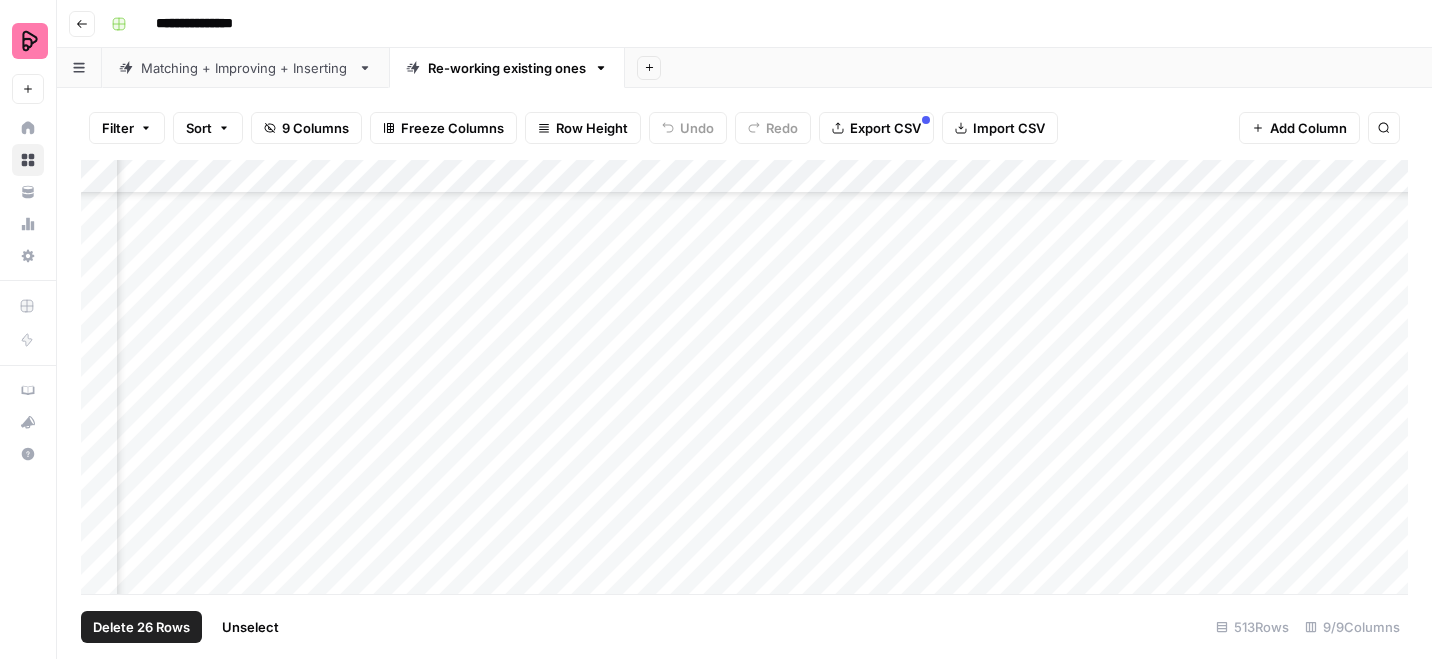 click on "Add Column" at bounding box center (744, 377) 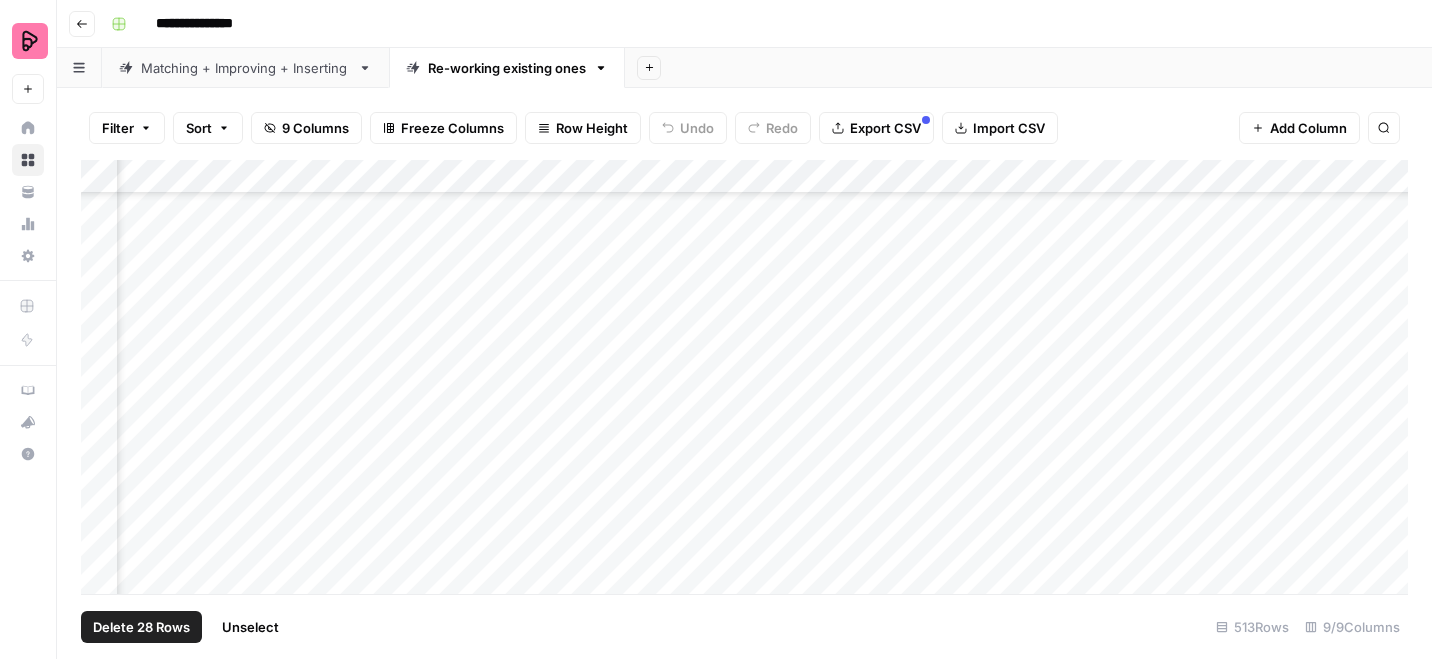 click on "Add Column" at bounding box center (744, 377) 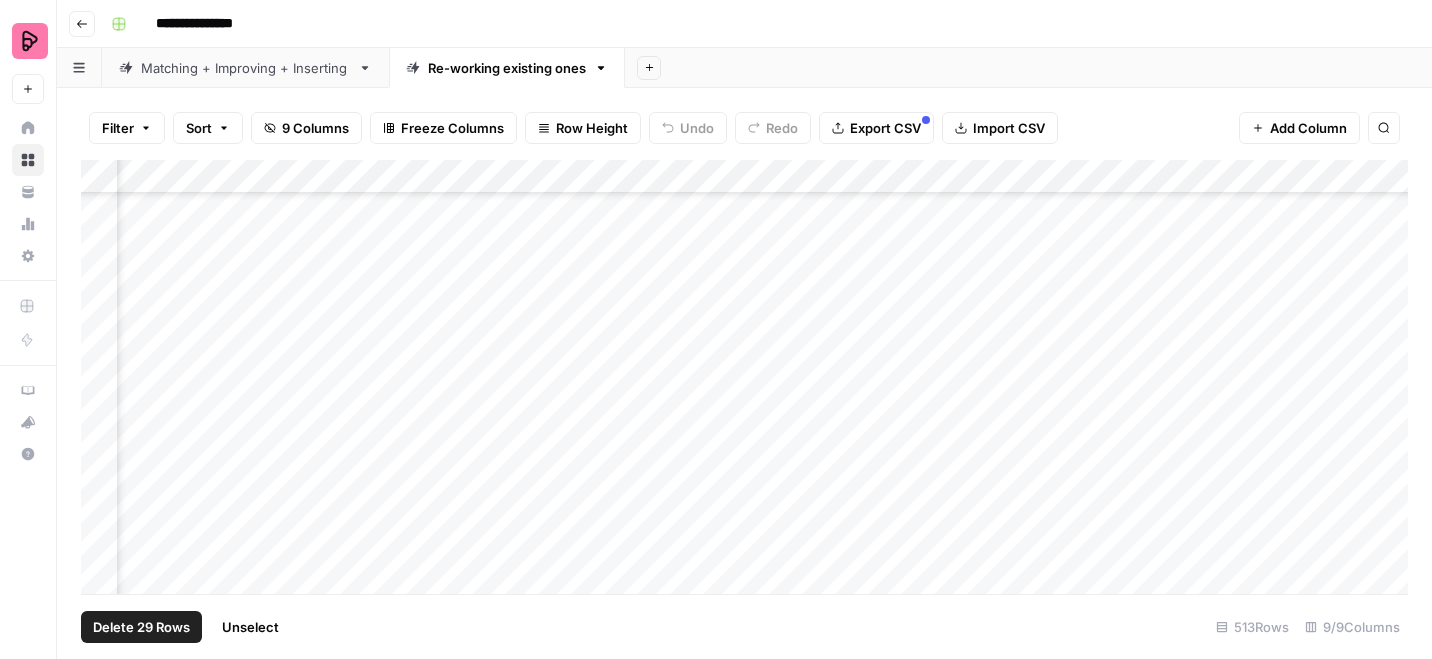 click on "Add Column" at bounding box center (744, 377) 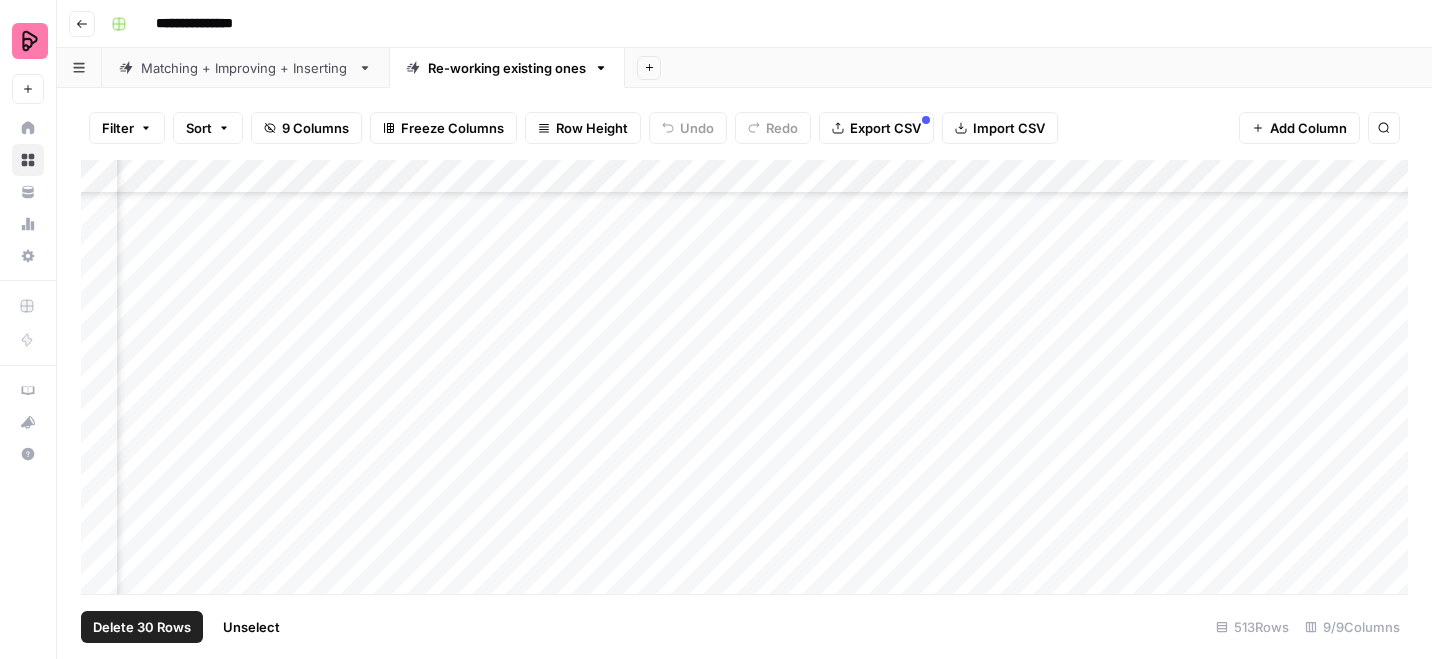 click on "Add Column" at bounding box center [744, 377] 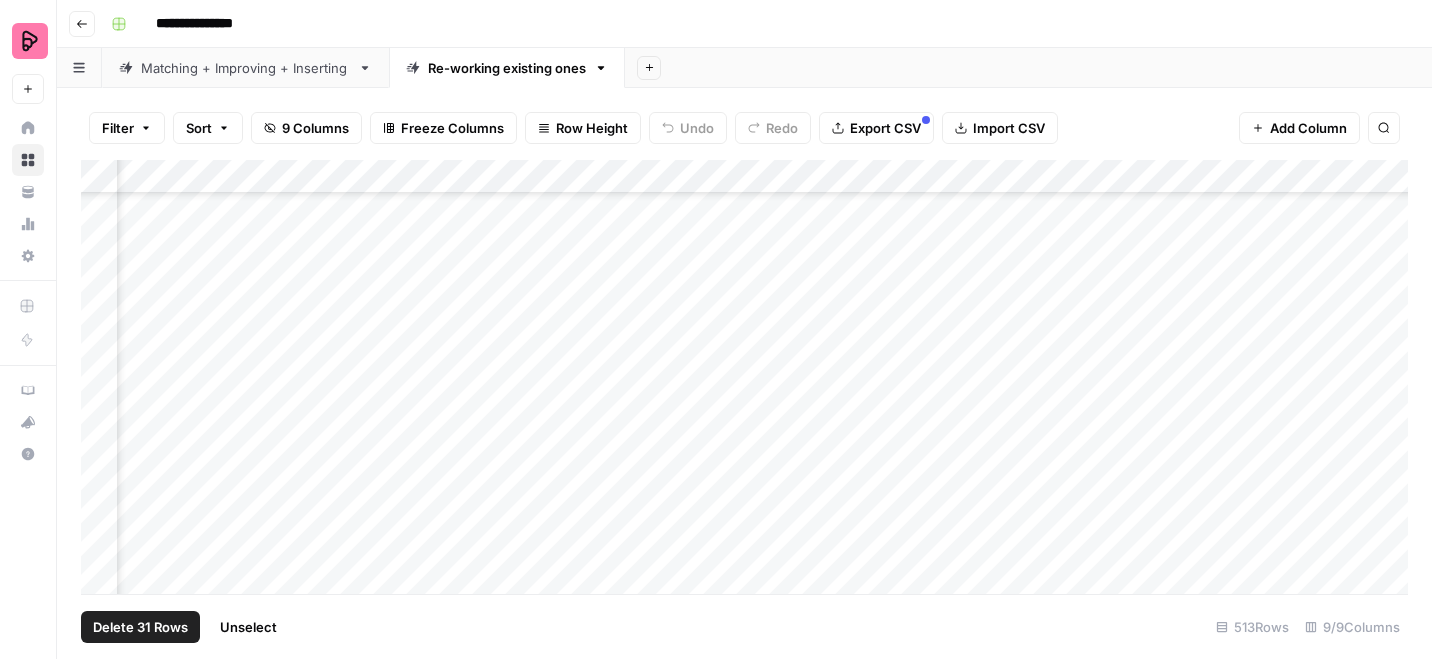 click on "Add Column" at bounding box center (744, 377) 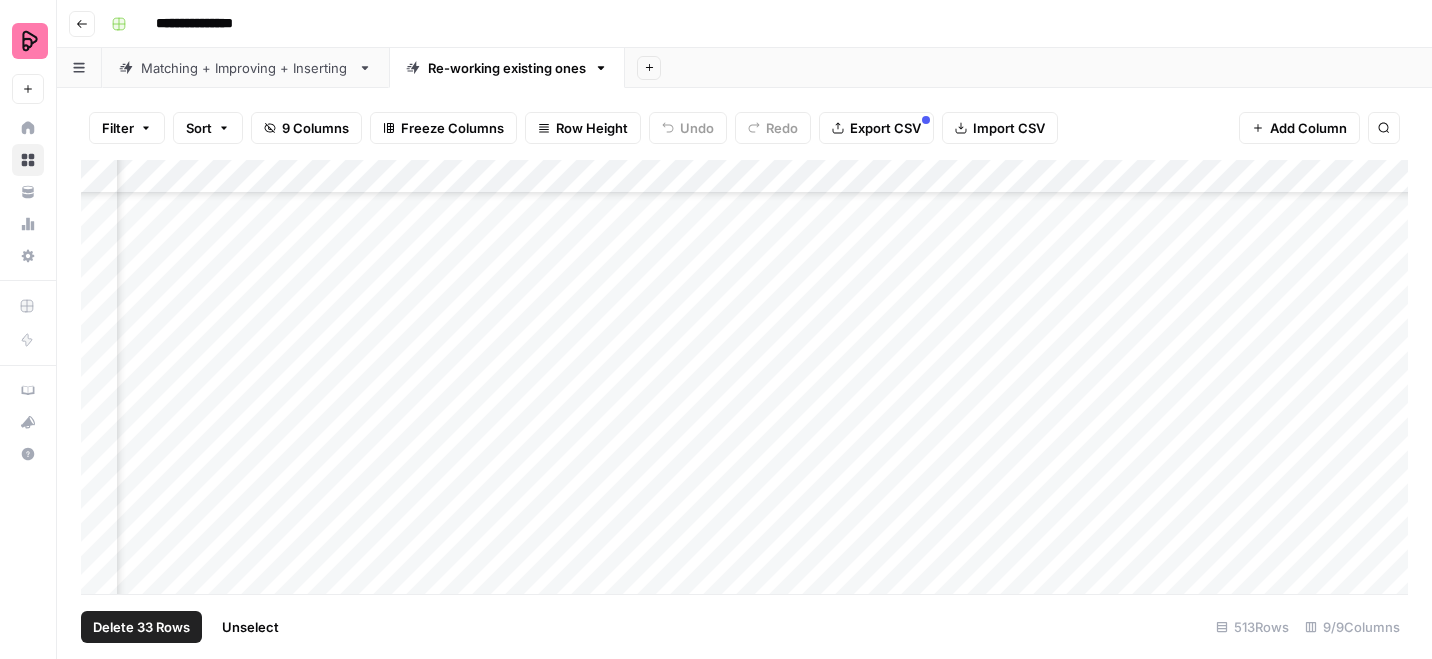 click on "Add Column" at bounding box center (744, 377) 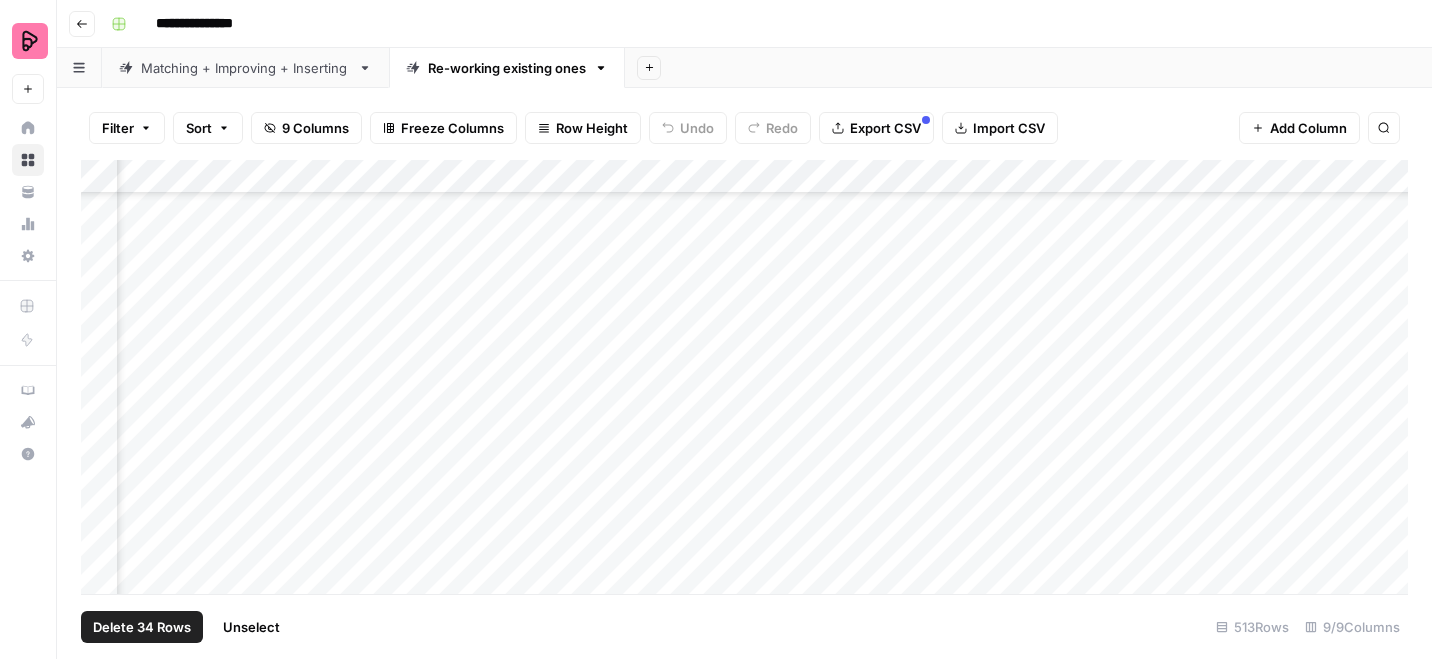 click on "Add Column" at bounding box center [744, 377] 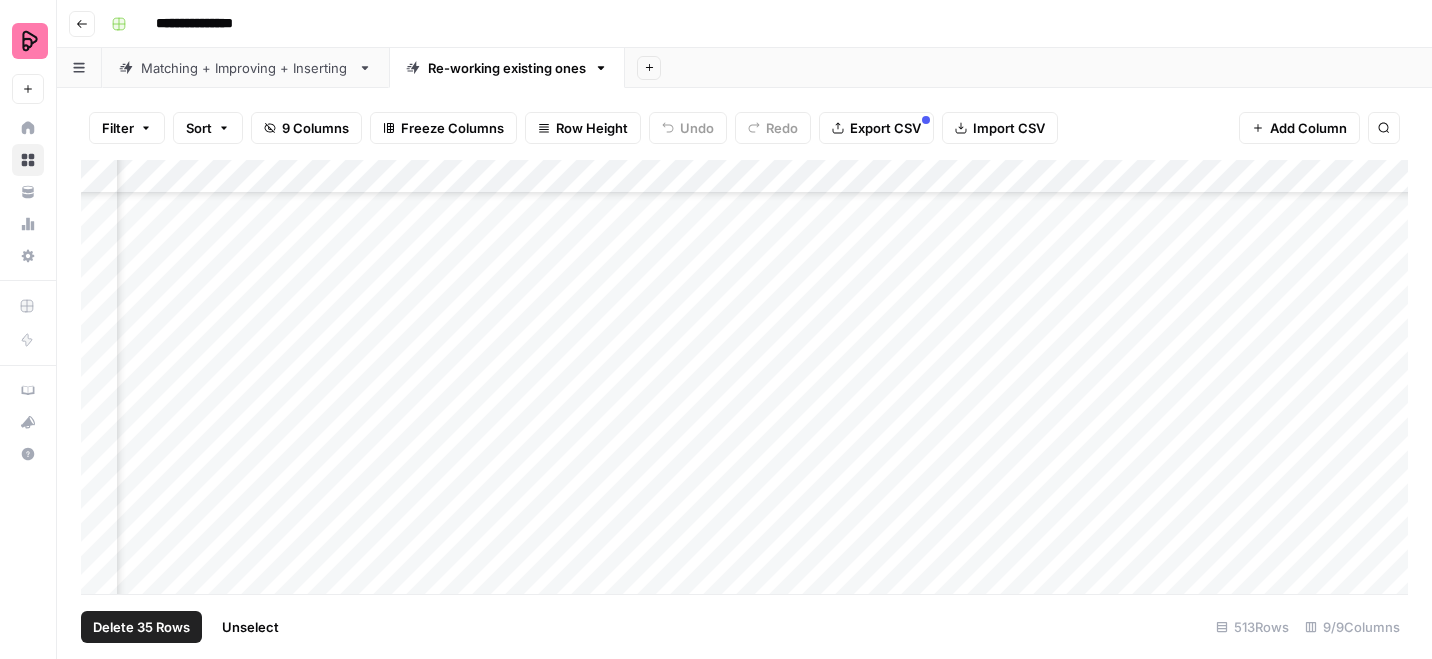 click on "Add Column" at bounding box center (744, 377) 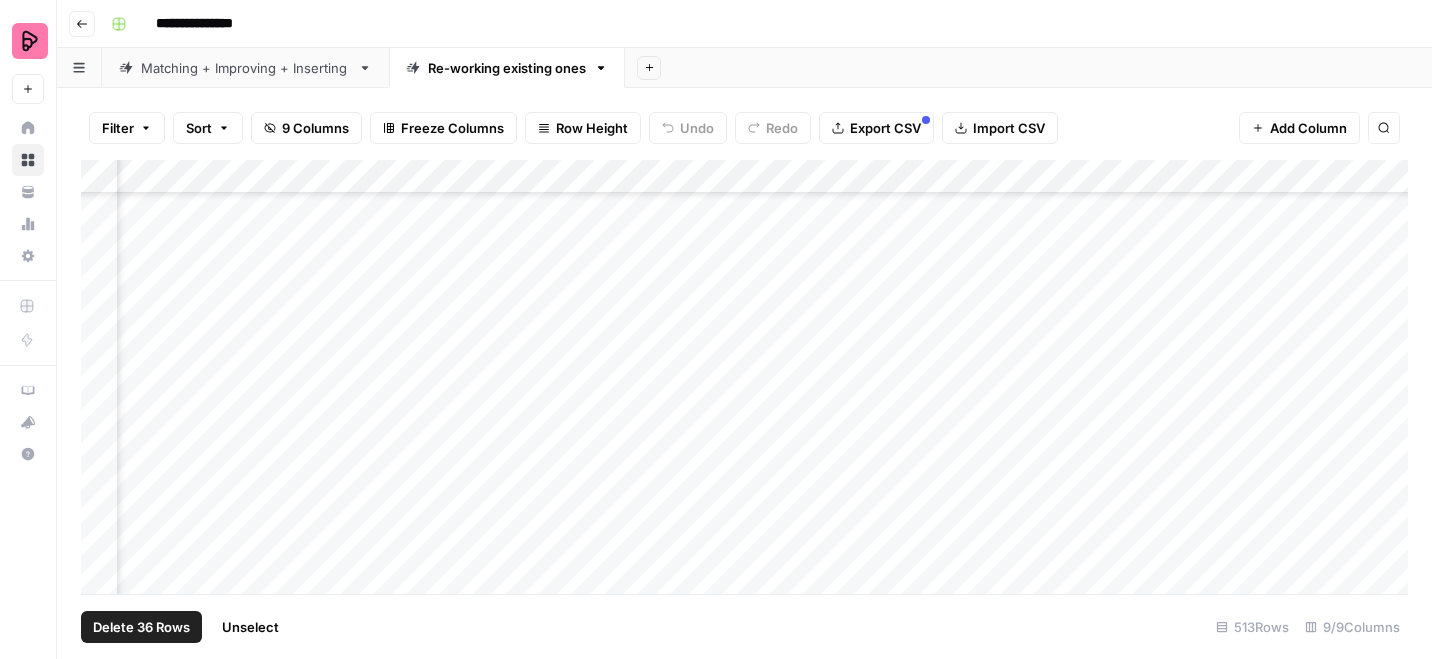 click on "Add Column" at bounding box center (744, 377) 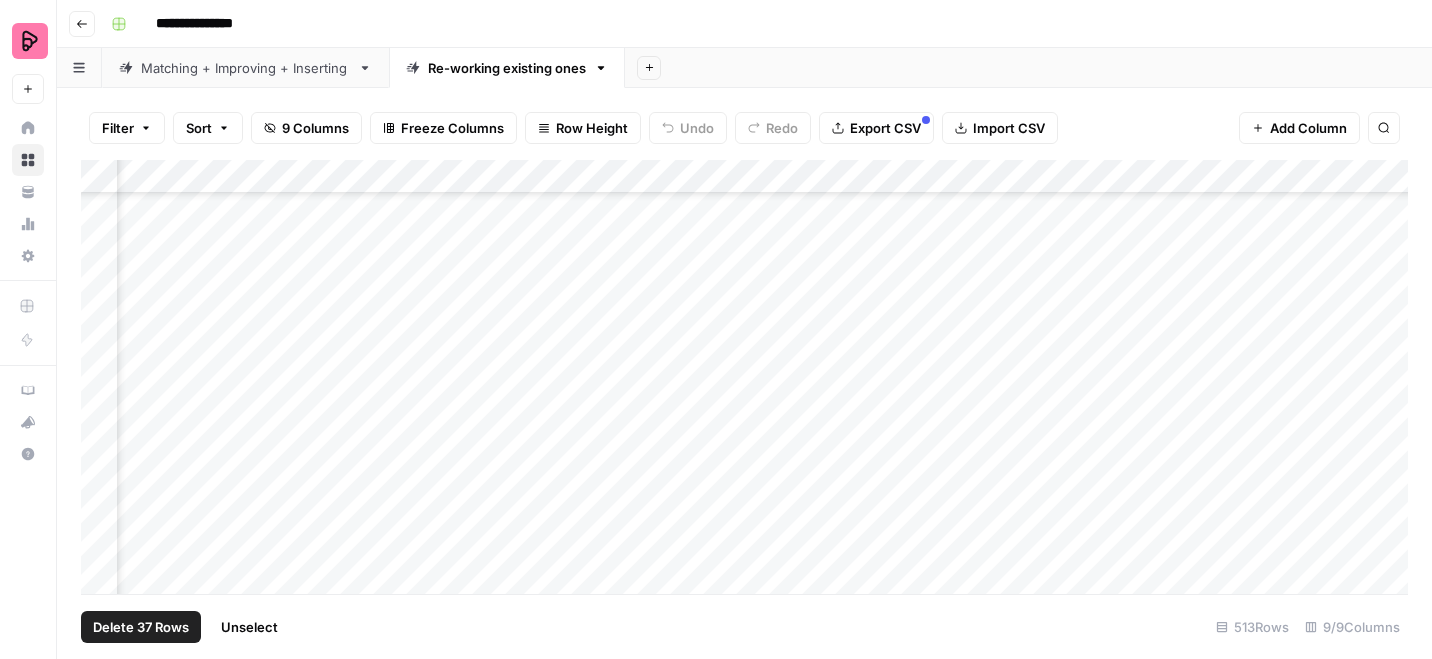 click on "Add Column" at bounding box center [744, 377] 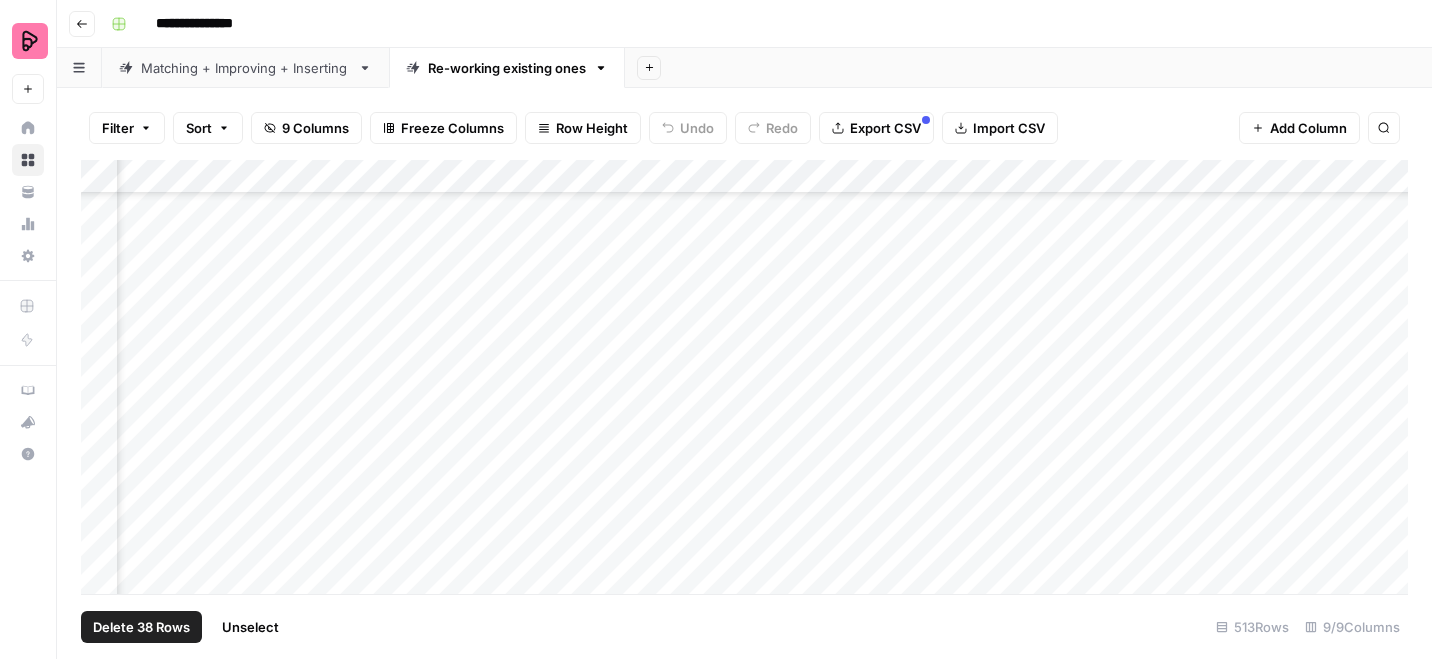 click on "Add Column" at bounding box center [744, 377] 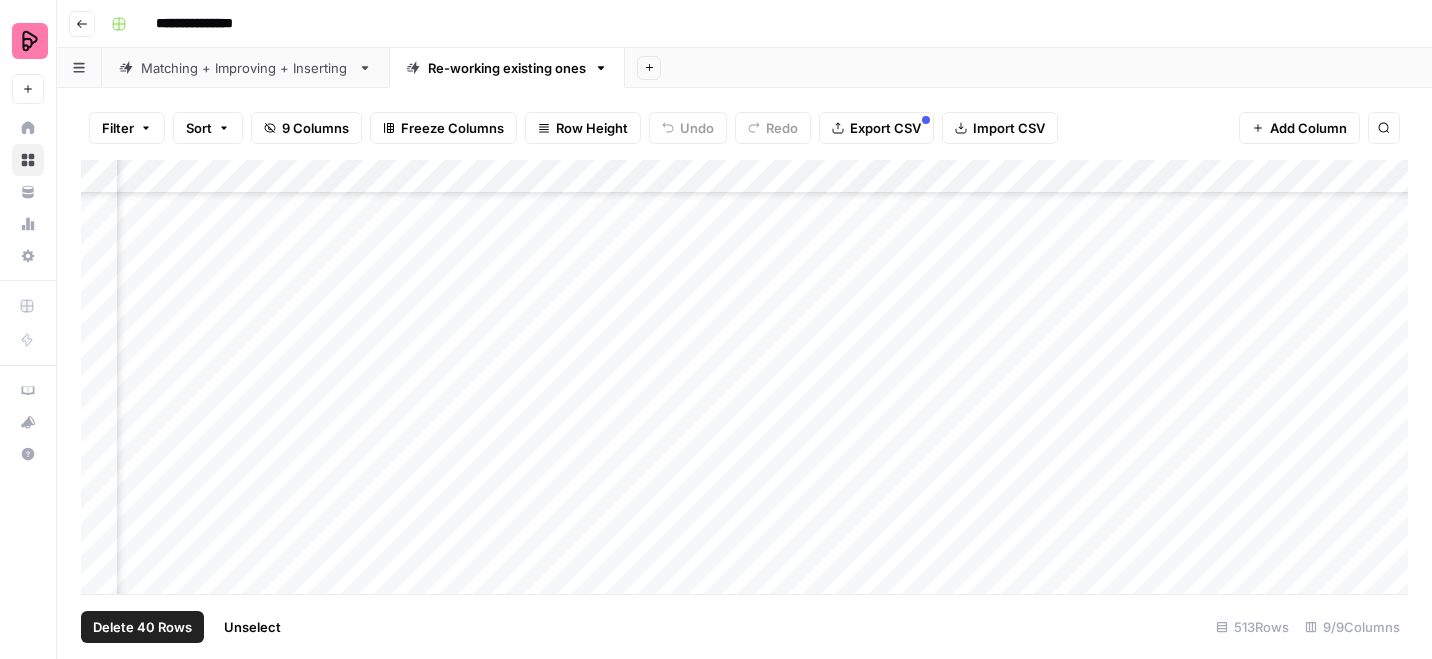 click on "Add Column" at bounding box center (744, 377) 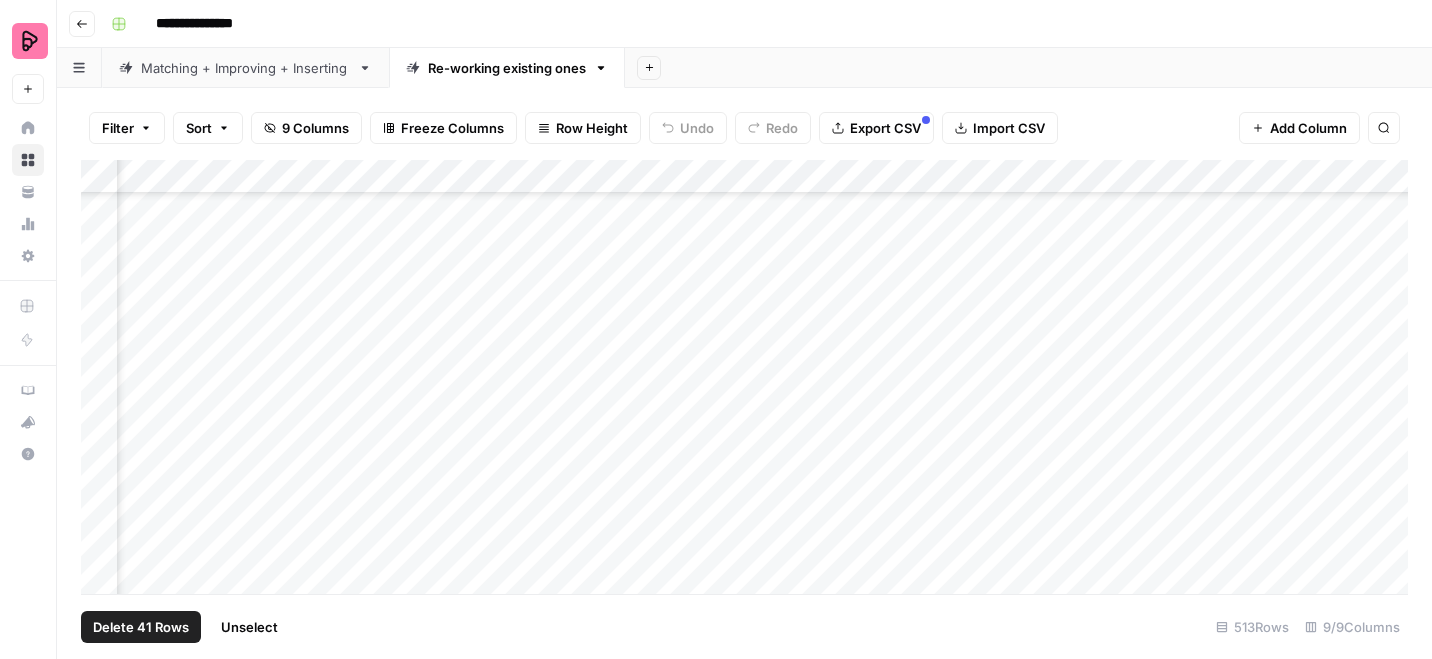 click on "Add Column" at bounding box center (744, 377) 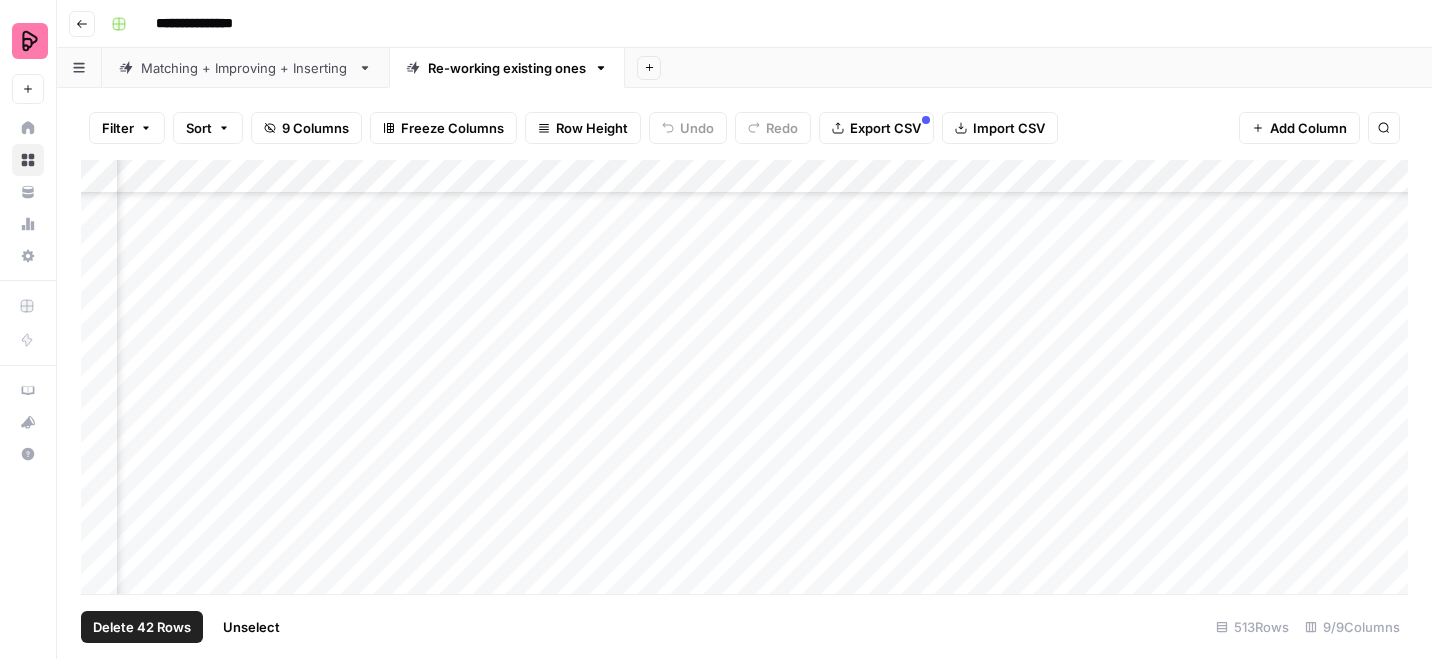 click on "Add Column" at bounding box center [744, 377] 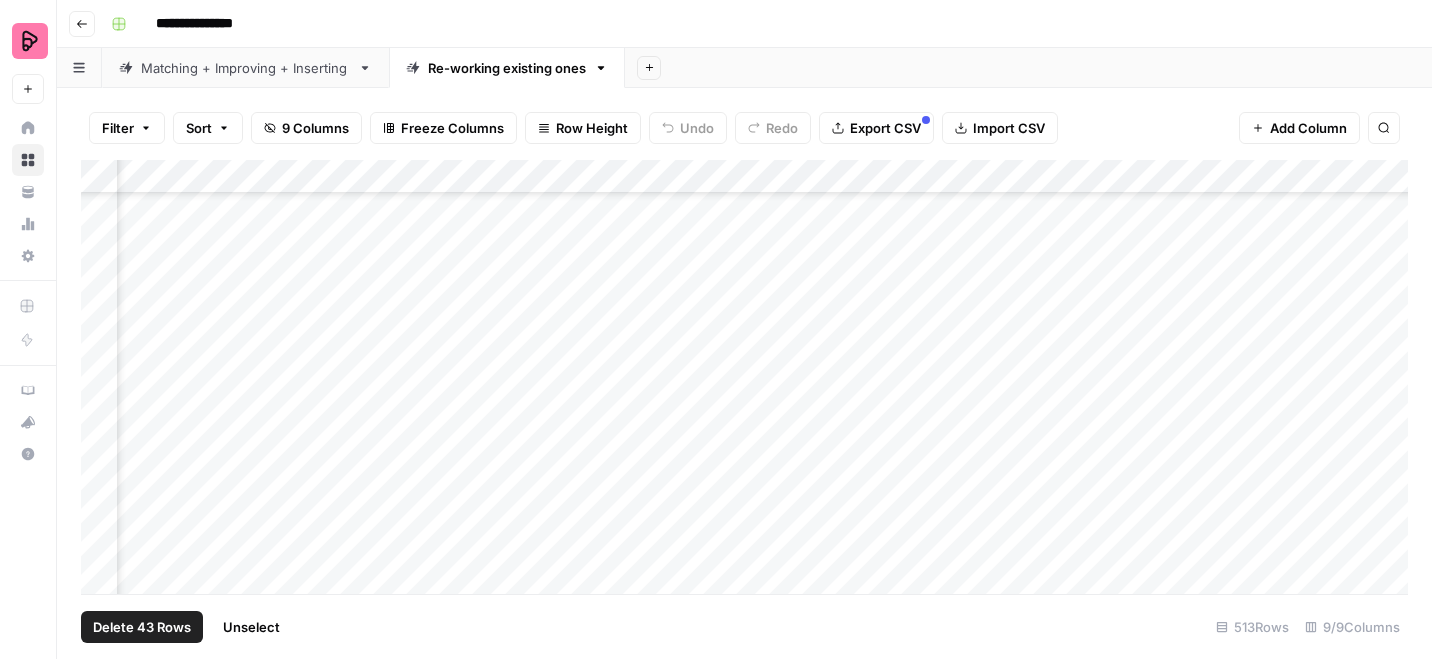 scroll, scrollTop: 121, scrollLeft: 202, axis: both 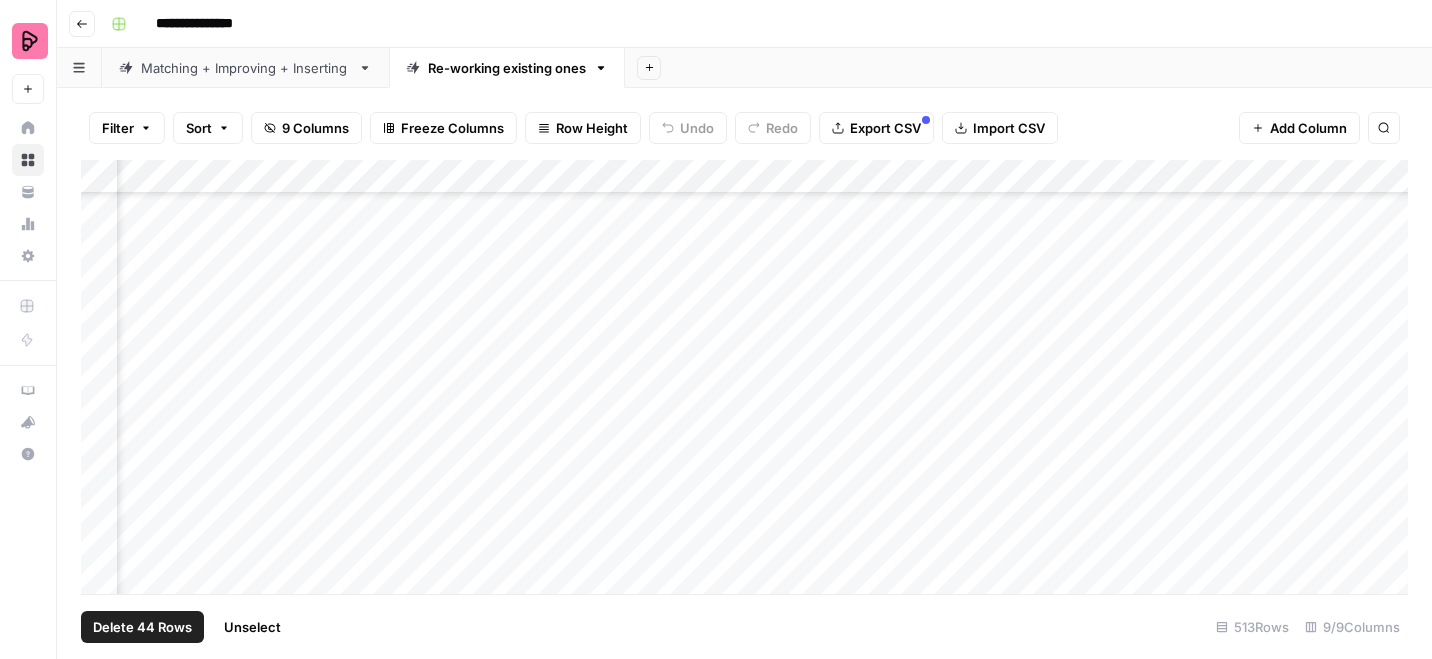 click on "Add Column" at bounding box center (744, 377) 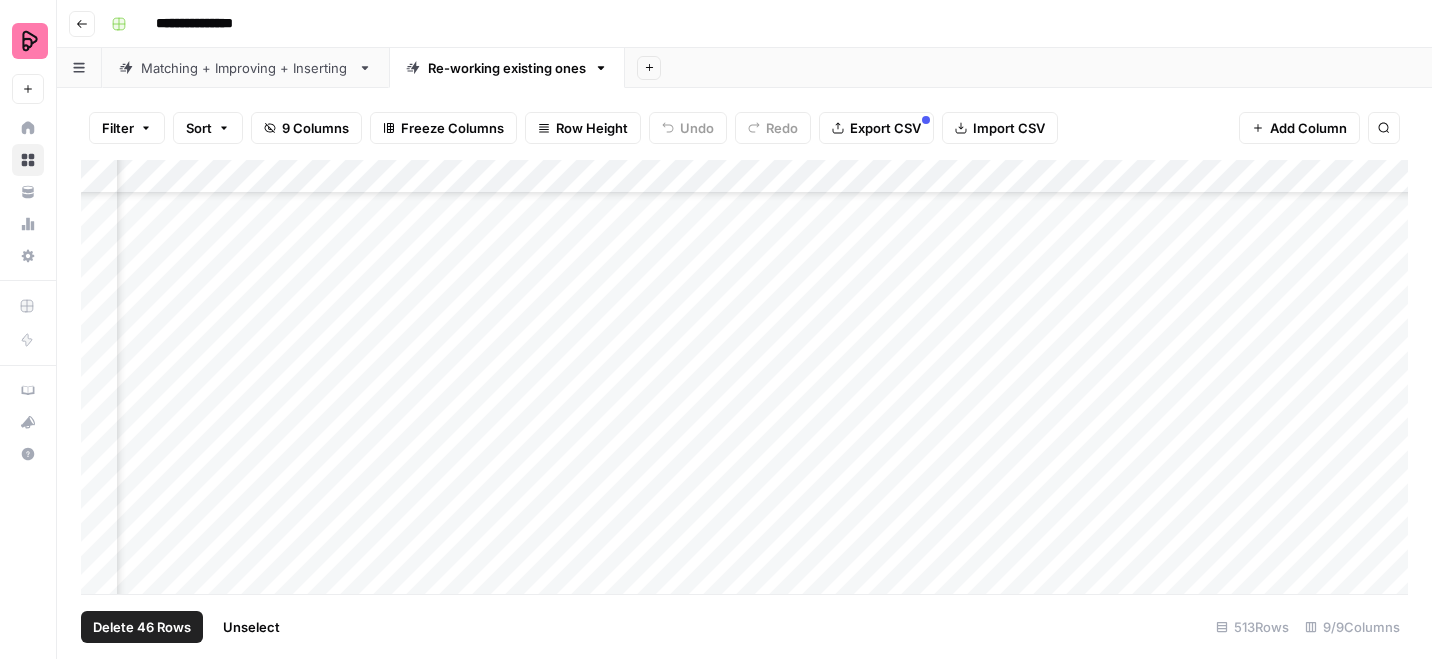 click on "Add Column" at bounding box center [744, 377] 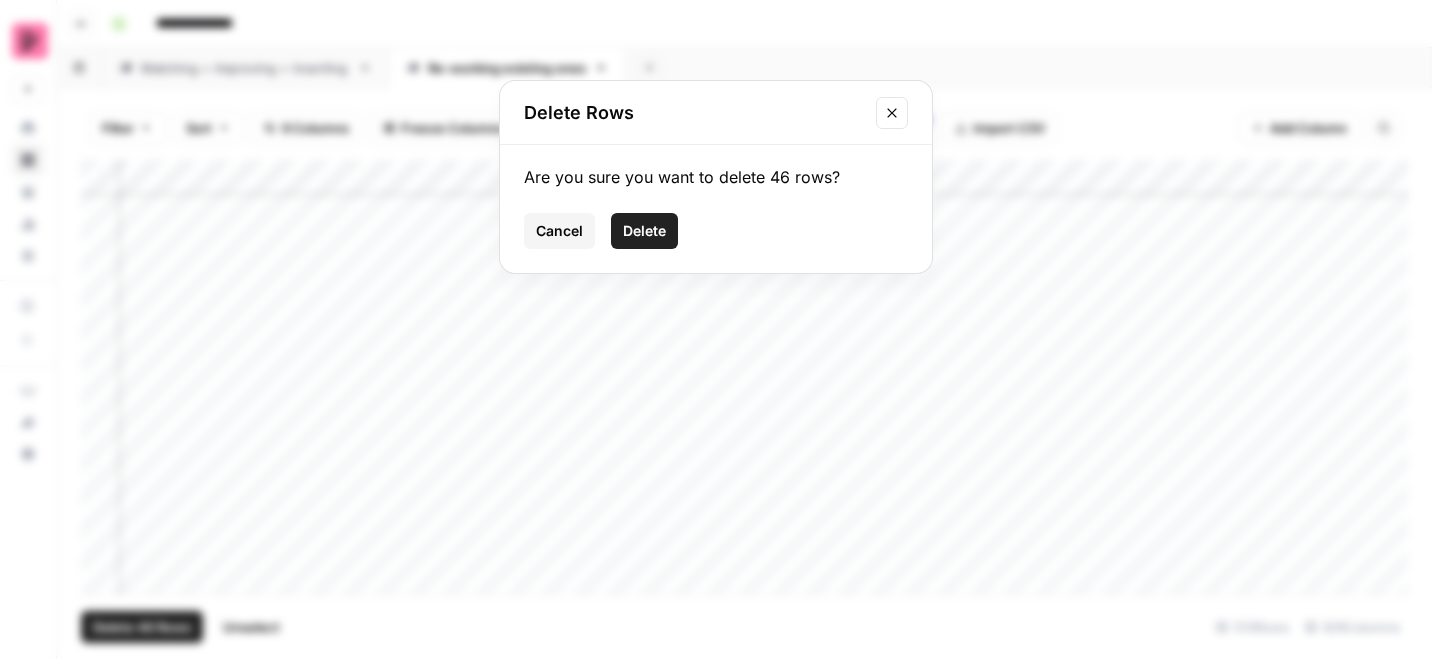 click on "Delete" at bounding box center (644, 231) 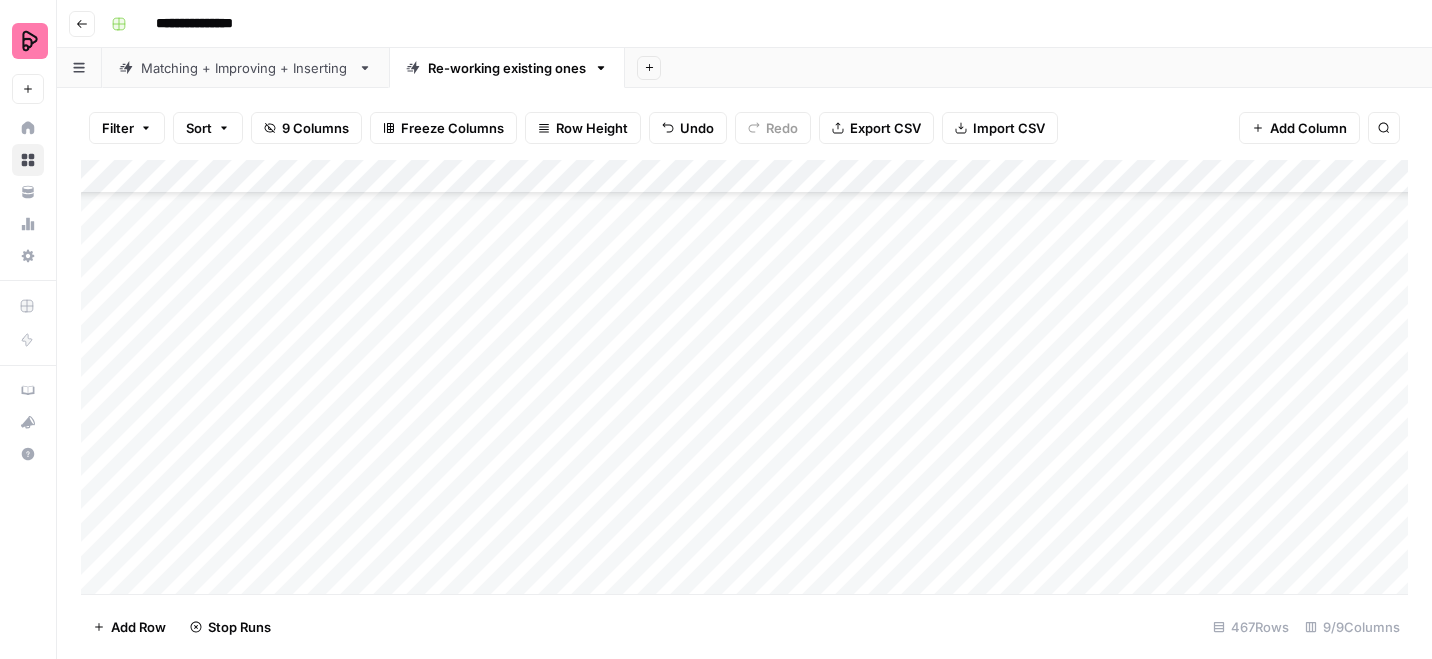 scroll, scrollTop: 136, scrollLeft: 0, axis: vertical 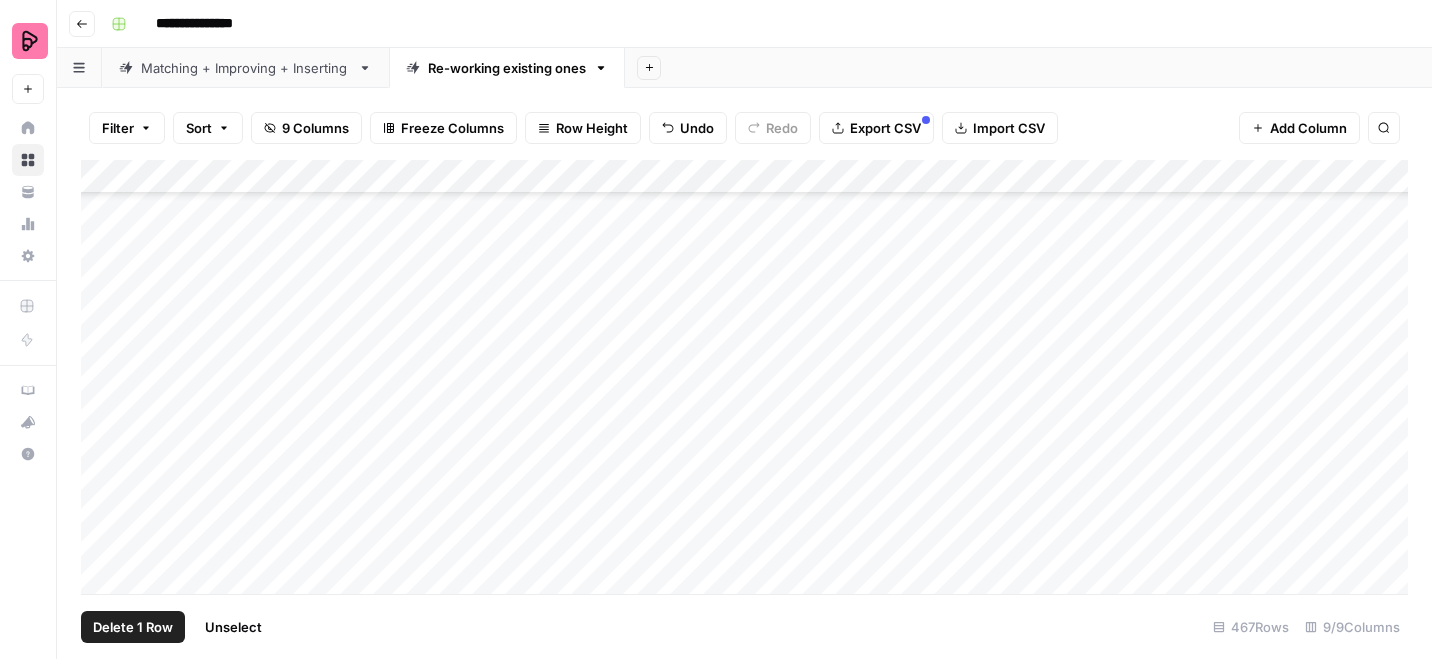 click on "Add Column" at bounding box center [744, 377] 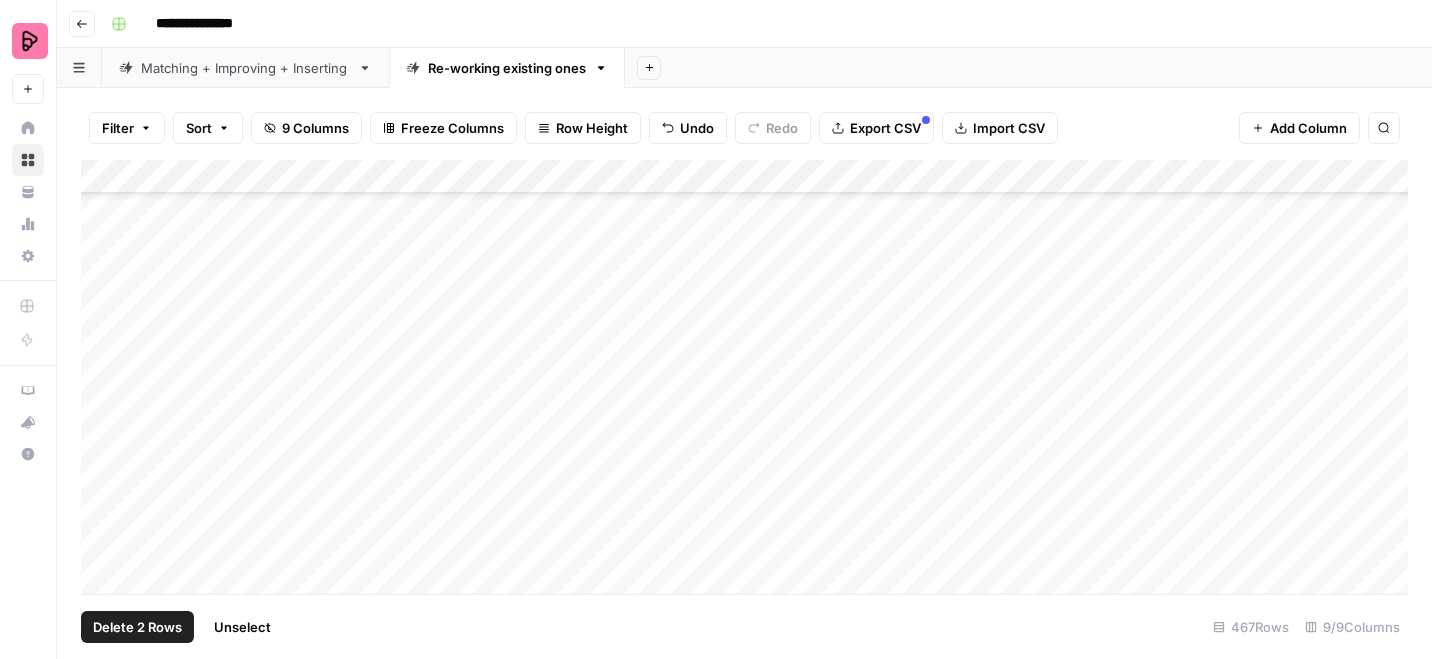 click on "Add Column" at bounding box center [744, 377] 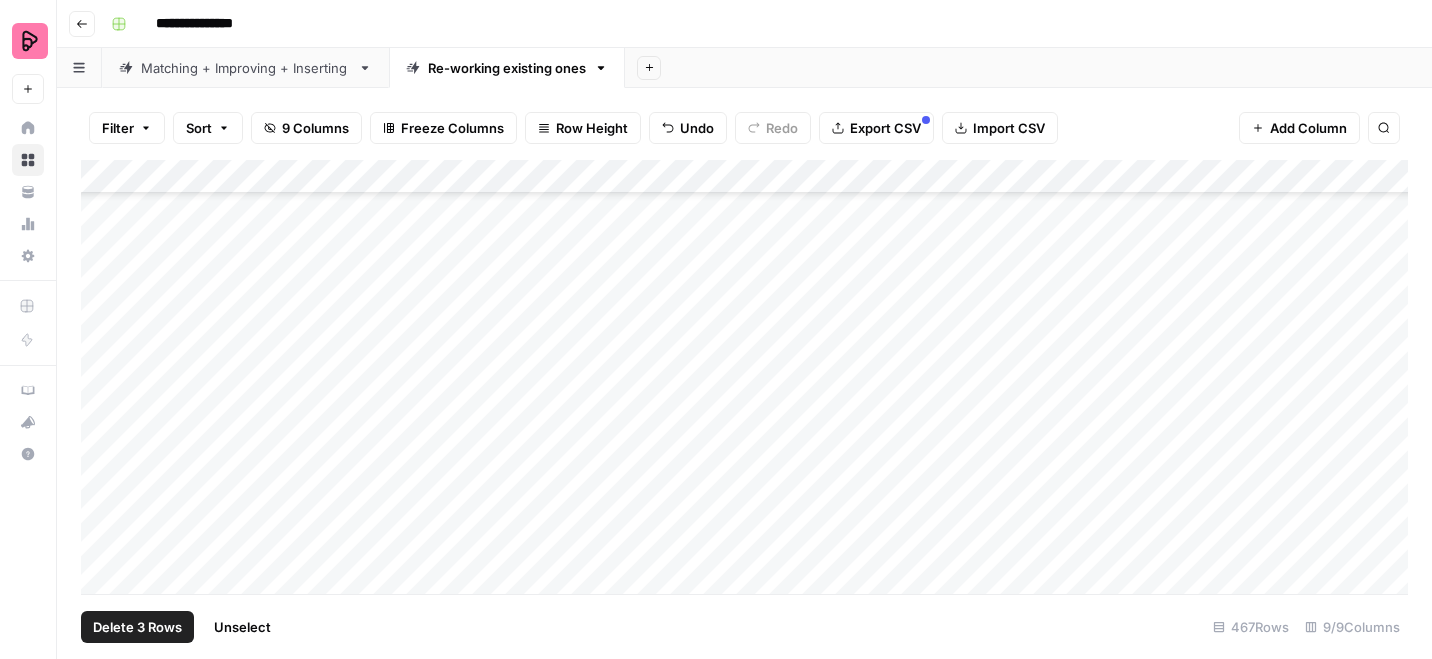 click on "Add Column" at bounding box center [744, 377] 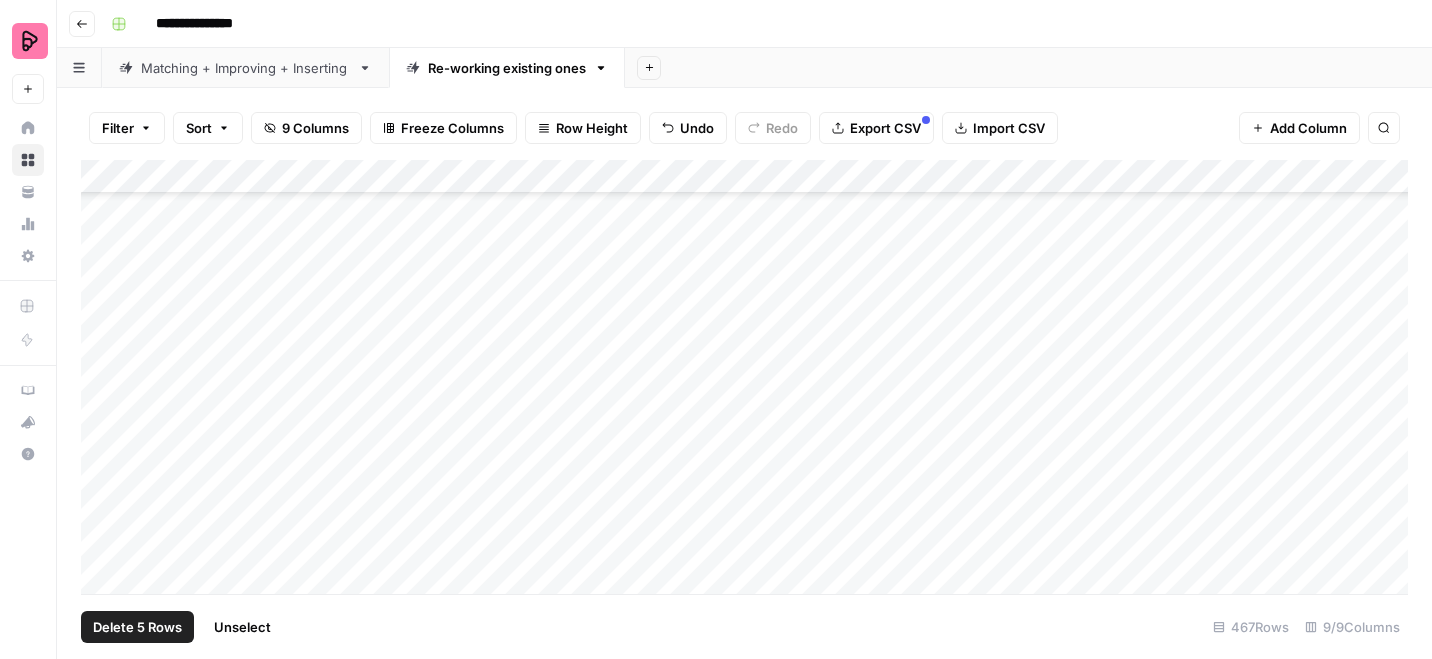 click on "Add Column" at bounding box center [744, 377] 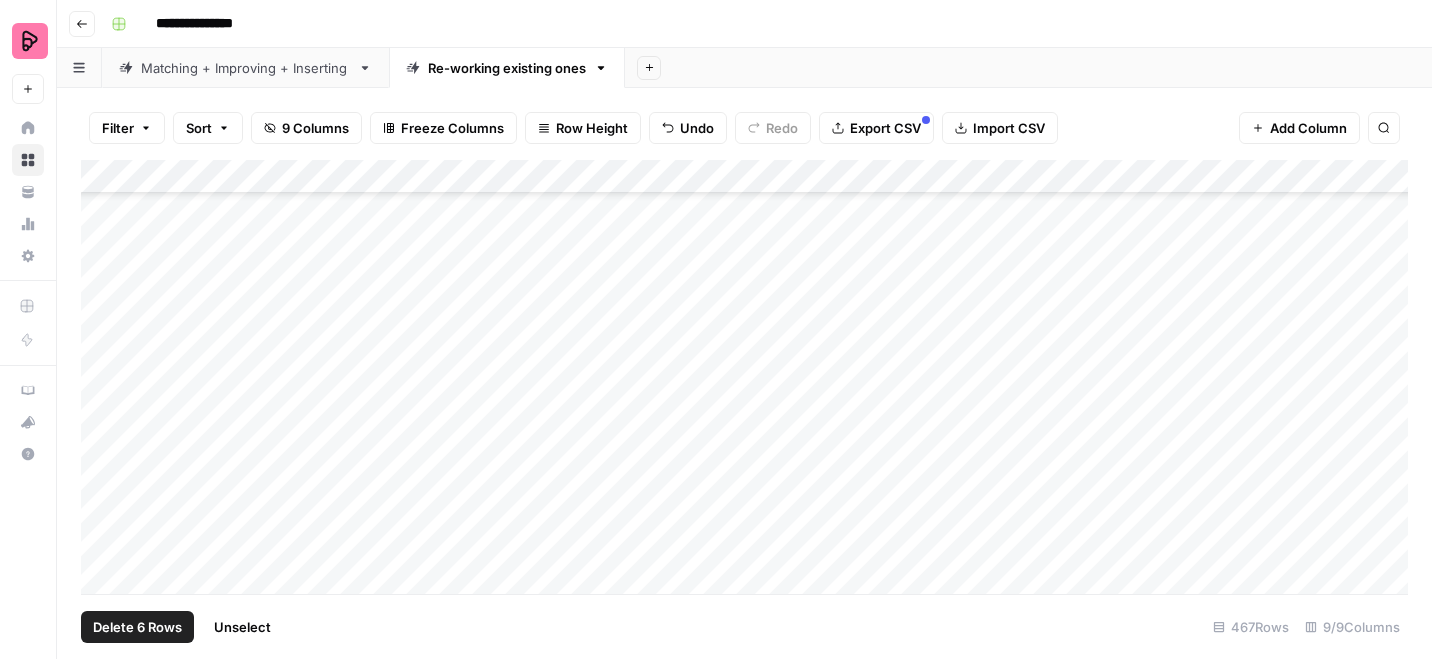 click on "Add Column" at bounding box center [744, 377] 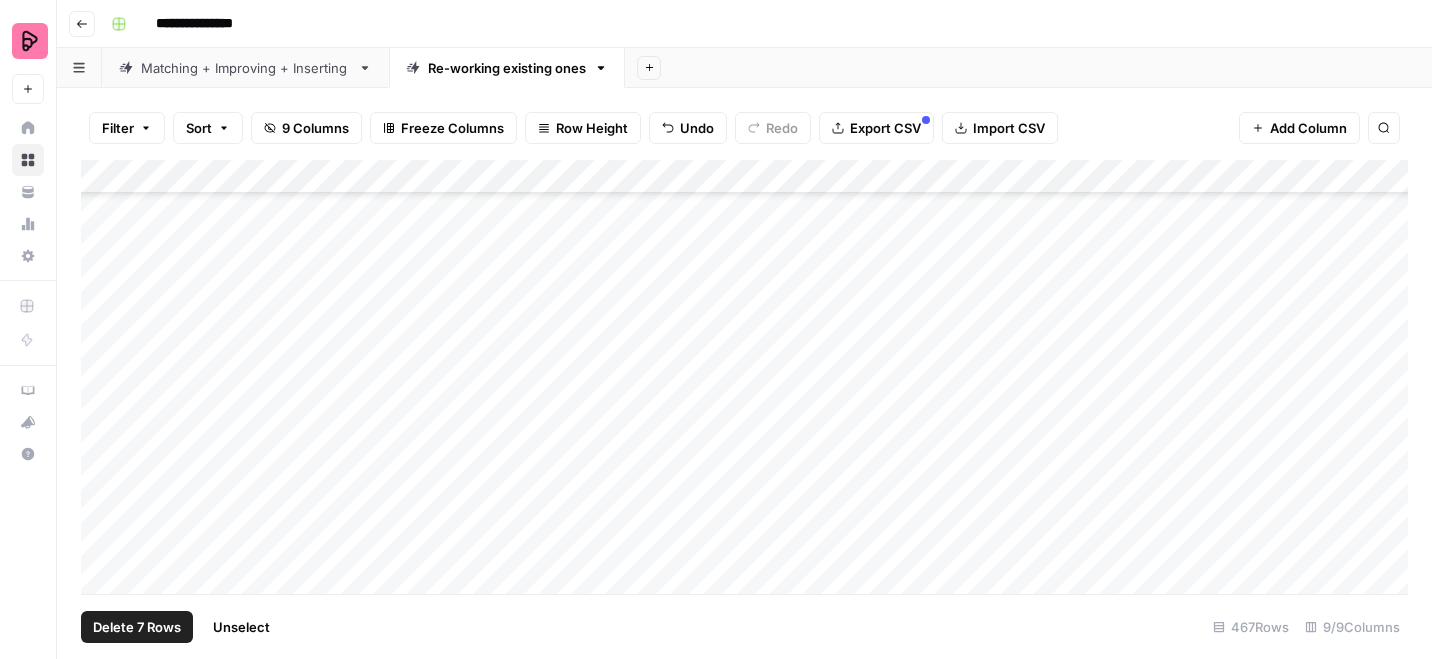 click on "Add Column" at bounding box center [744, 377] 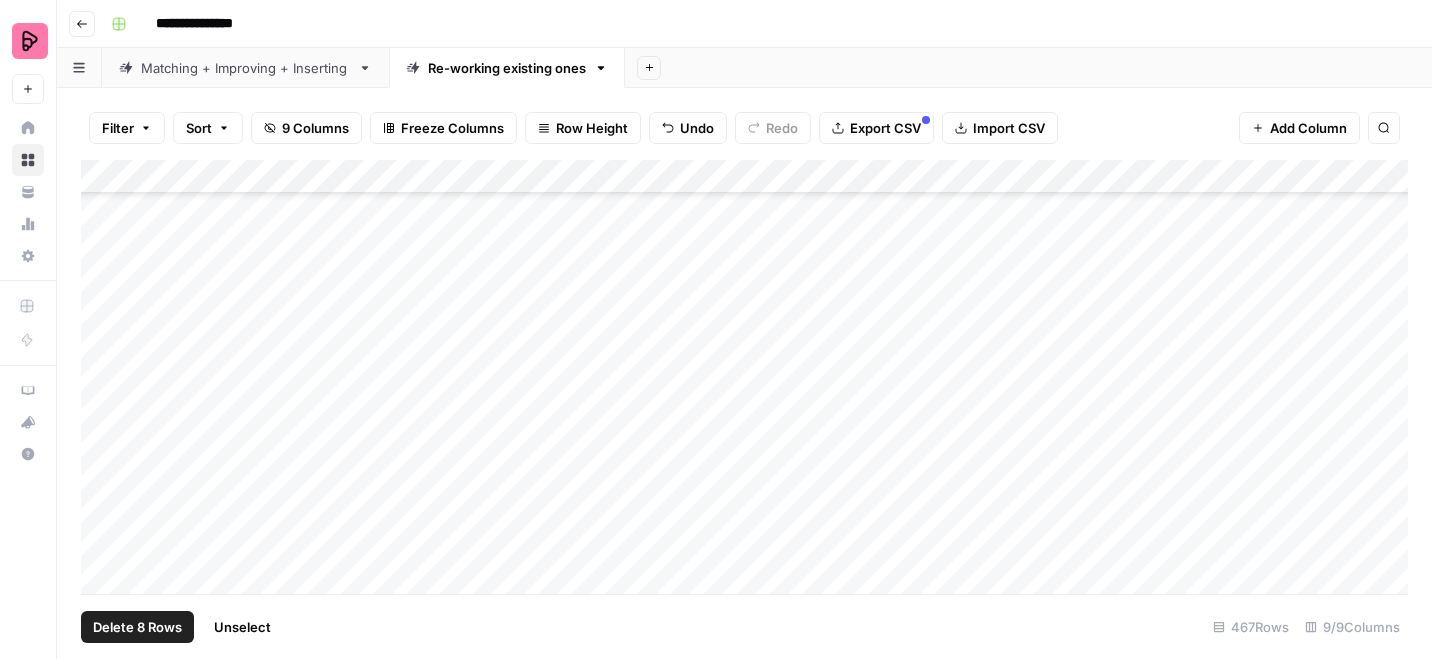click on "Add Column" at bounding box center [744, 377] 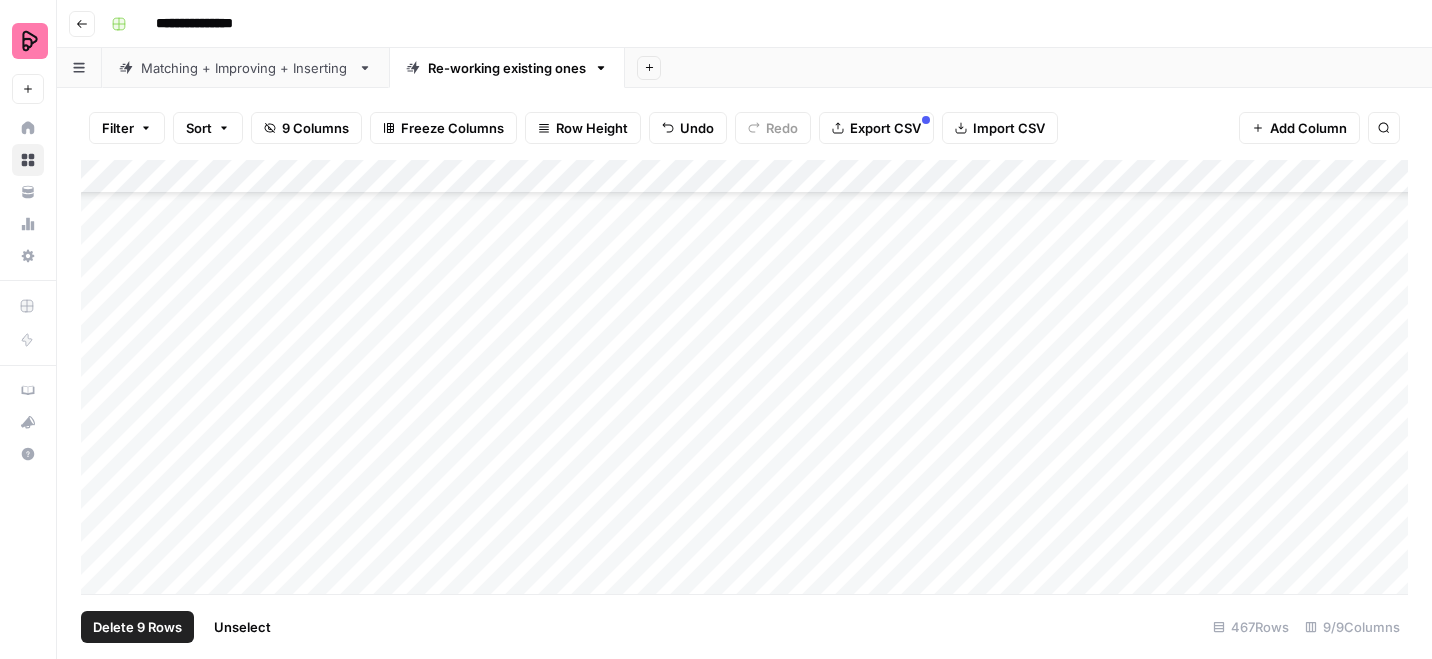 scroll, scrollTop: 258, scrollLeft: 0, axis: vertical 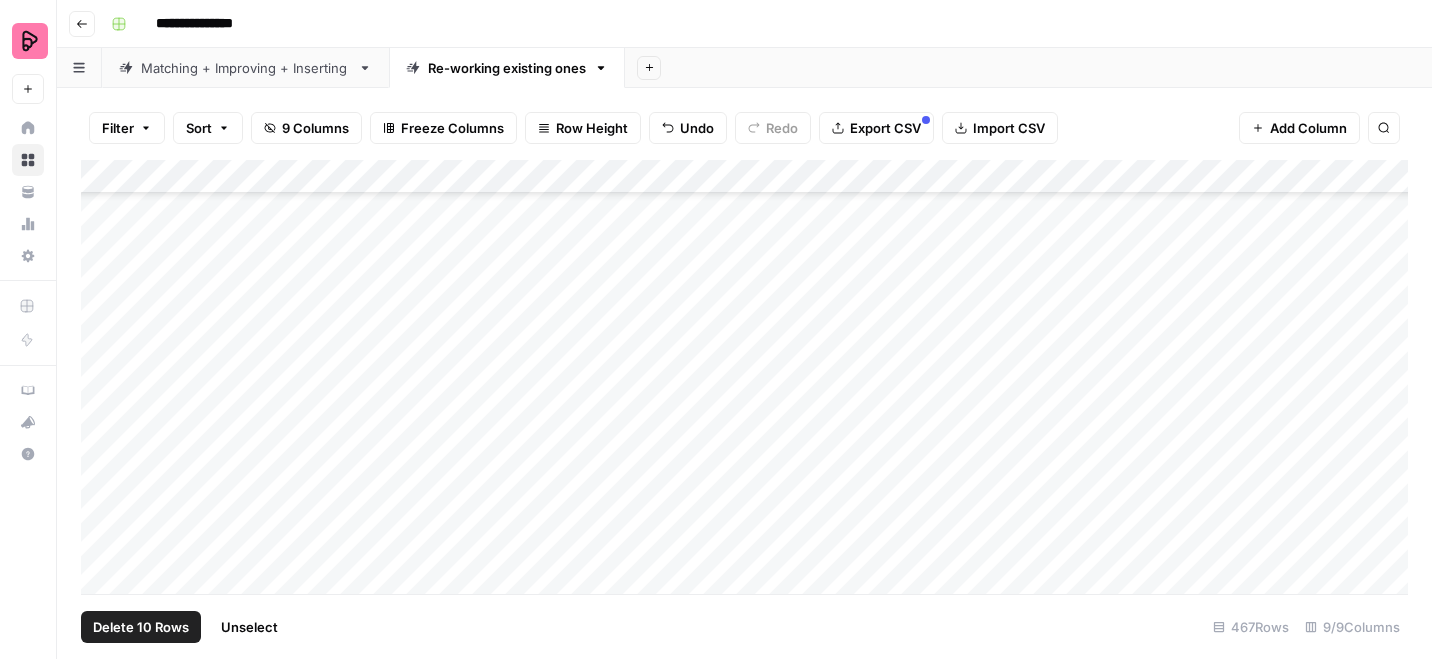 click on "Add Column" at bounding box center (744, 377) 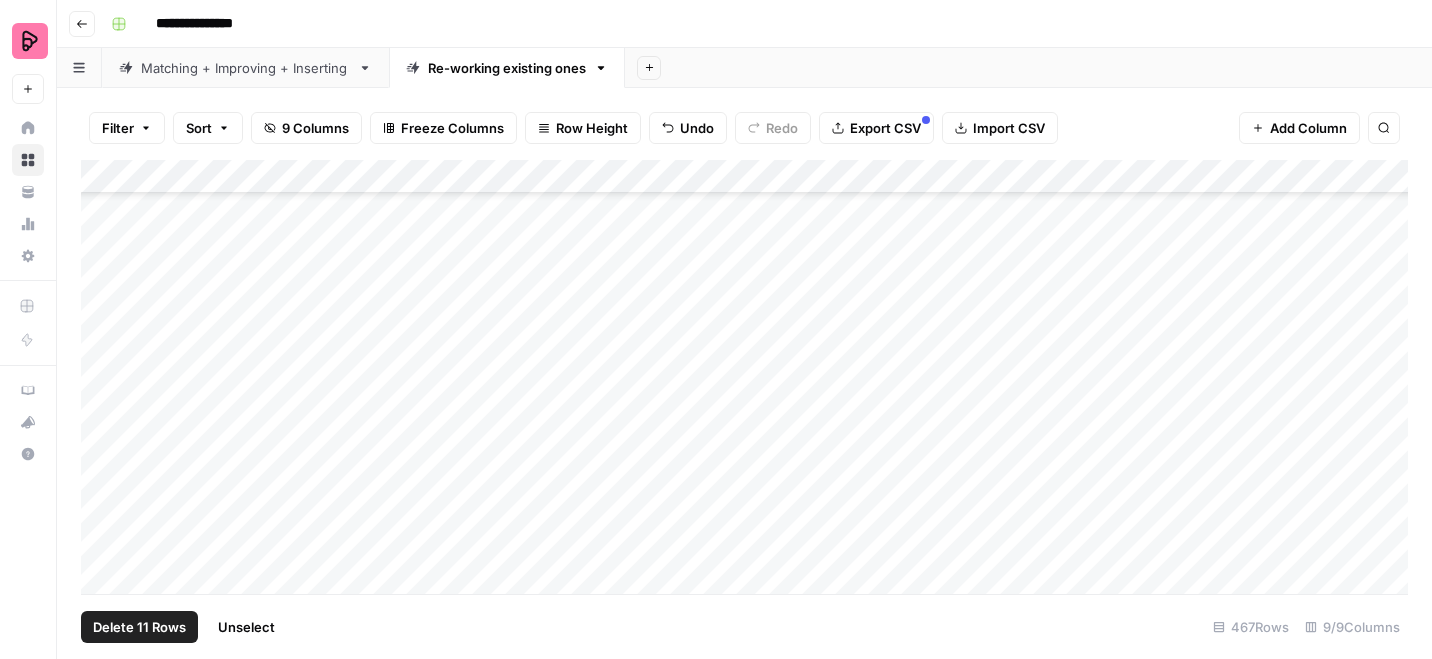 click on "Add Column" at bounding box center [744, 377] 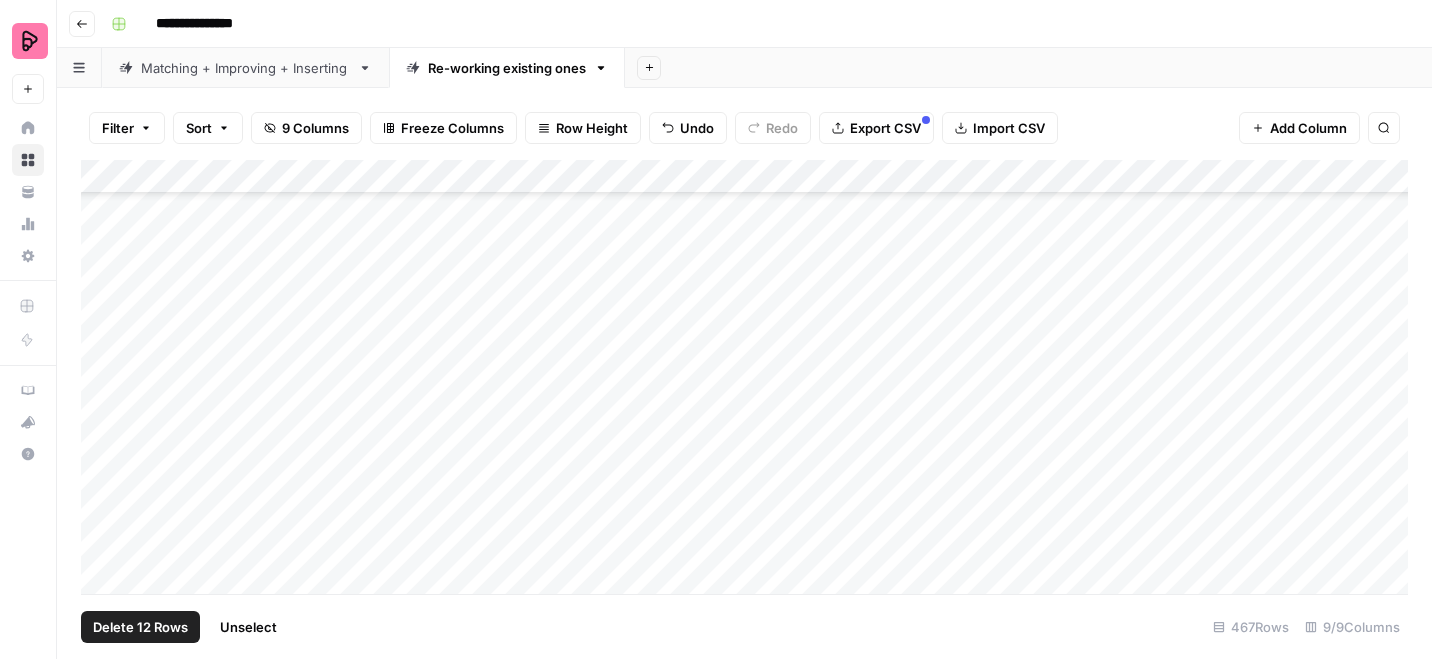 scroll, scrollTop: 413, scrollLeft: 0, axis: vertical 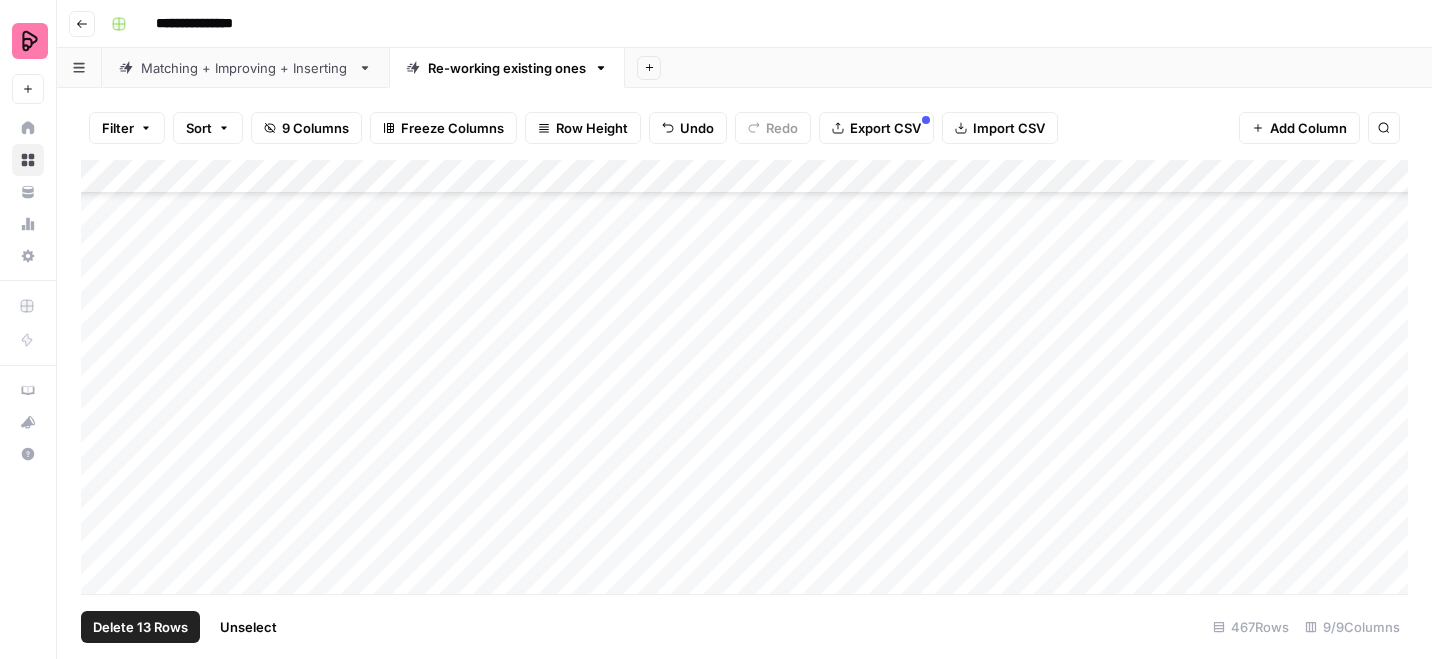 click on "Add Column" at bounding box center (744, 377) 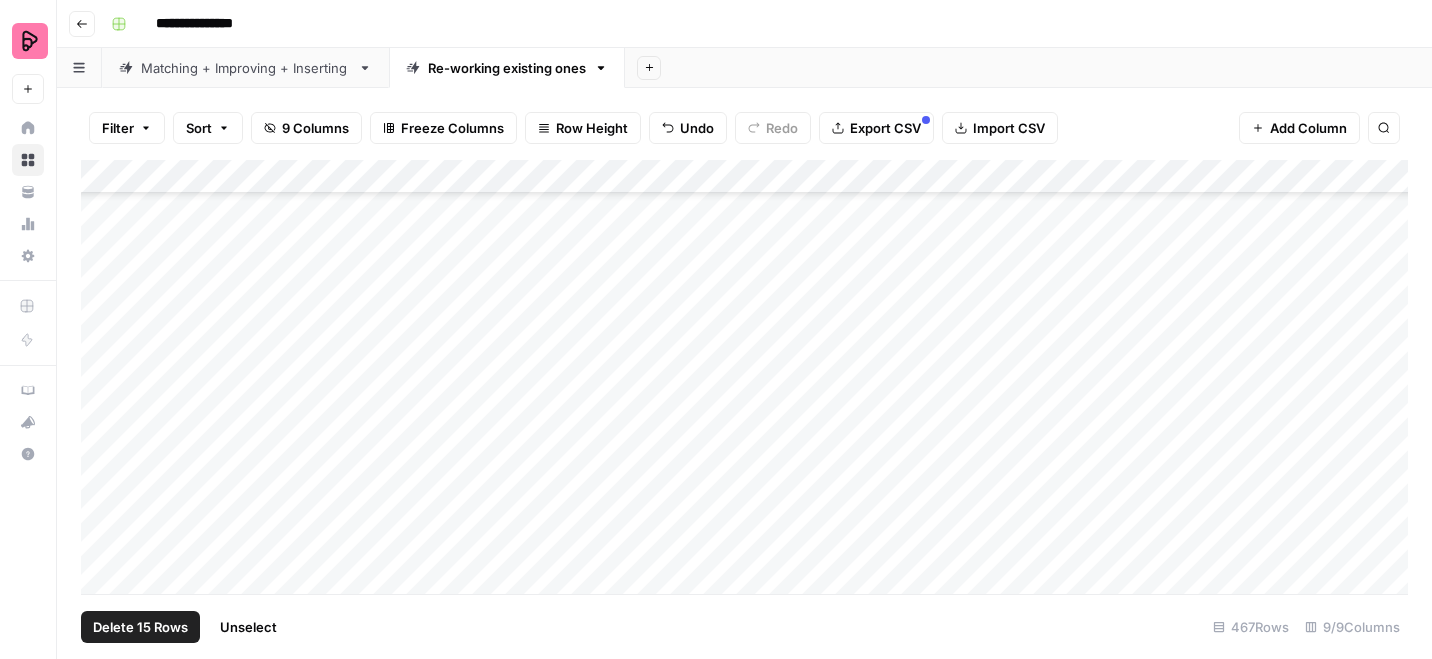 click on "Add Column" at bounding box center (744, 377) 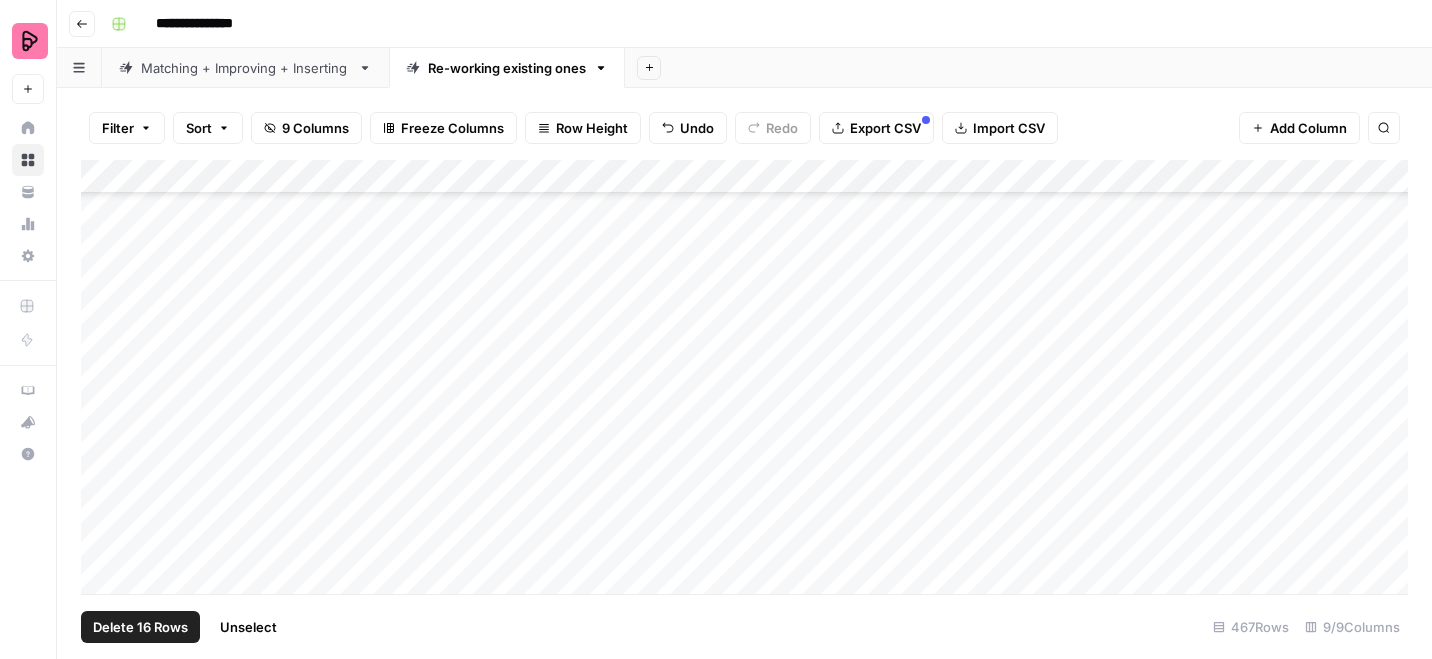 click on "Add Column" at bounding box center (744, 377) 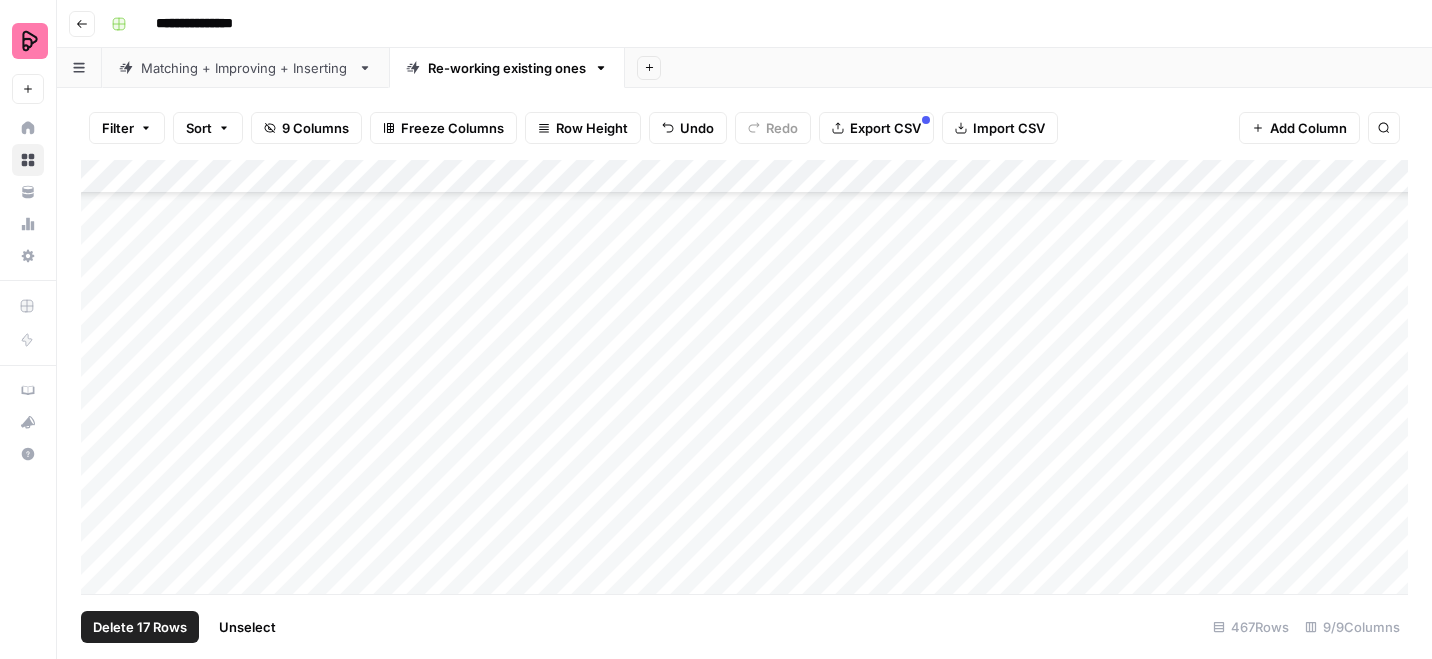 click on "Add Column" at bounding box center (744, 377) 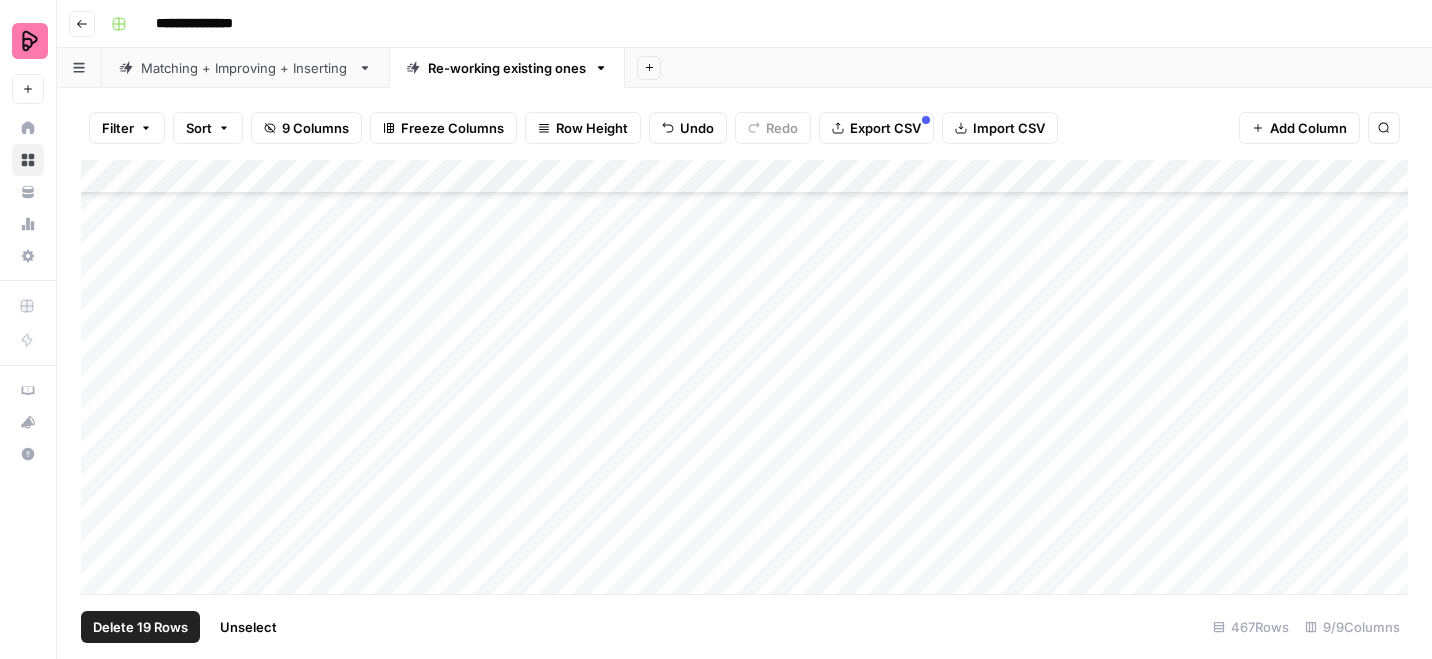 click on "Add Column" at bounding box center (744, 377) 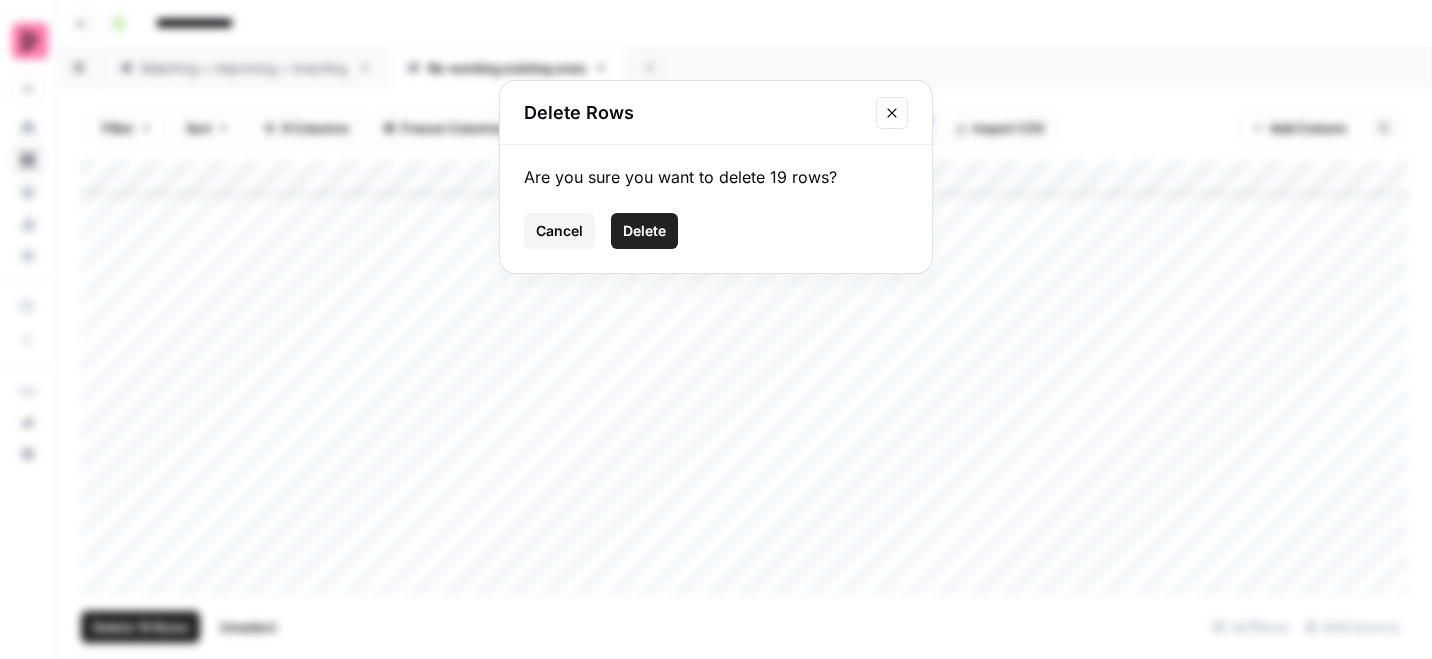 click on "Delete" at bounding box center (644, 231) 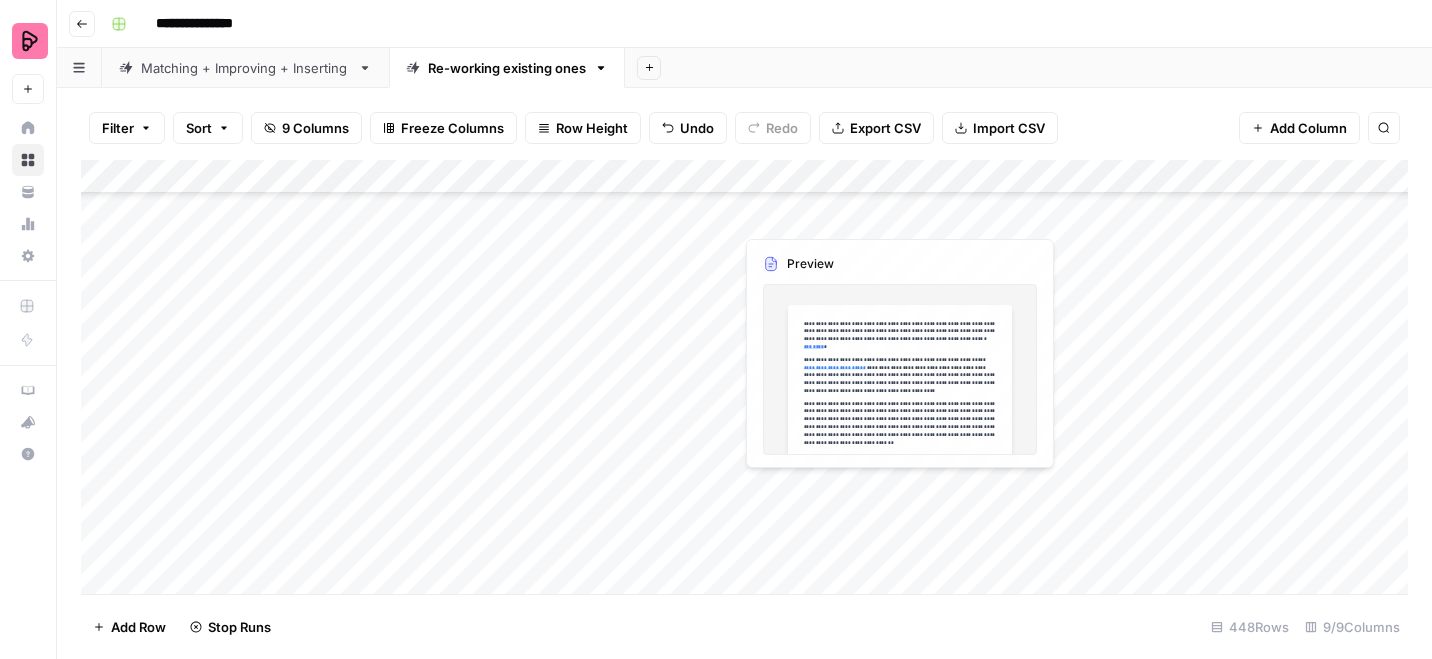 scroll, scrollTop: 10203, scrollLeft: 0, axis: vertical 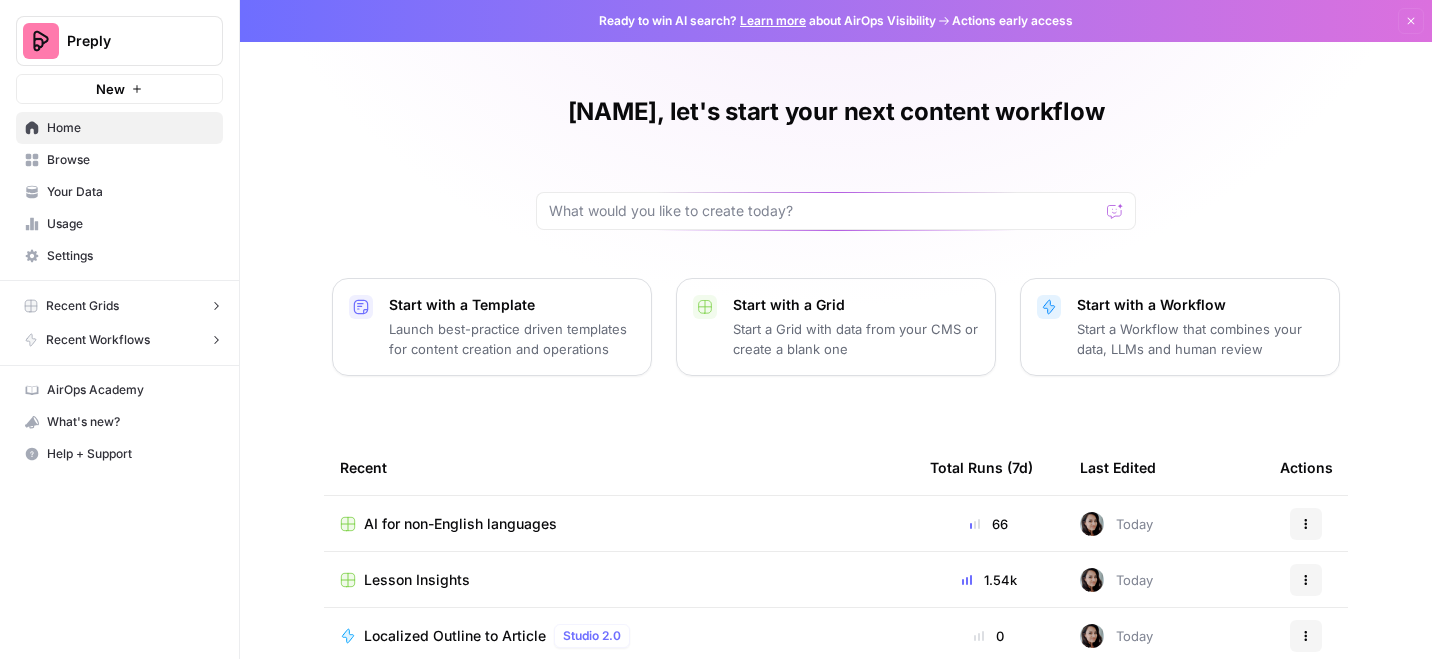 click on "Recent Grids" at bounding box center [82, 306] 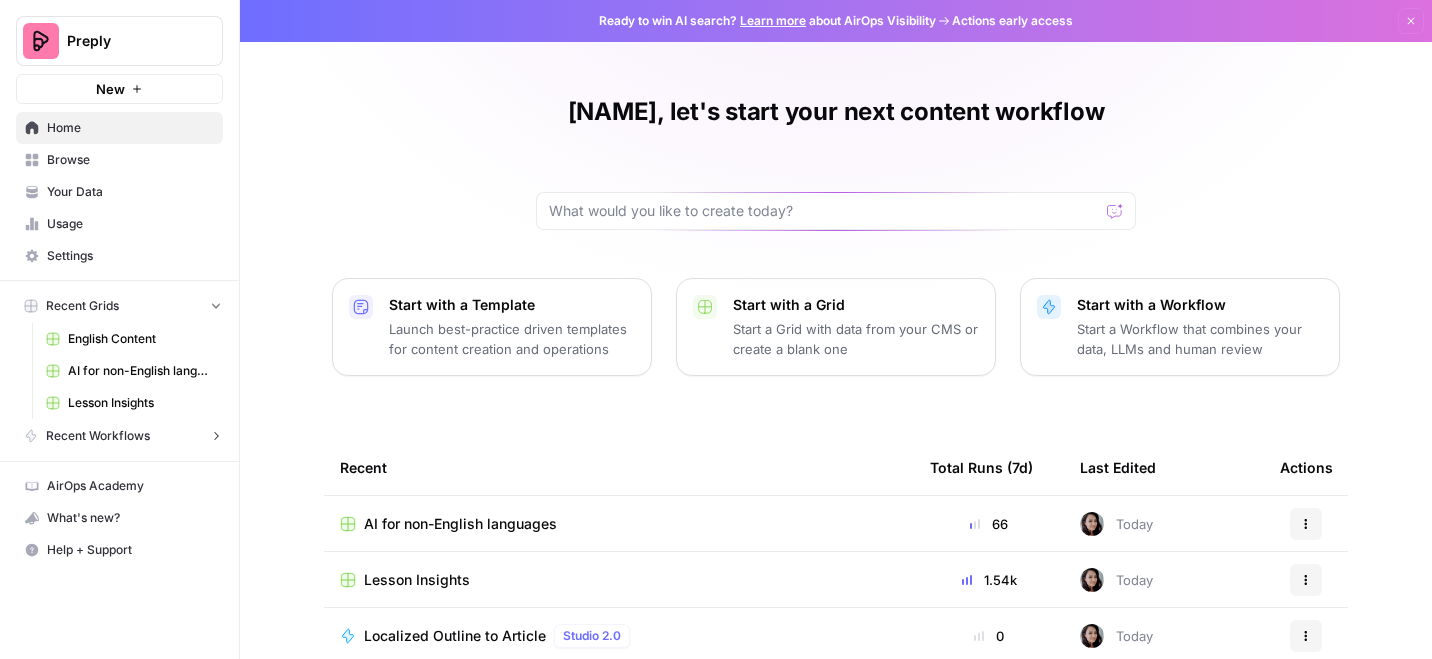 click on "English Content" at bounding box center [141, 339] 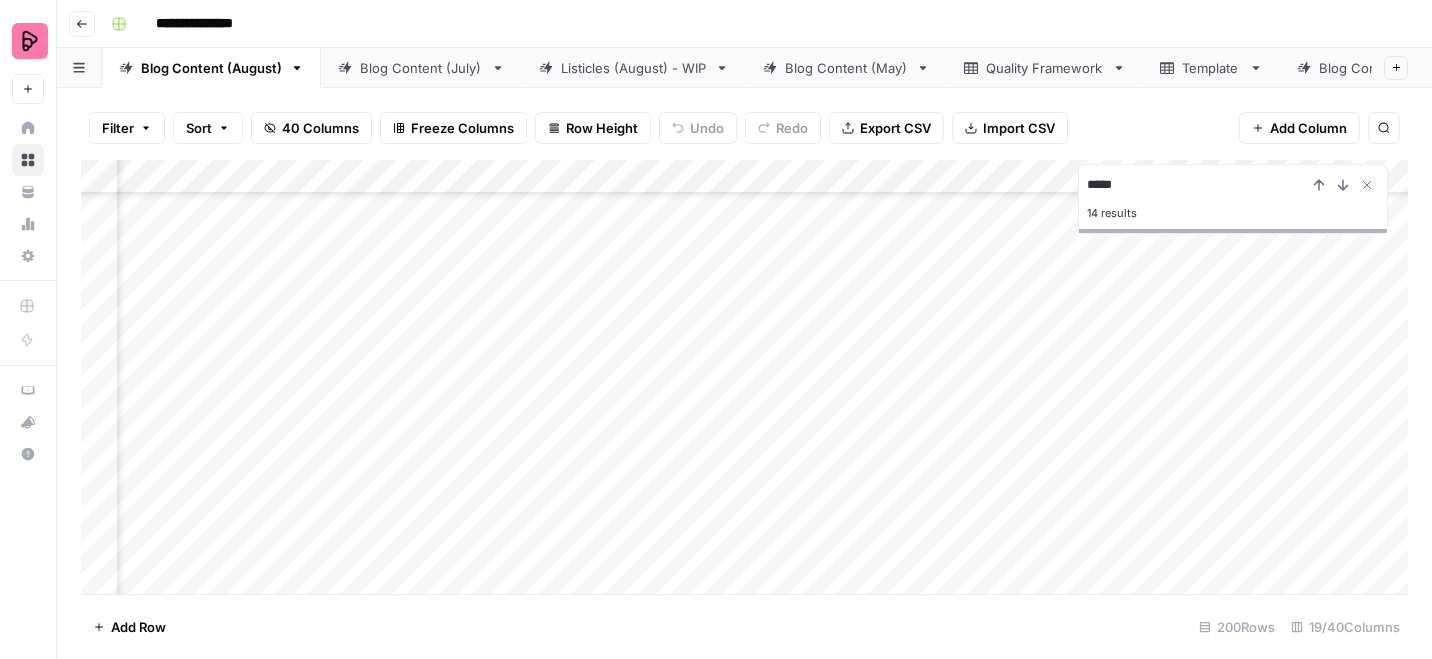 scroll, scrollTop: 2841, scrollLeft: 393, axis: both 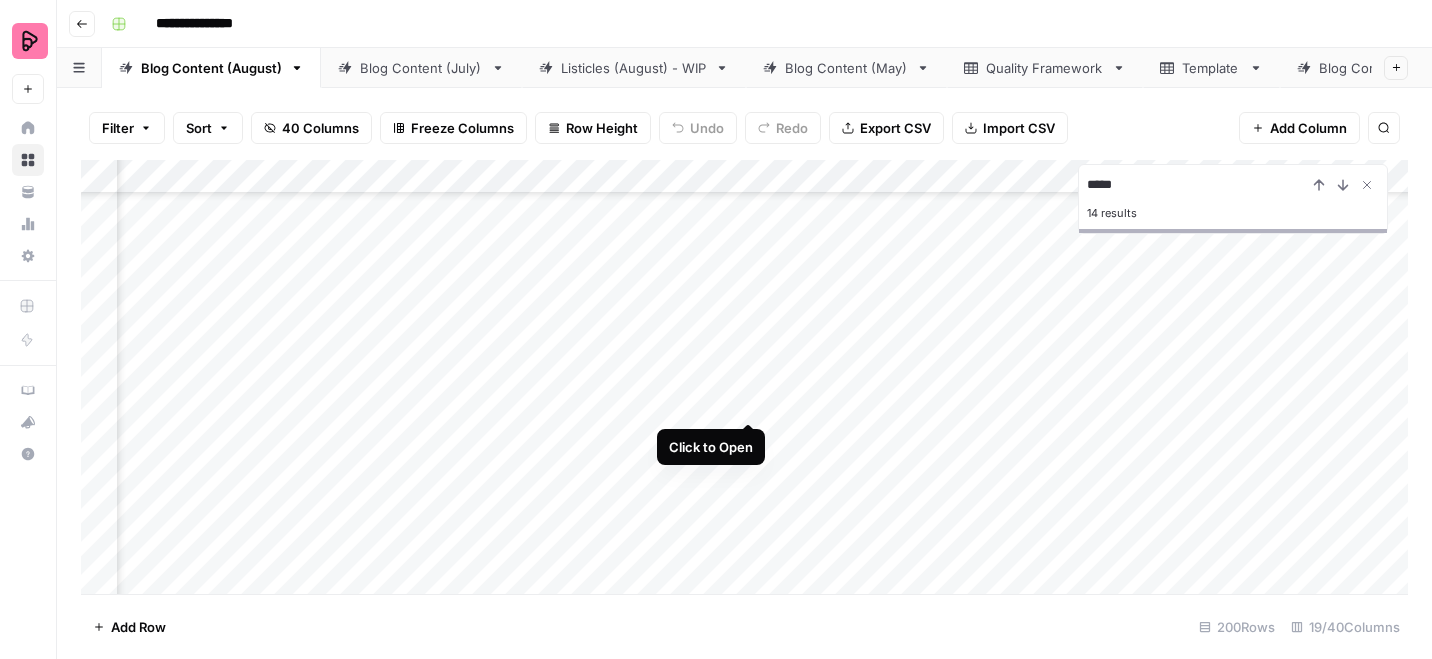 type on "*****" 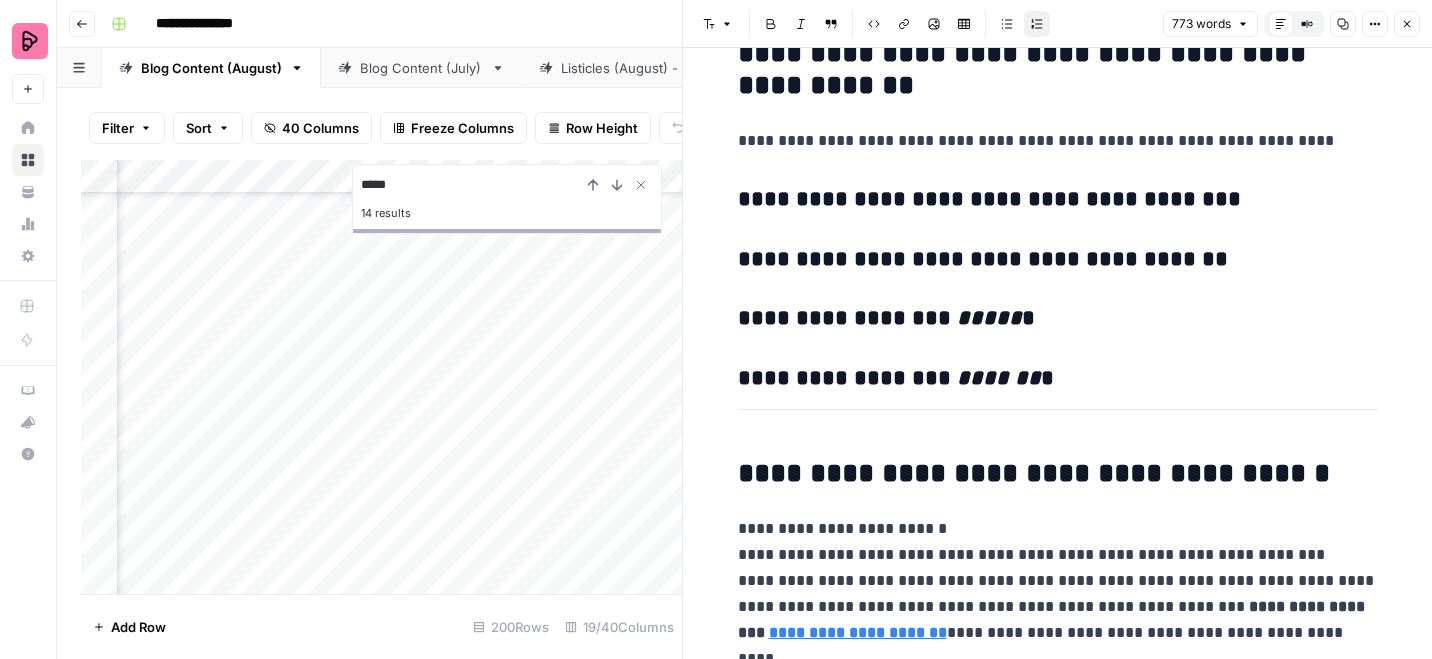 scroll, scrollTop: 4599, scrollLeft: 0, axis: vertical 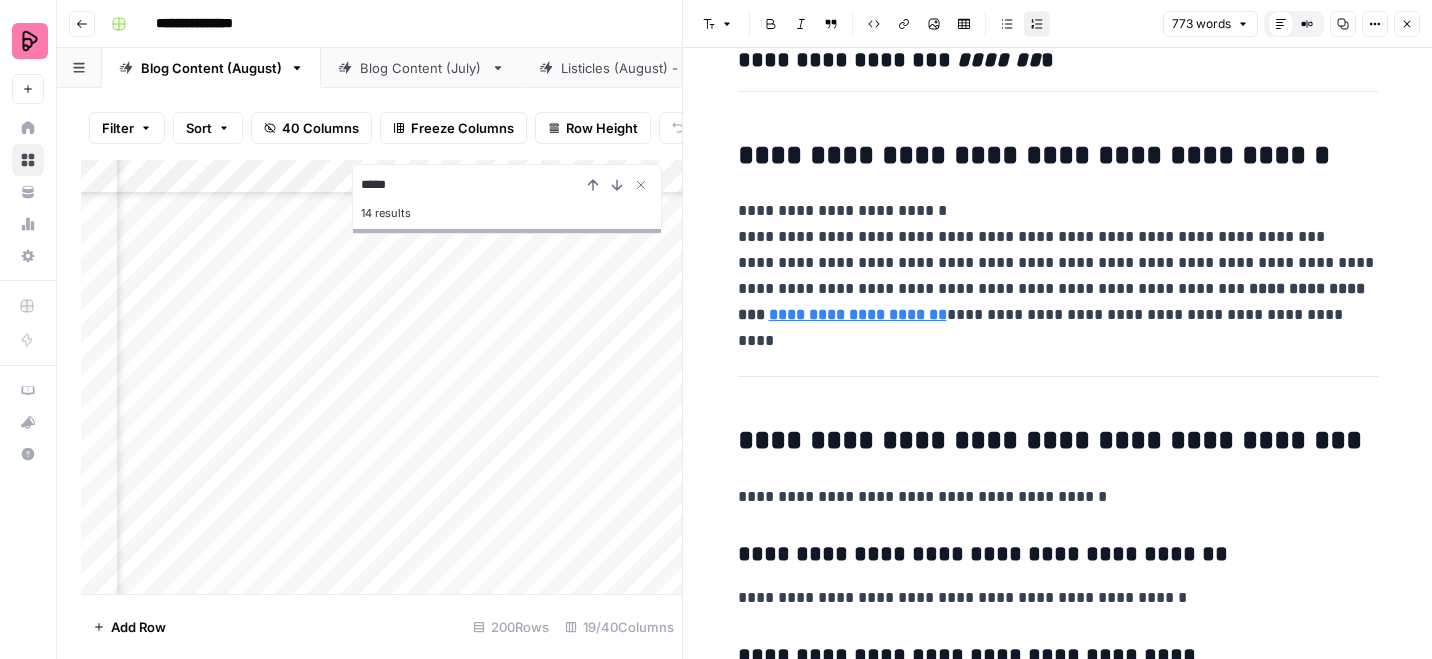 click 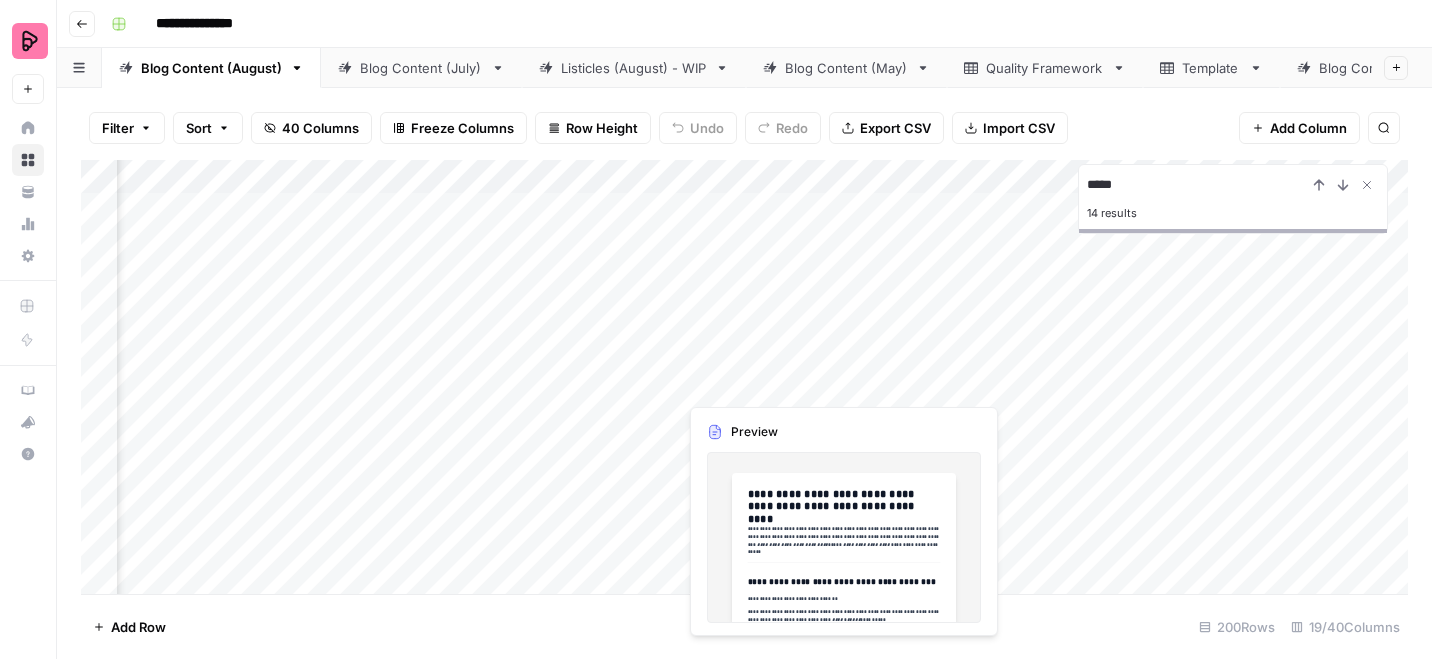 scroll, scrollTop: 0, scrollLeft: 468, axis: horizontal 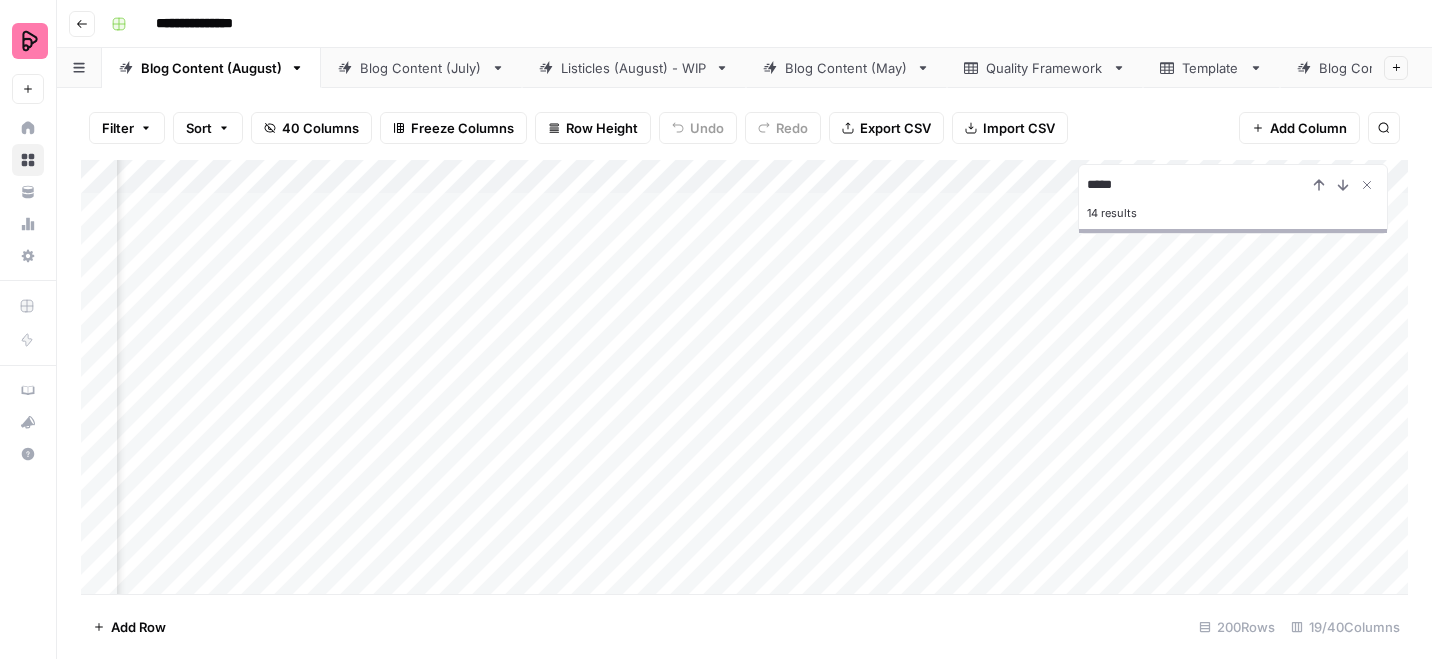 click on "Add Column" at bounding box center [744, 377] 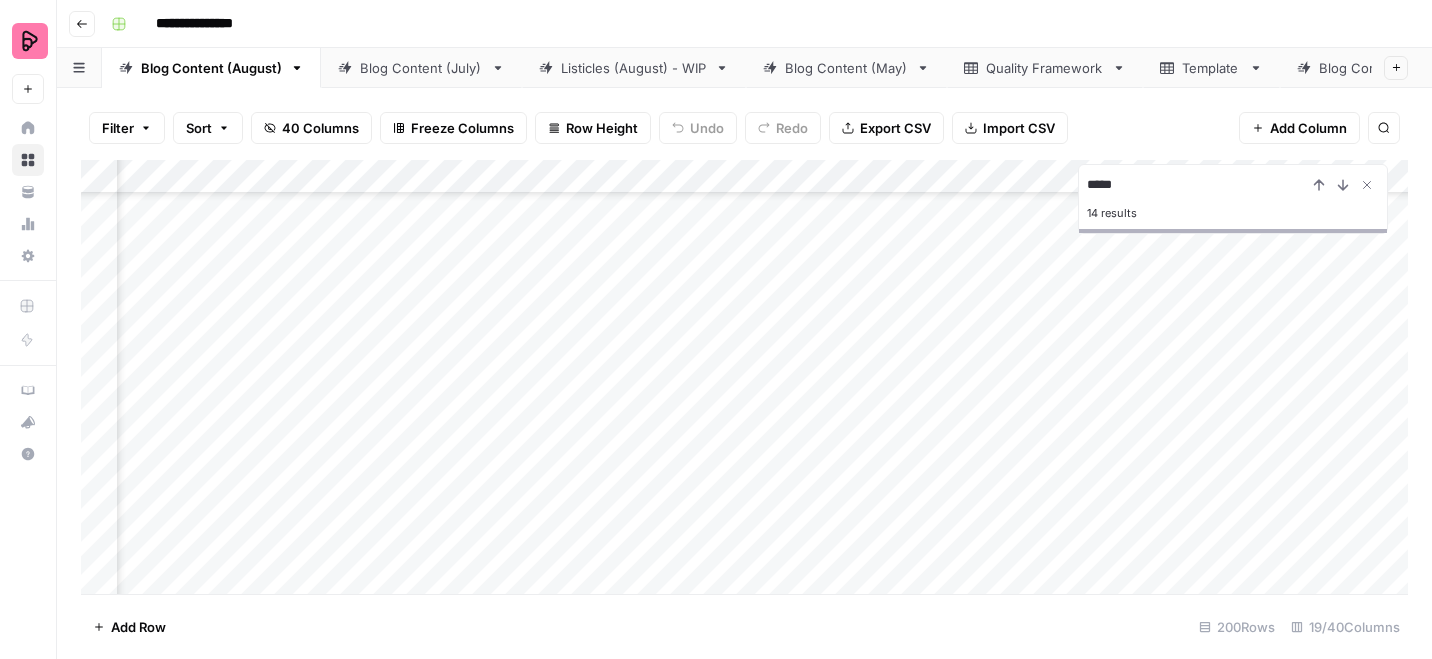 scroll, scrollTop: 142, scrollLeft: 186, axis: both 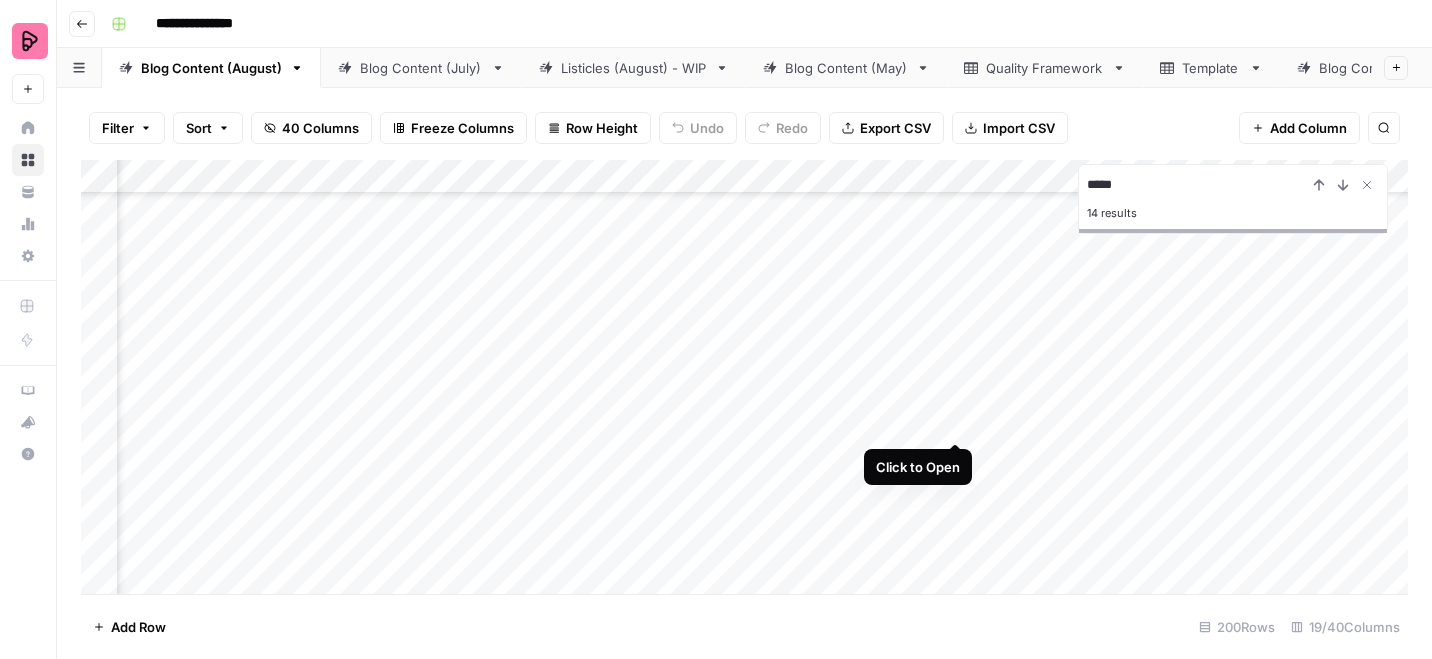 click on "Add Column" at bounding box center (744, 377) 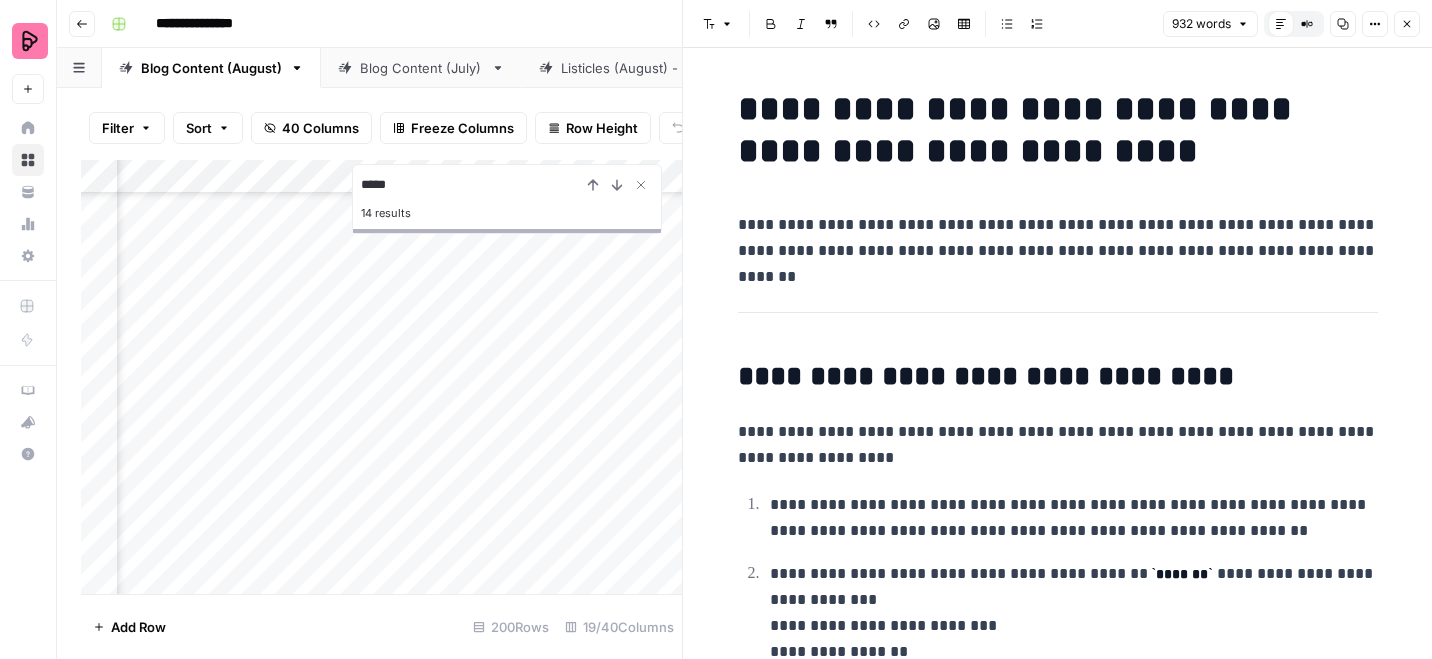 click 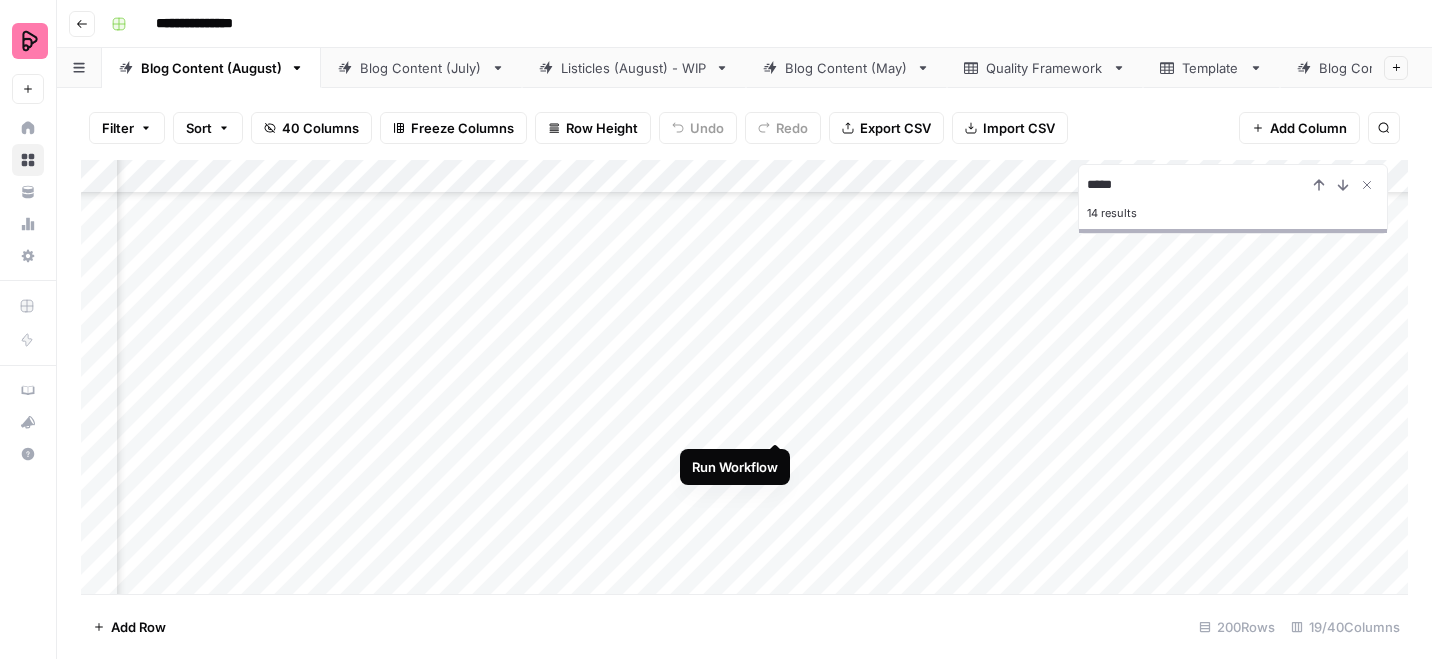 click on "Add Column" at bounding box center [744, 377] 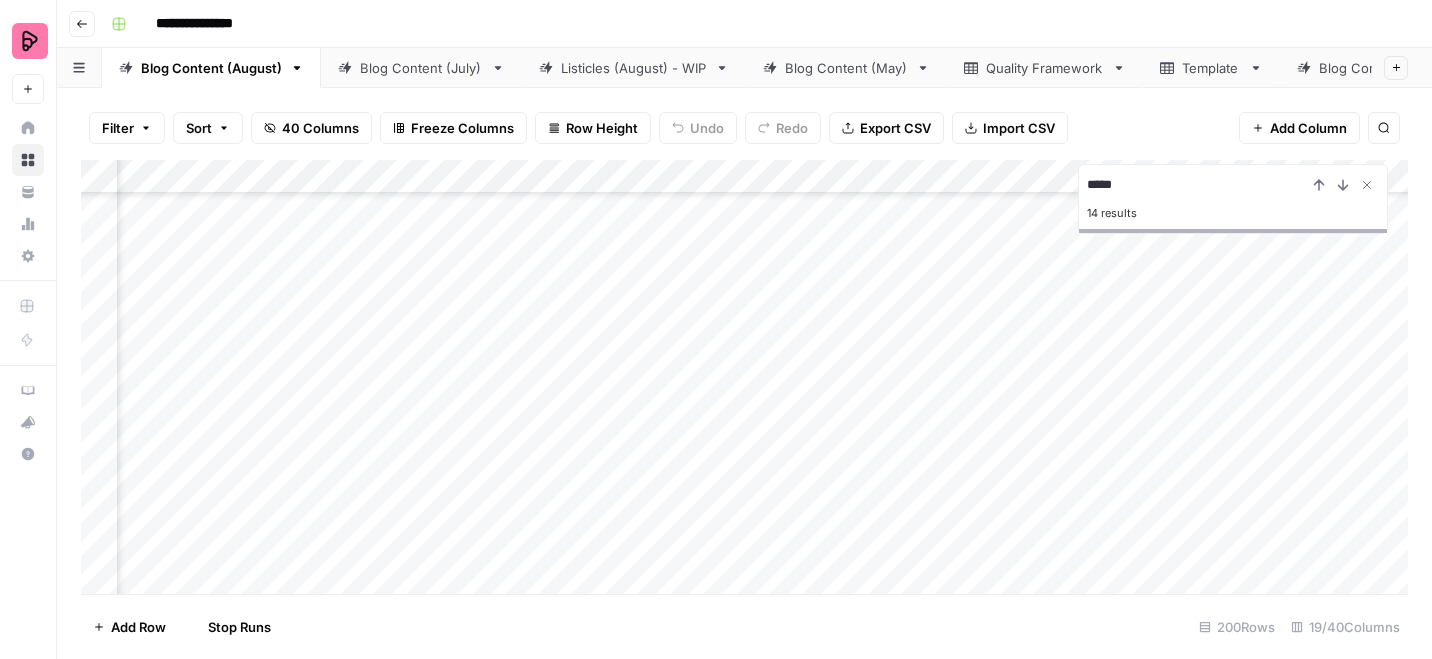 click on "Add Column" at bounding box center (744, 377) 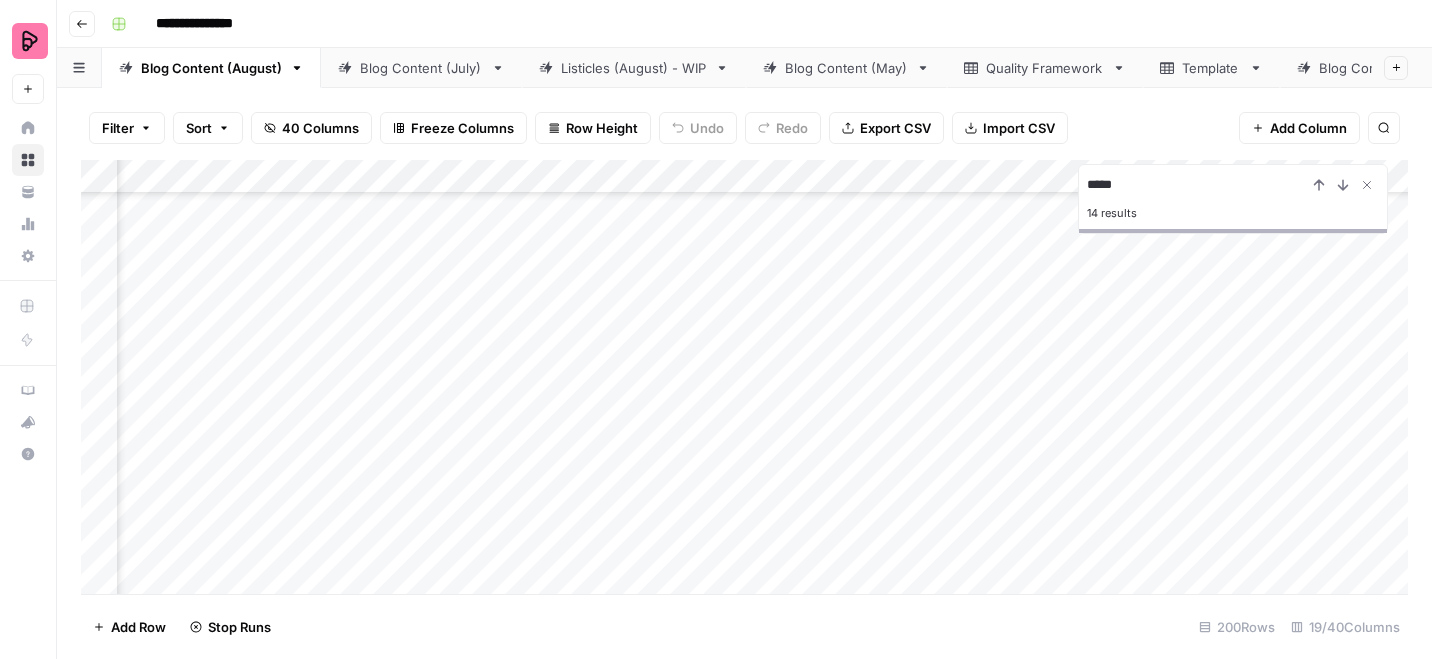 scroll, scrollTop: 575, scrollLeft: 186, axis: both 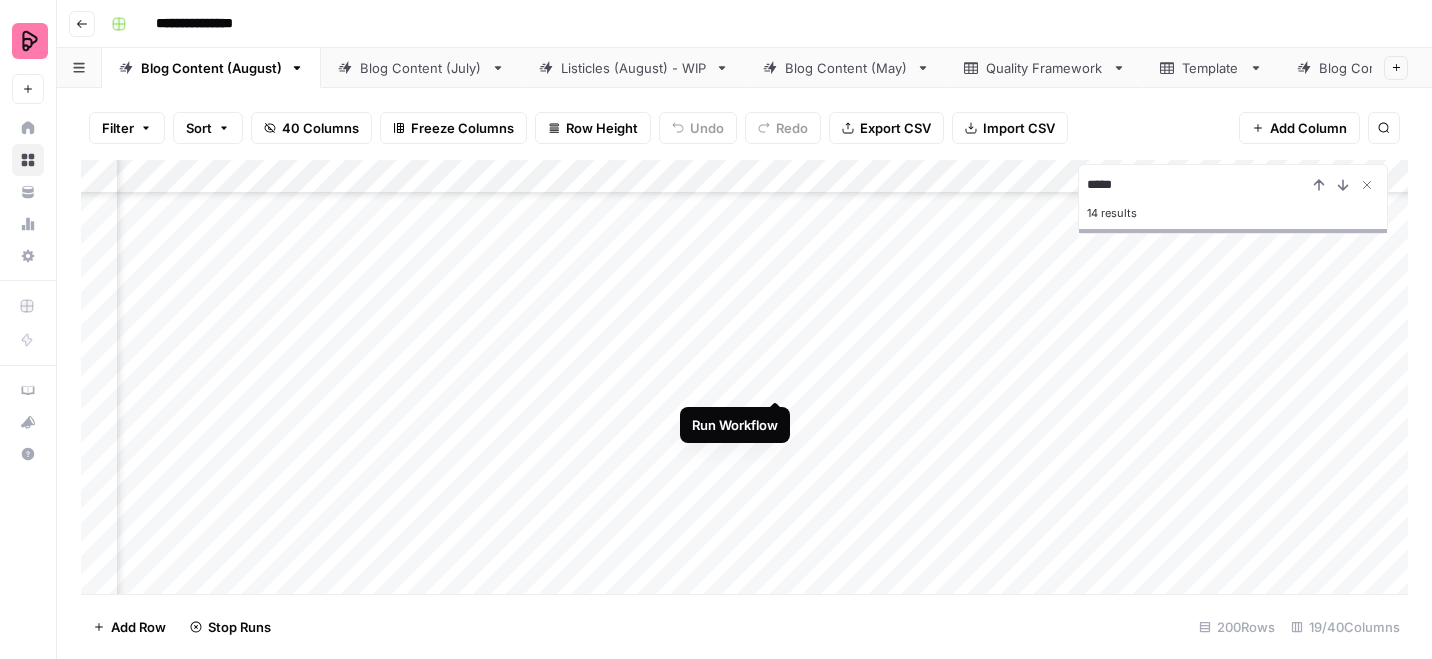 click on "Add Column" at bounding box center (744, 377) 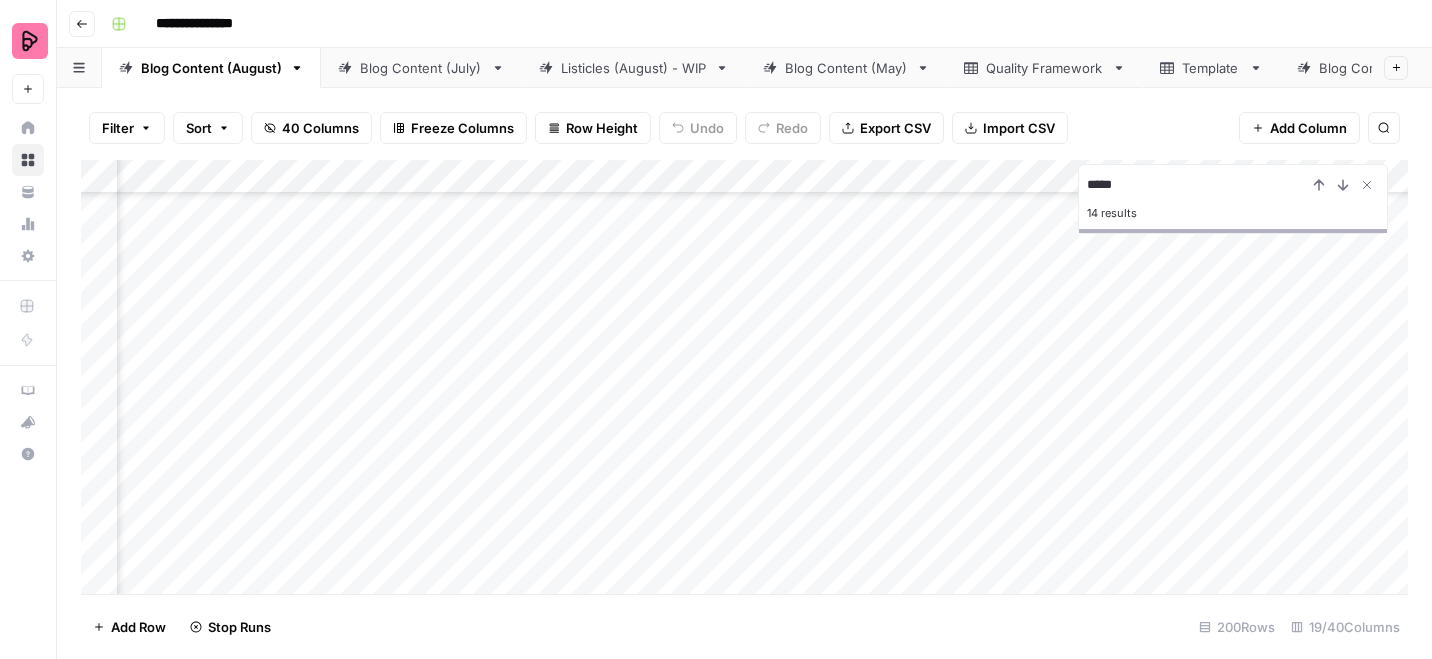 click on "Add Column" at bounding box center (744, 377) 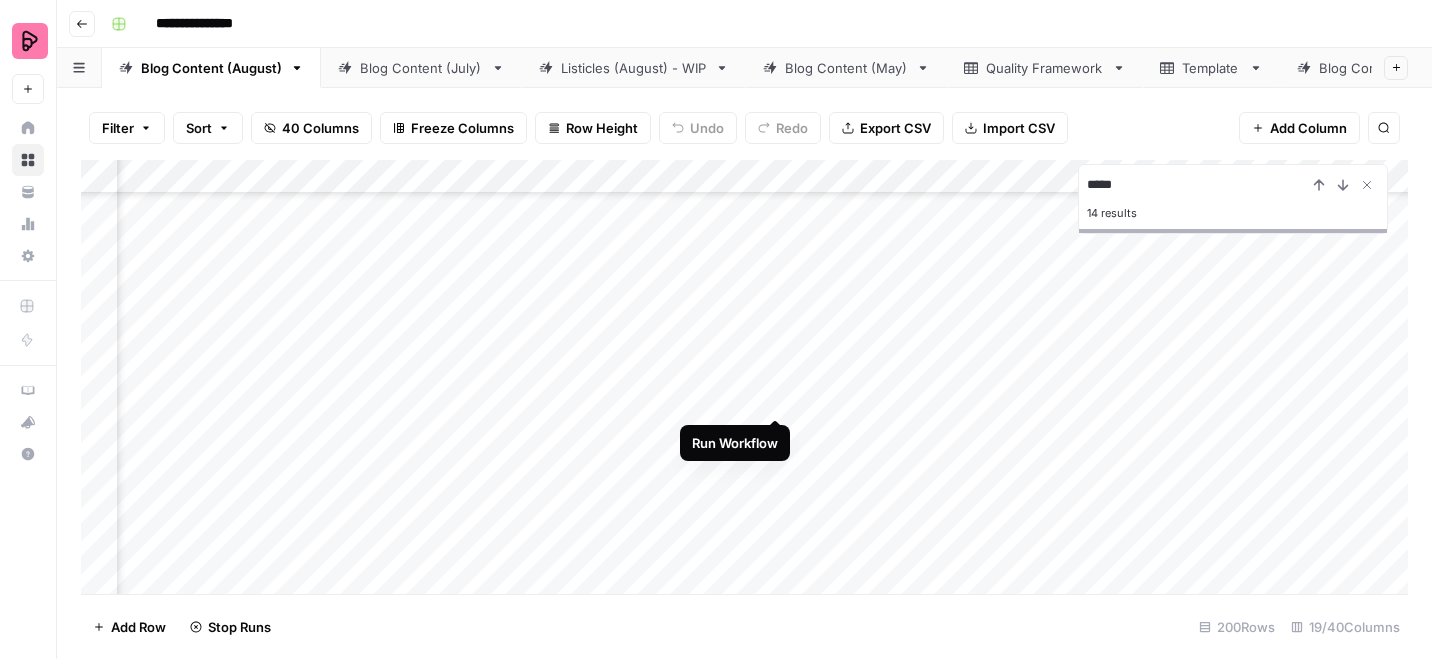 click on "Add Column" at bounding box center [744, 377] 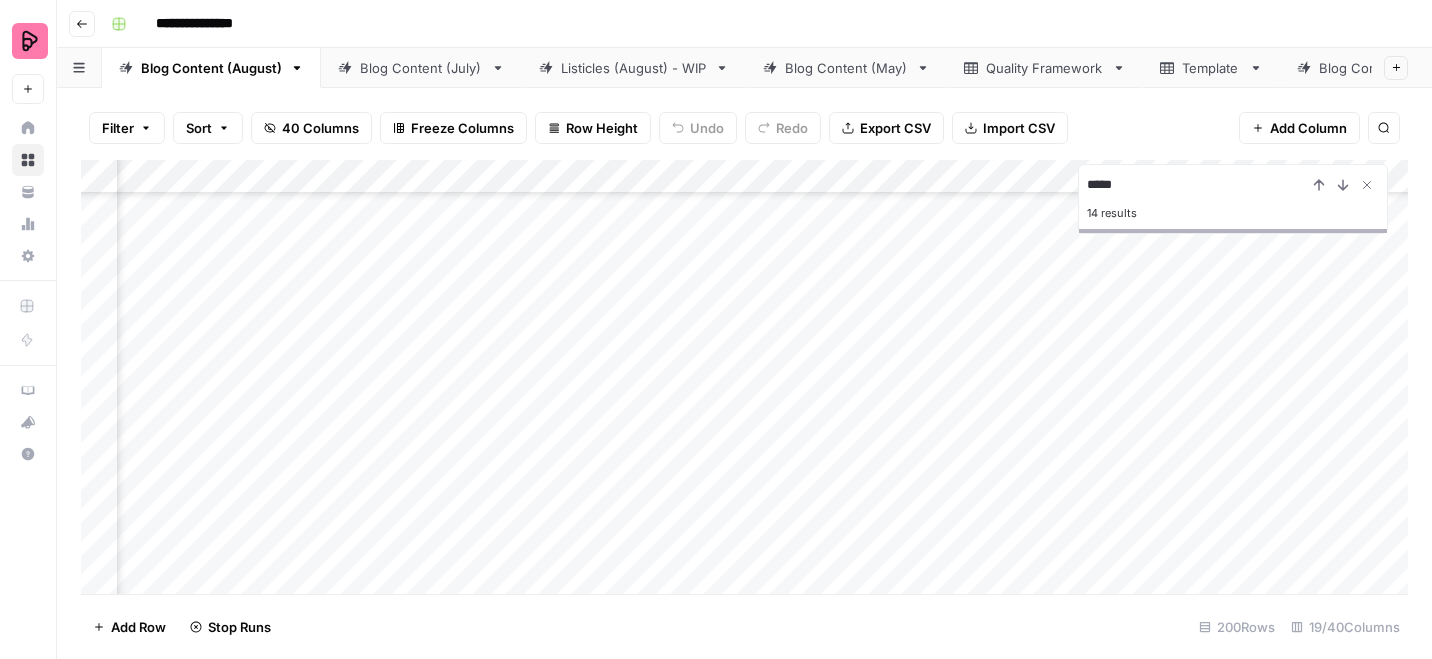 scroll, scrollTop: 1171, scrollLeft: 186, axis: both 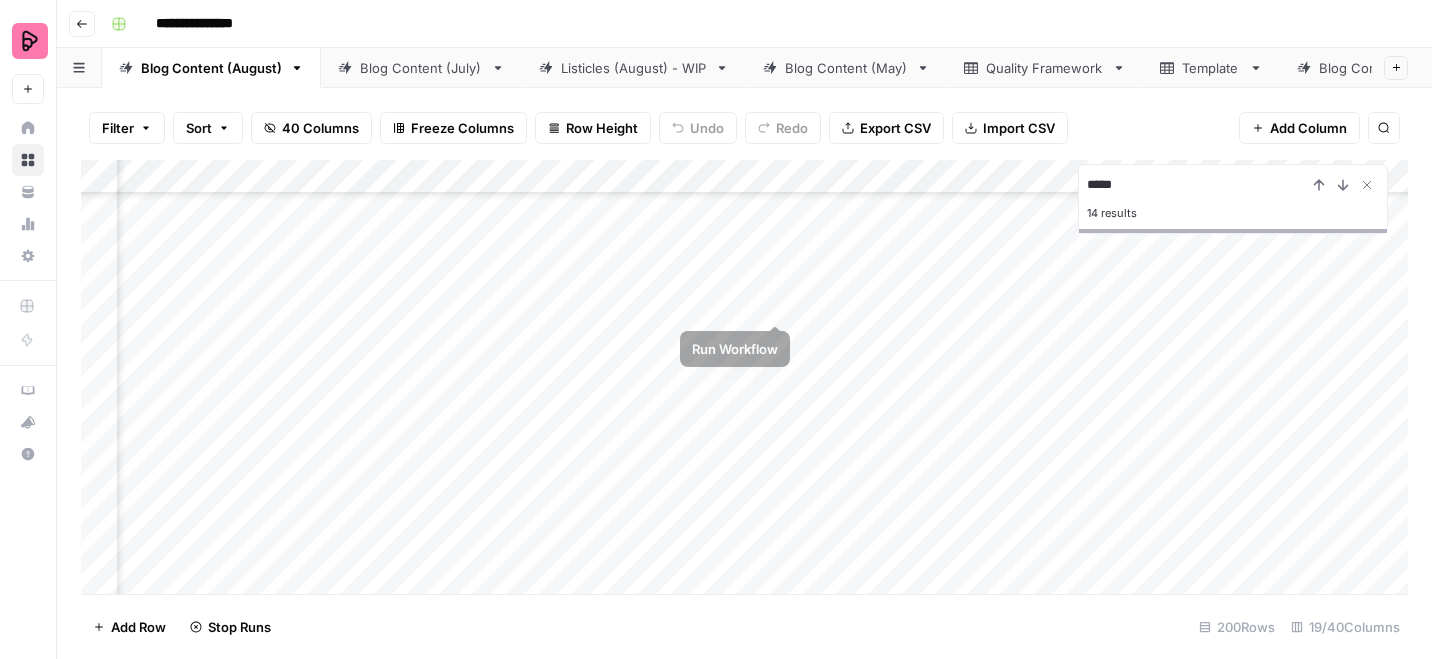click on "Add Column" at bounding box center [744, 377] 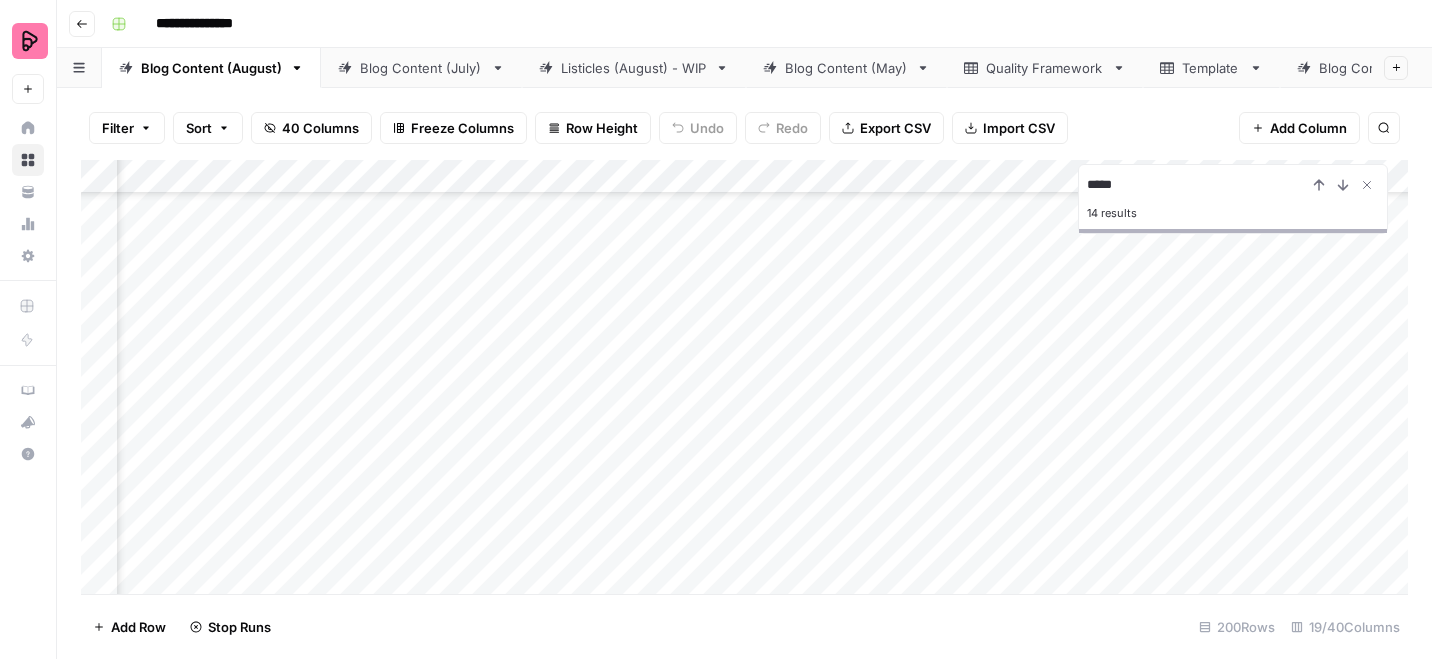 scroll, scrollTop: 1631, scrollLeft: 186, axis: both 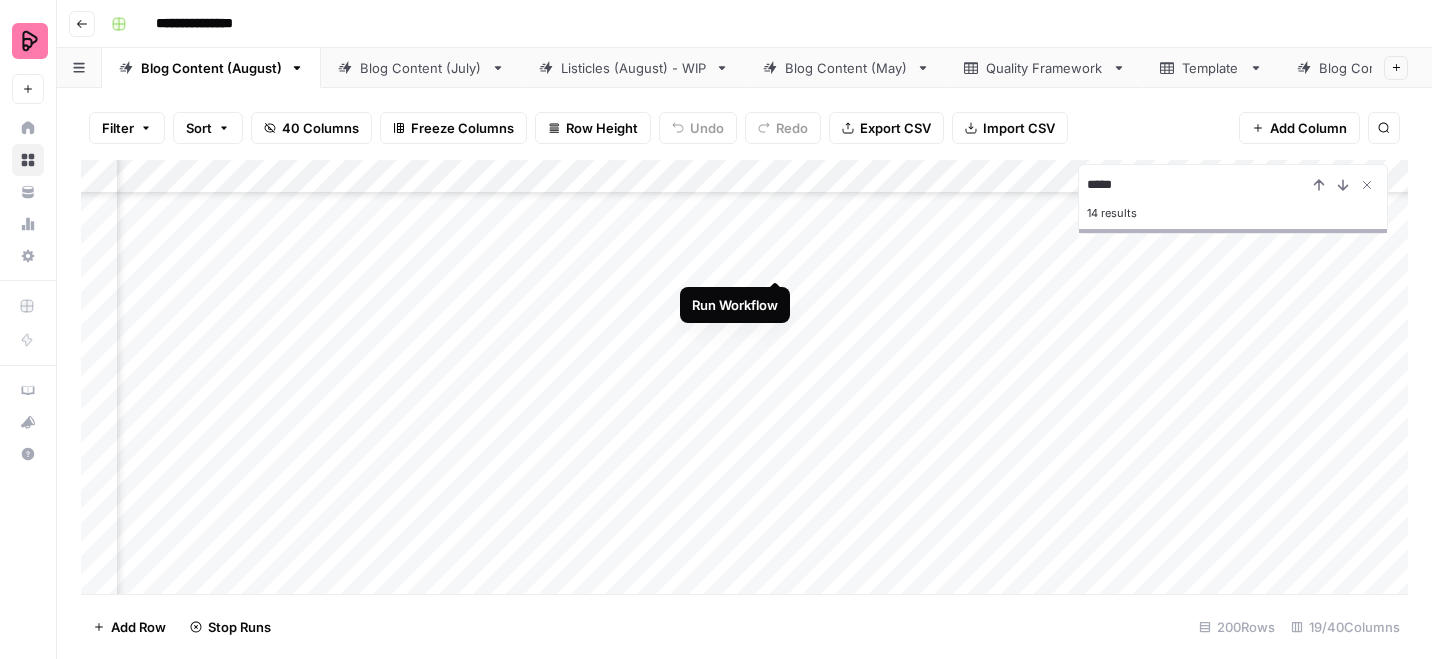 click on "Add Column" at bounding box center (744, 377) 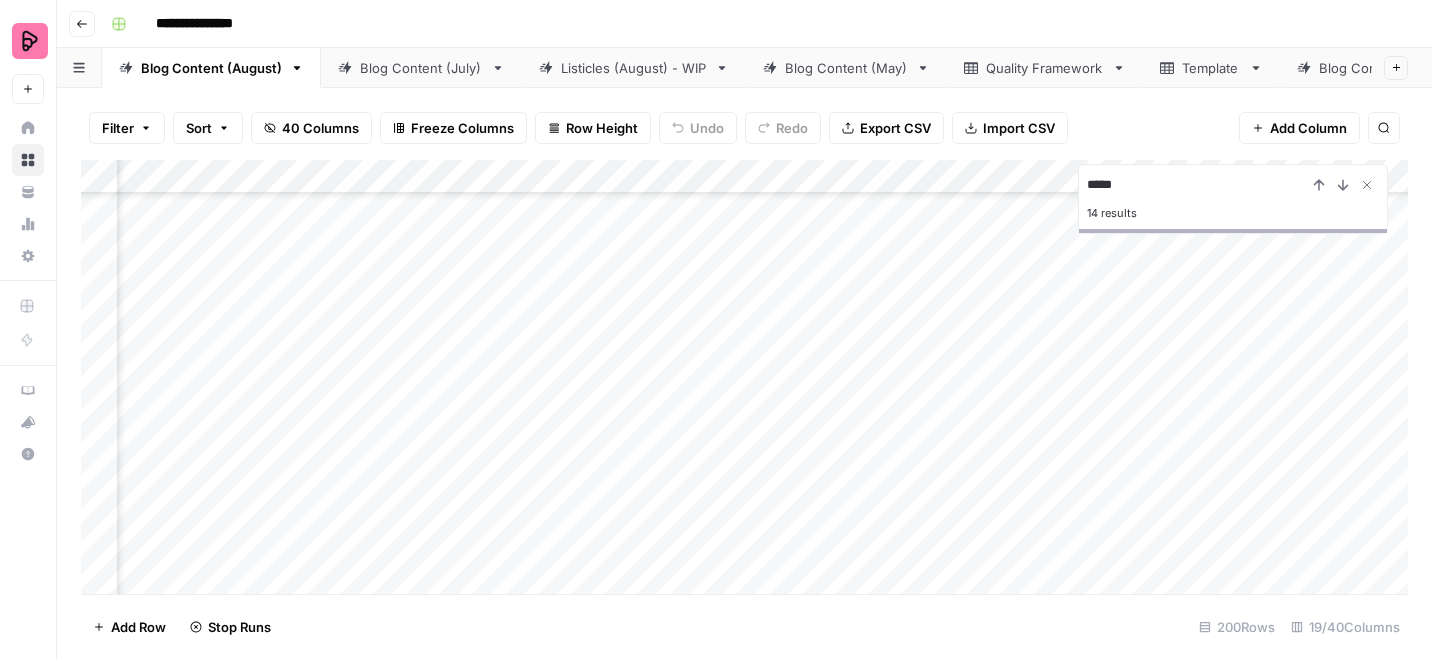 click on "Add Column" at bounding box center (744, 377) 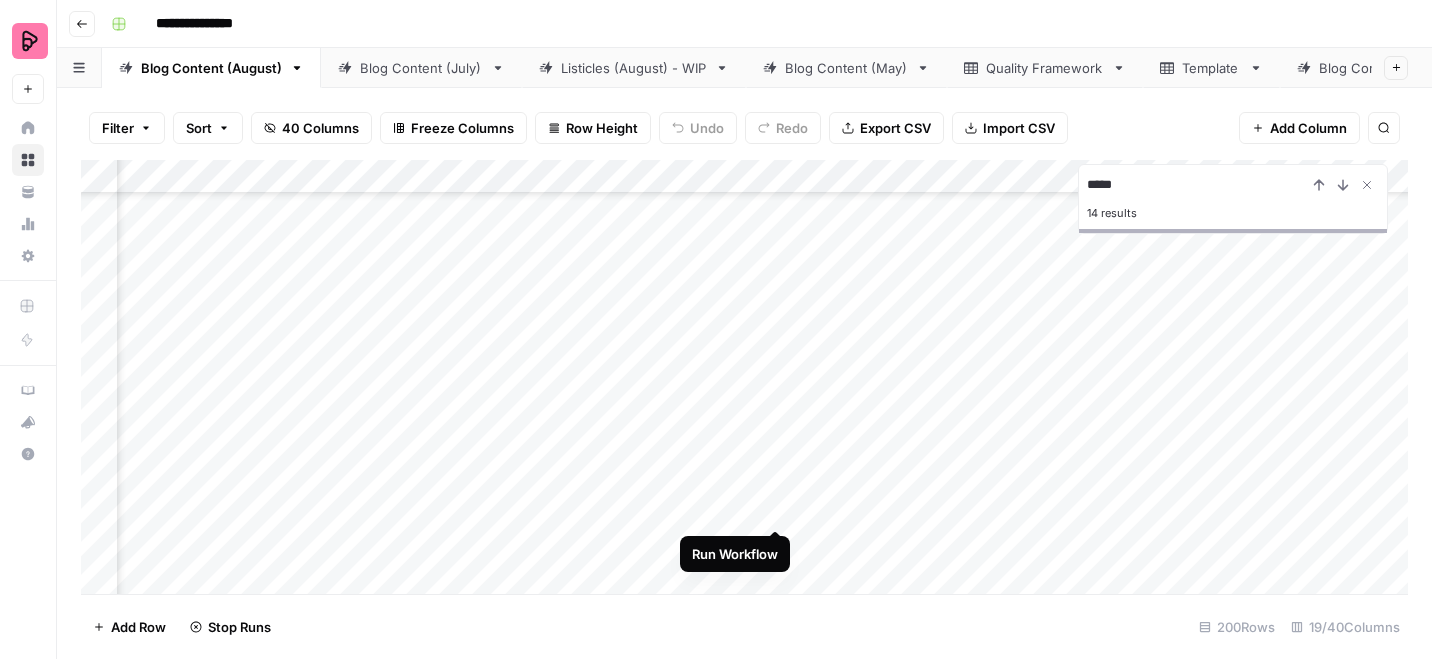 click on "Add Column" at bounding box center (744, 377) 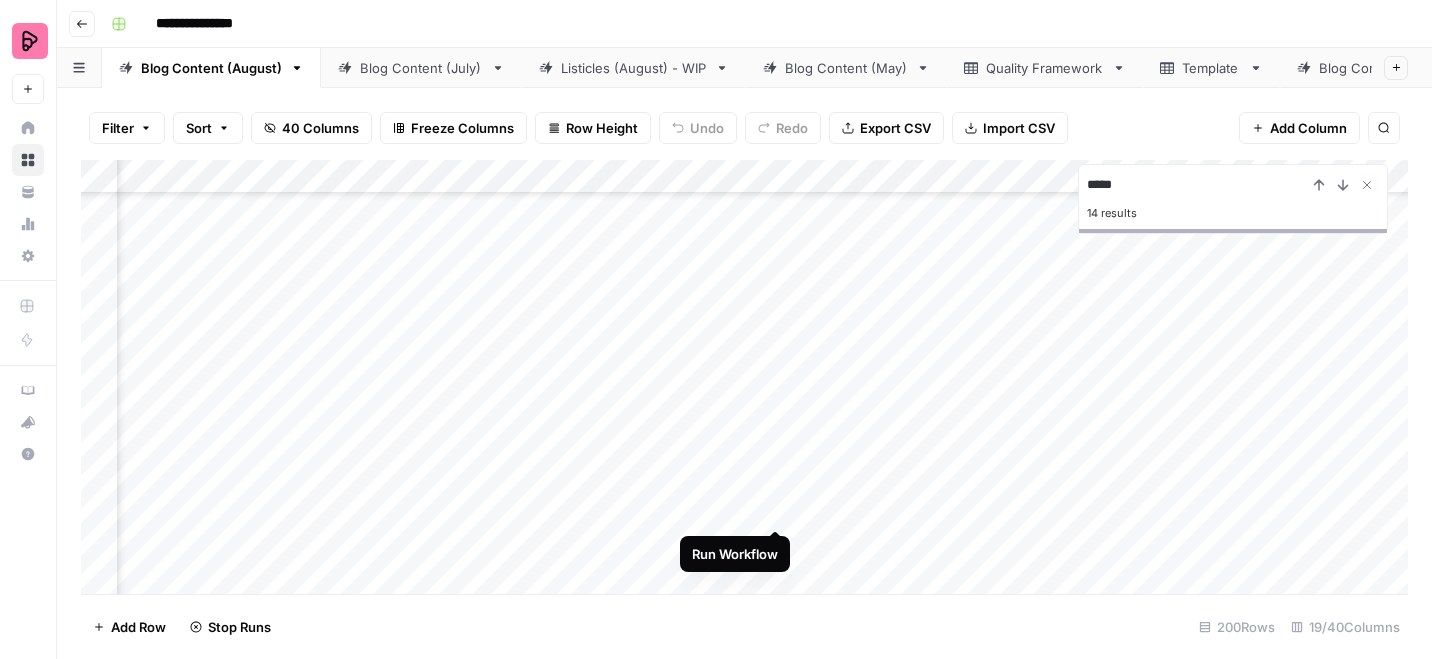 scroll, scrollTop: 2276, scrollLeft: 186, axis: both 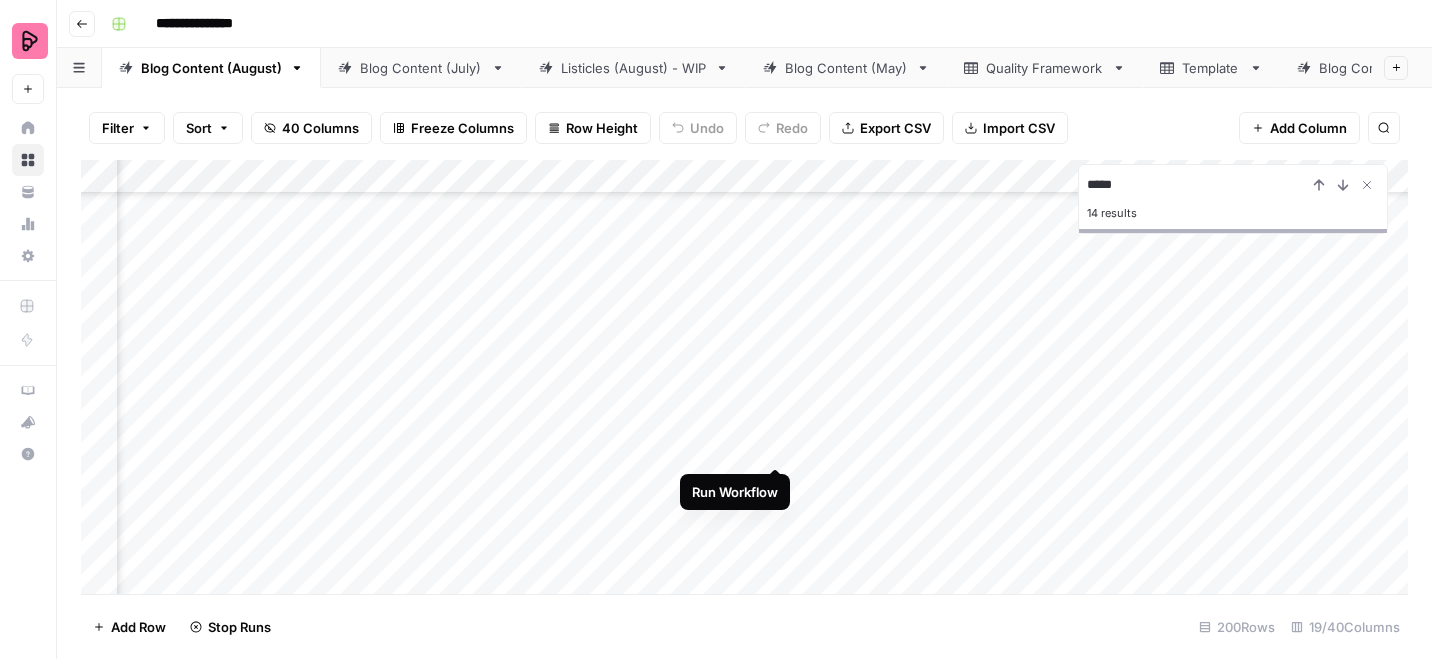 click on "Add Column" at bounding box center (744, 377) 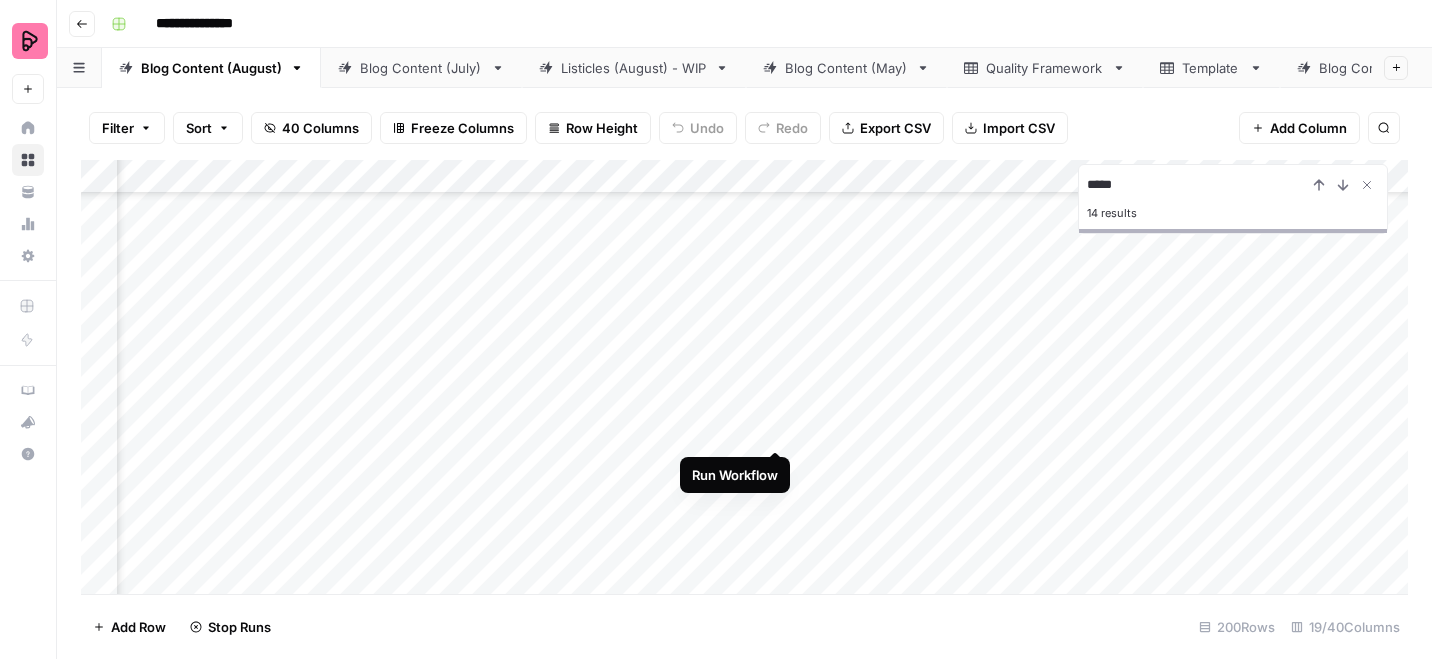 click on "Add Column" at bounding box center (744, 377) 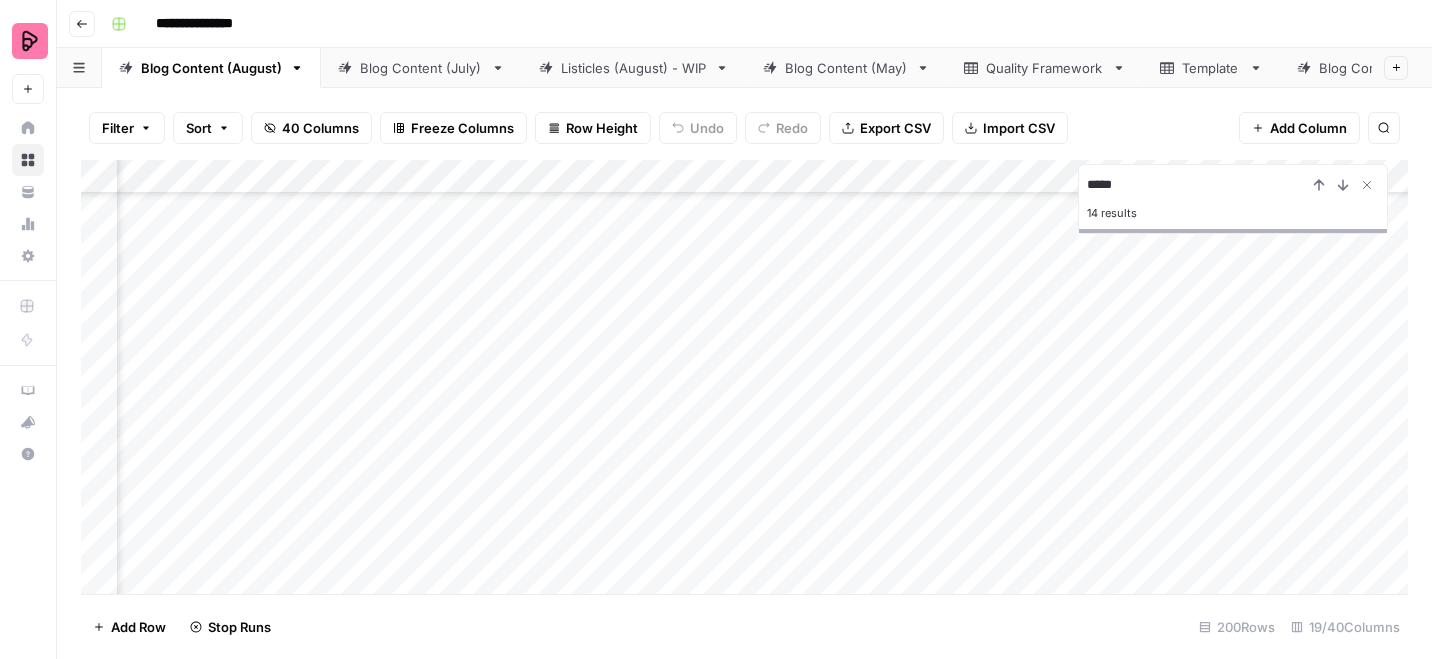 scroll, scrollTop: 2778, scrollLeft: 186, axis: both 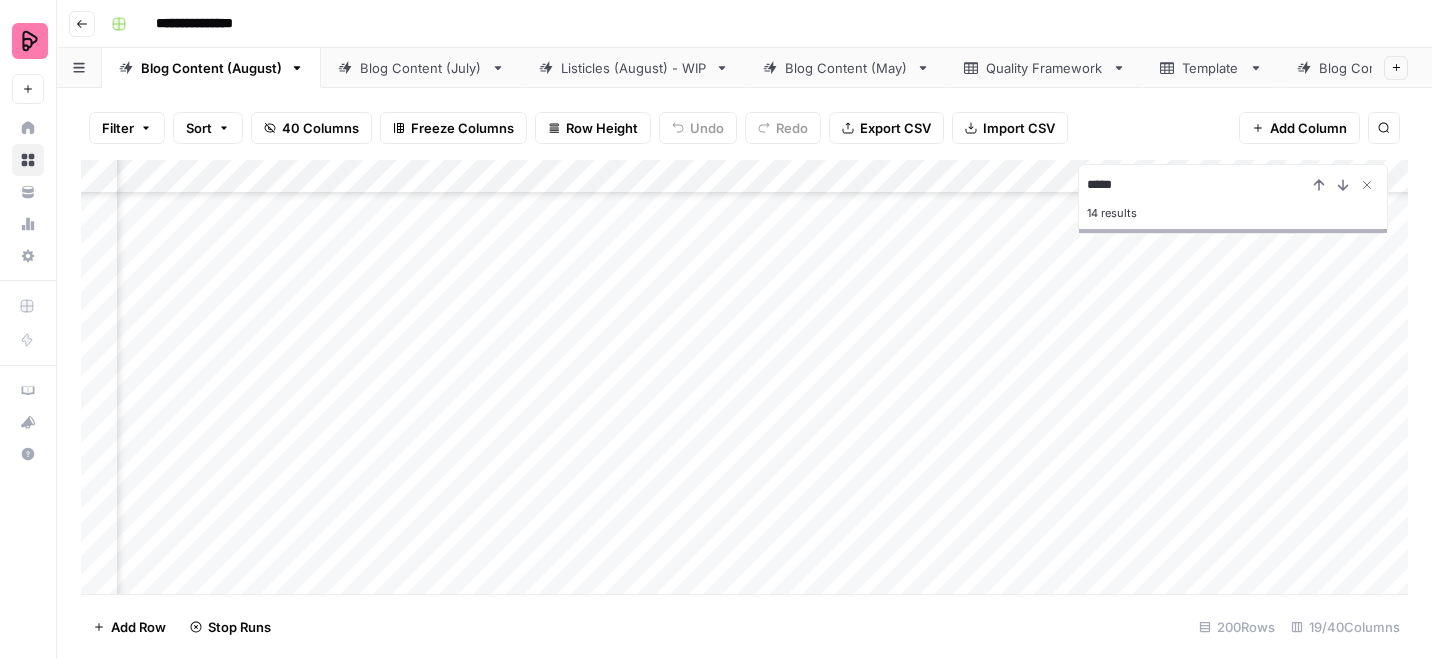 drag, startPoint x: 1240, startPoint y: 359, endPoint x: 1239, endPoint y: 551, distance: 192.00261 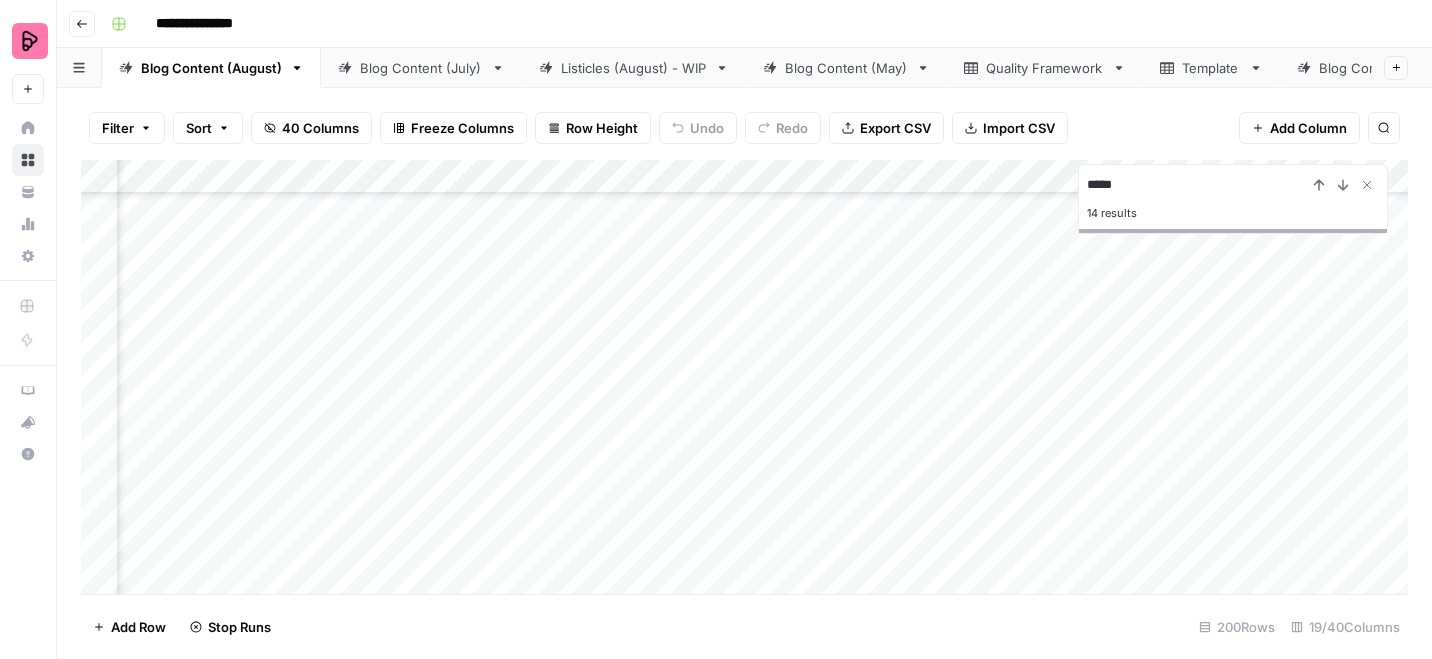scroll, scrollTop: 2217, scrollLeft: 186, axis: both 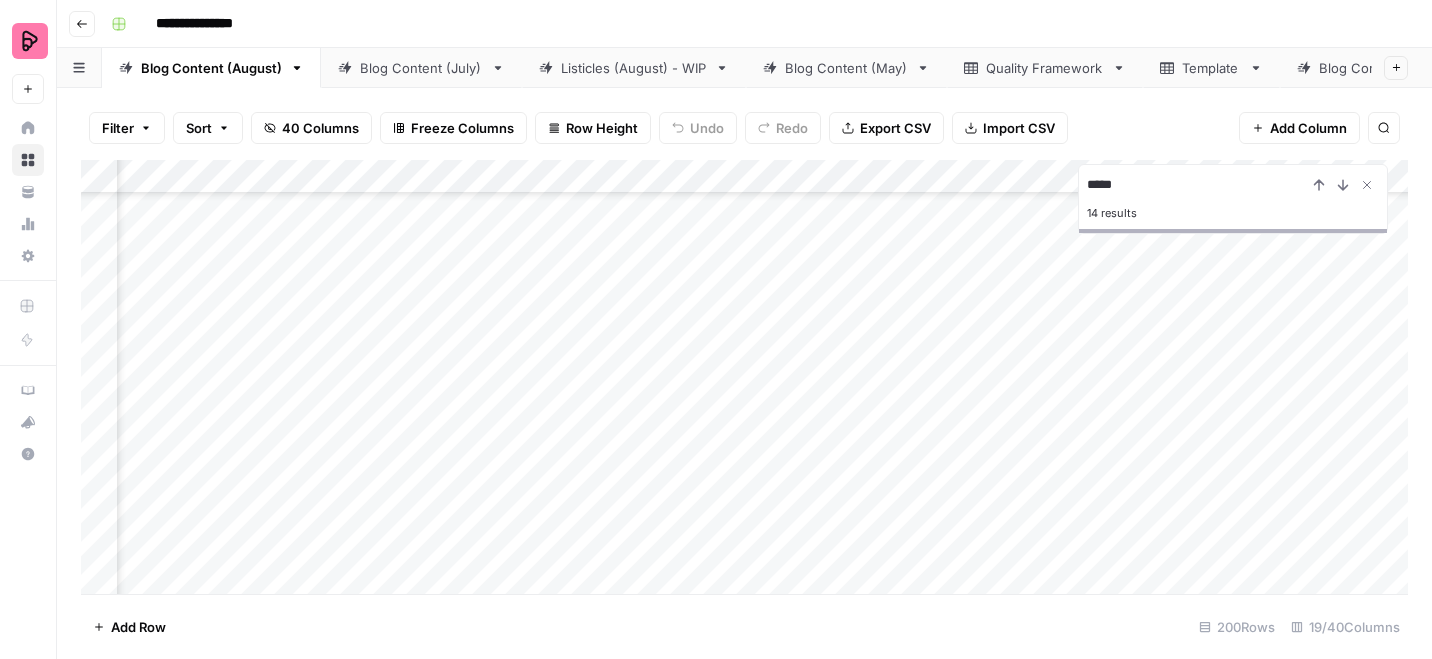drag, startPoint x: 1239, startPoint y: 306, endPoint x: 1239, endPoint y: 465, distance: 159 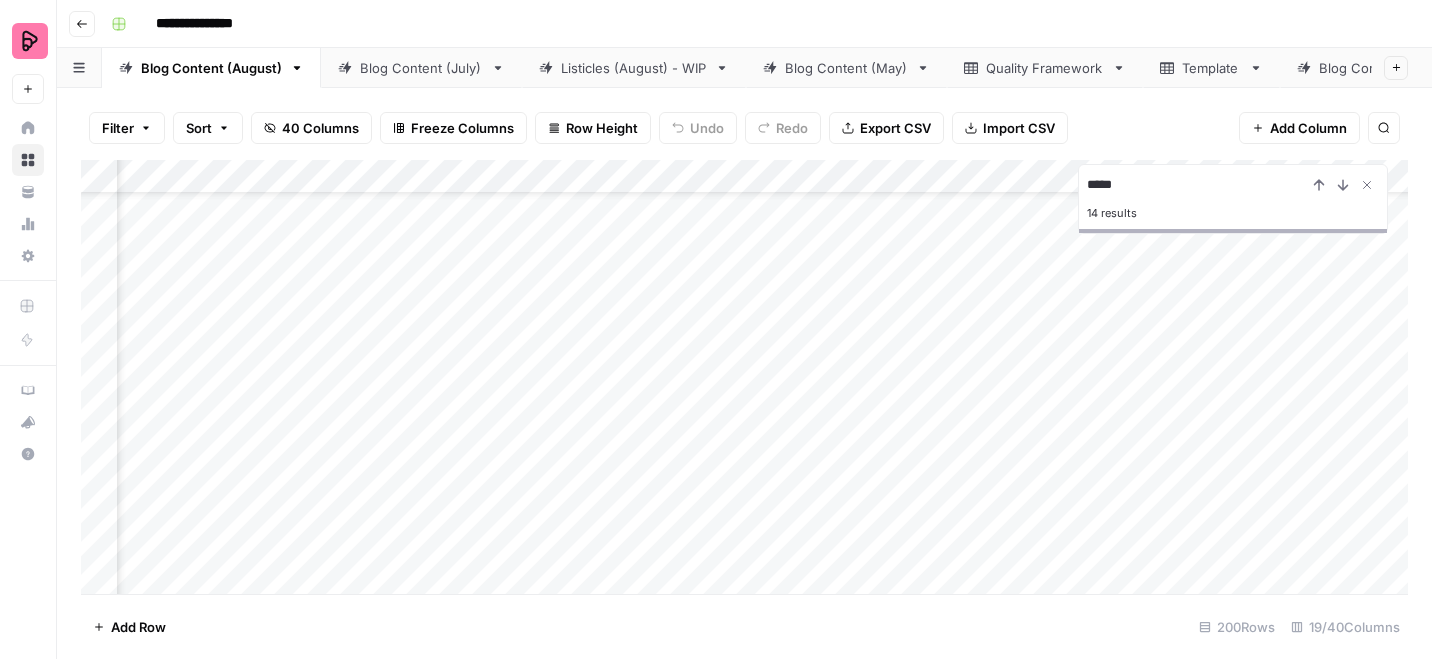 scroll, scrollTop: 411, scrollLeft: 186, axis: both 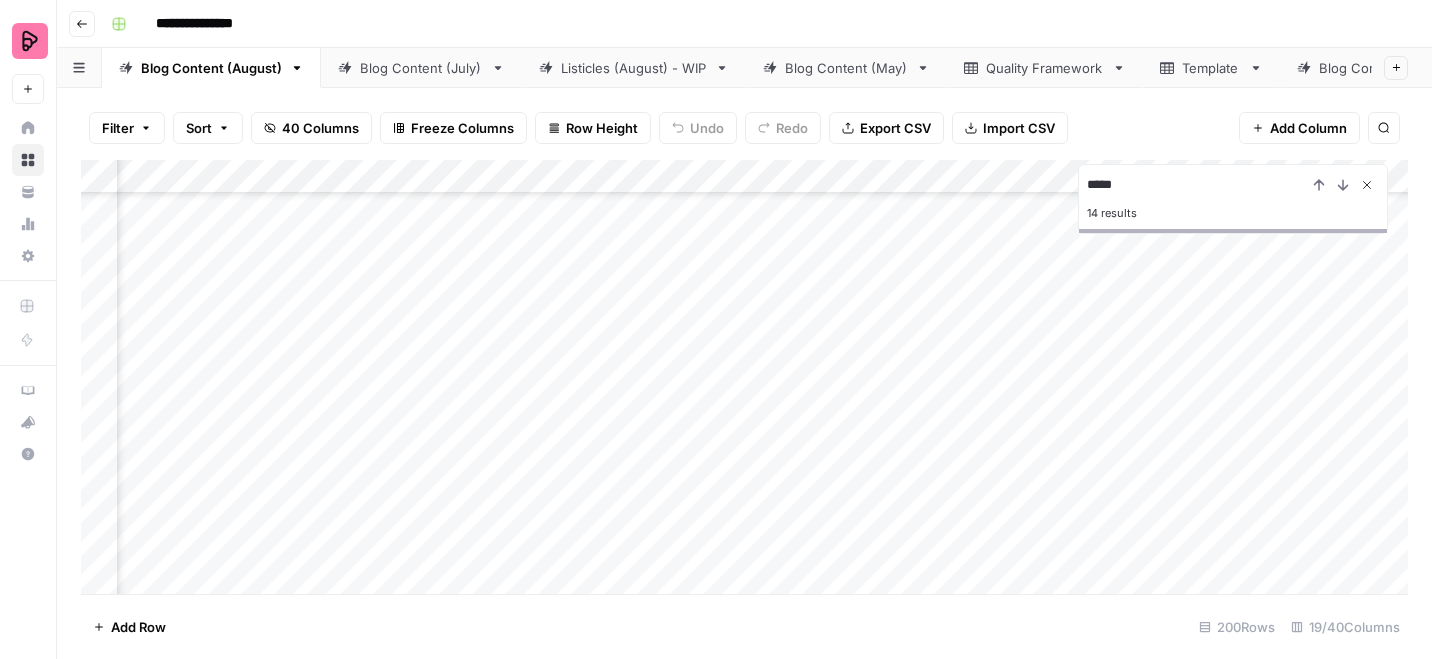 click 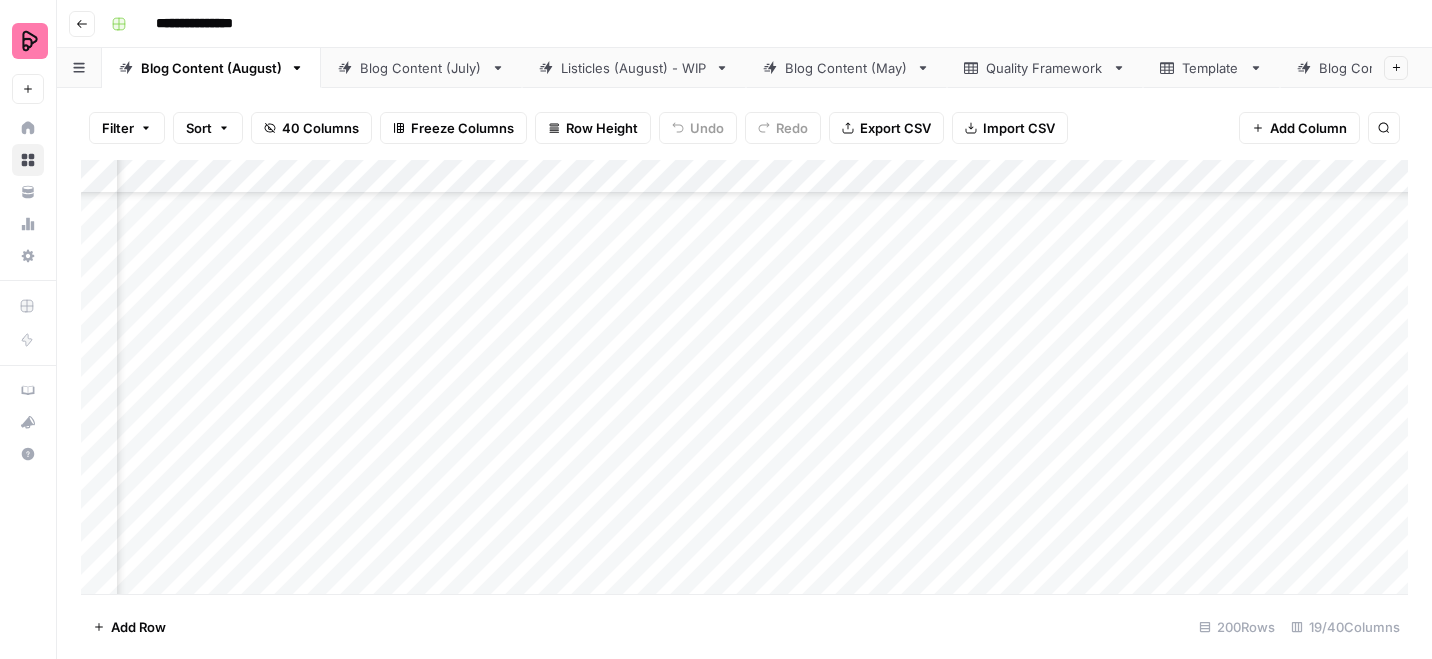 scroll, scrollTop: 0, scrollLeft: 544, axis: horizontal 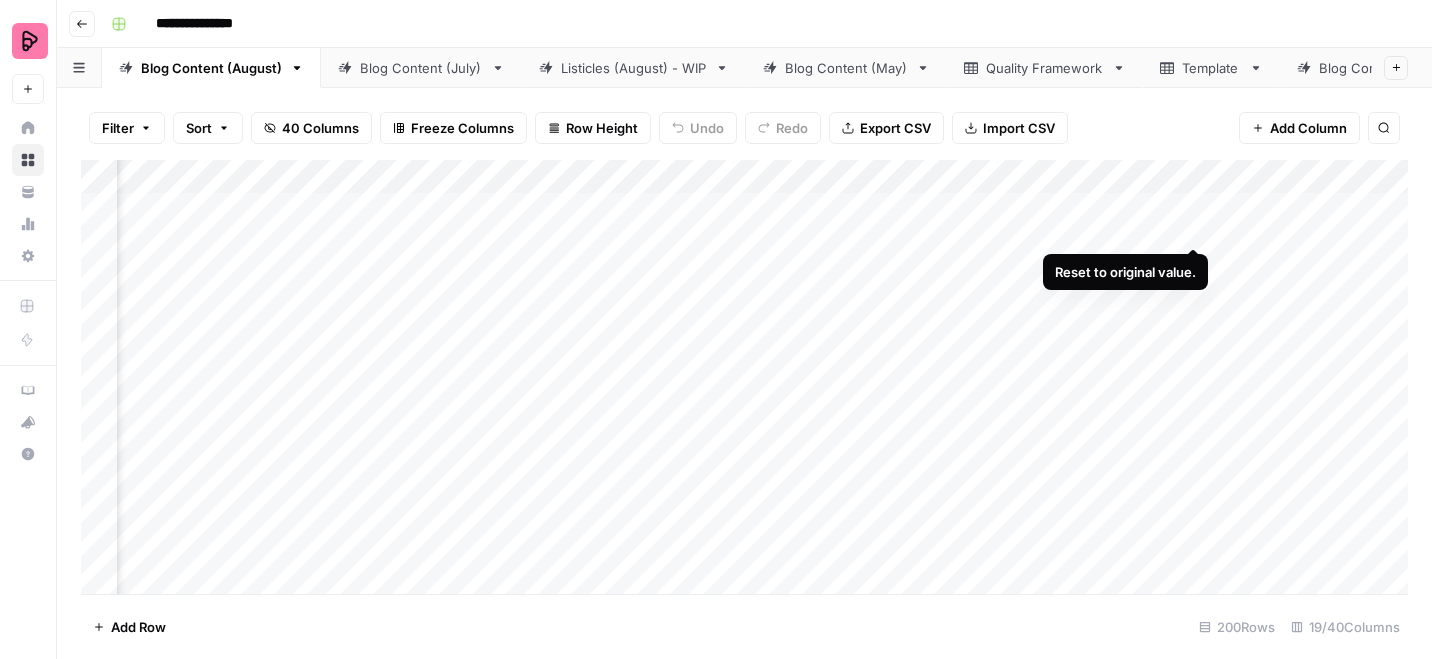 click on "Add Column" at bounding box center (744, 377) 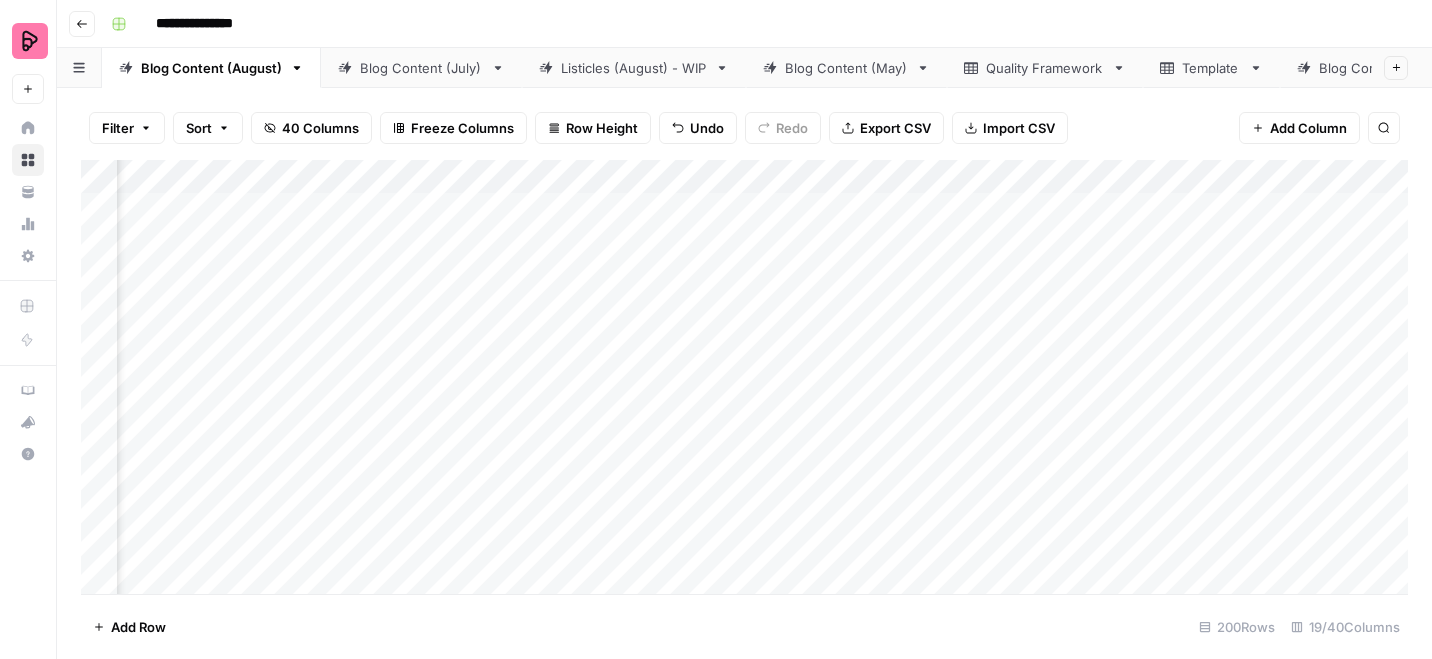 scroll, scrollTop: 0, scrollLeft: 525, axis: horizontal 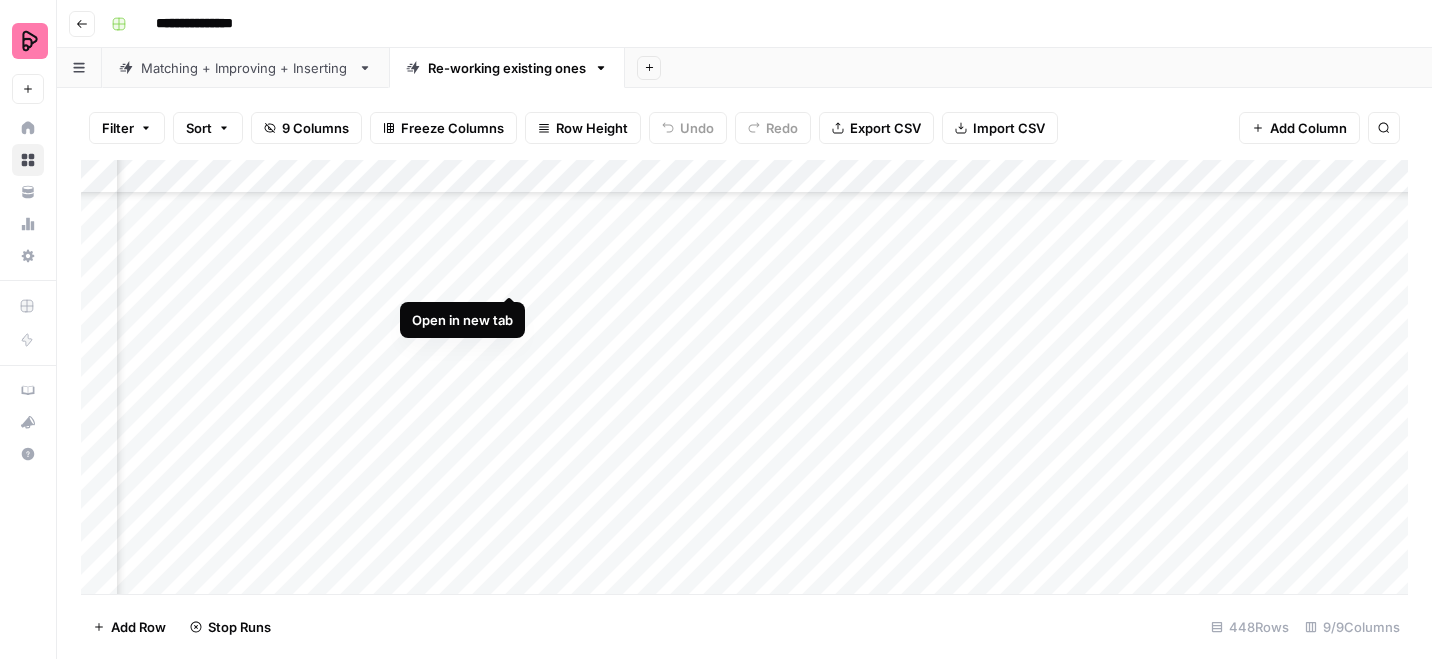 click on "Add Column" at bounding box center (744, 377) 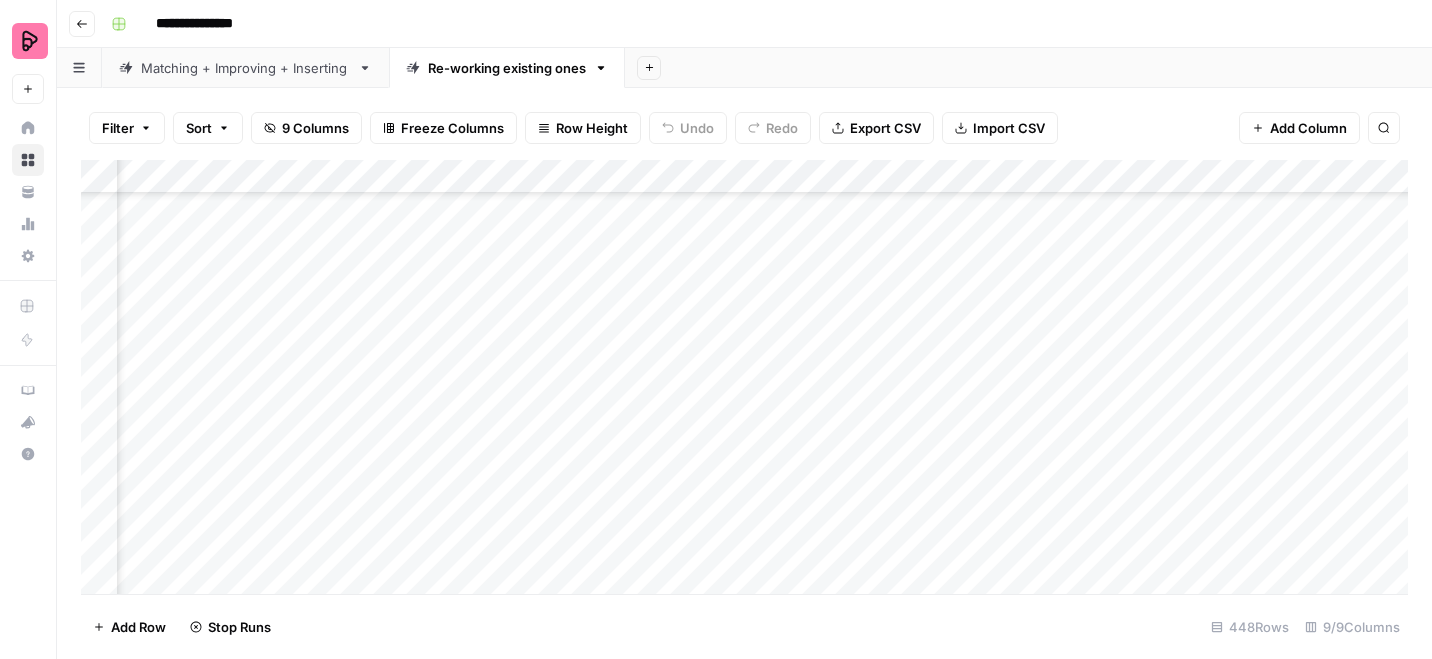scroll, scrollTop: 14864, scrollLeft: 206, axis: both 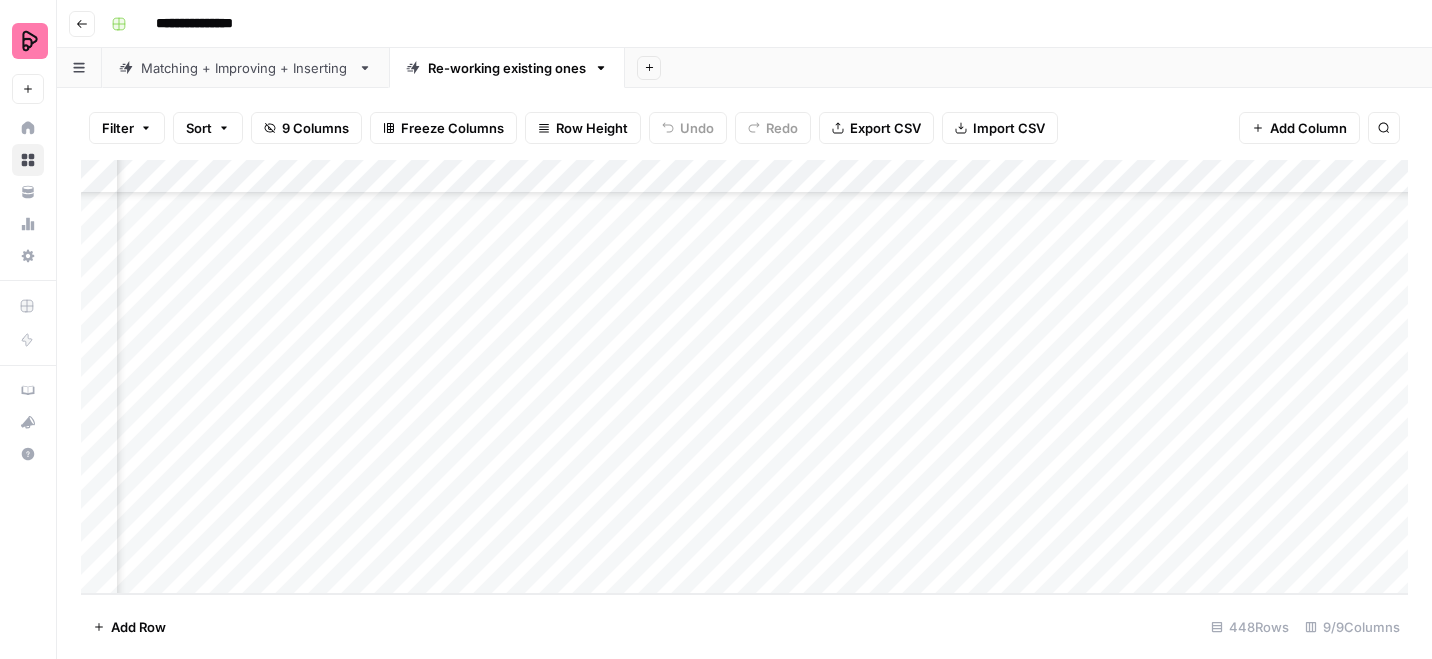 click on "Filter" at bounding box center [118, 128] 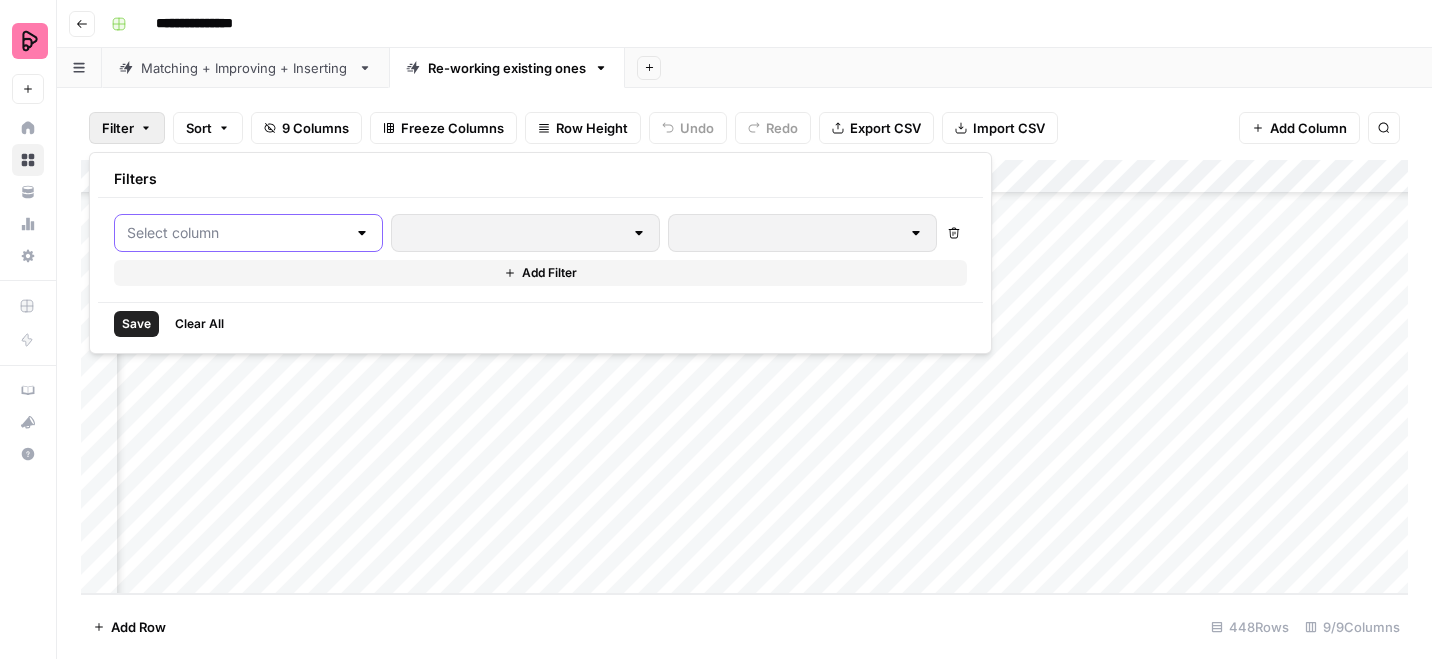 click at bounding box center [236, 233] 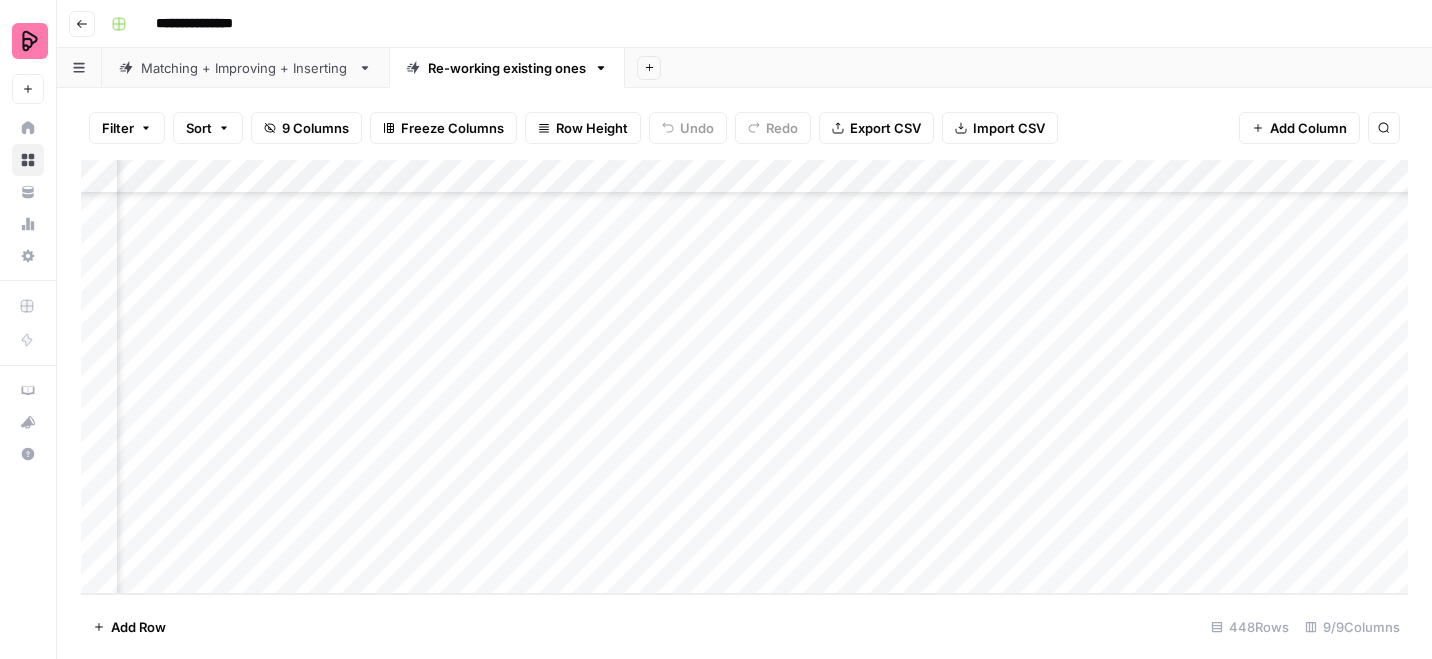 click on "Add Sheet" at bounding box center (1028, 68) 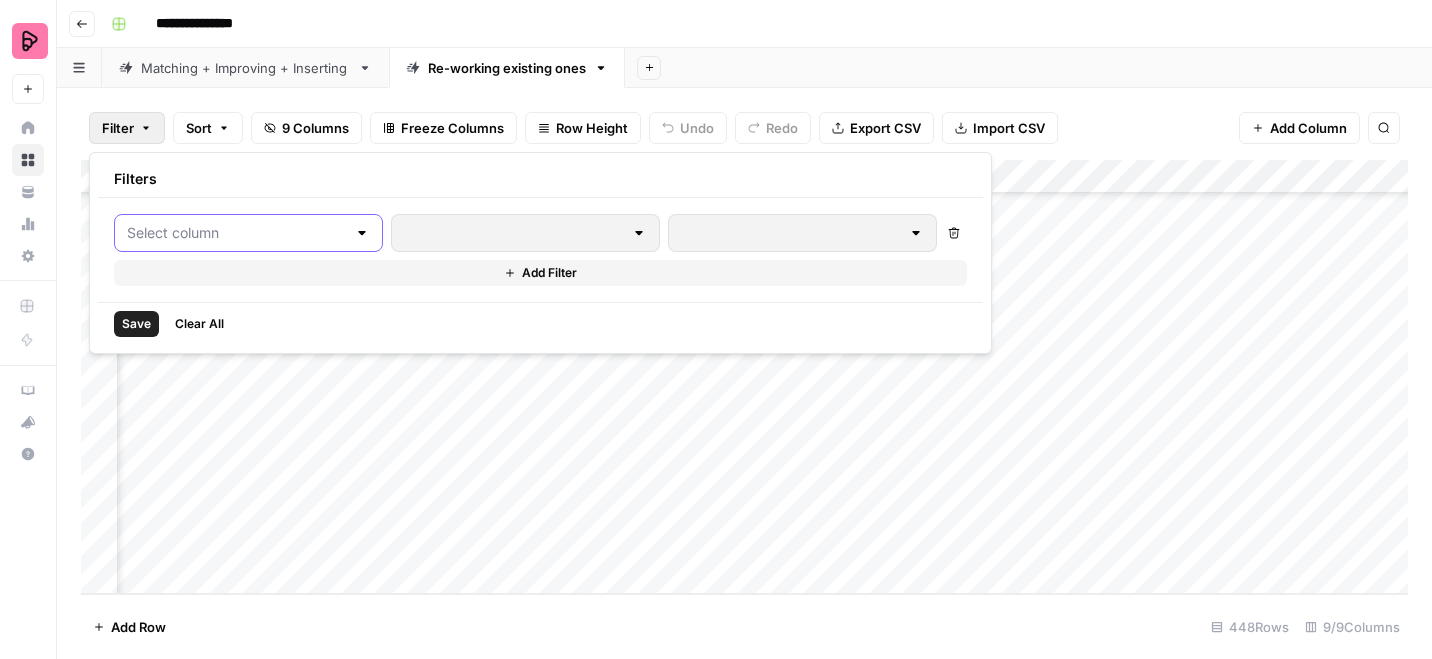 click at bounding box center (236, 233) 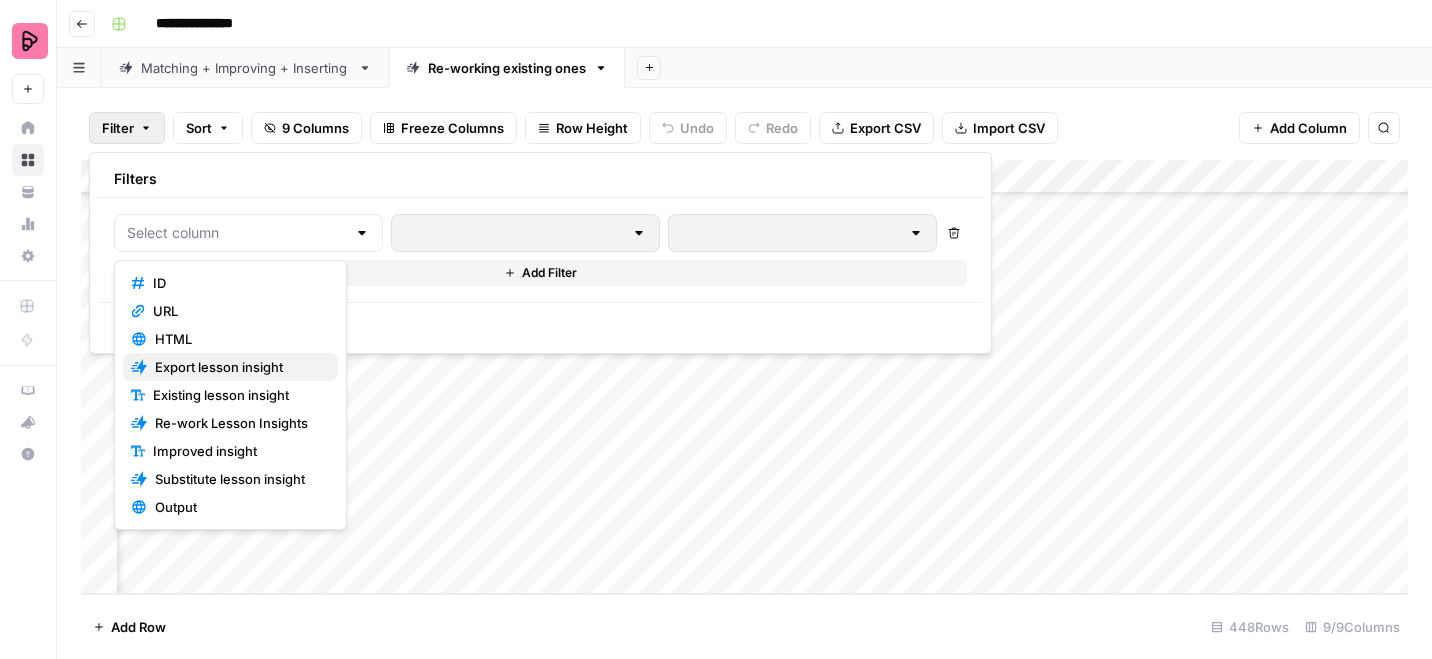 click on "Export lesson insight" at bounding box center (238, 367) 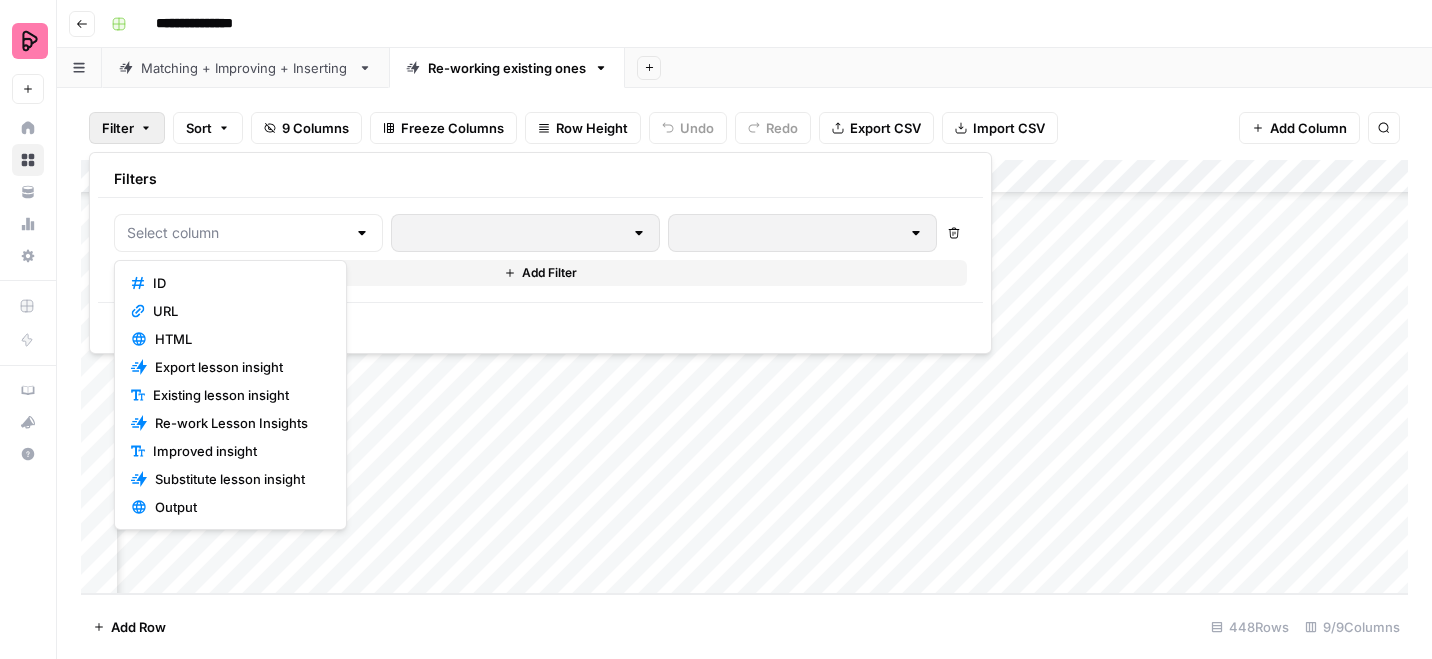 type on "Export lesson insight" 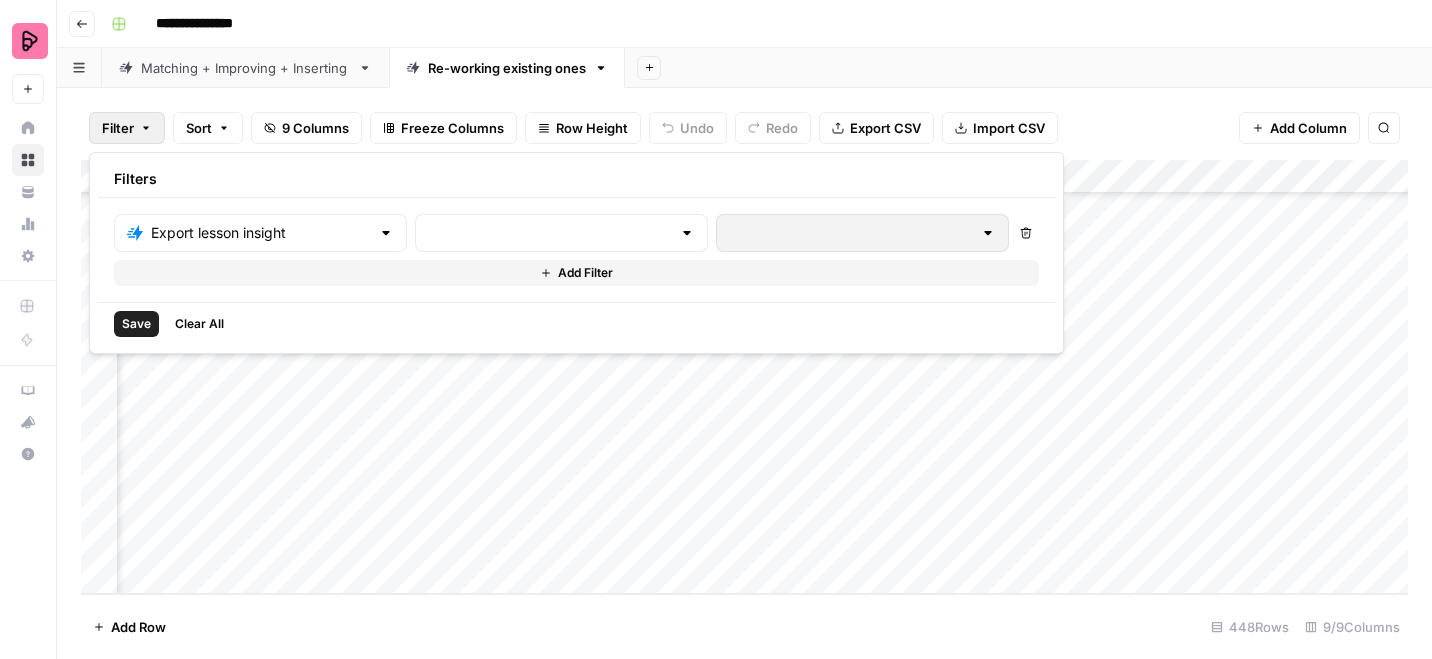 click at bounding box center [561, 233] 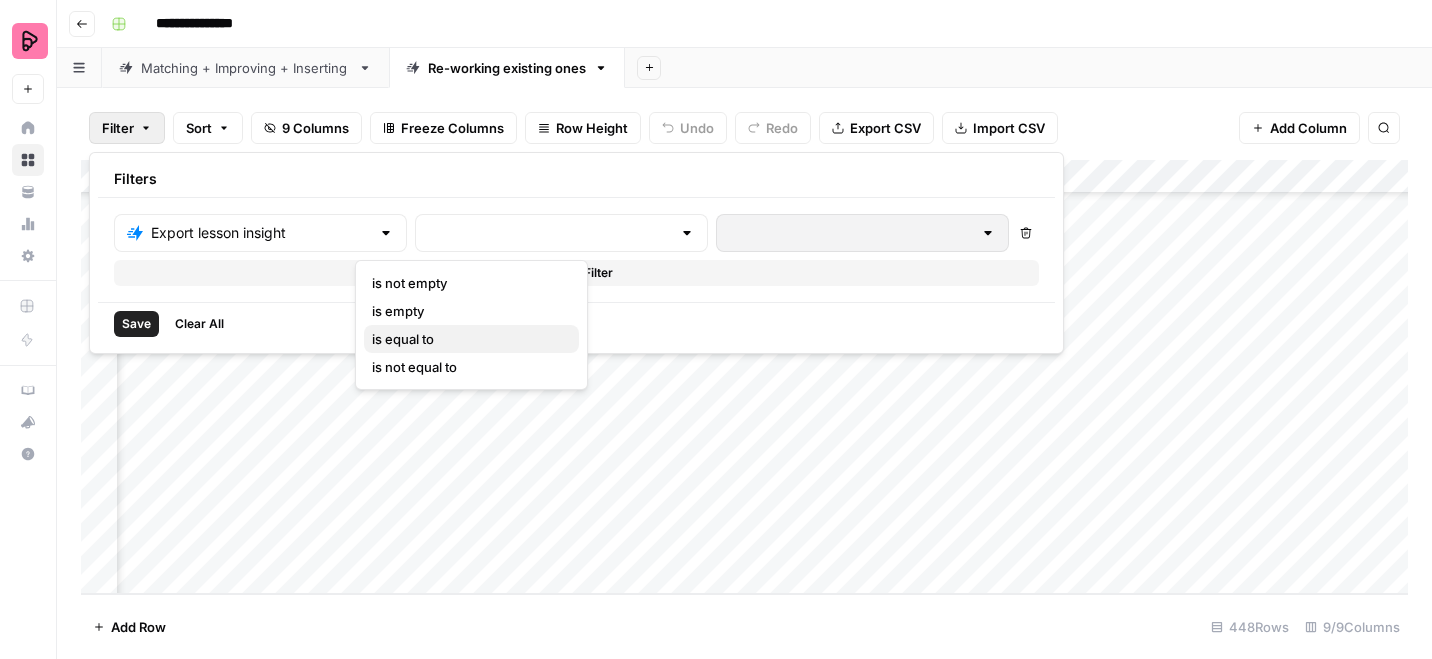 click on "is equal to" at bounding box center (467, 339) 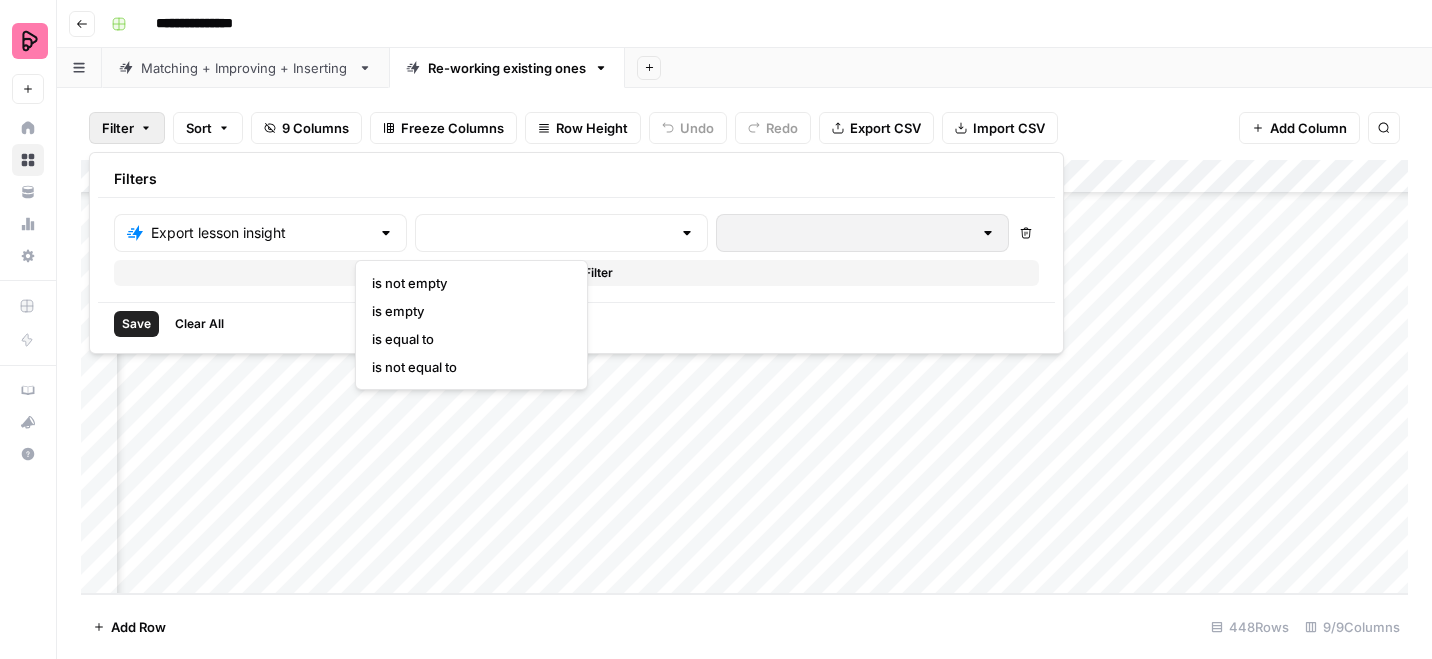 type on "is equal to" 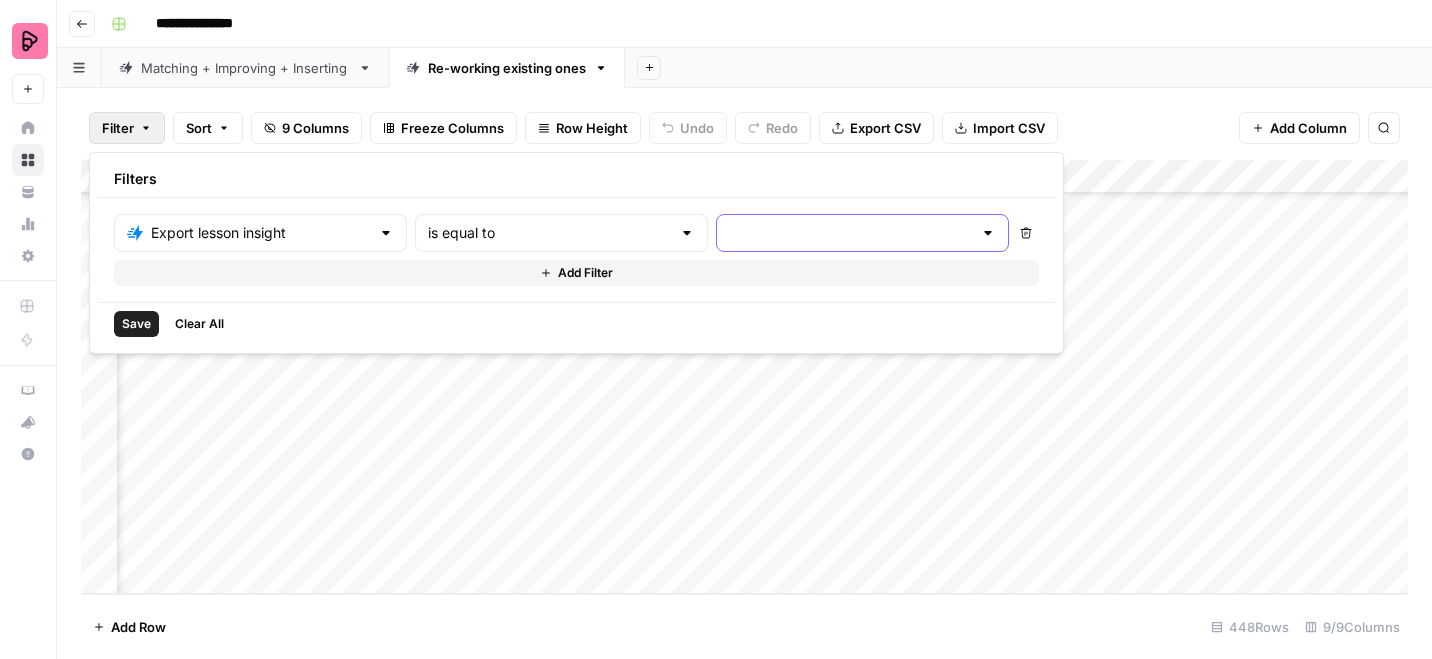 click at bounding box center [850, 233] 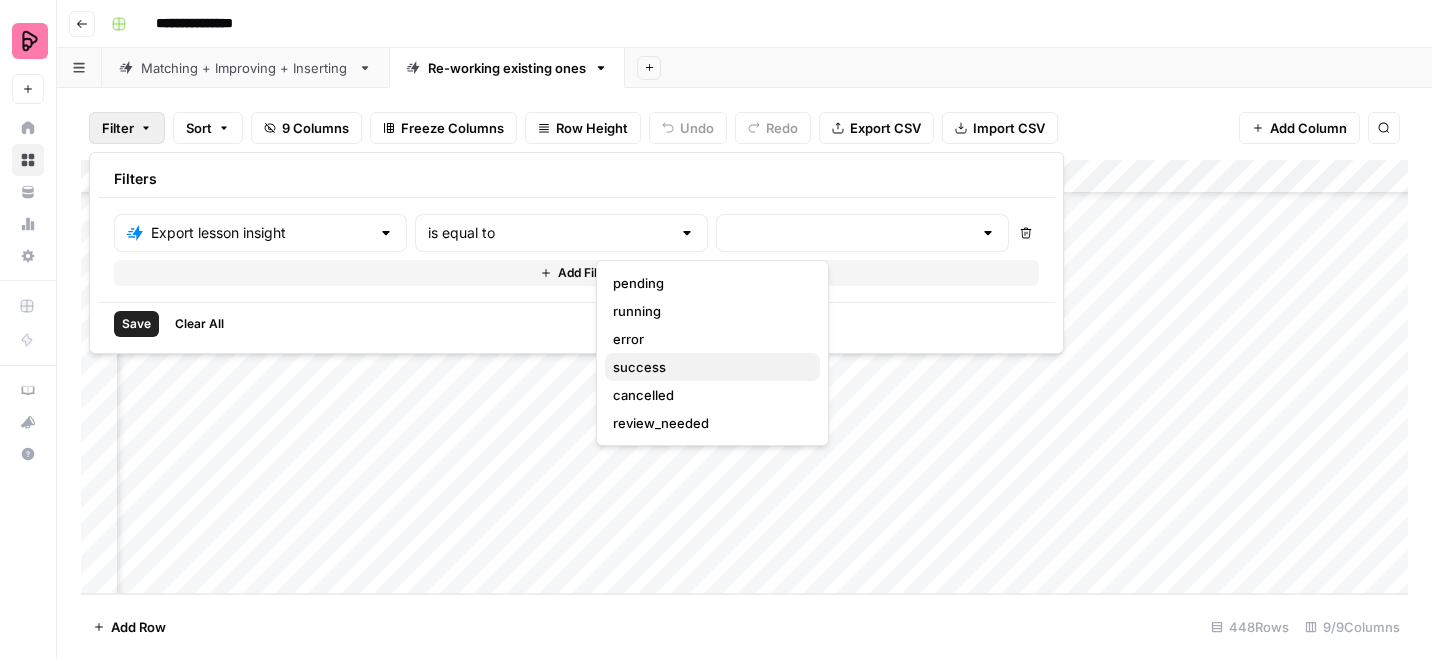 click on "success" at bounding box center [708, 367] 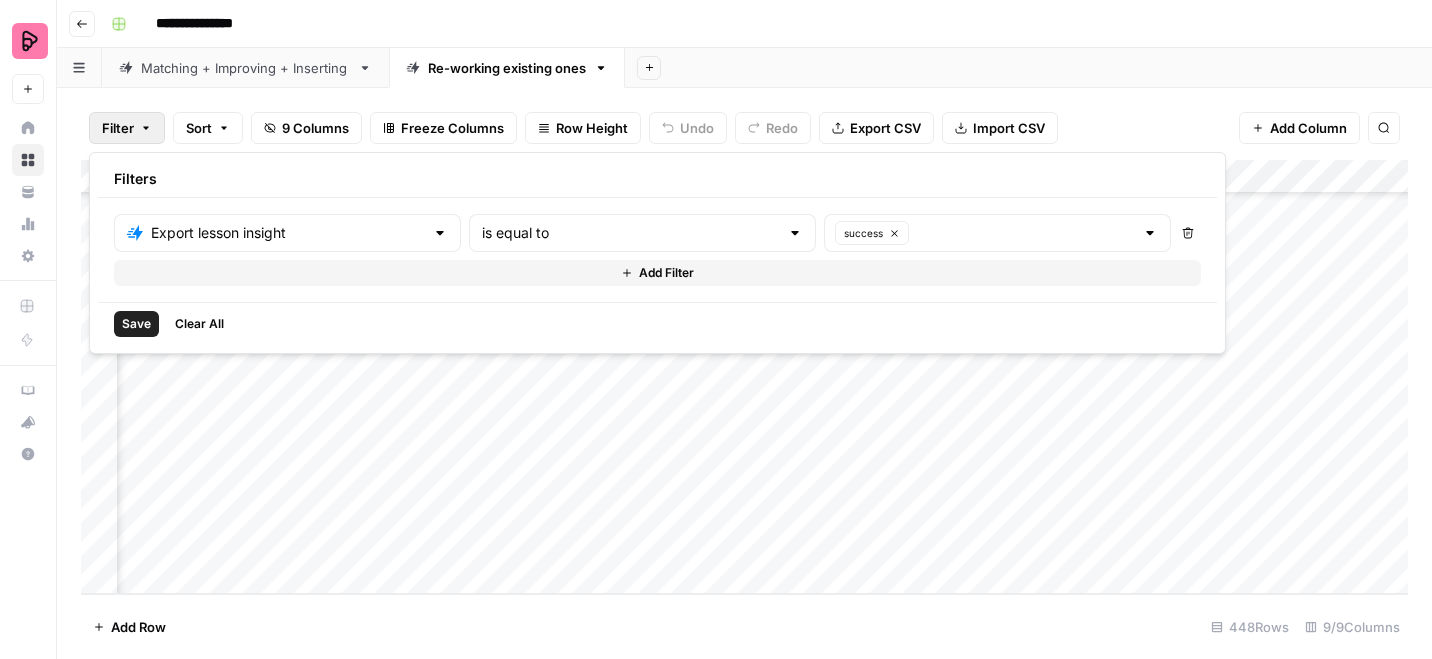 click on "Save" at bounding box center [136, 324] 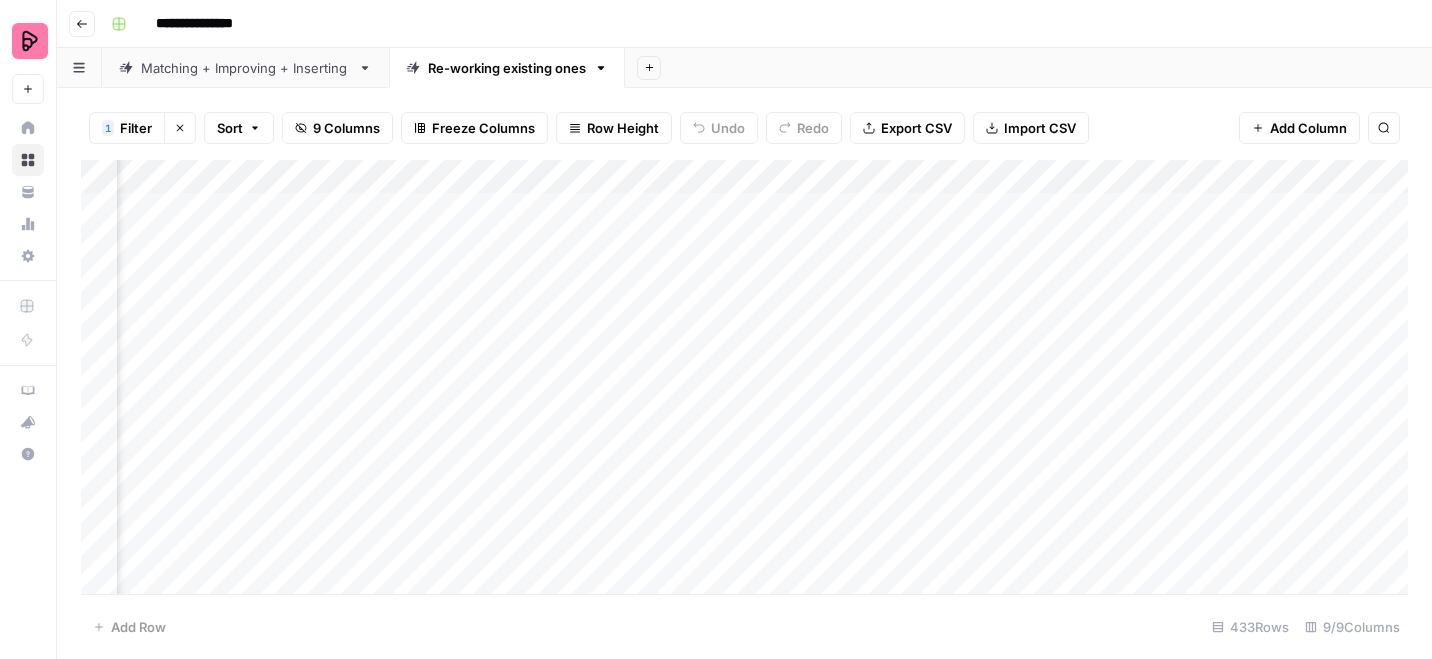 scroll, scrollTop: 0, scrollLeft: 0, axis: both 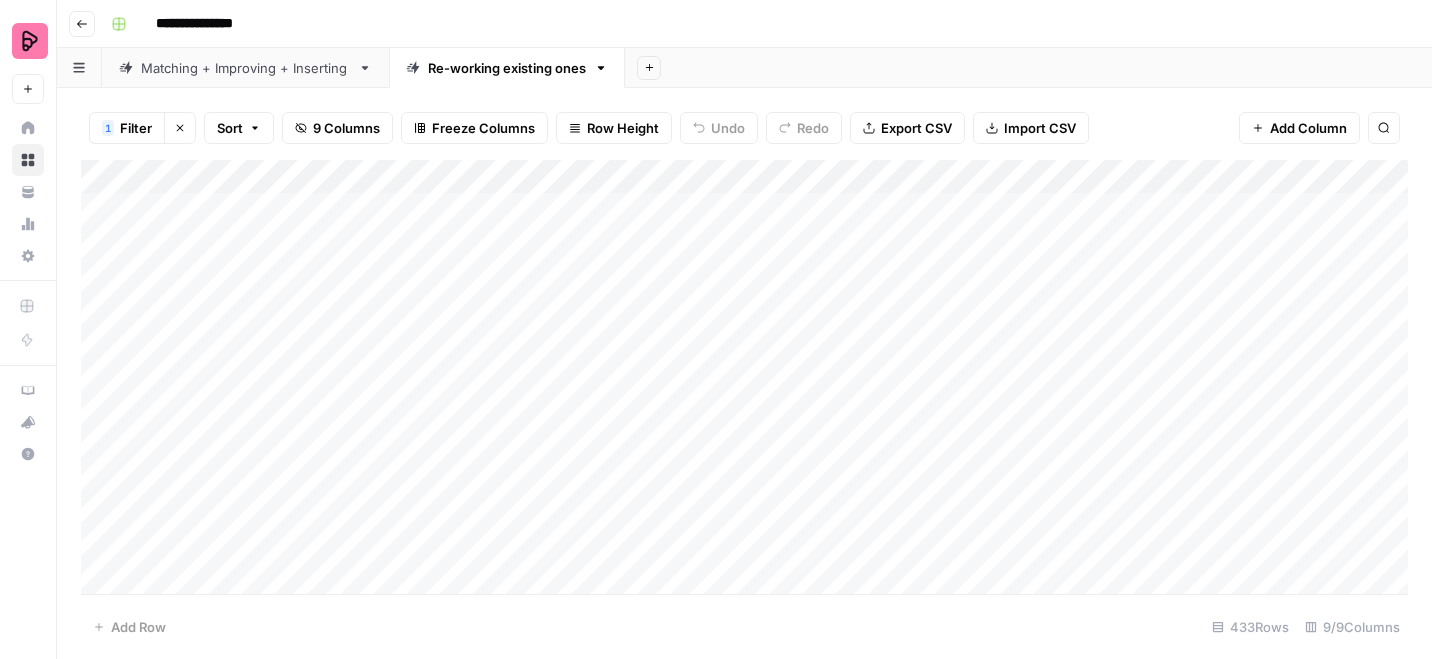 click on "Add Column" at bounding box center (744, 377) 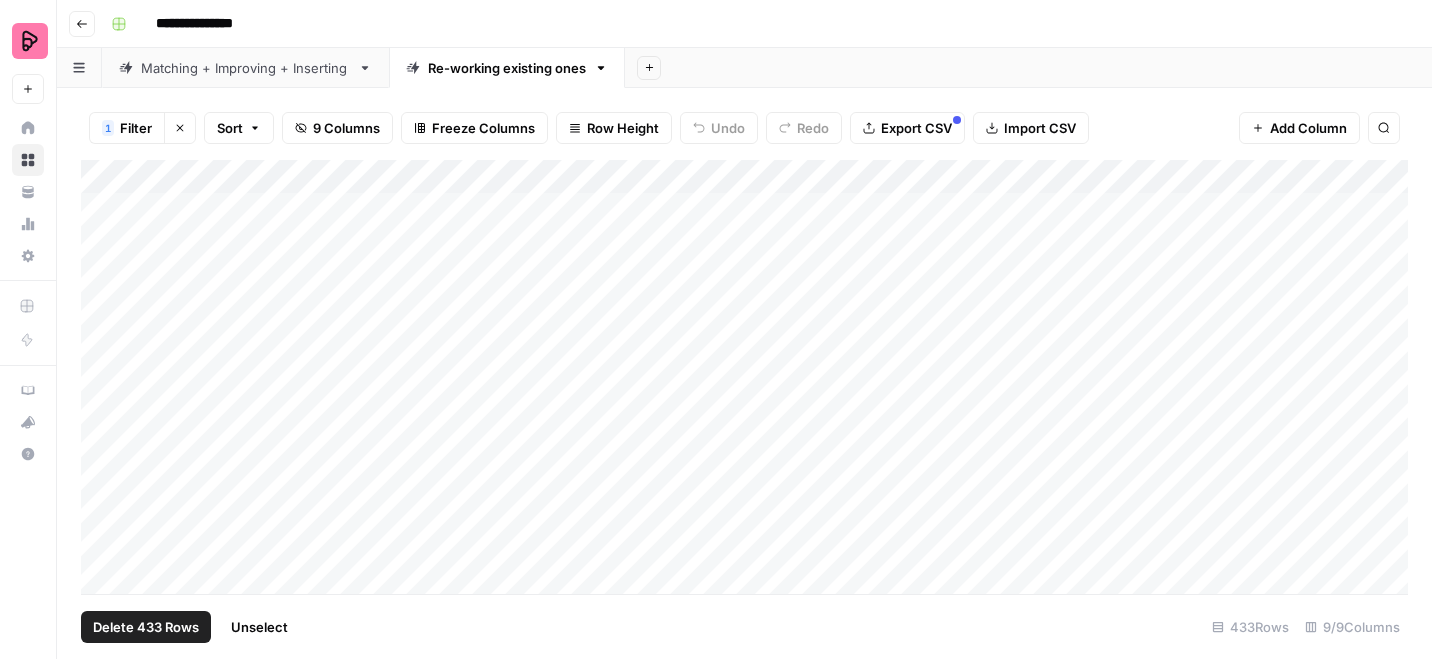 click on "Export CSV" at bounding box center [916, 128] 